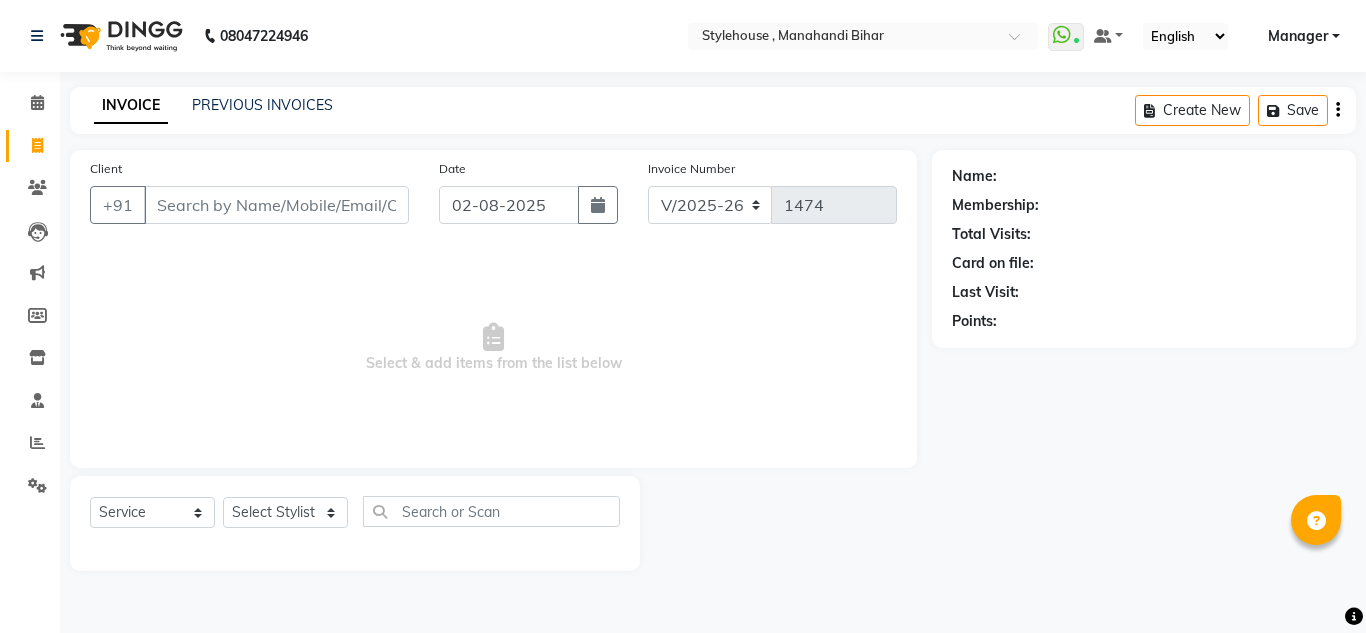 select on "7793" 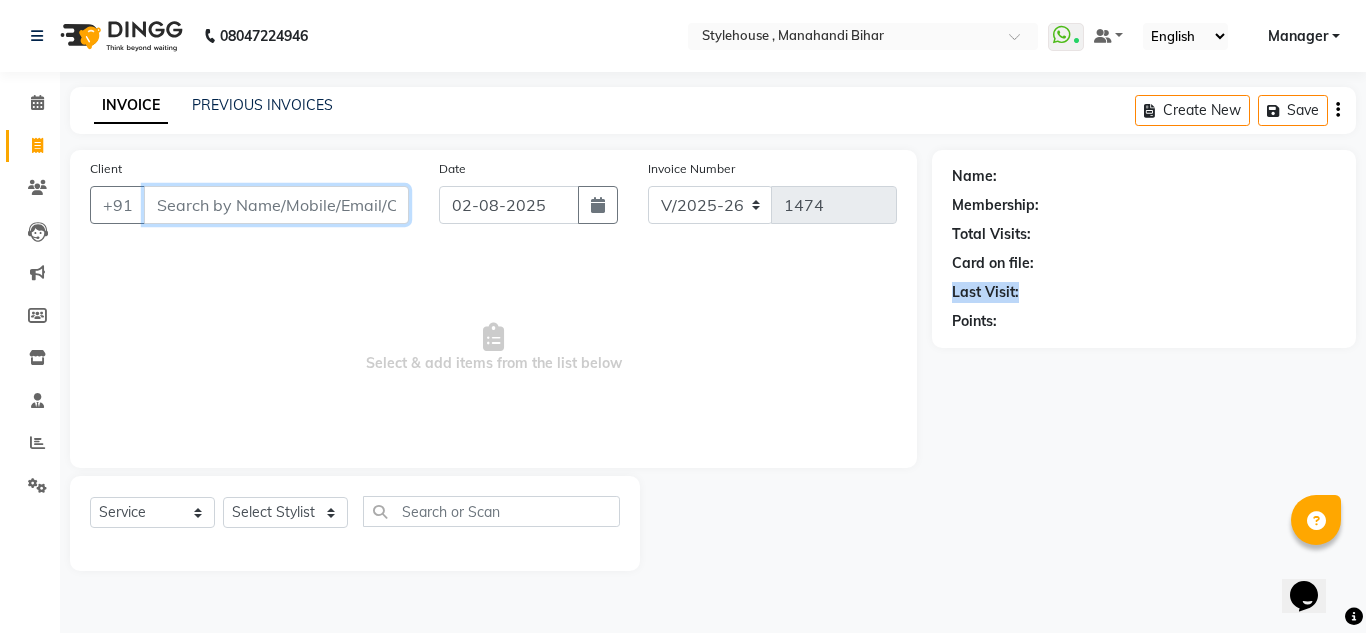 scroll, scrollTop: 0, scrollLeft: 0, axis: both 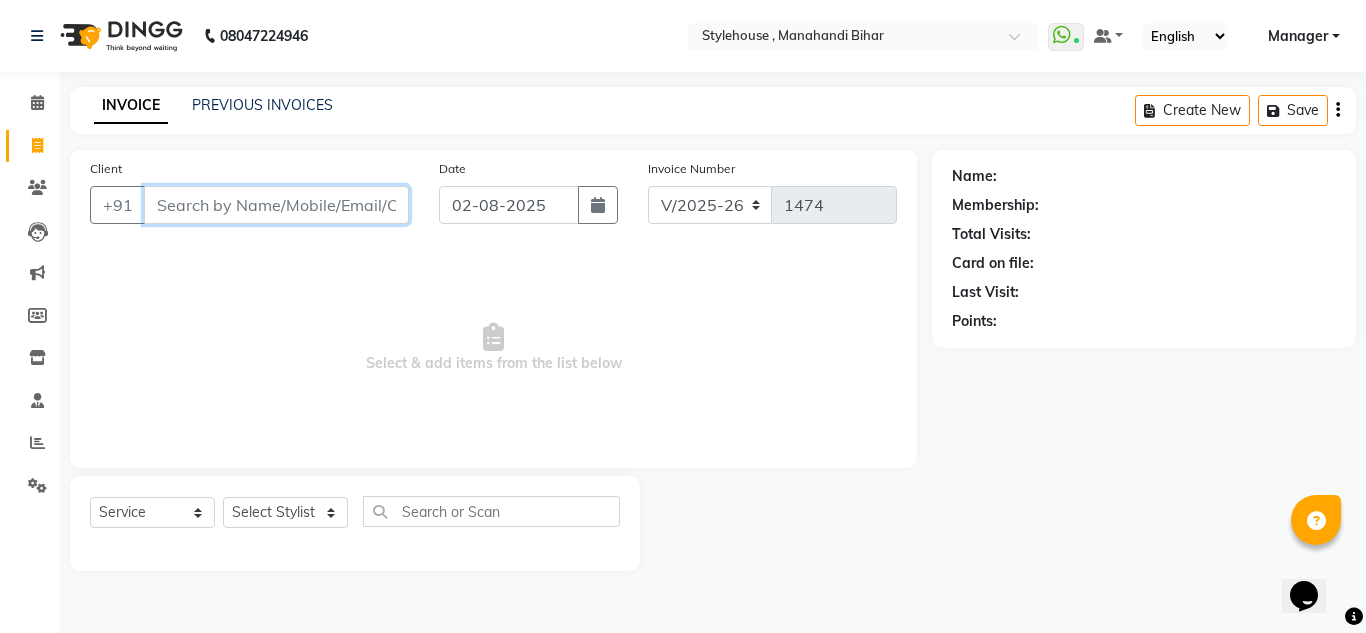click on "Client" at bounding box center [276, 205] 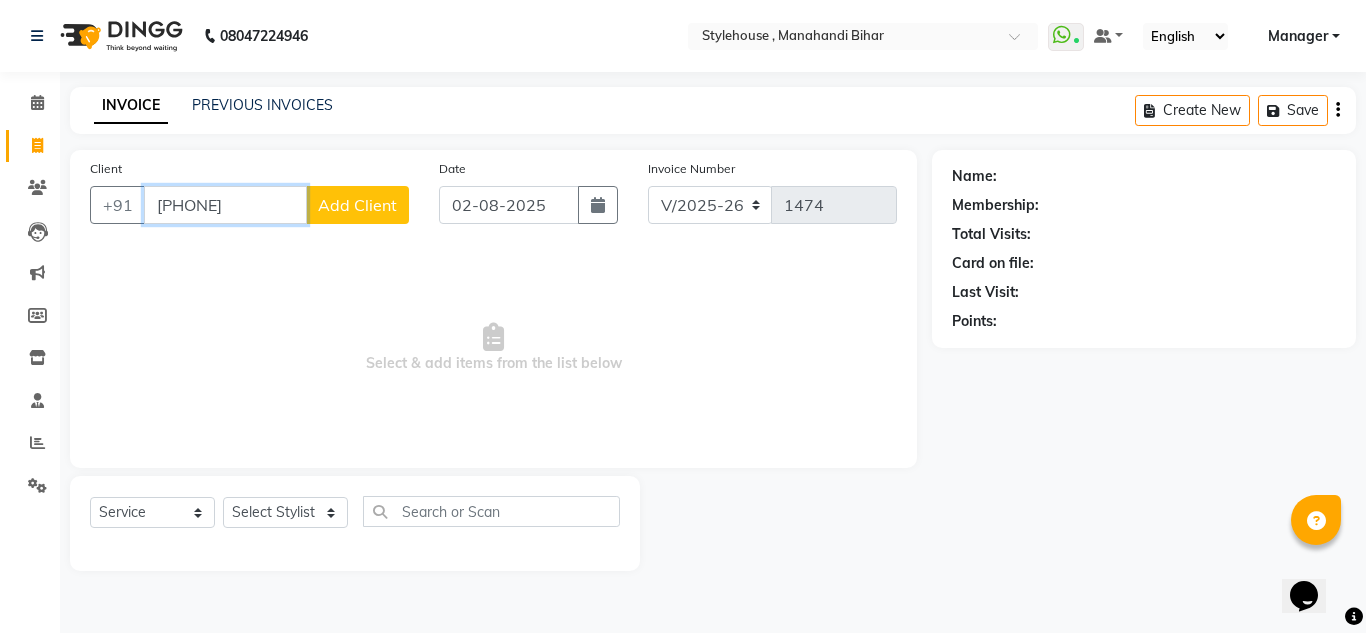 type on "[PHONE]" 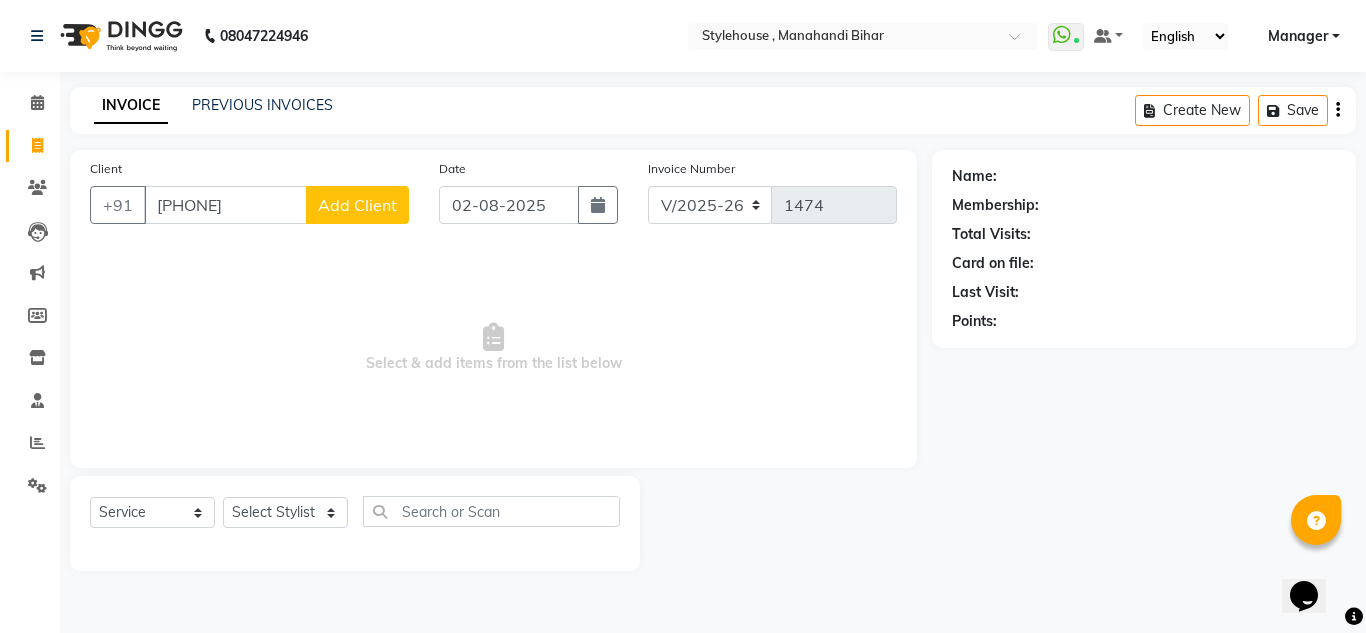 click on "Add Client" 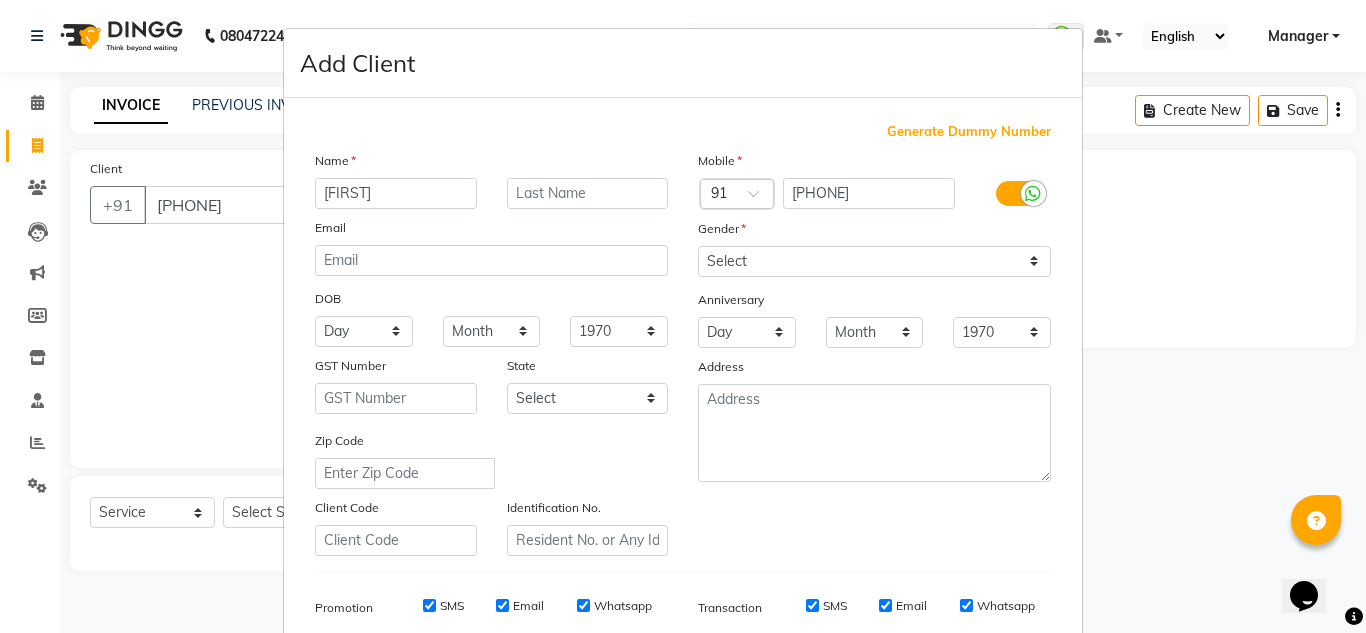type on "[FIRST]" 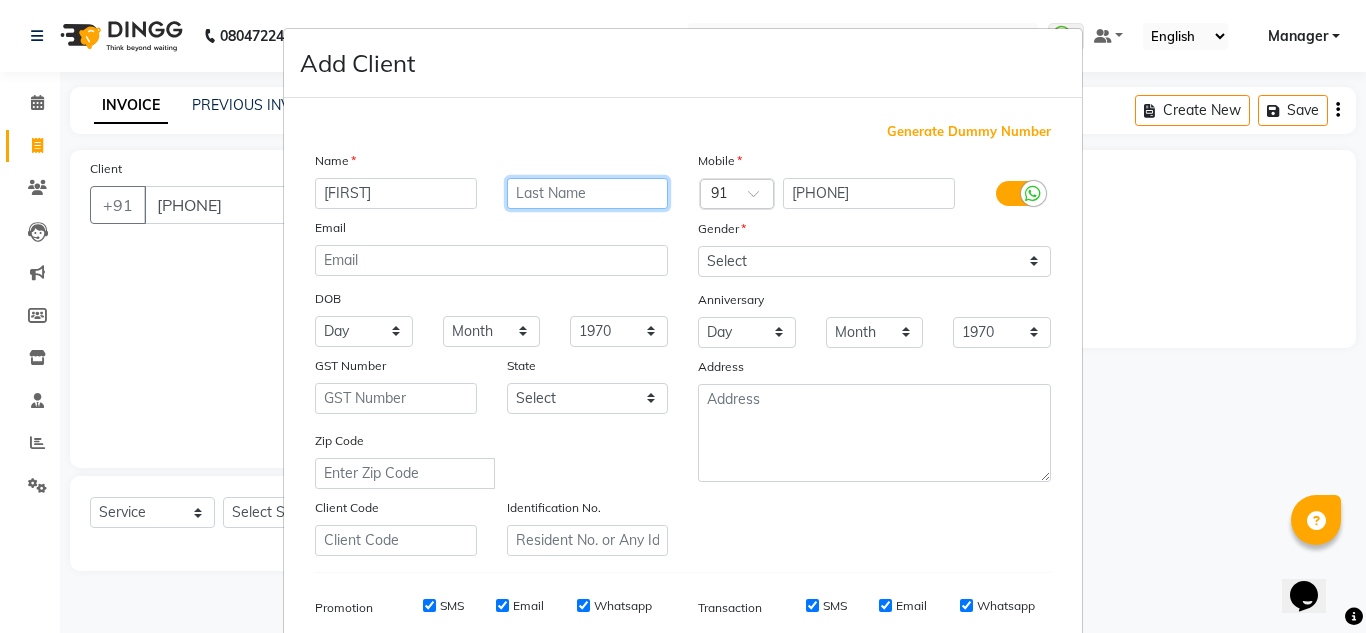 click at bounding box center [588, 193] 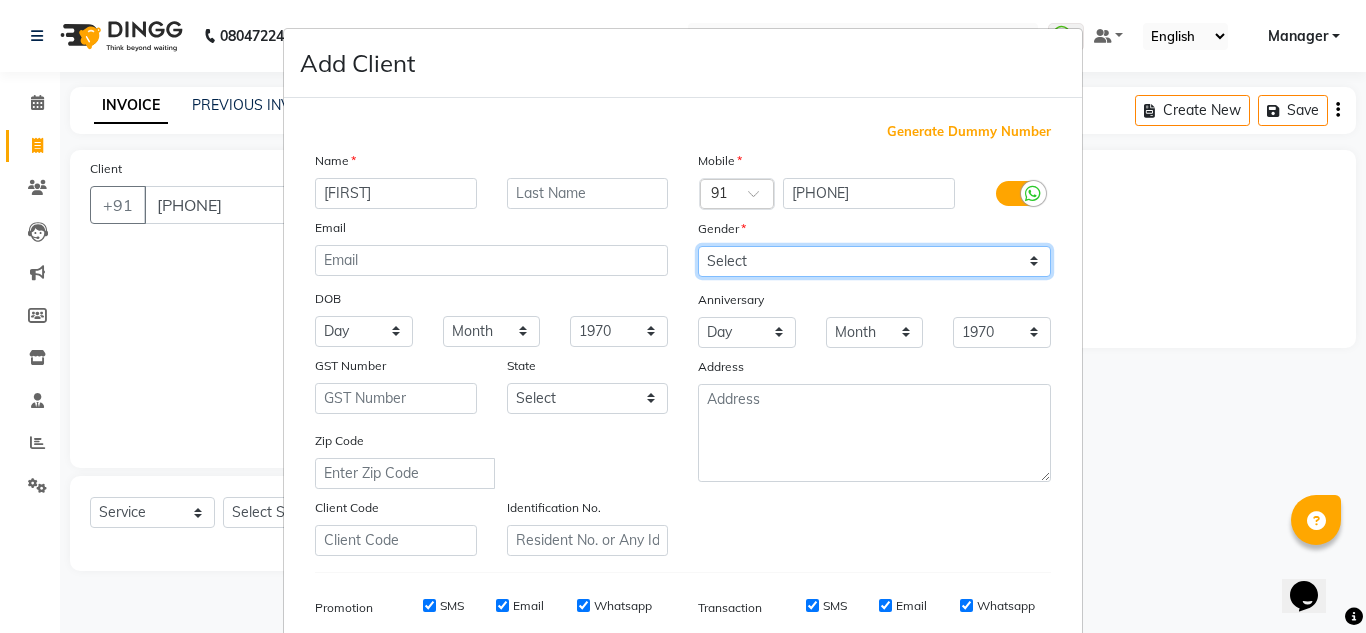 click on "Select Male Female Other Prefer Not To Say" at bounding box center (874, 261) 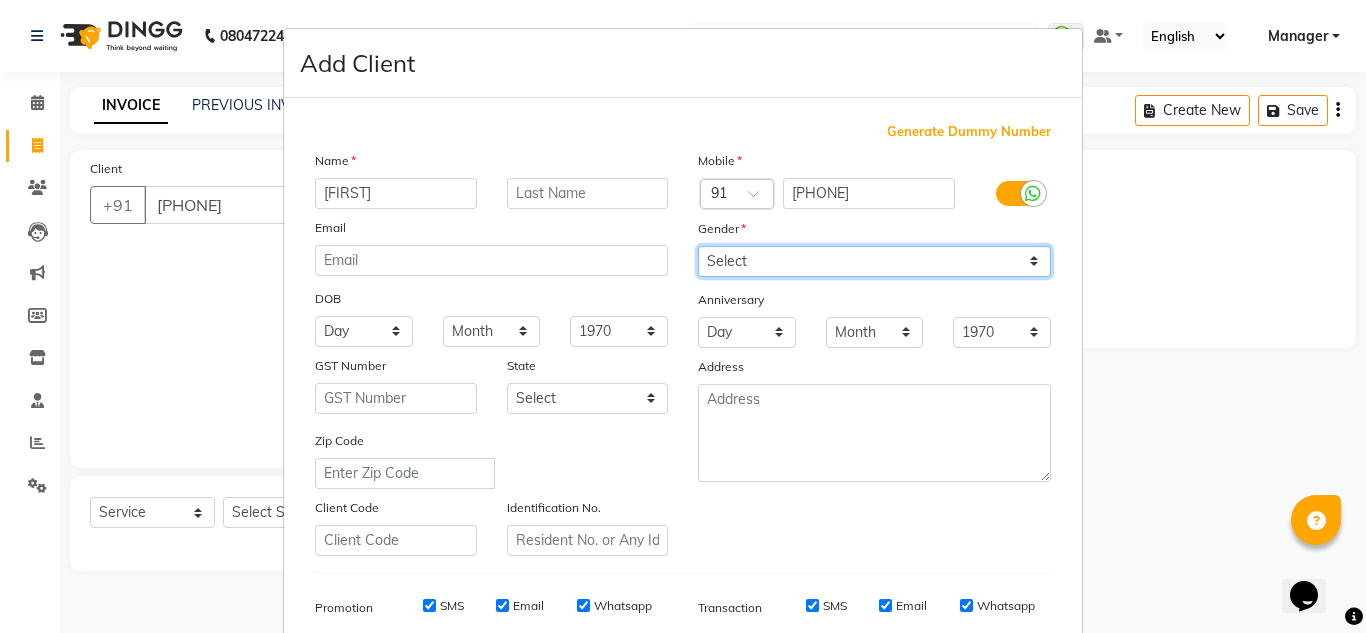 select on "male" 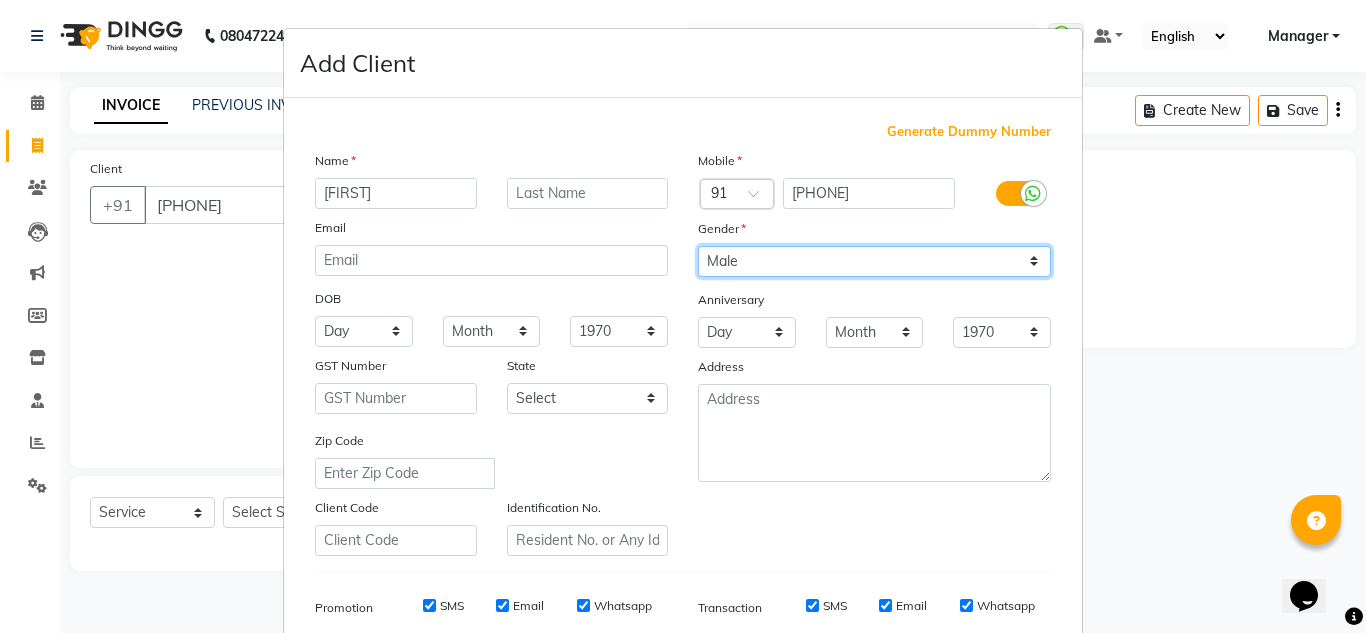click on "Select Male Female Other Prefer Not To Say" at bounding box center (874, 261) 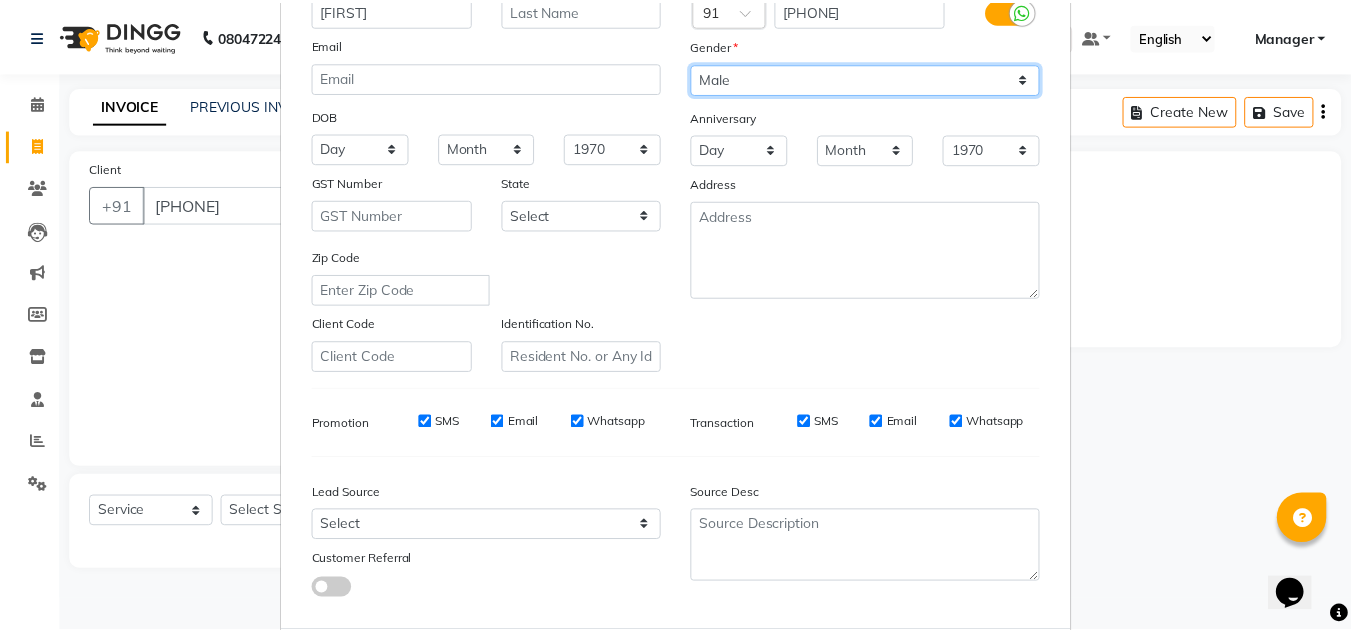 scroll, scrollTop: 290, scrollLeft: 0, axis: vertical 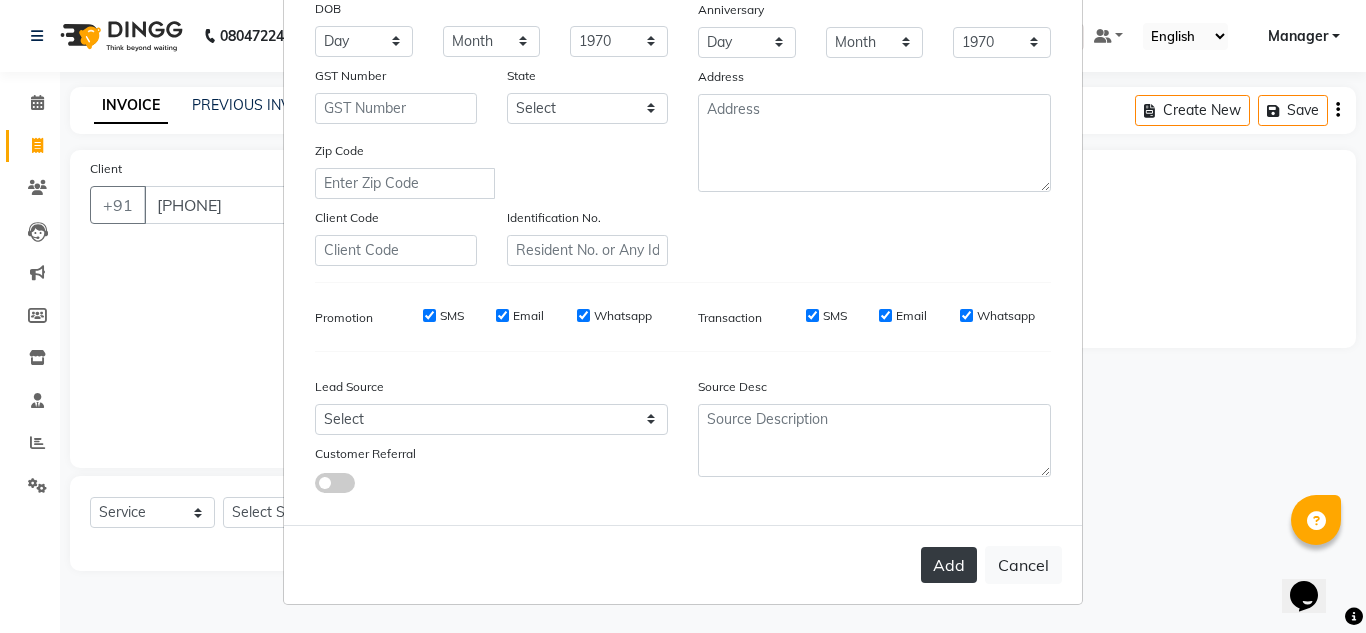 click on "Add" at bounding box center [949, 565] 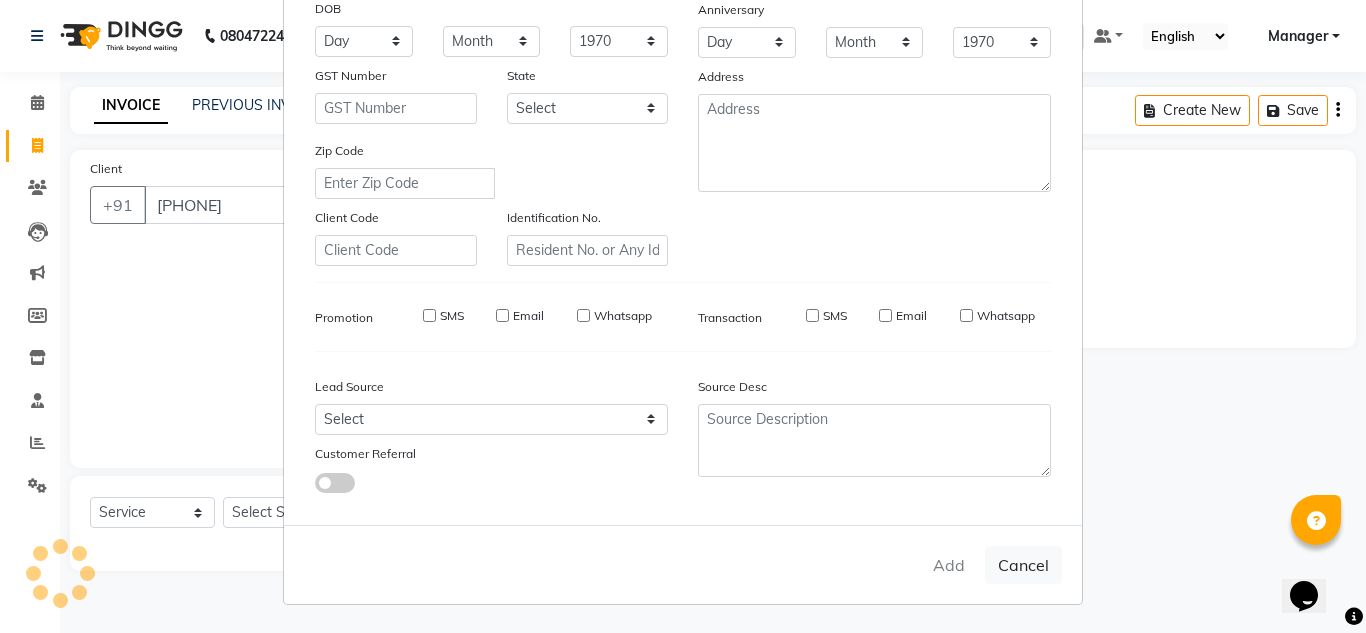 type 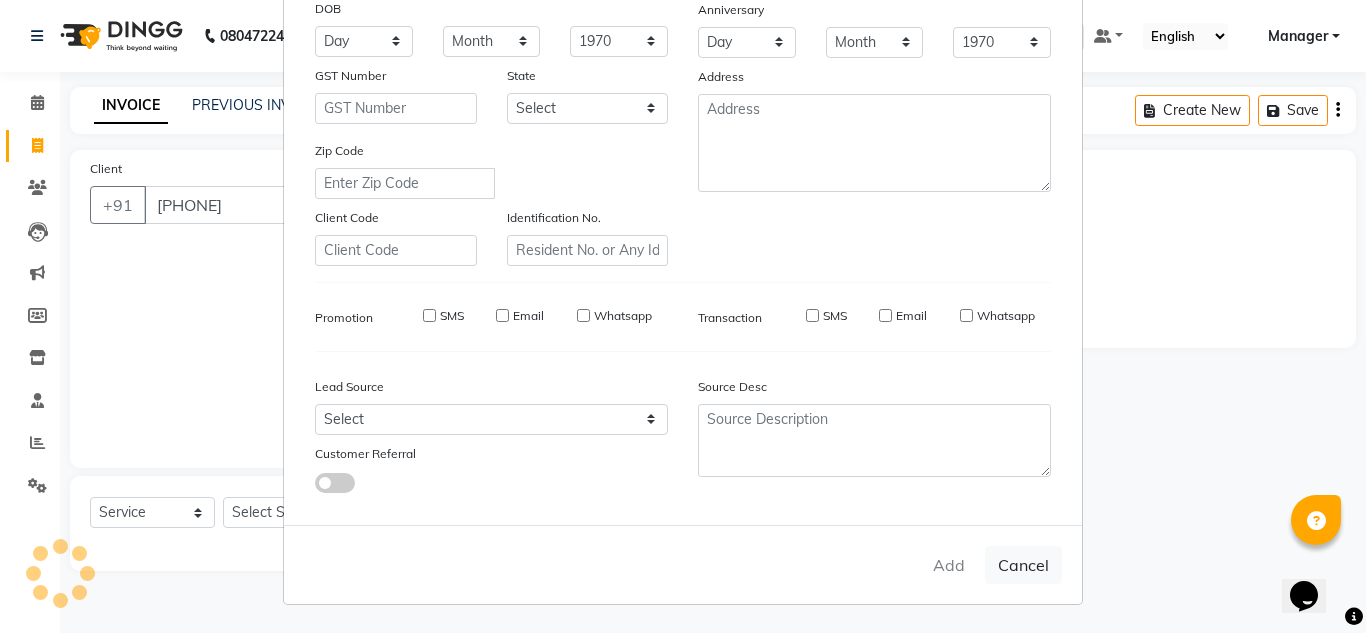 select 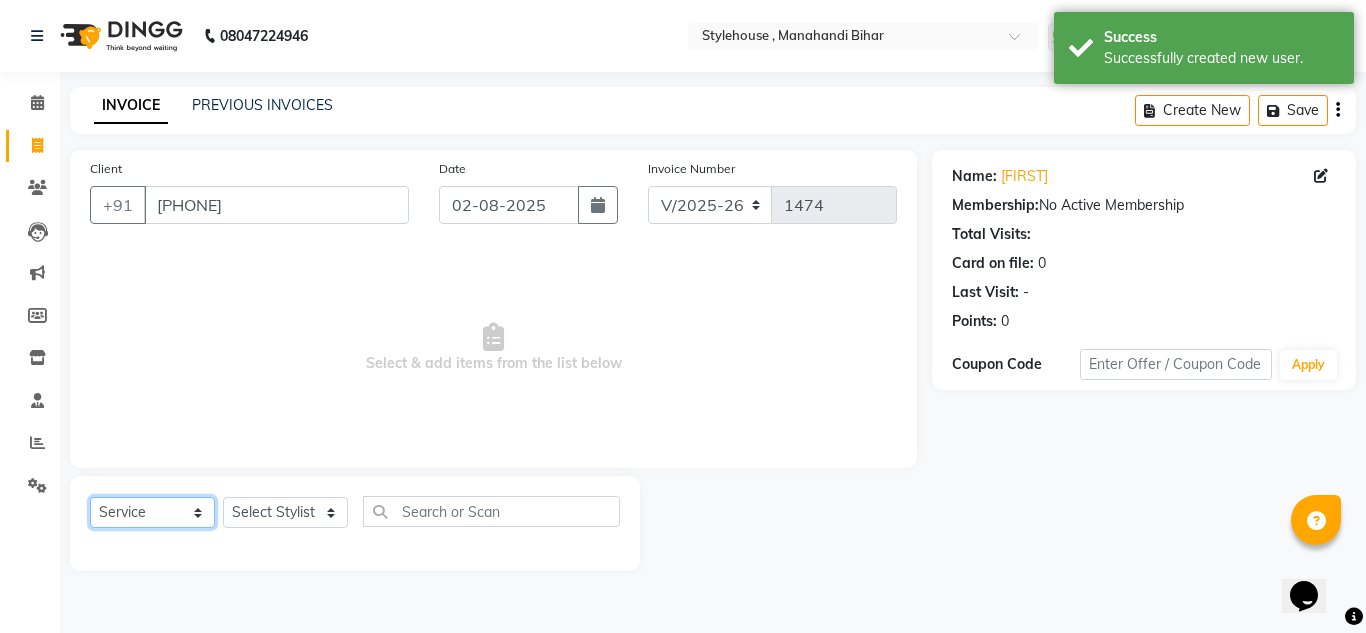 click on "Select  Service  Product  Membership  Package Voucher Prepaid Gift Card" 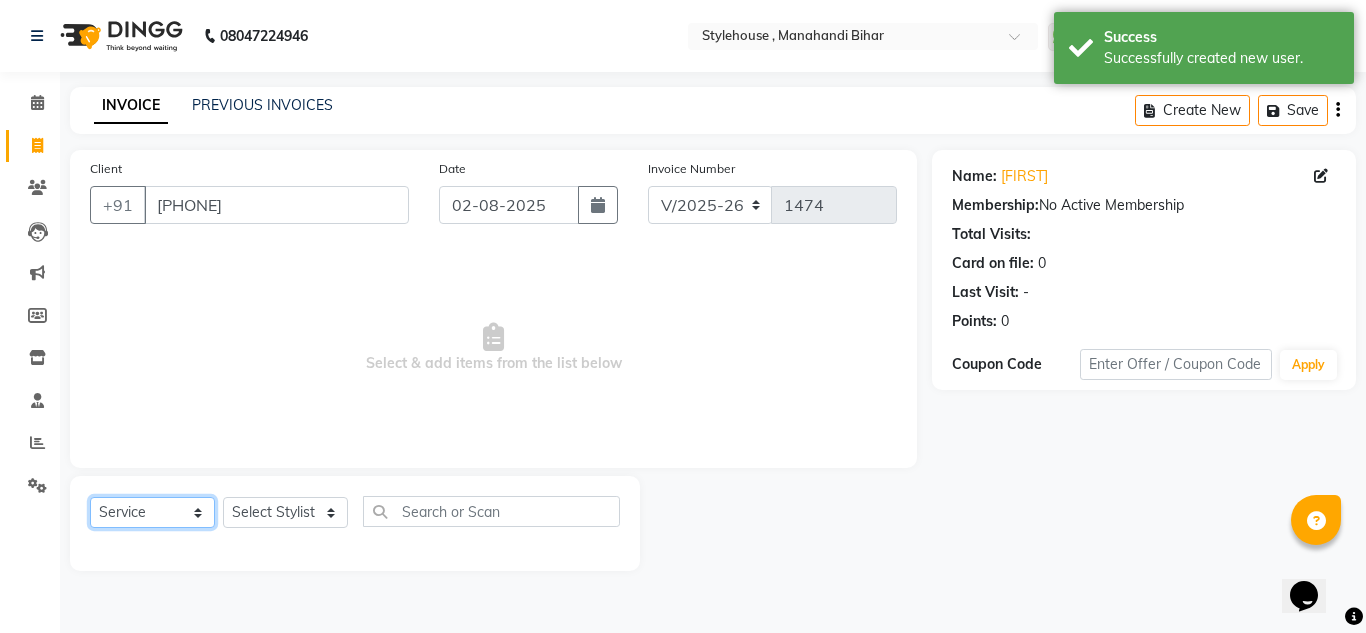 select on "membership" 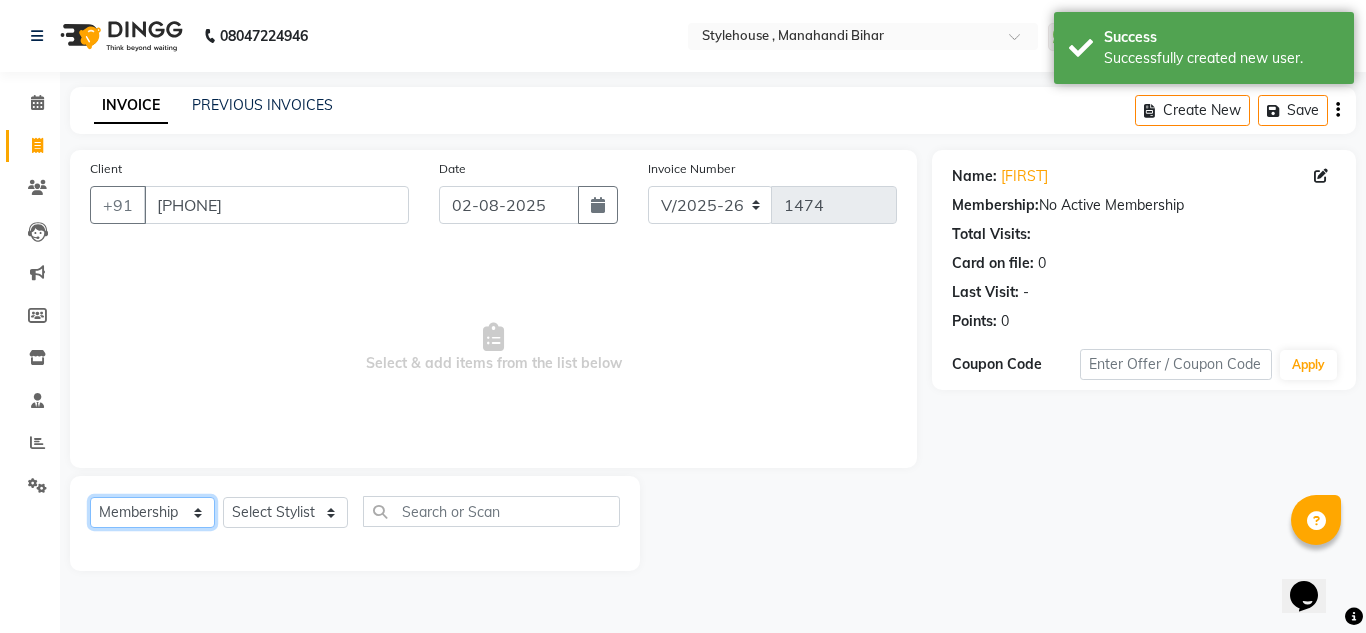 click on "Select  Service  Product  Membership  Package Voucher Prepaid Gift Card" 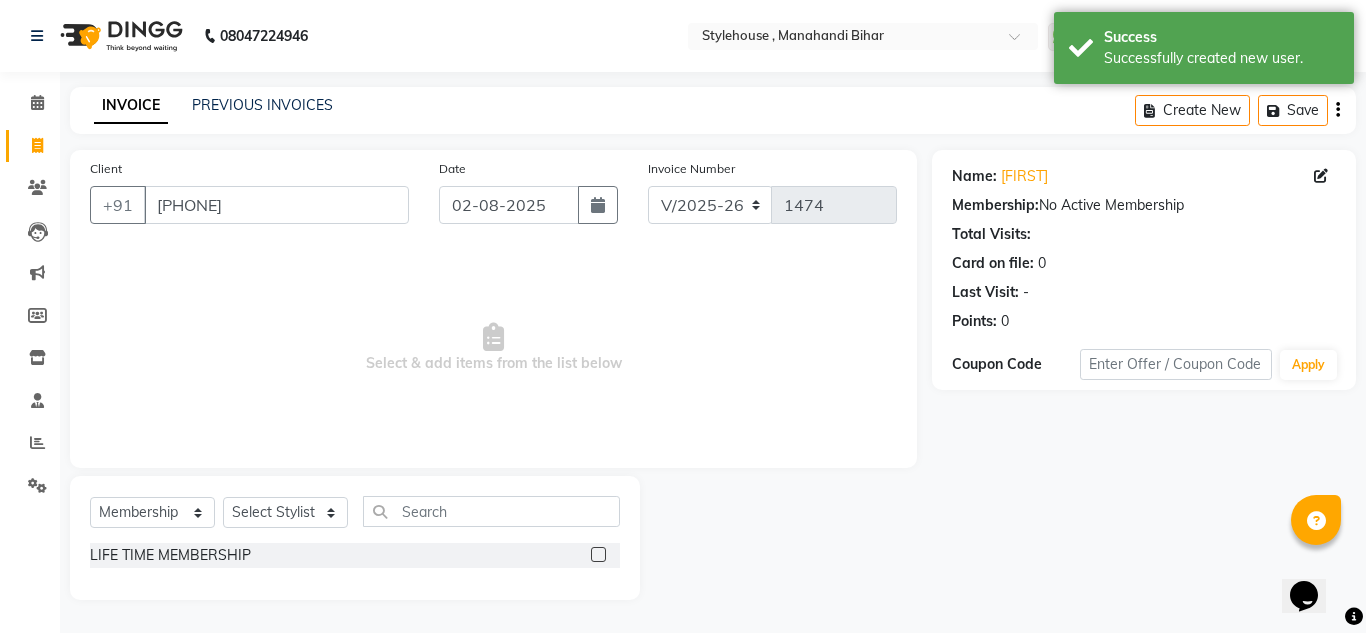 click 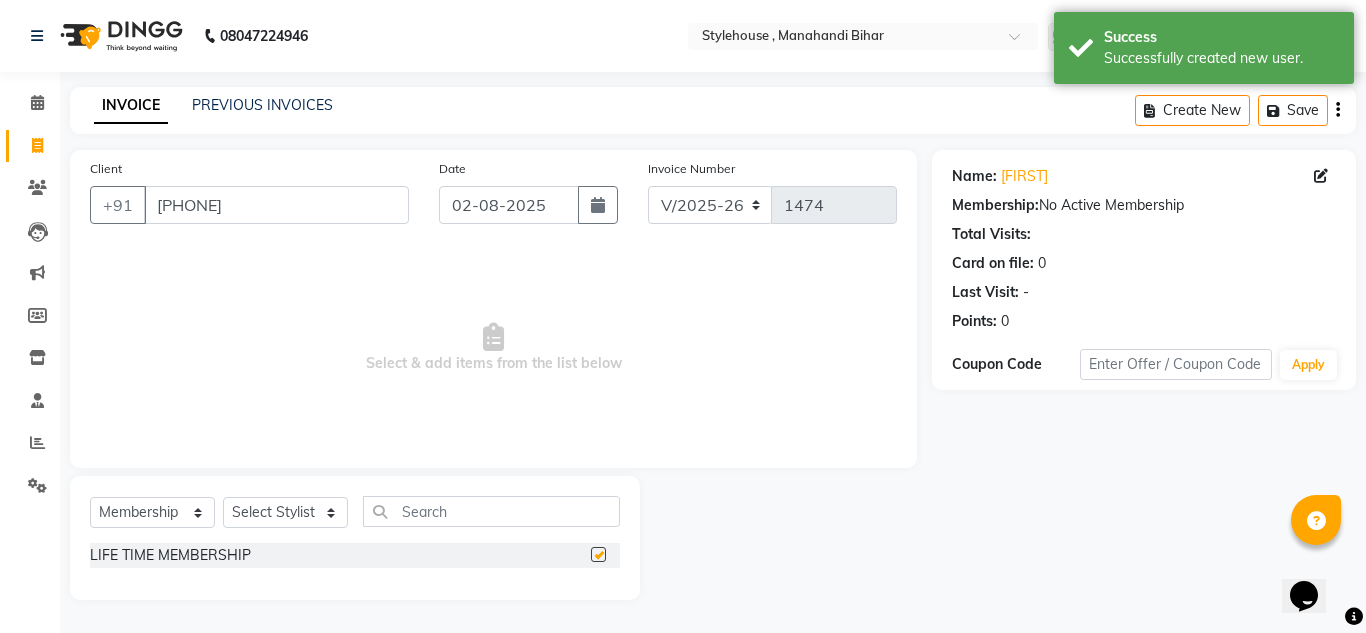 checkbox on "false" 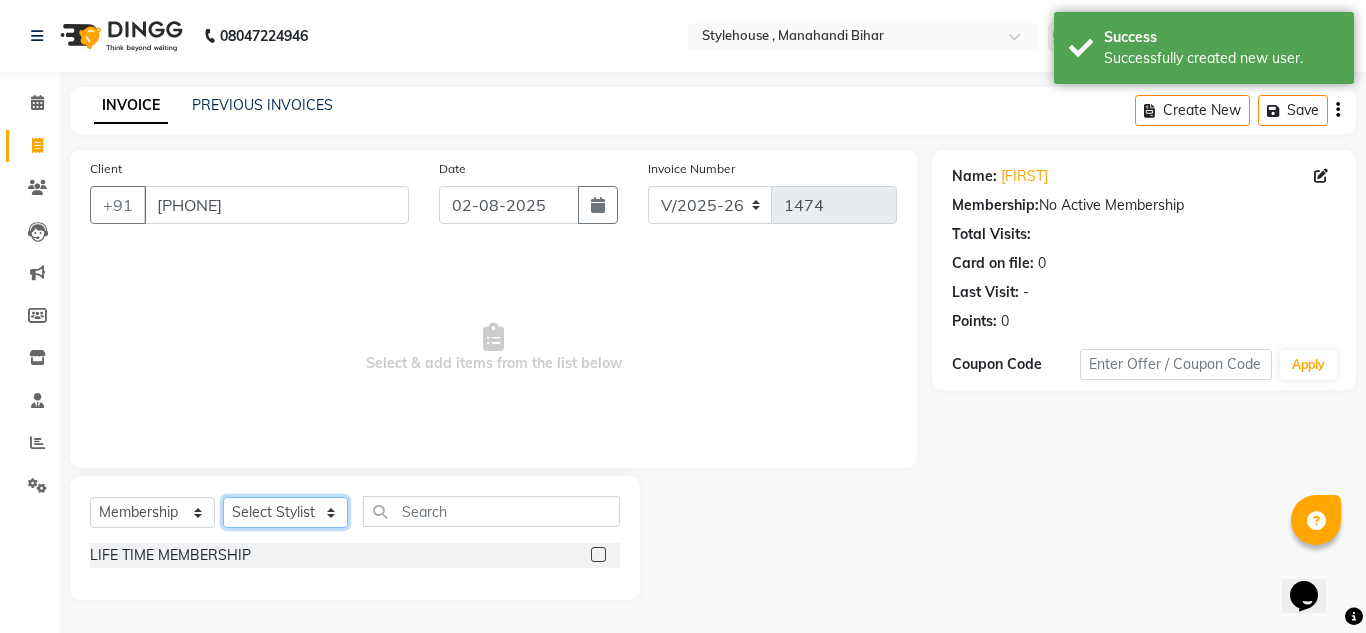 click on "Select Stylist ANIL BARIK ANIRUDH SAHOO JYOTIRANJAN BARIK KANHA LAXMI PRIYA Manager Manisha MANJIT BARIK PRADEEP BARIK PRIYANKA NANDA PUJA ROUT RUMA SAGARIKA SAHOO SALMAN SAMEER BARIK SAROJ SITHA TARA DEVI SHRESTA" 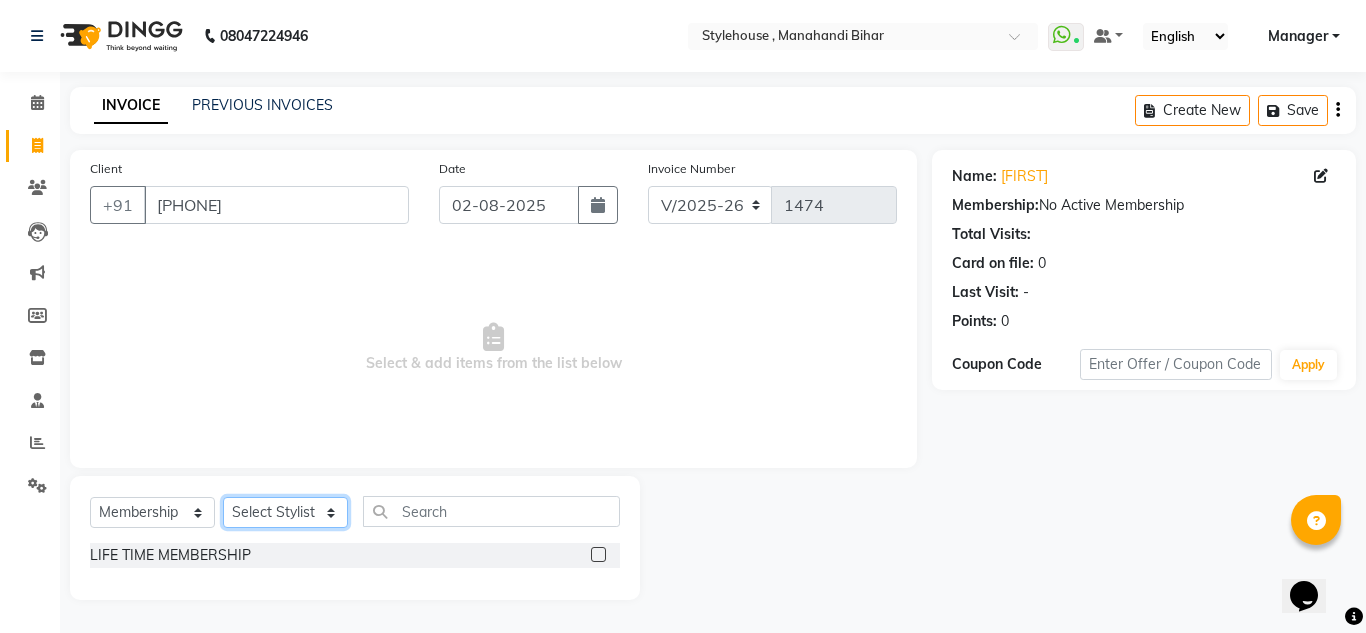 select on "69893" 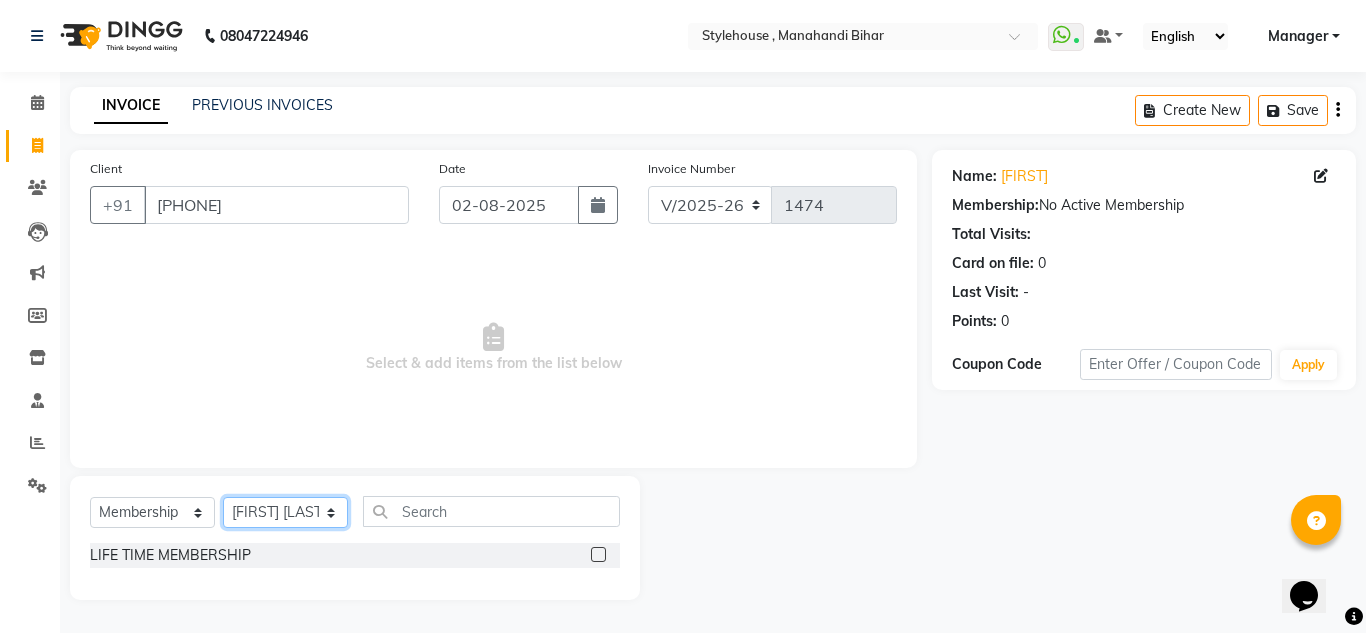 click on "Select Stylist ANIL BARIK ANIRUDH SAHOO JYOTIRANJAN BARIK KANHA LAXMI PRIYA Manager Manisha MANJIT BARIK PRADEEP BARIK PRIYANKA NANDA PUJA ROUT RUMA SAGARIKA SAHOO SALMAN SAMEER BARIK SAROJ SITHA TARA DEVI SHRESTA" 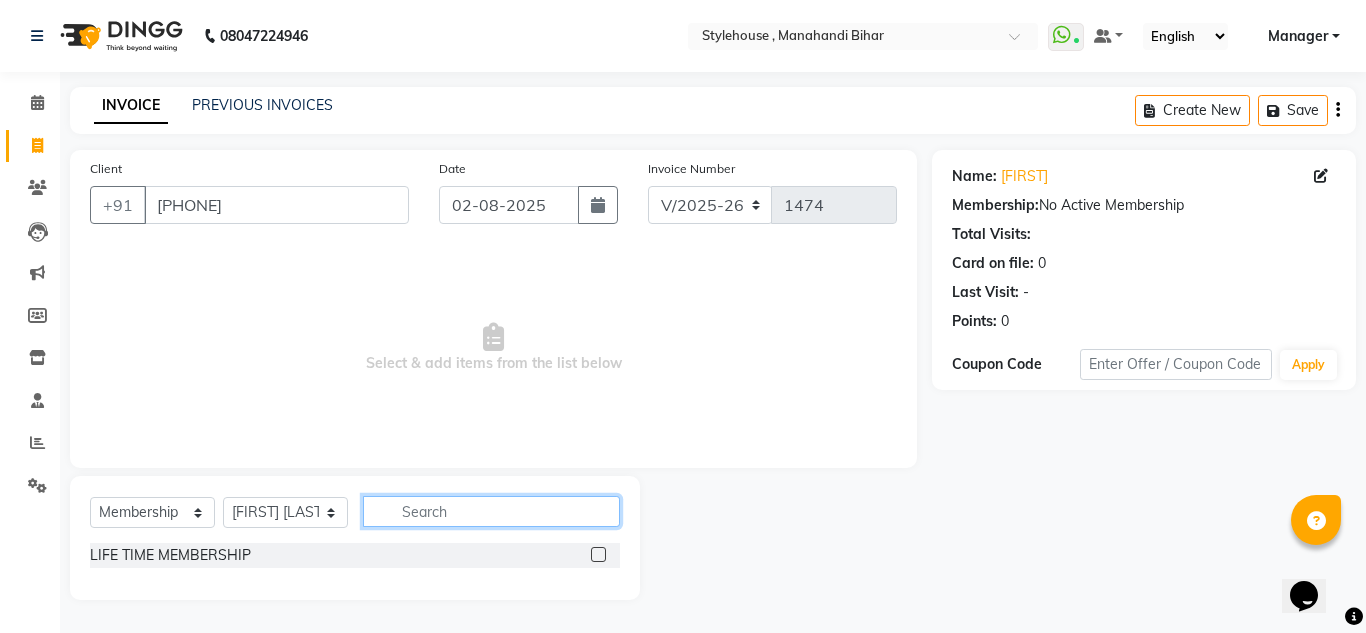 click 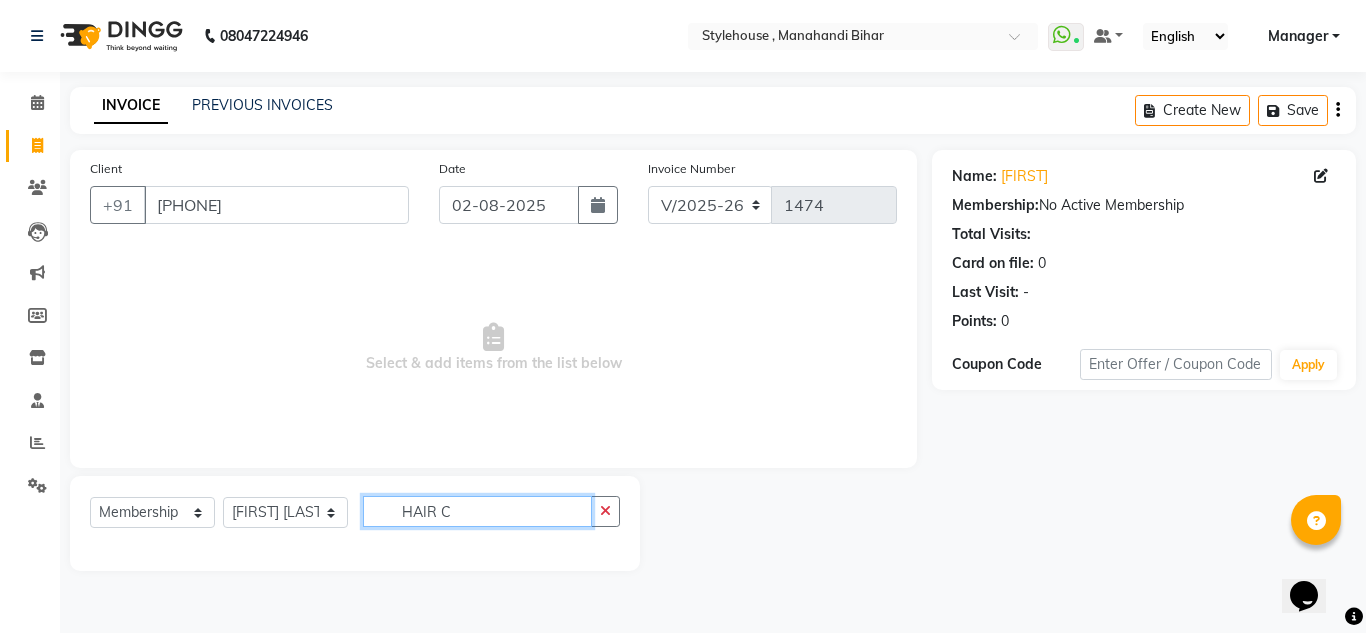 type on "HAIR C" 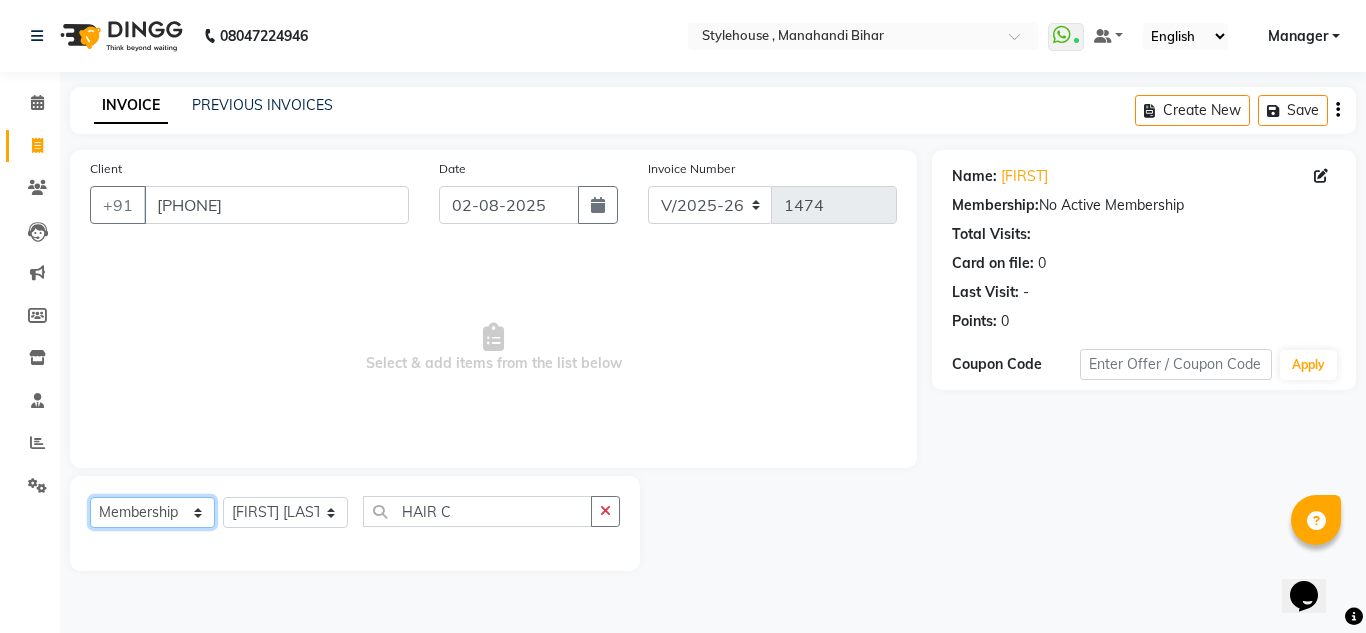 click on "Select  Service  Product  Membership  Package Voucher Prepaid Gift Card" 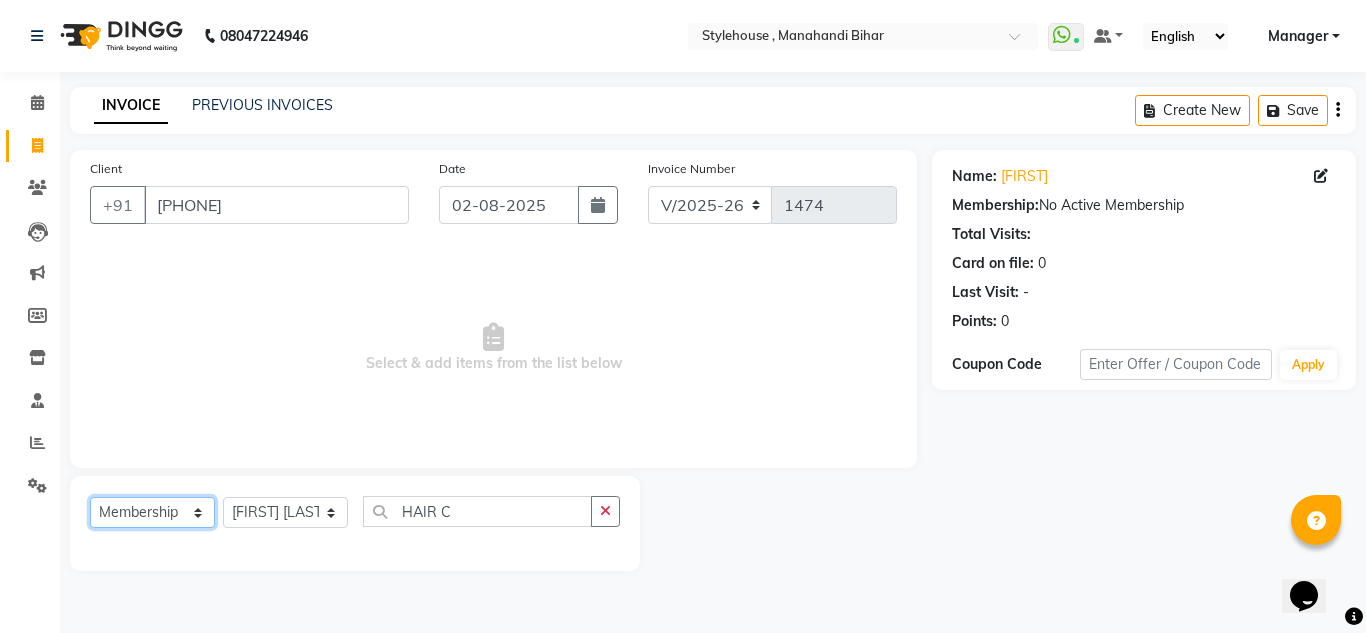 click on "Select  Service  Product  Membership  Package Voucher Prepaid Gift Card" 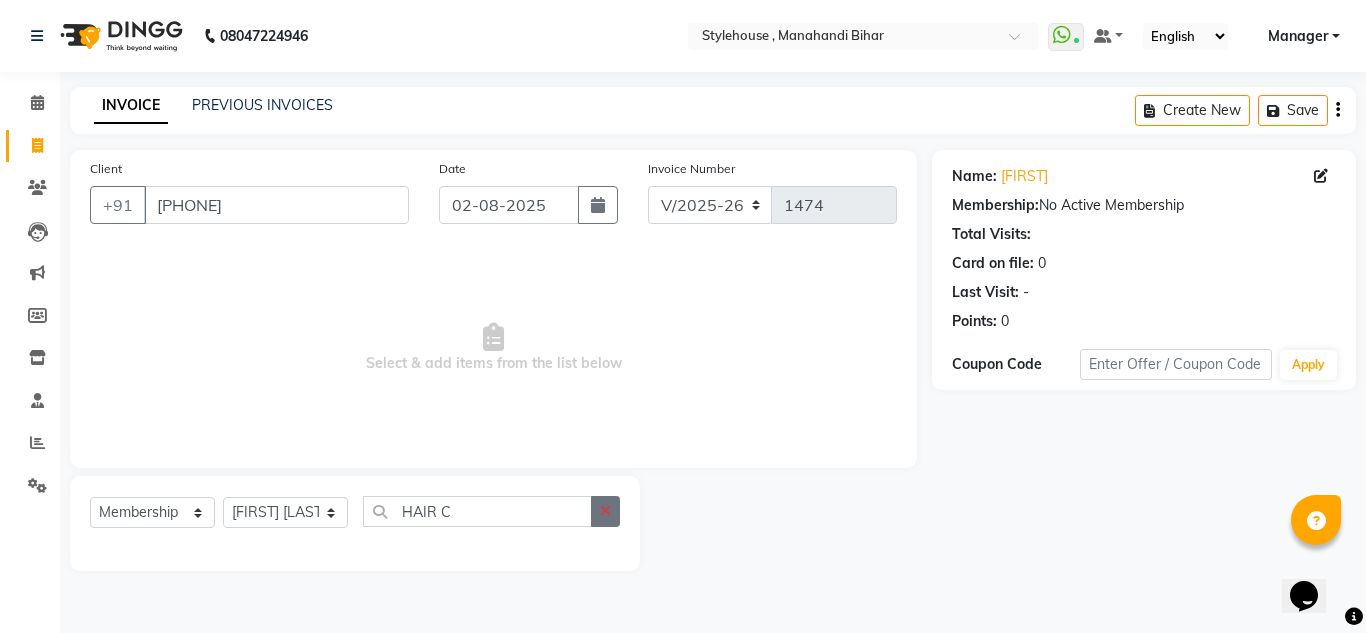 click 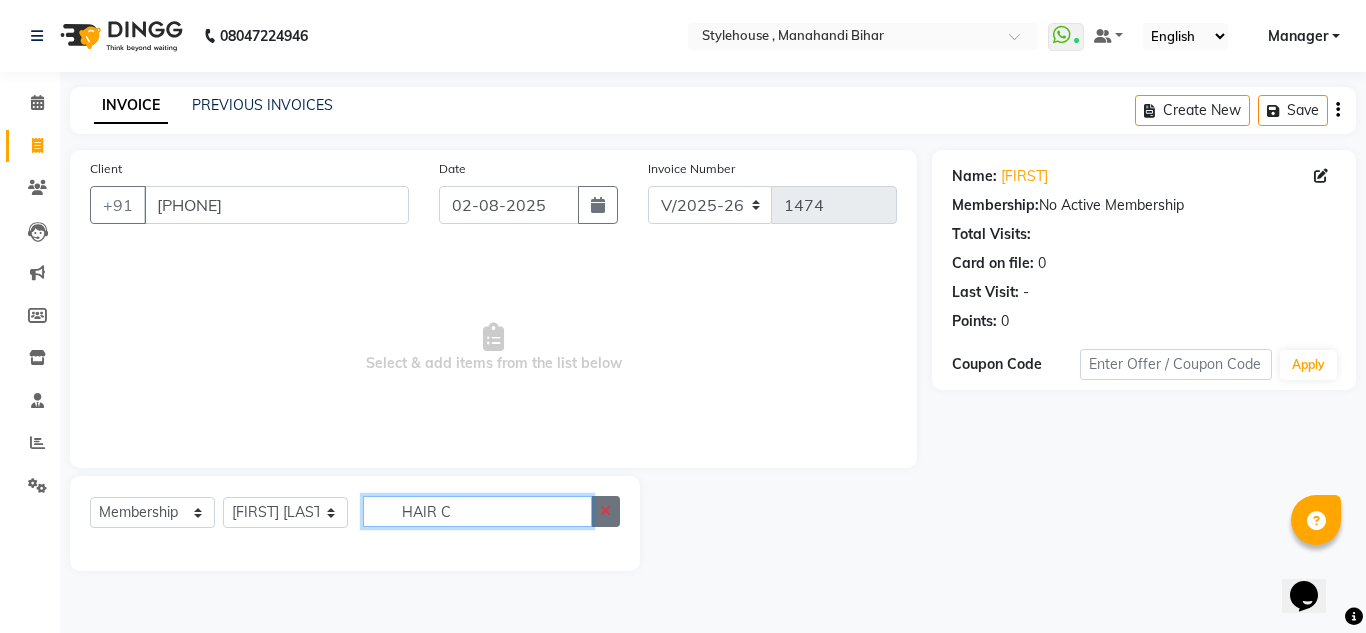 type 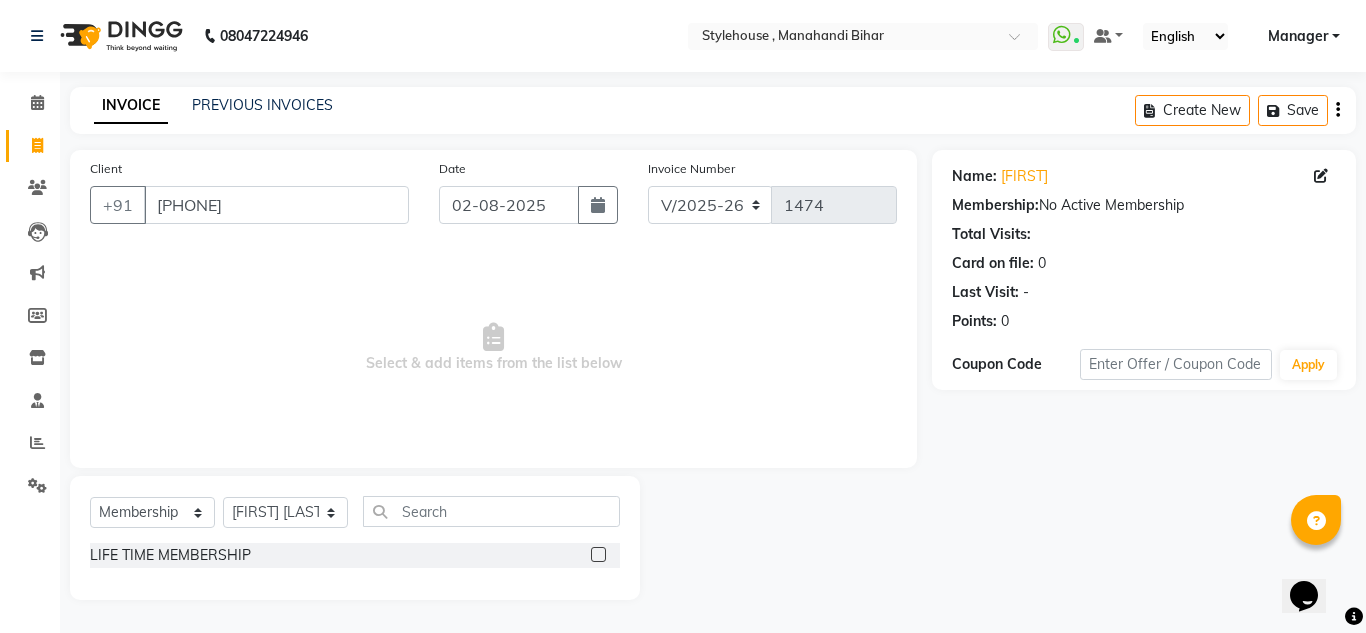 click 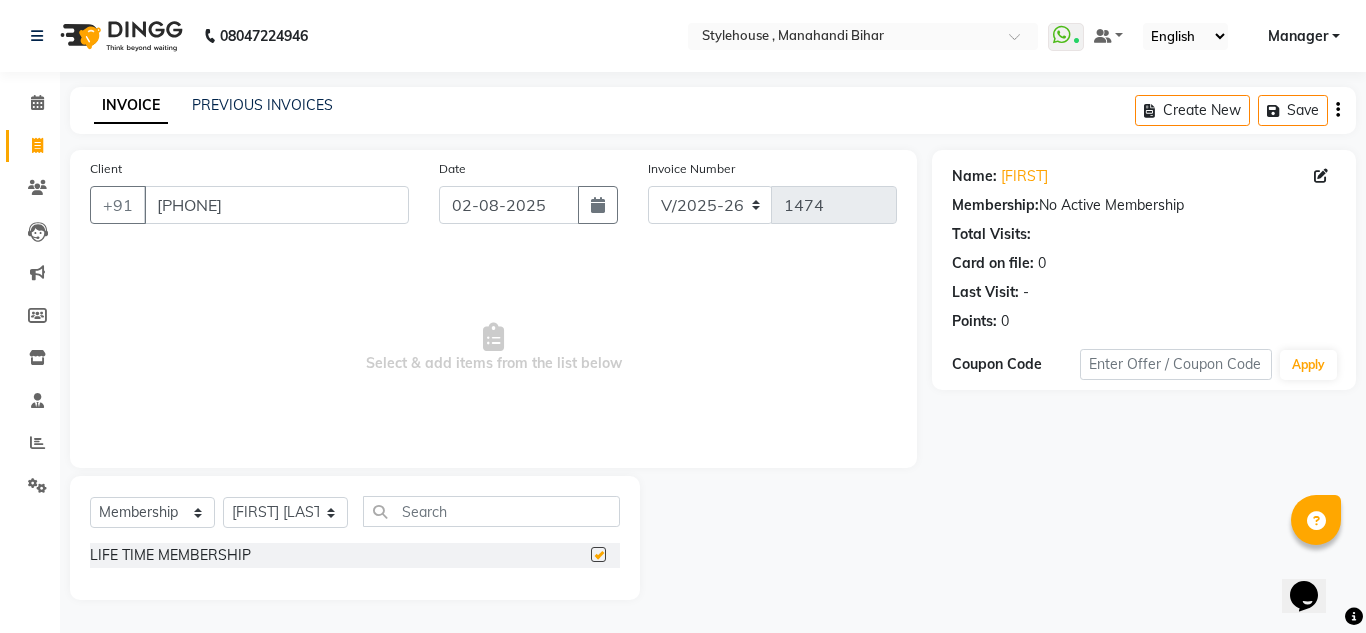 select on "select" 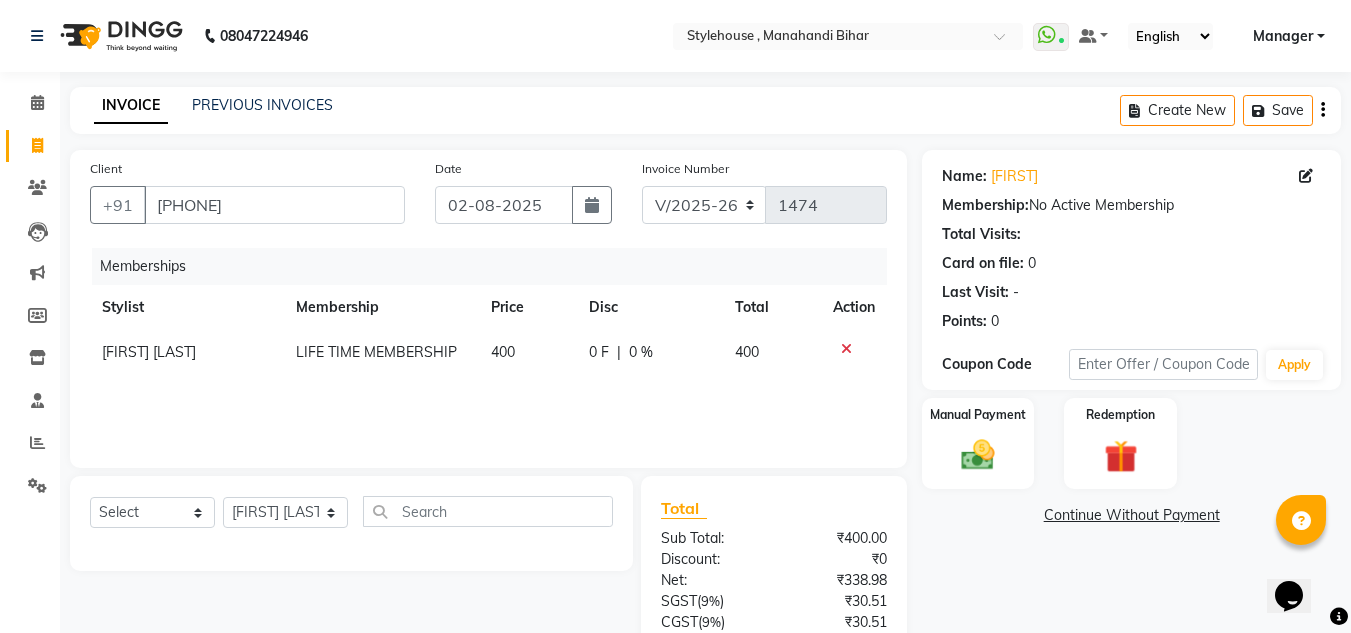 click on "0 F" 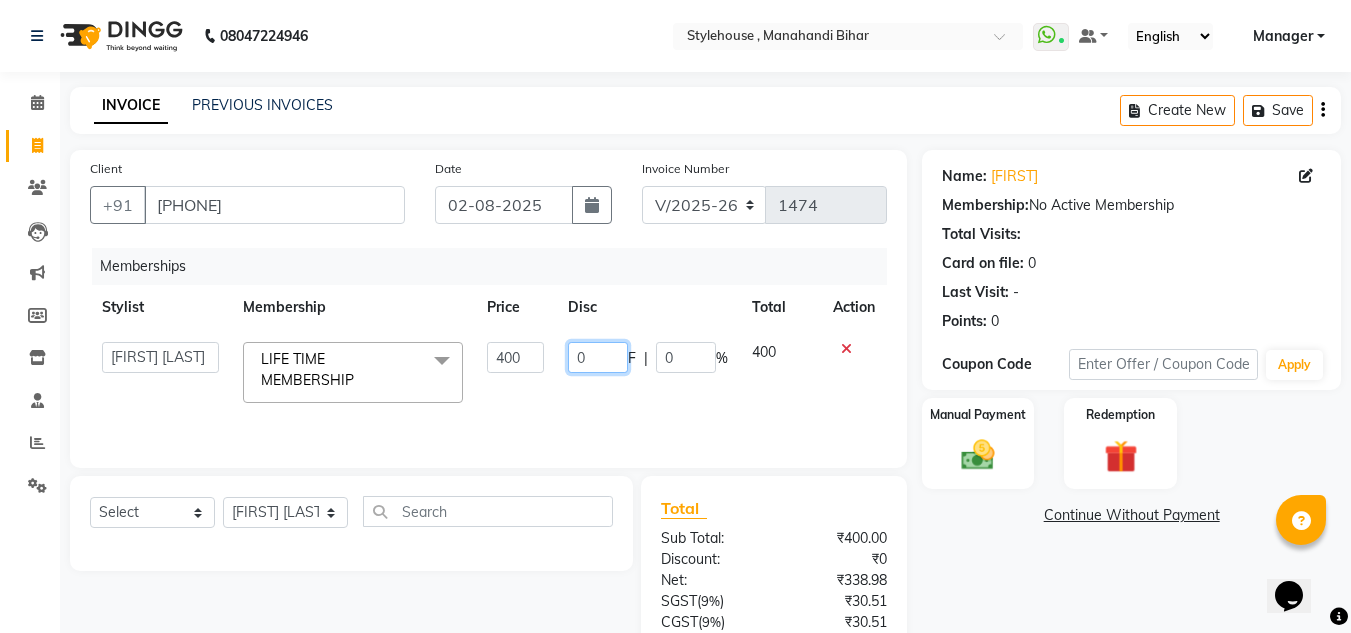 click on "0" 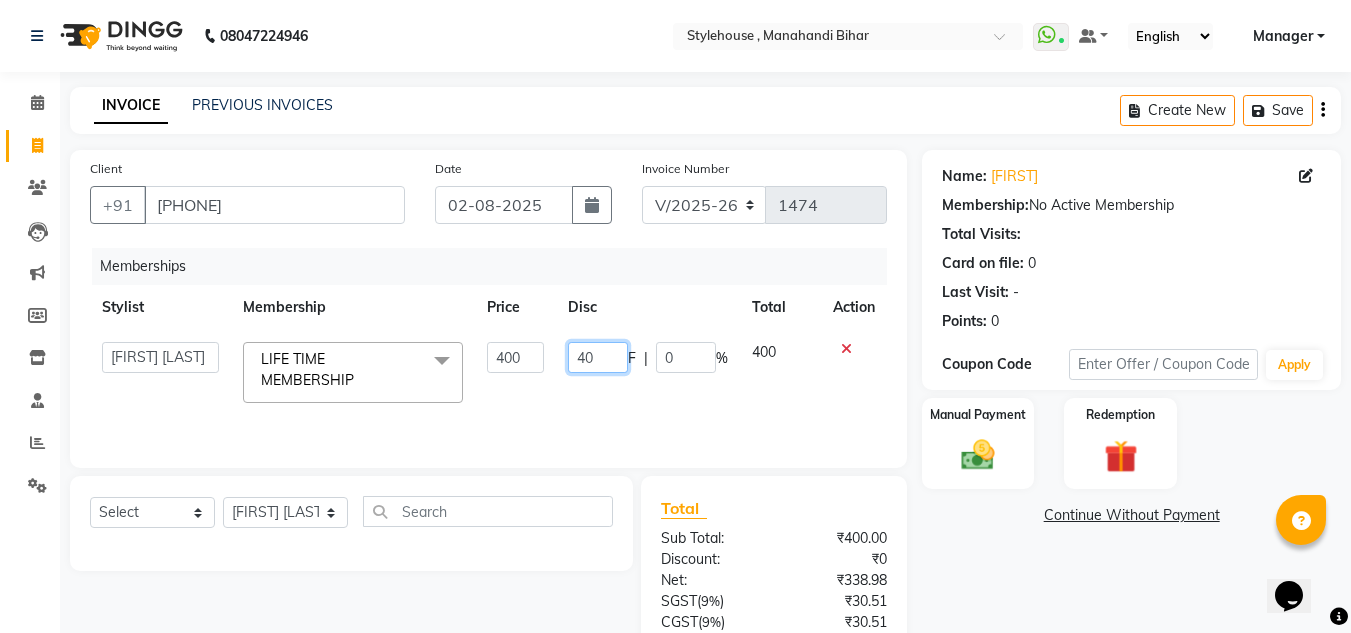 type on "400" 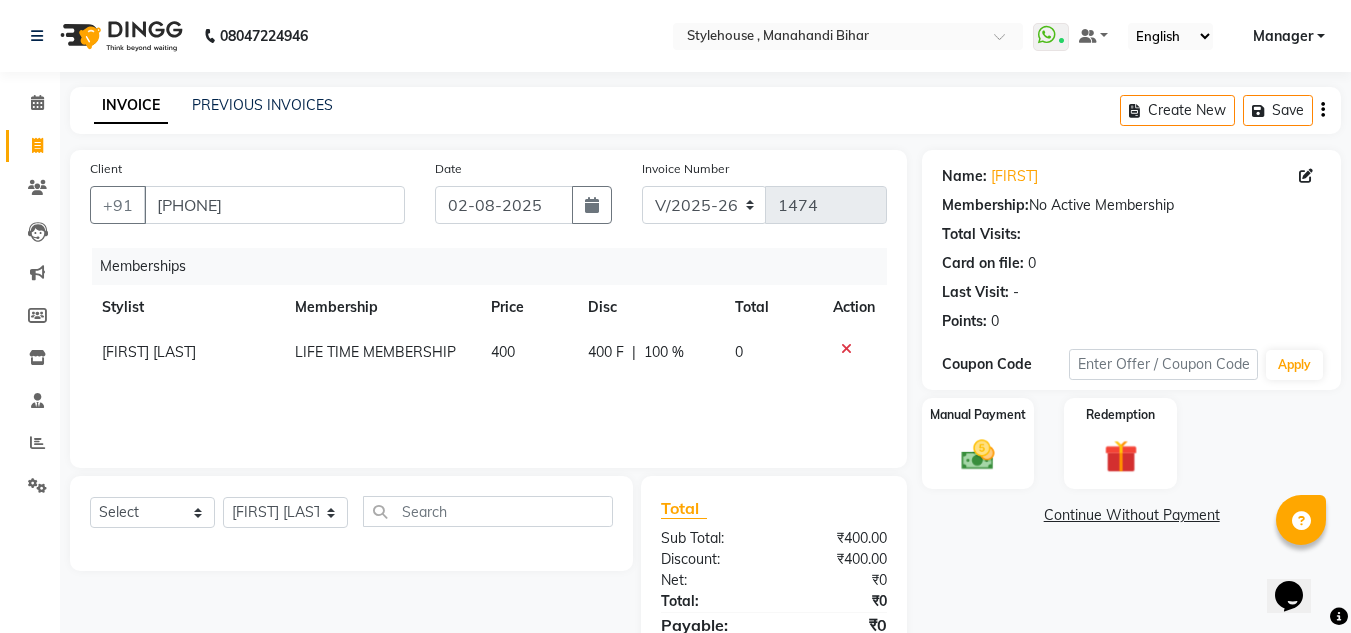 click on "Memberships Stylist Membership Price Disc Total Action [FIRST] [LAST] LIFE TIME MEMBERSHIP 400 400 F | 100 % 0" 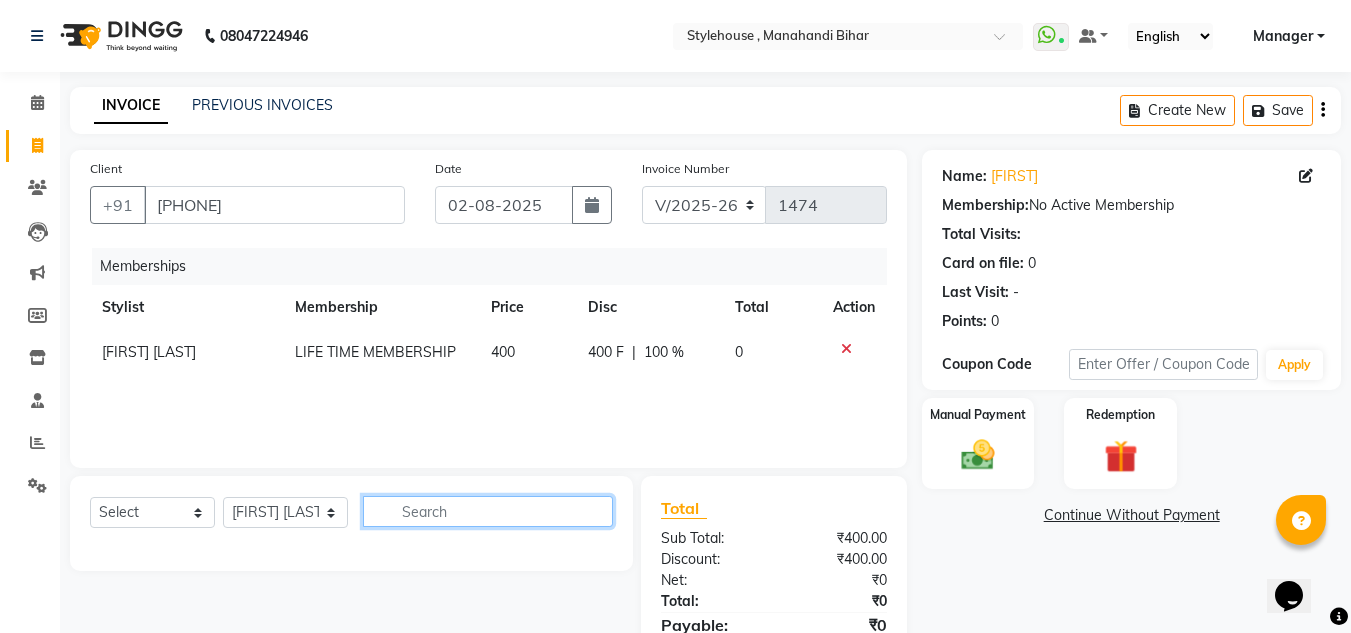 click 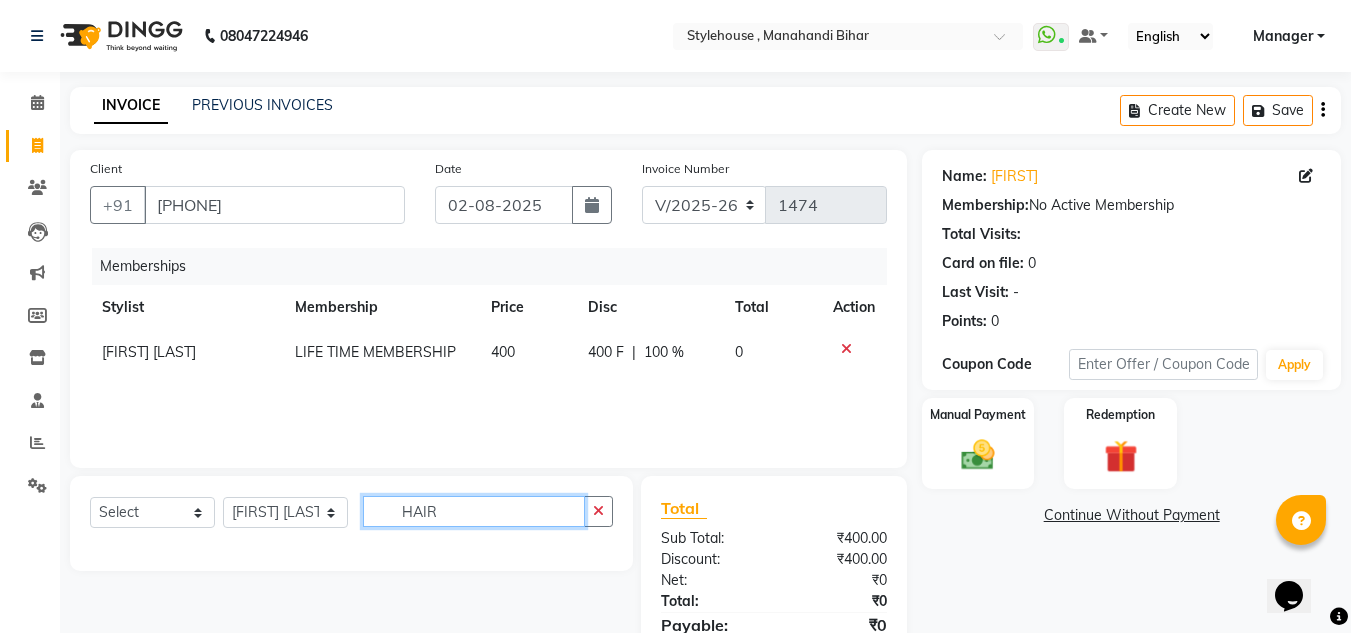 type on "HAIR" 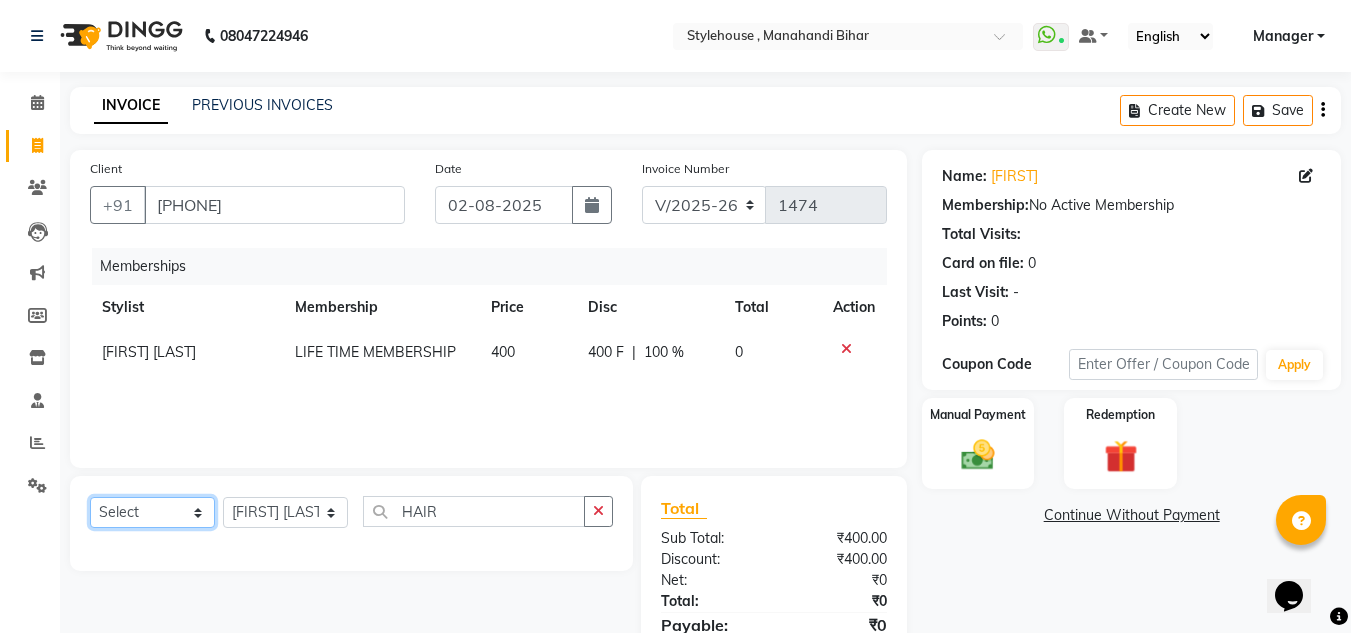 click on "Select  Service  Product  Package Voucher Prepaid Gift Card" 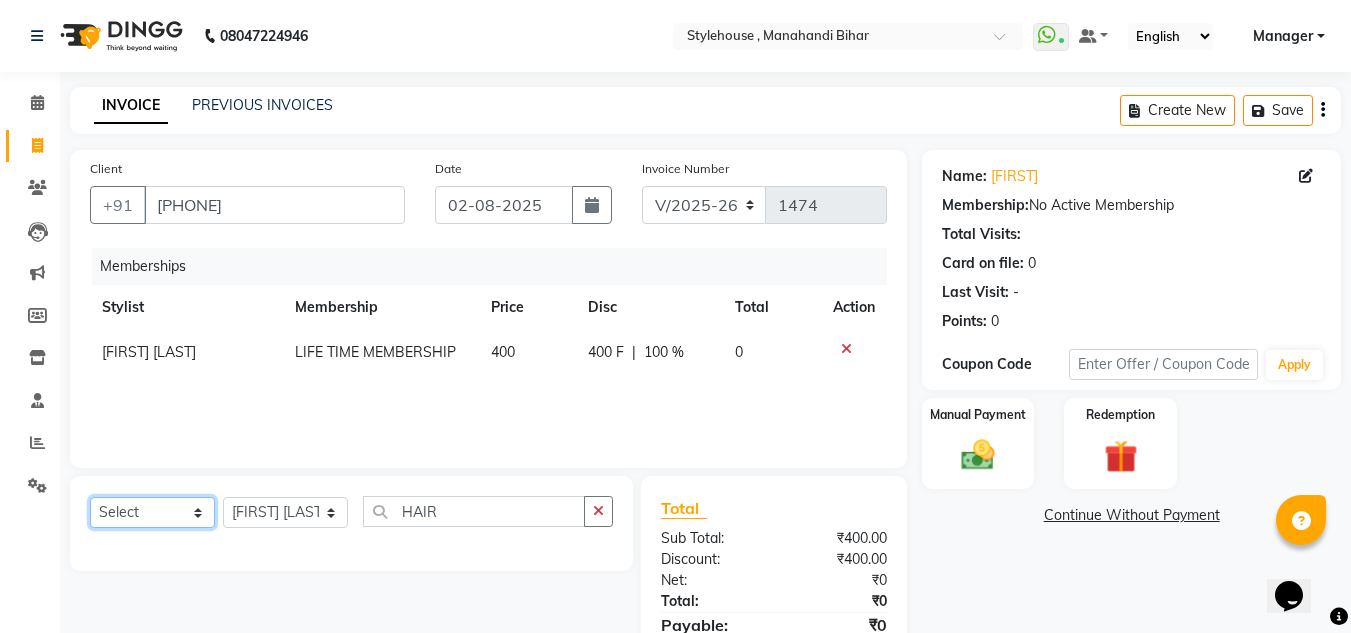 select on "service" 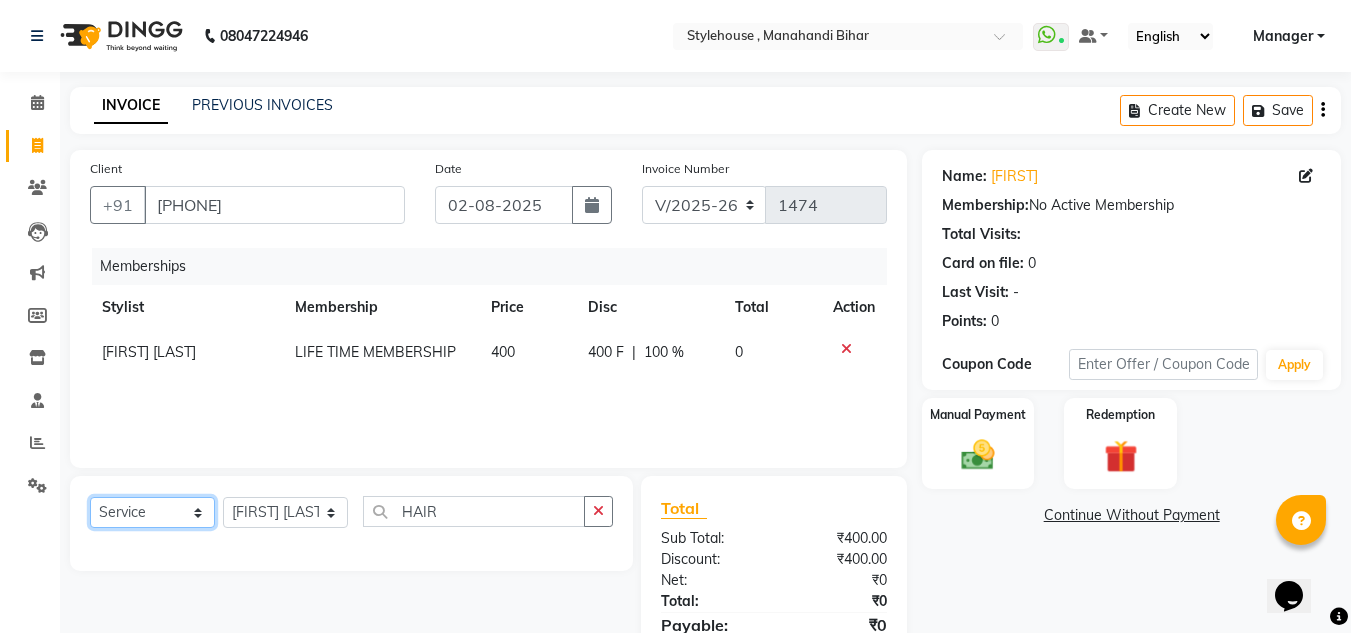 click on "Select  Service  Product  Package Voucher Prepaid Gift Card" 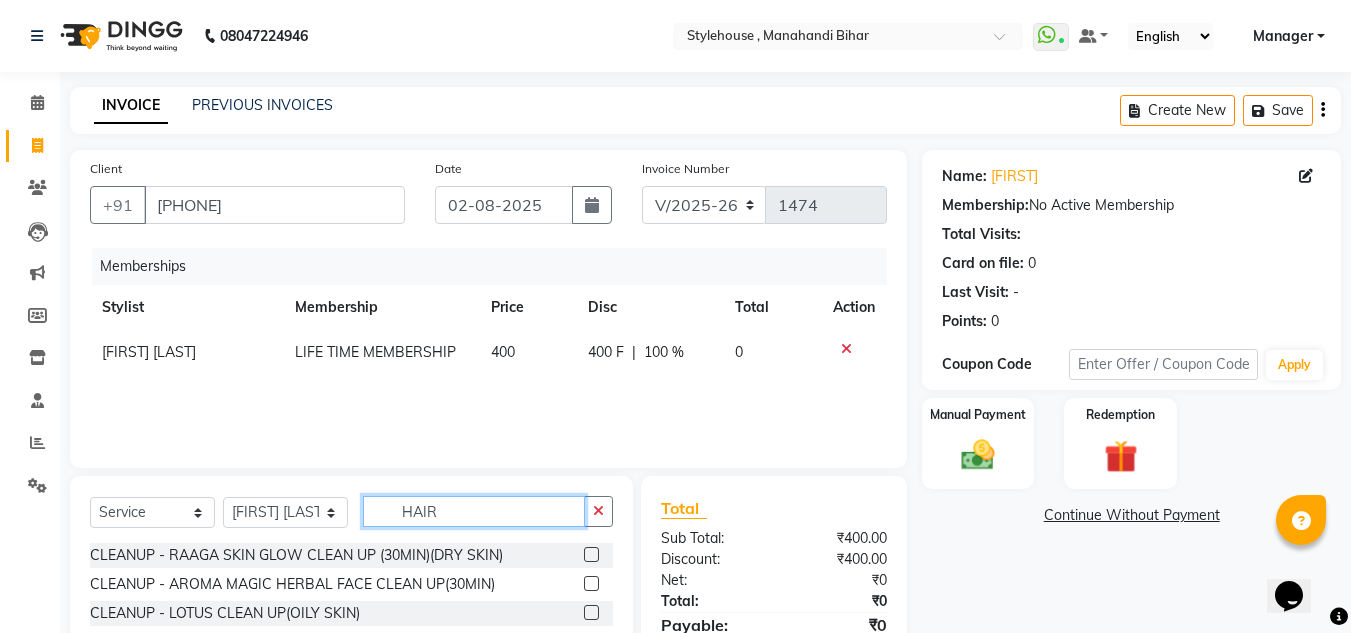 click on "HAIR" 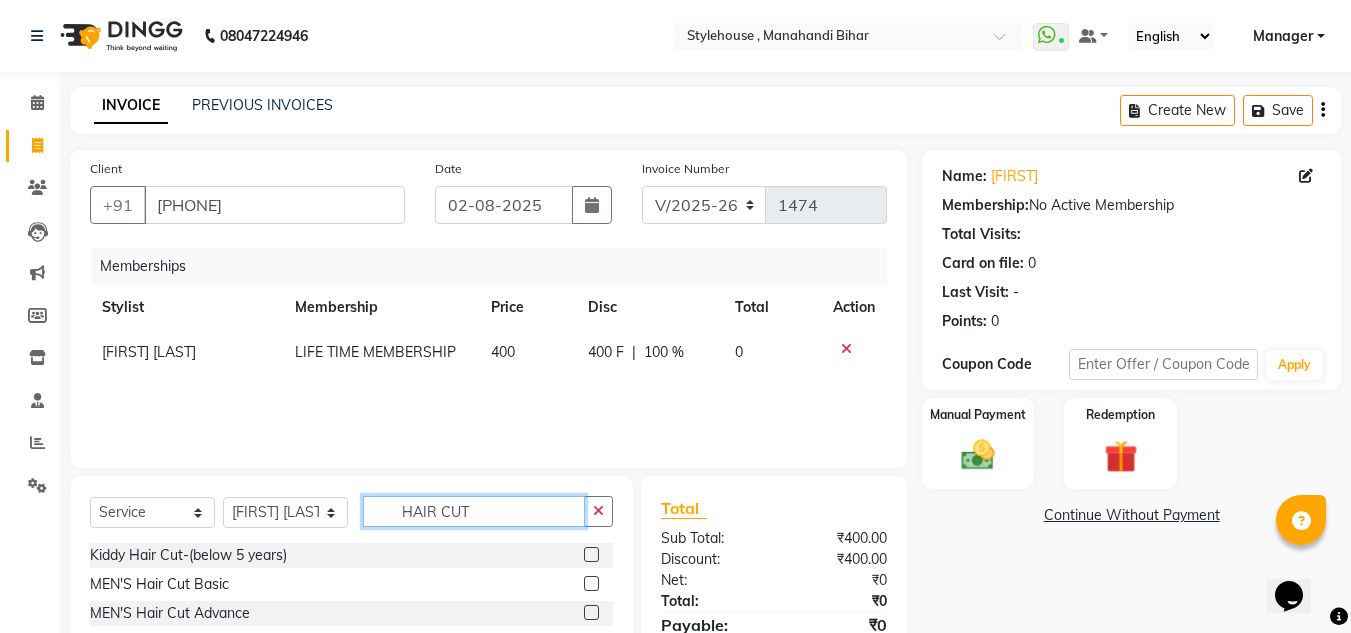 type on "HAIR CUT" 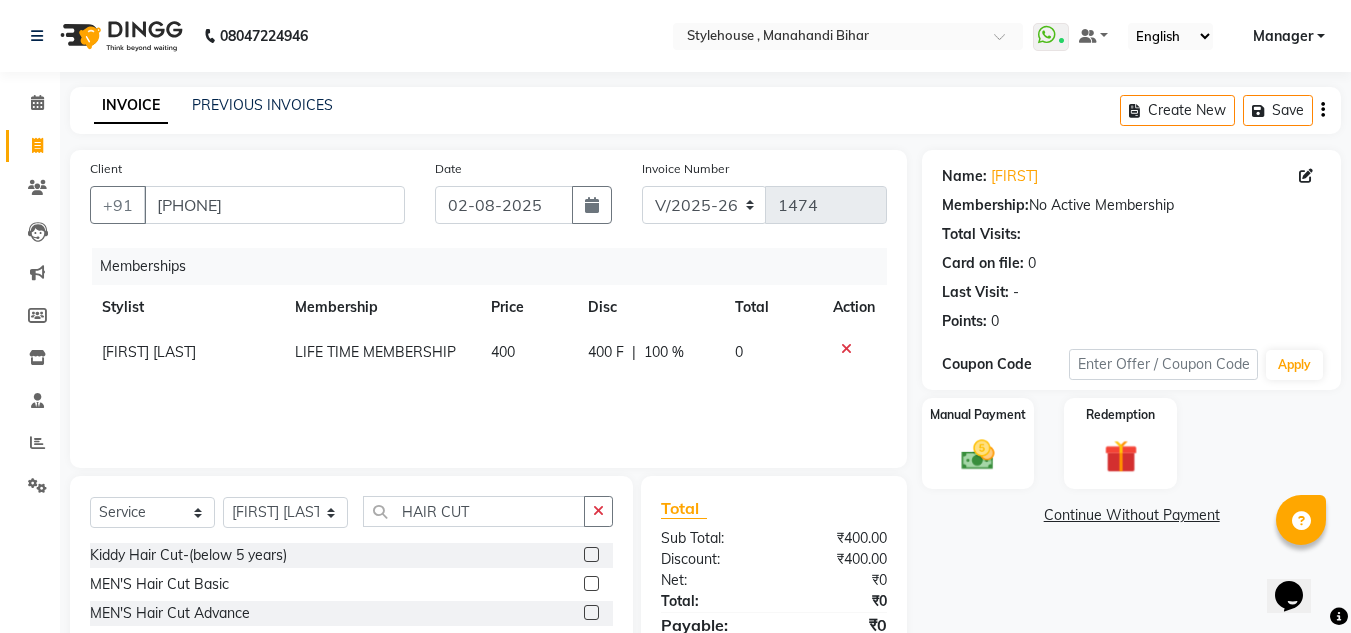 click 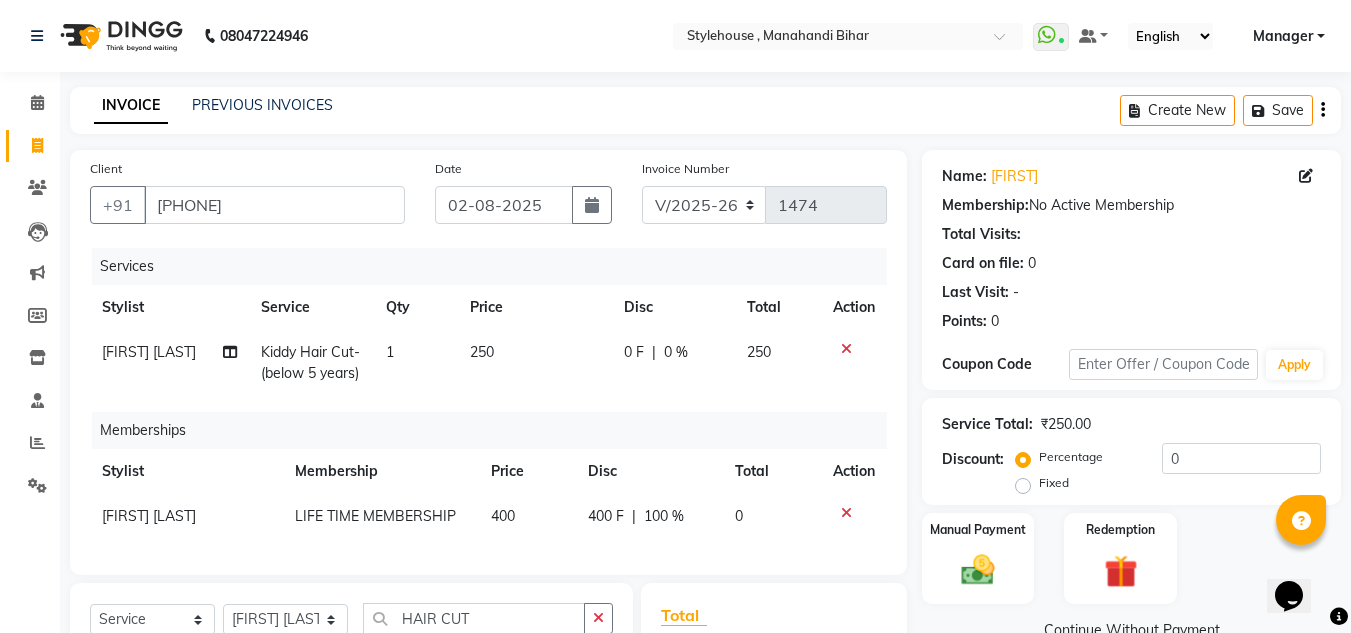 checkbox on "false" 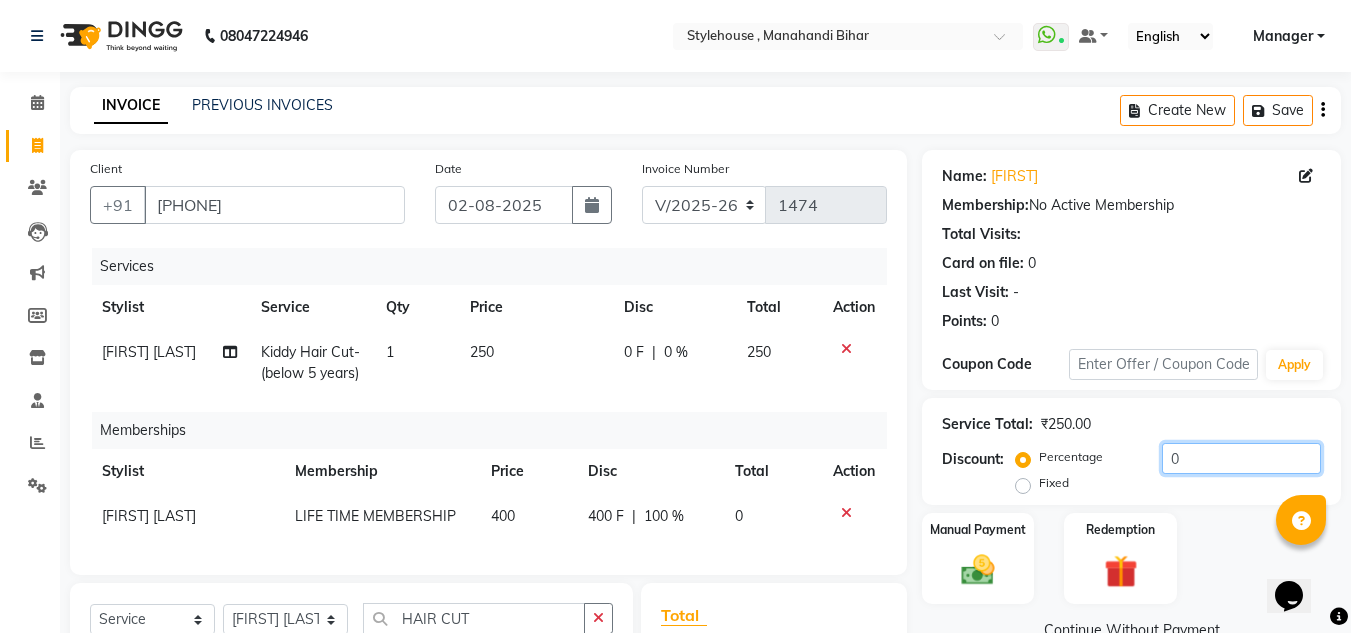 click on "0" 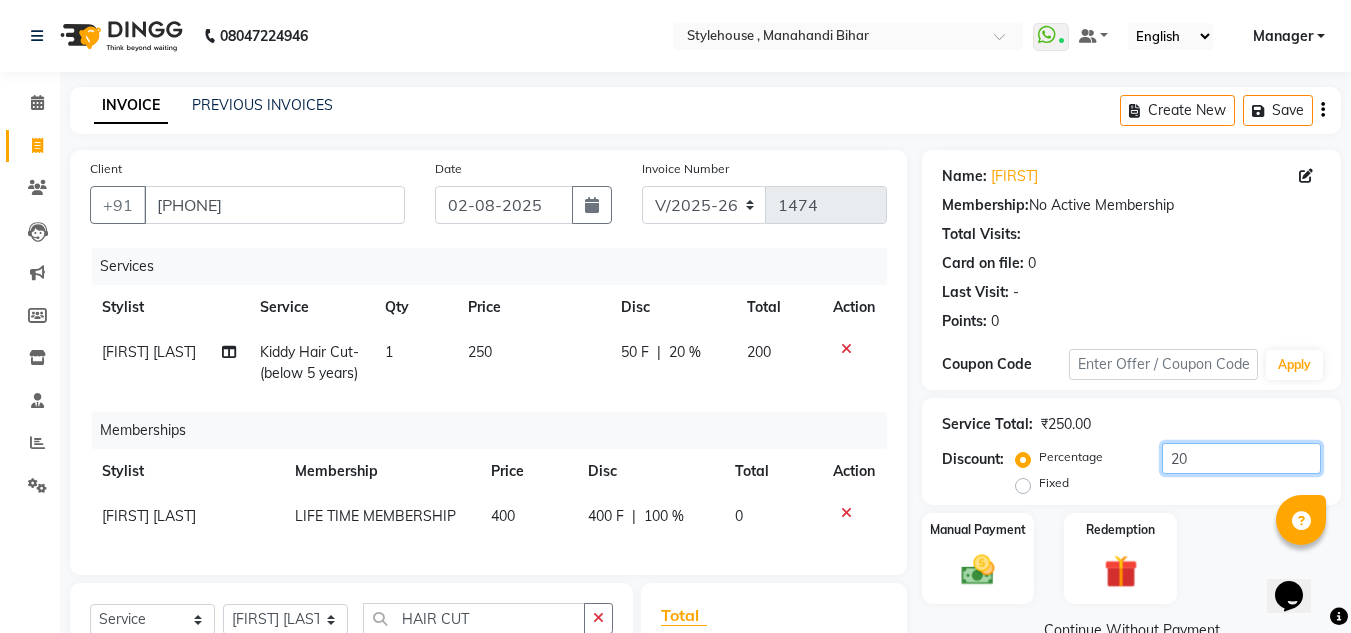 scroll, scrollTop: 100, scrollLeft: 0, axis: vertical 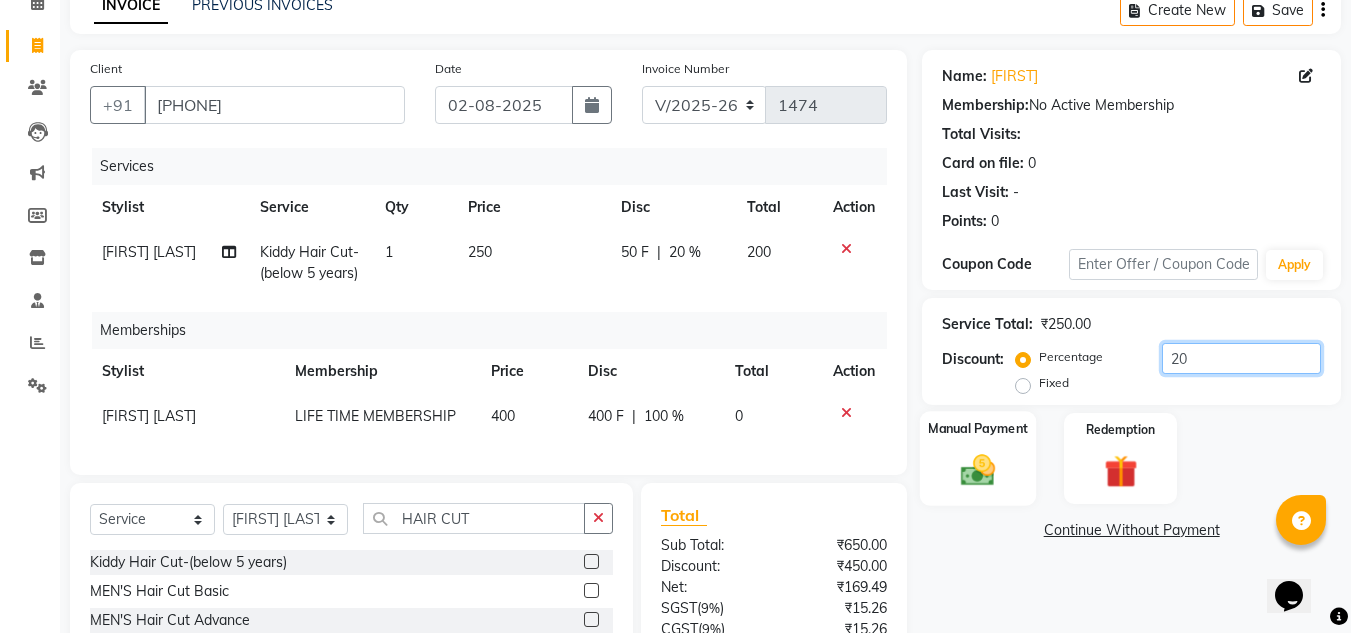 type on "20" 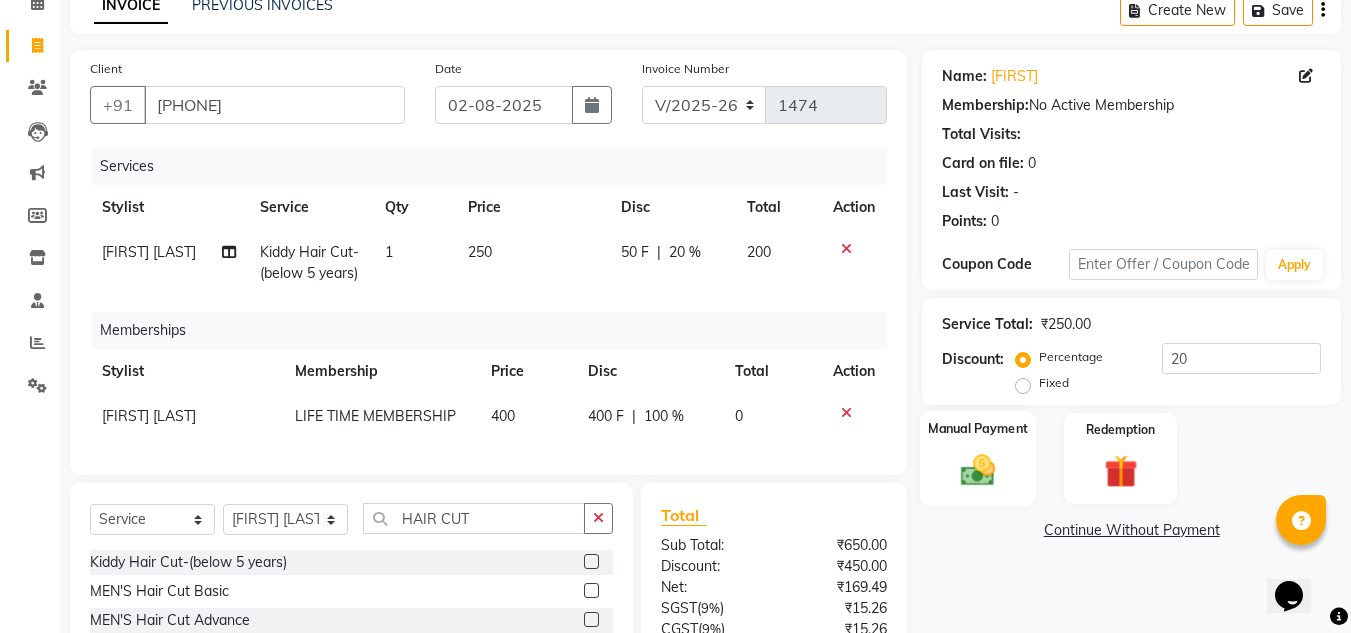click 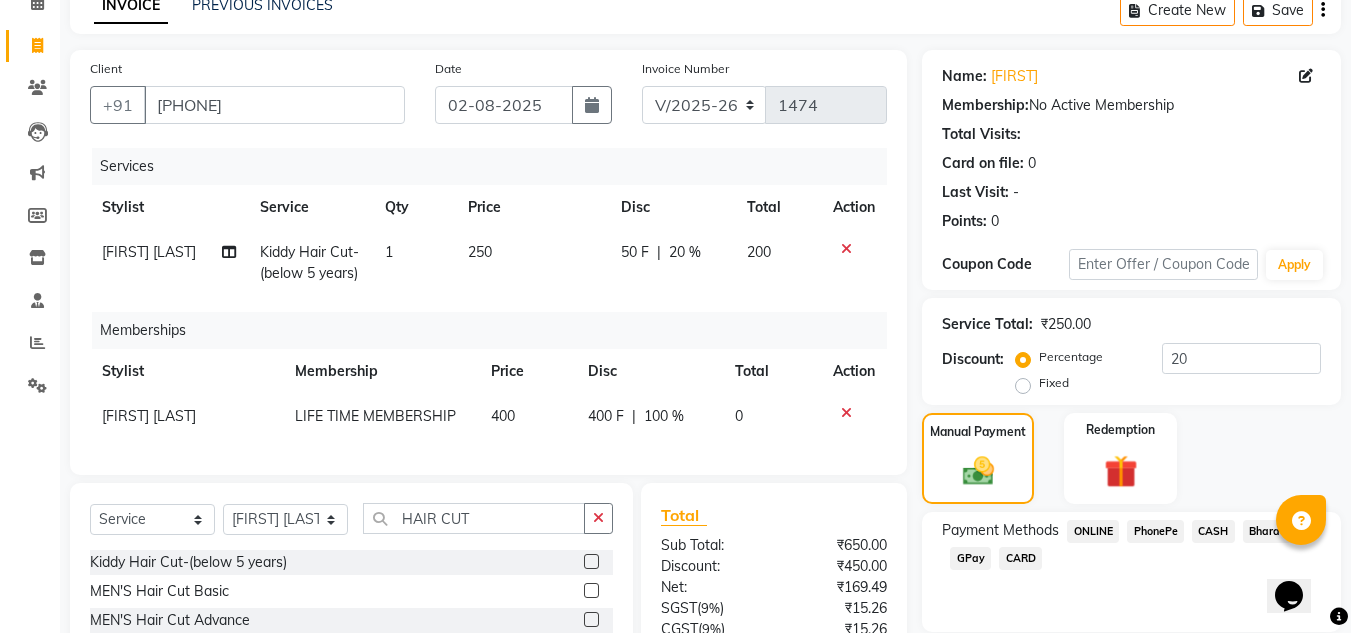 click on "CASH" 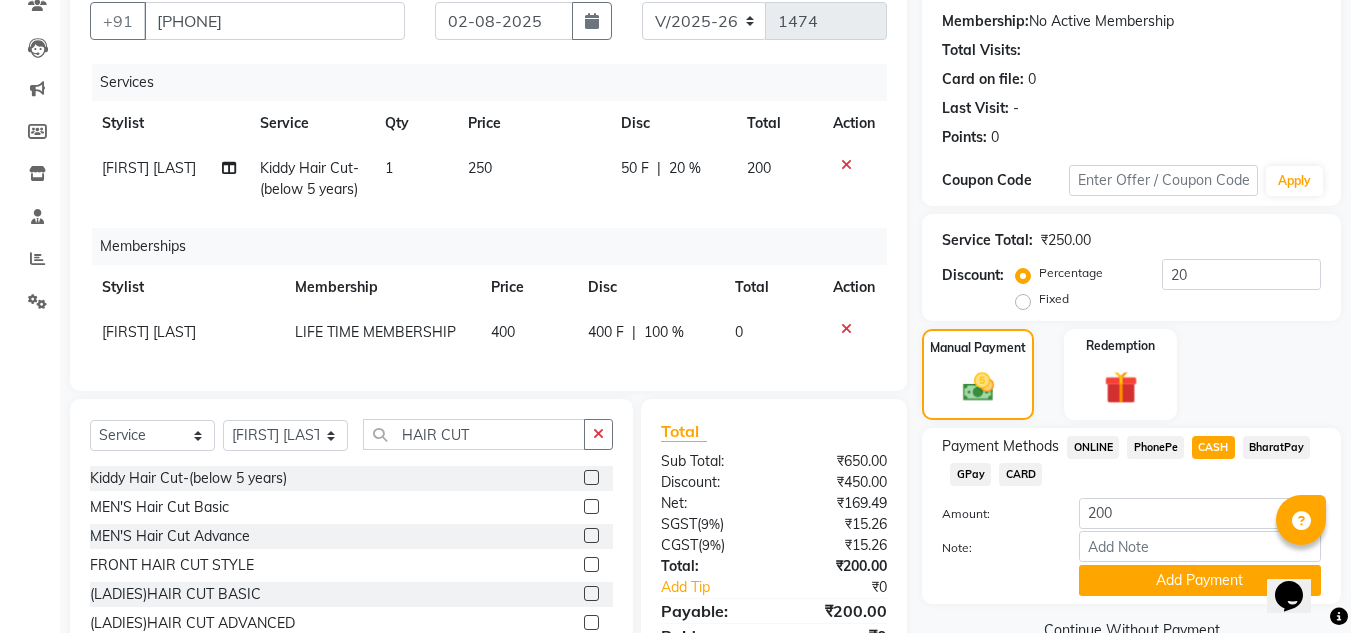 scroll, scrollTop: 290, scrollLeft: 0, axis: vertical 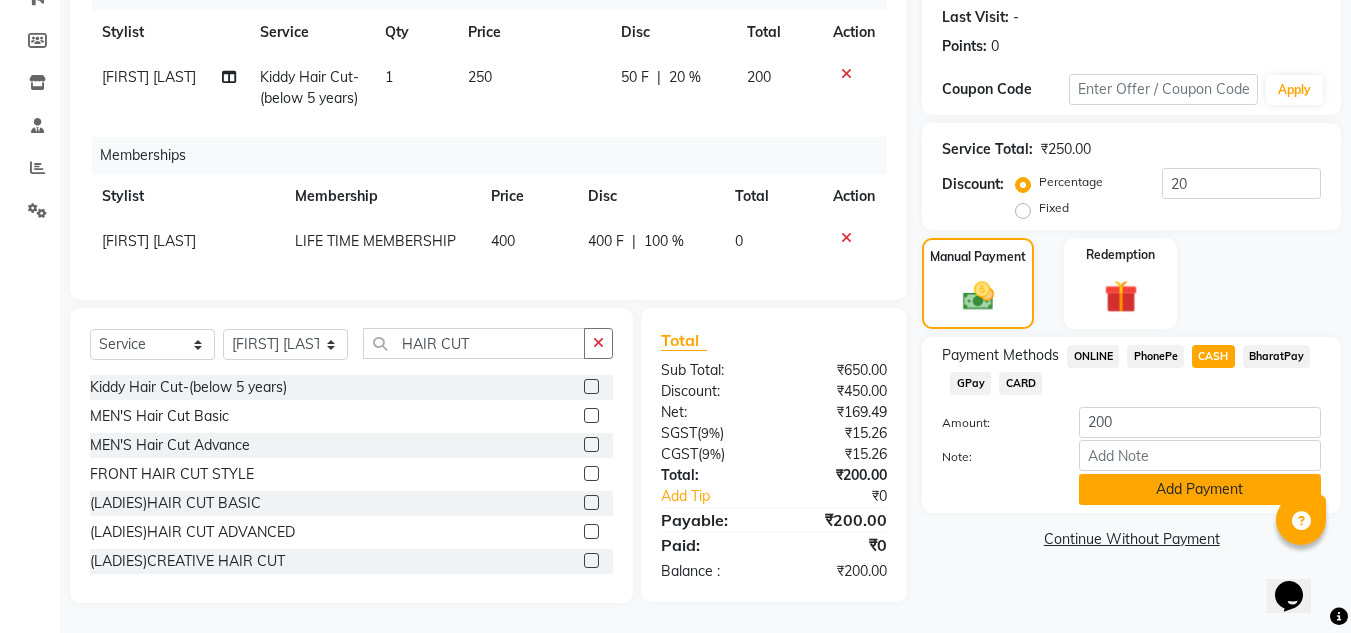 click on "Add Payment" 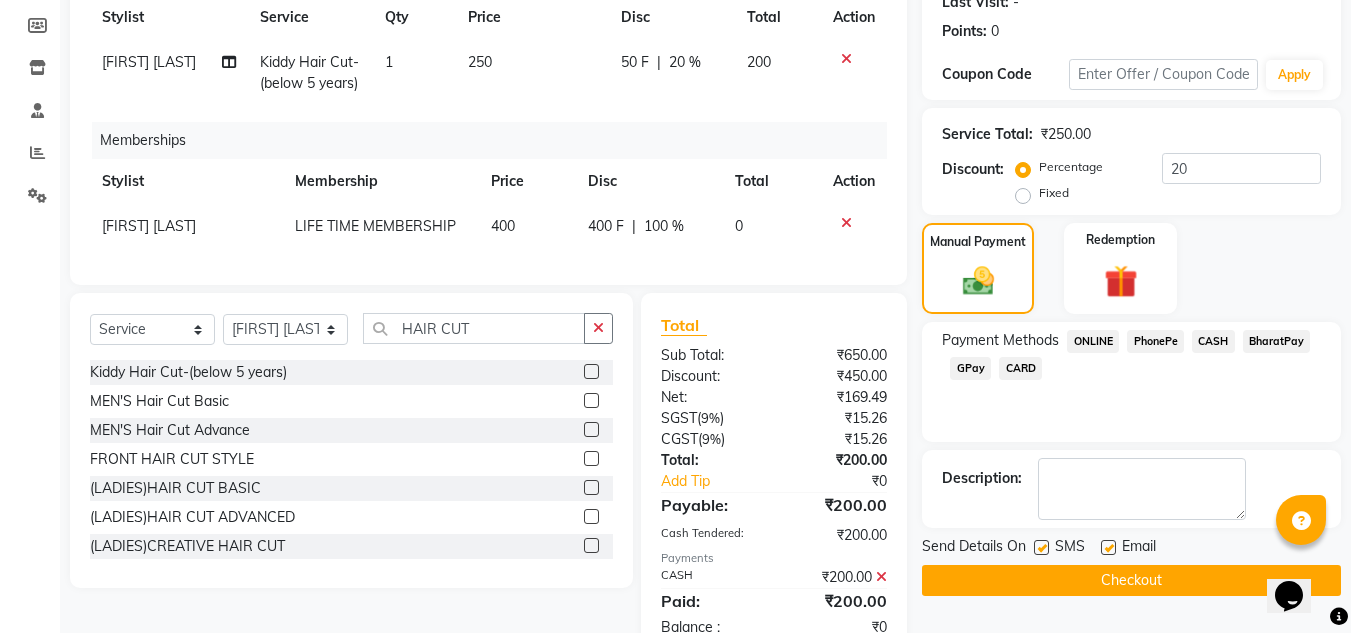 click on "Checkout" 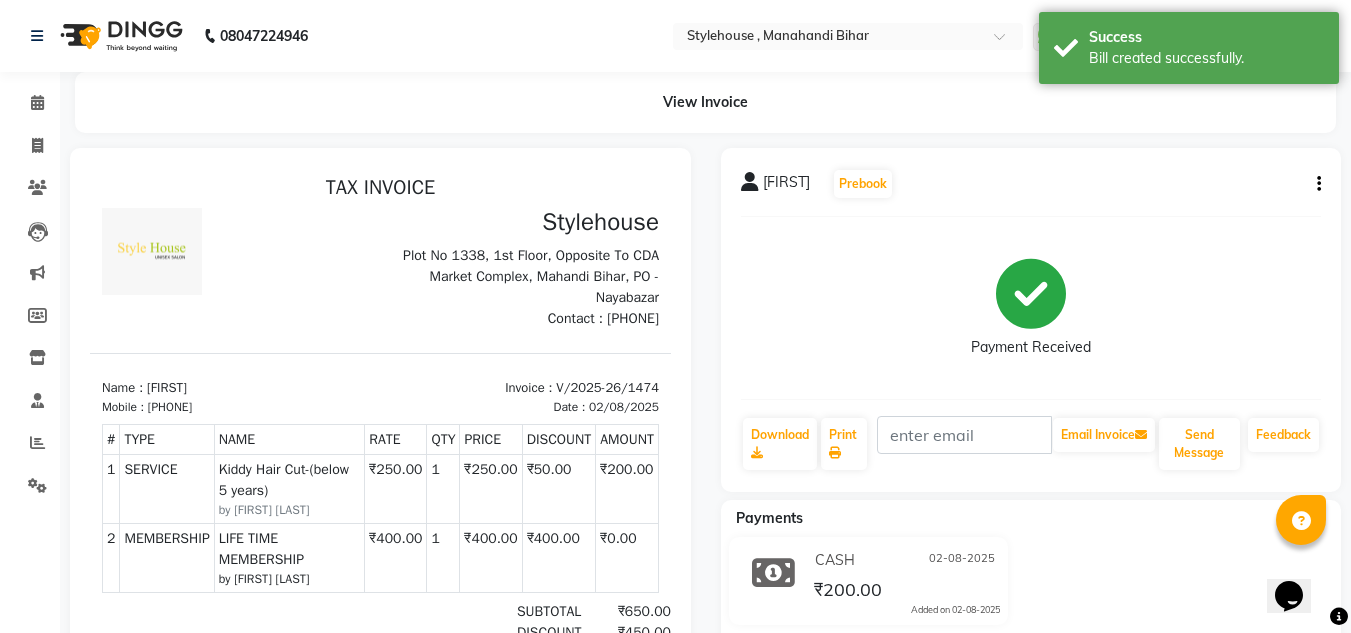 scroll, scrollTop: 0, scrollLeft: 0, axis: both 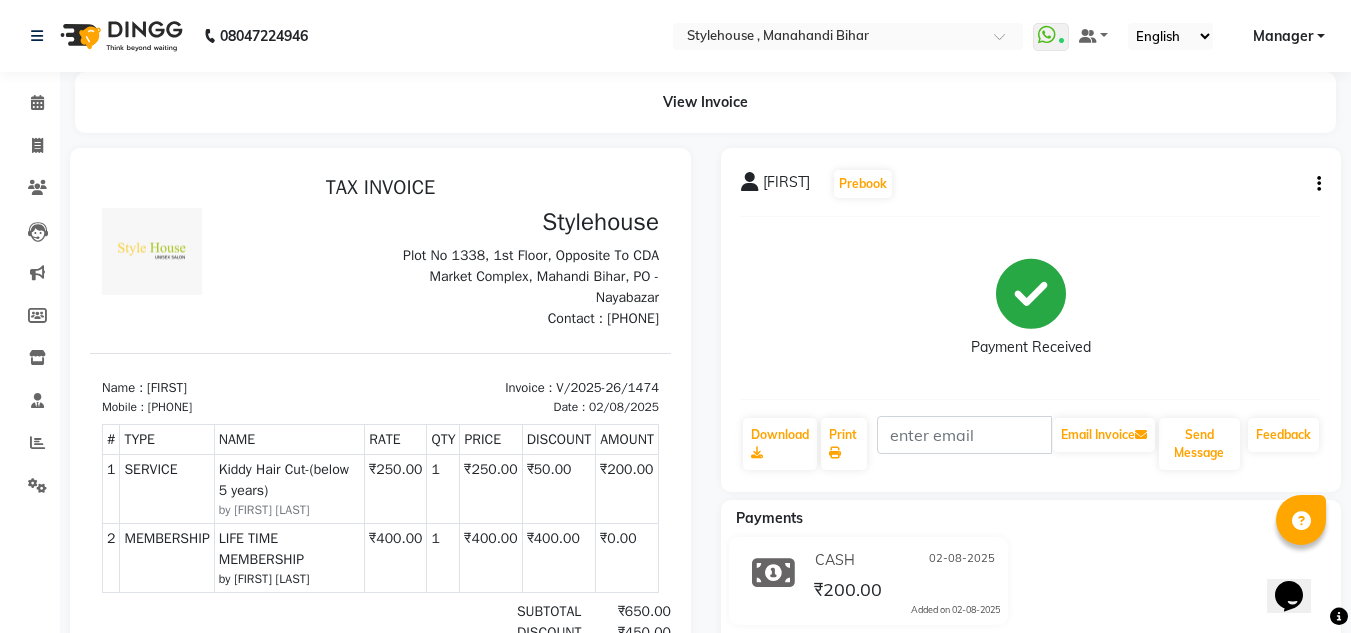 drag, startPoint x: 165, startPoint y: 407, endPoint x: 252, endPoint y: 403, distance: 87.0919 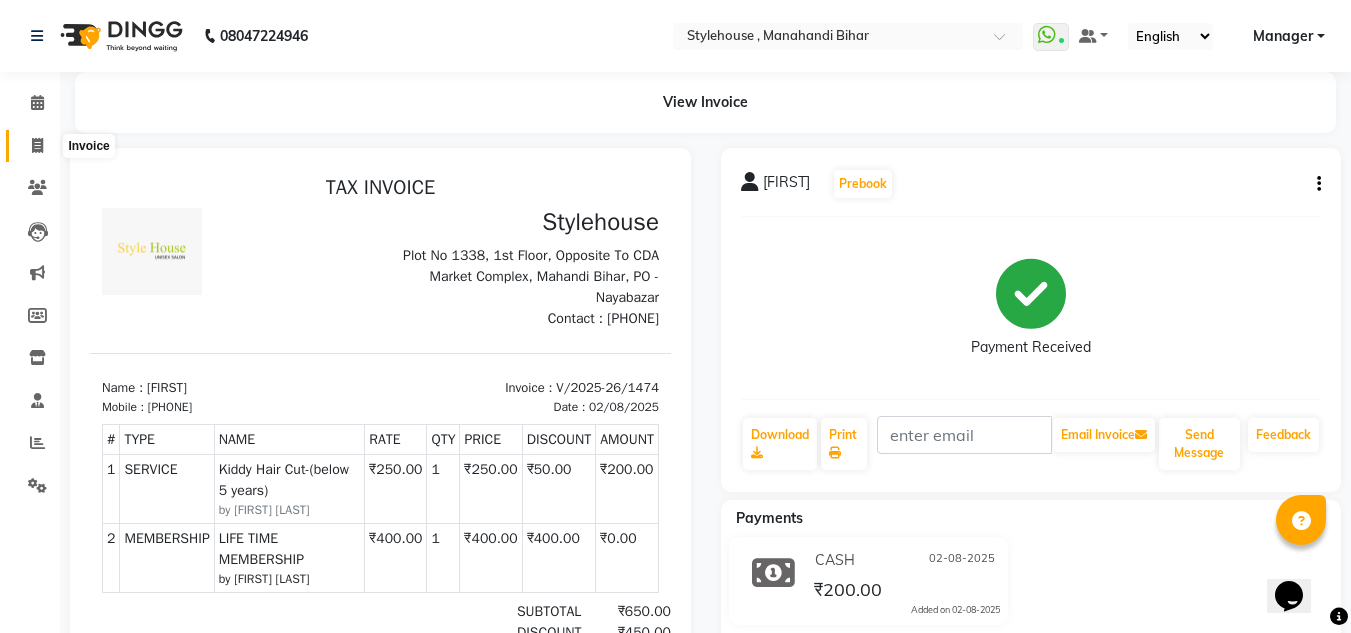 click 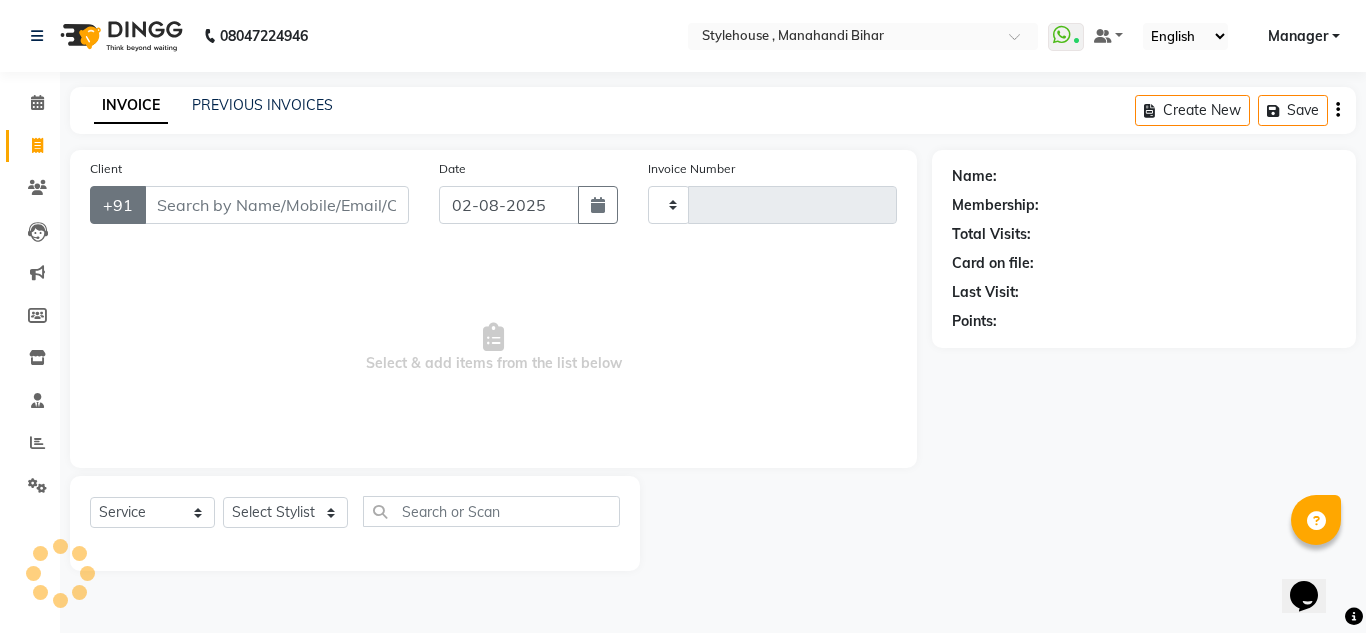 type on "1475" 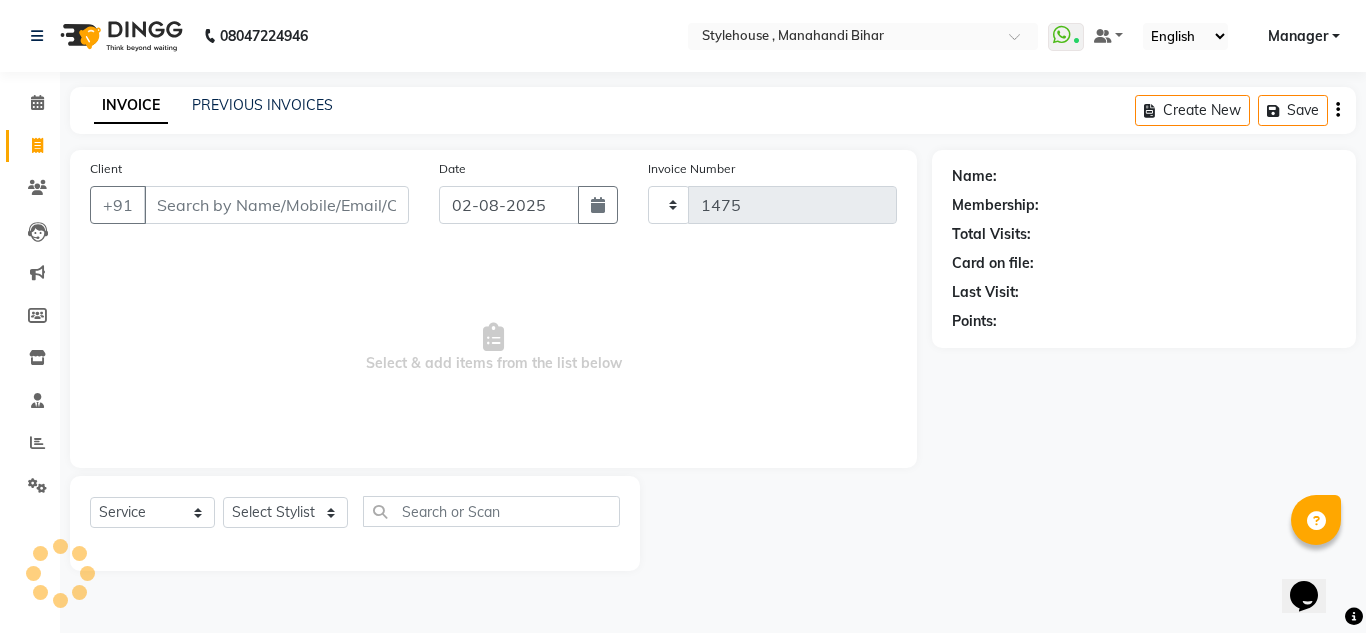 select on "7793" 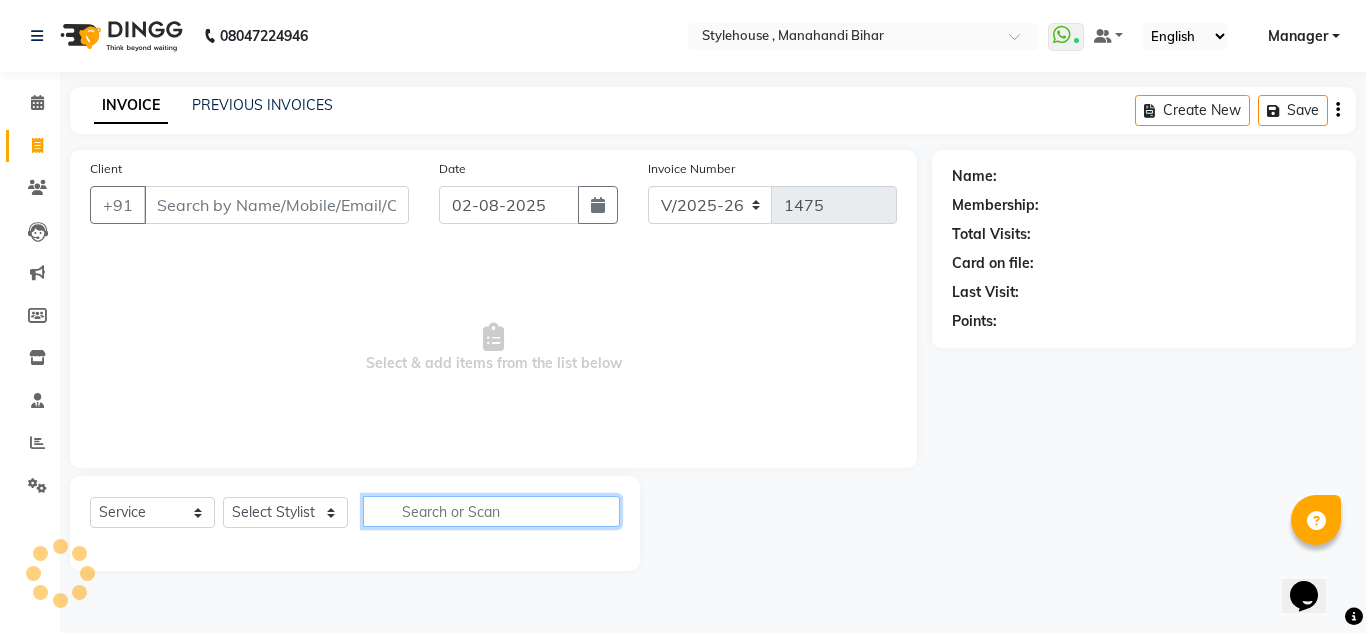 click 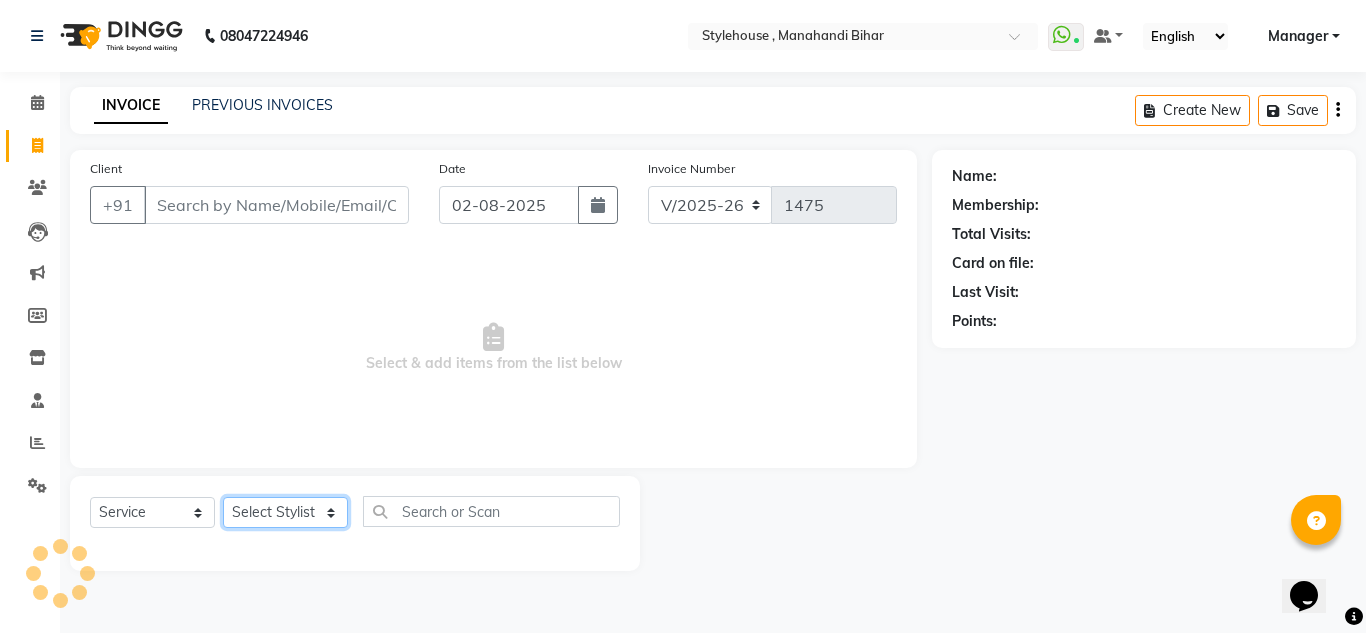 click on "Select Stylist" 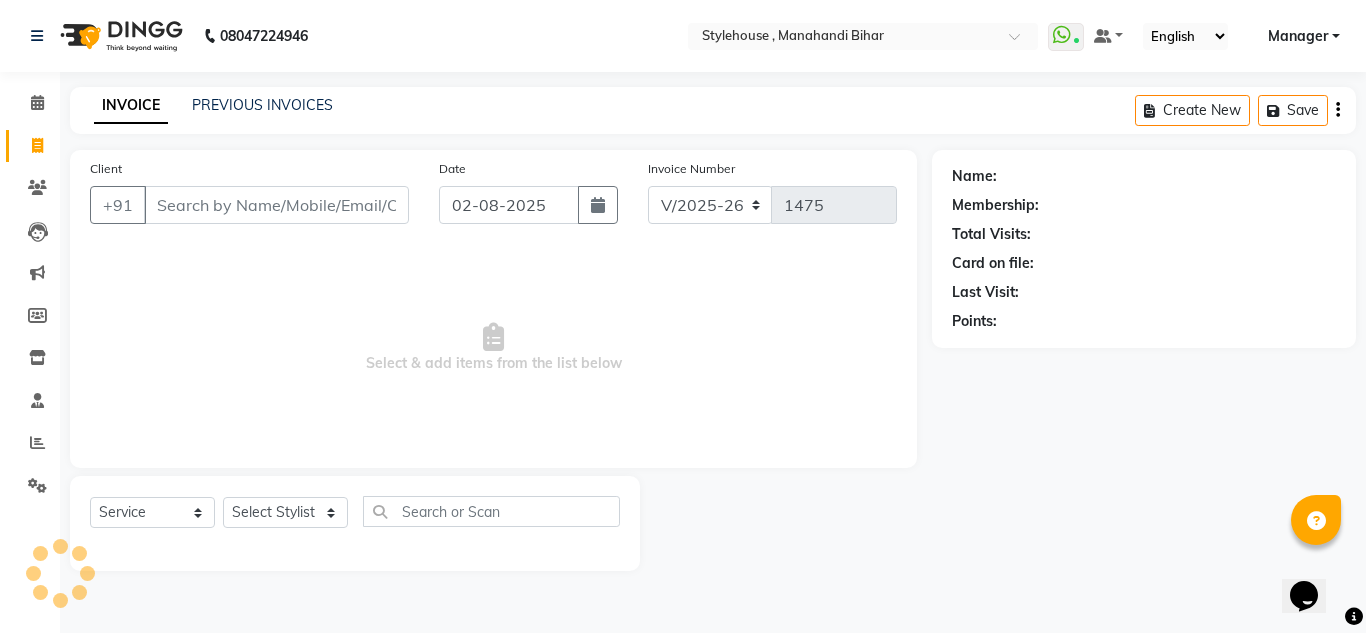 click on "Select  Service  Product  Membership  Package Voucher Prepaid Gift Card  Select Stylist [FIRST] [LAST] [FIRST] [LAST] [FIRST] [LAST] [FIRST] [FIRST] [FIRST] [LAST] [FIRST] [LAST] [FIRST] [LAST] [FIRST] [LAST] [FIRST] [LAST] [FIRST] [LAST] [FIRST] [LAST] [FIRST] [LAST] [FIRST] [LAST]" 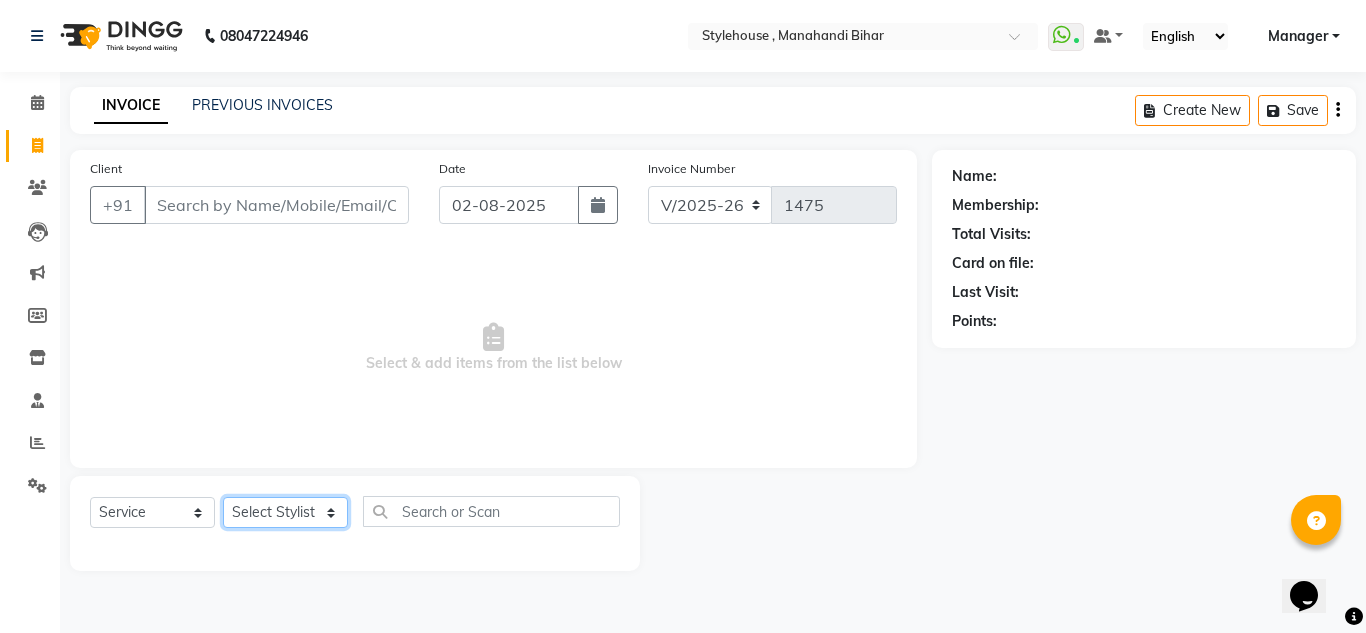 click on "Select Stylist ANIL BARIK ANIRUDH SAHOO JYOTIRANJAN BARIK KANHA LAXMI PRIYA Manager Manisha MANJIT BARIK PRADEEP BARIK PRIYANKA NANDA PUJA ROUT RUMA SAGARIKA SAHOO SALMAN SAMEER BARIK SAROJ SITHA TARA DEVI SHRESTA" 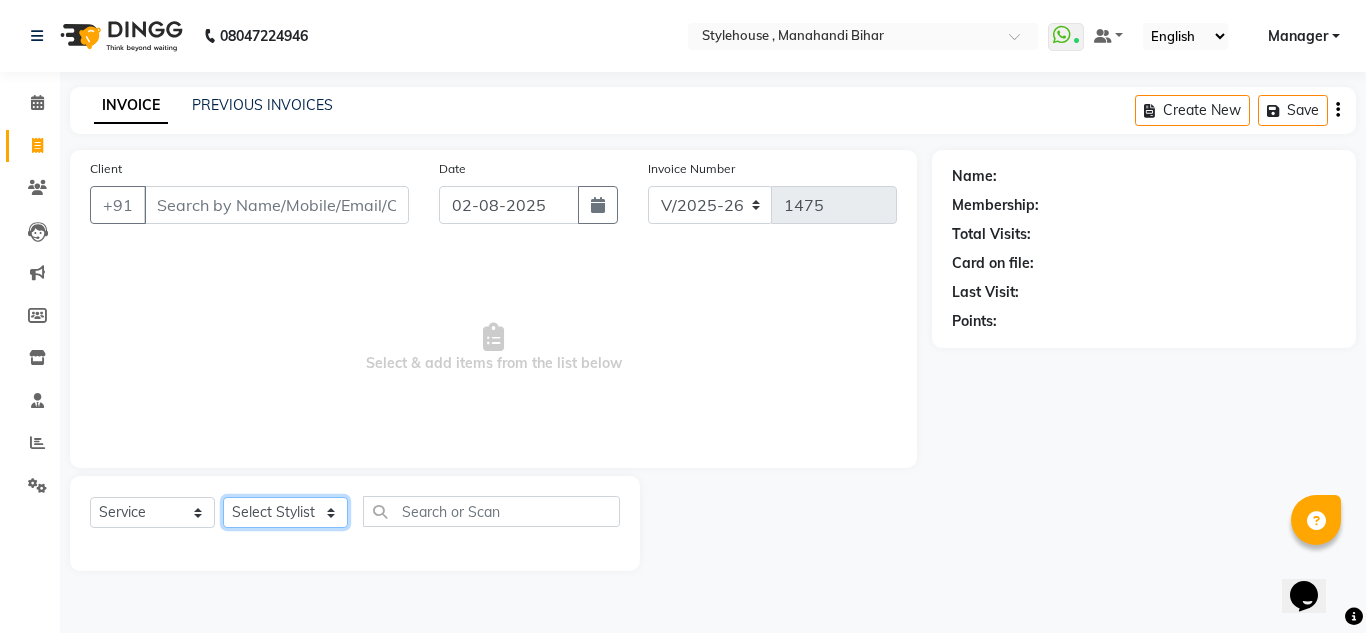 select on "69897" 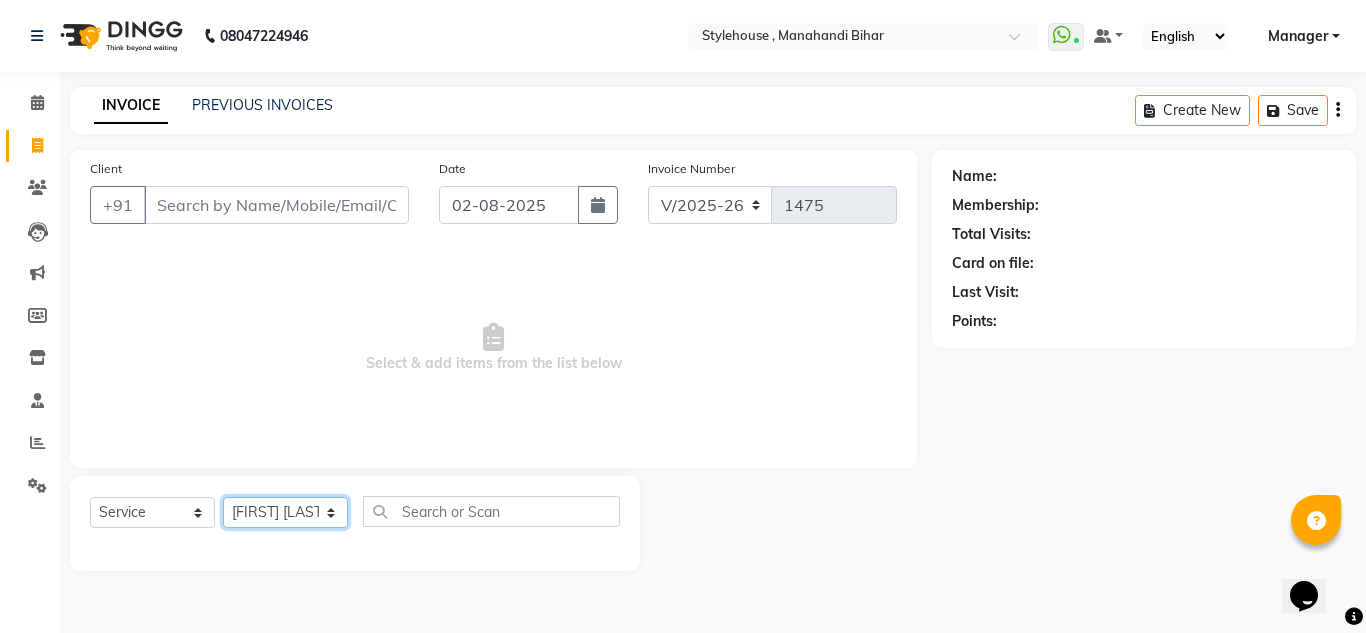 click on "Select Stylist ANIL BARIK ANIRUDH SAHOO JYOTIRANJAN BARIK KANHA LAXMI PRIYA Manager Manisha MANJIT BARIK PRADEEP BARIK PRIYANKA NANDA PUJA ROUT RUMA SAGARIKA SAHOO SALMAN SAMEER BARIK SAROJ SITHA TARA DEVI SHRESTA" 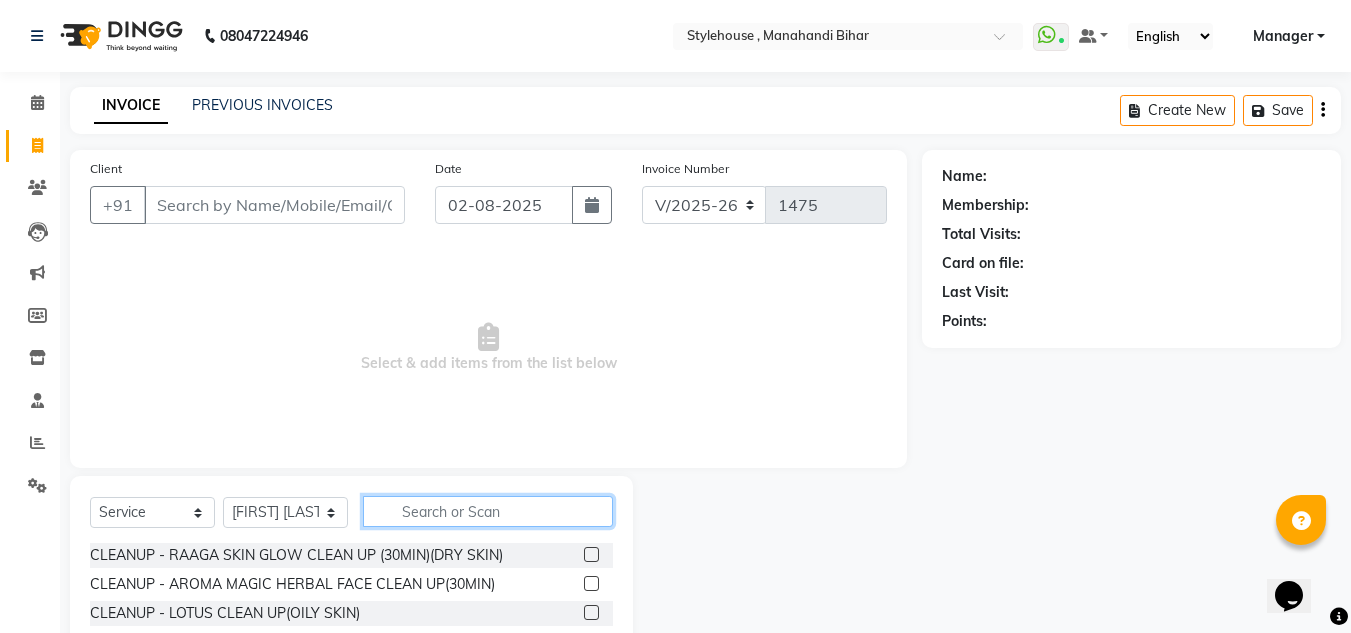 click 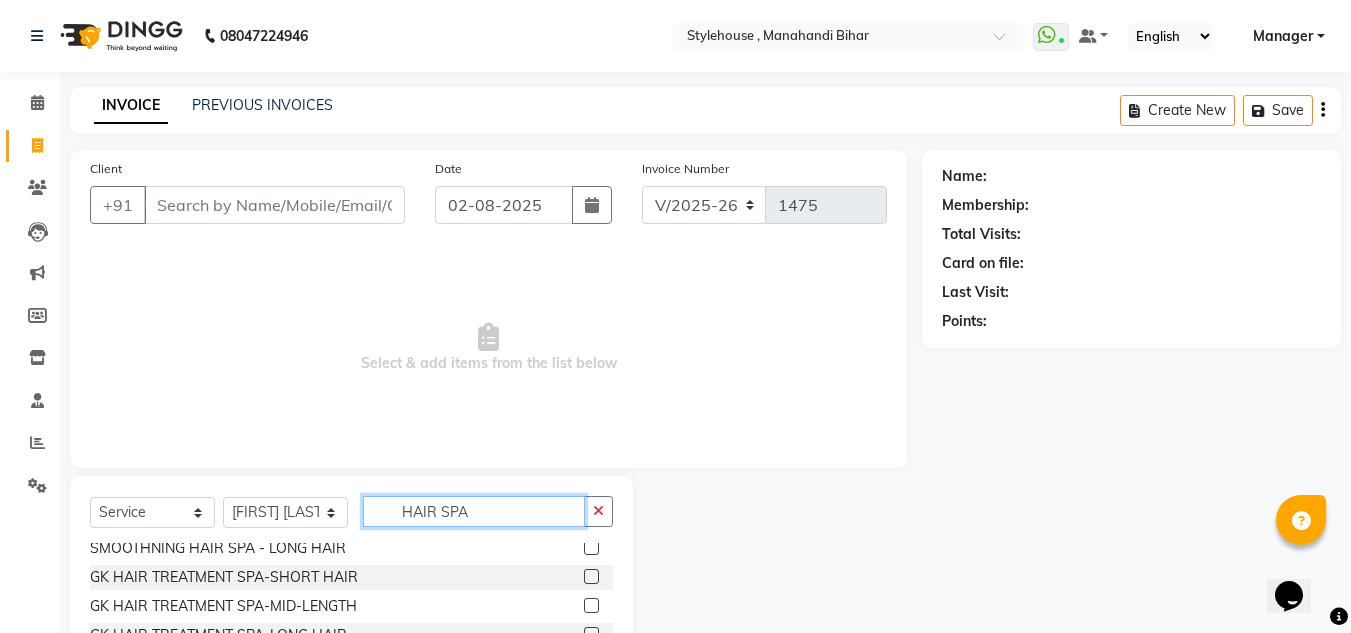scroll, scrollTop: 177, scrollLeft: 0, axis: vertical 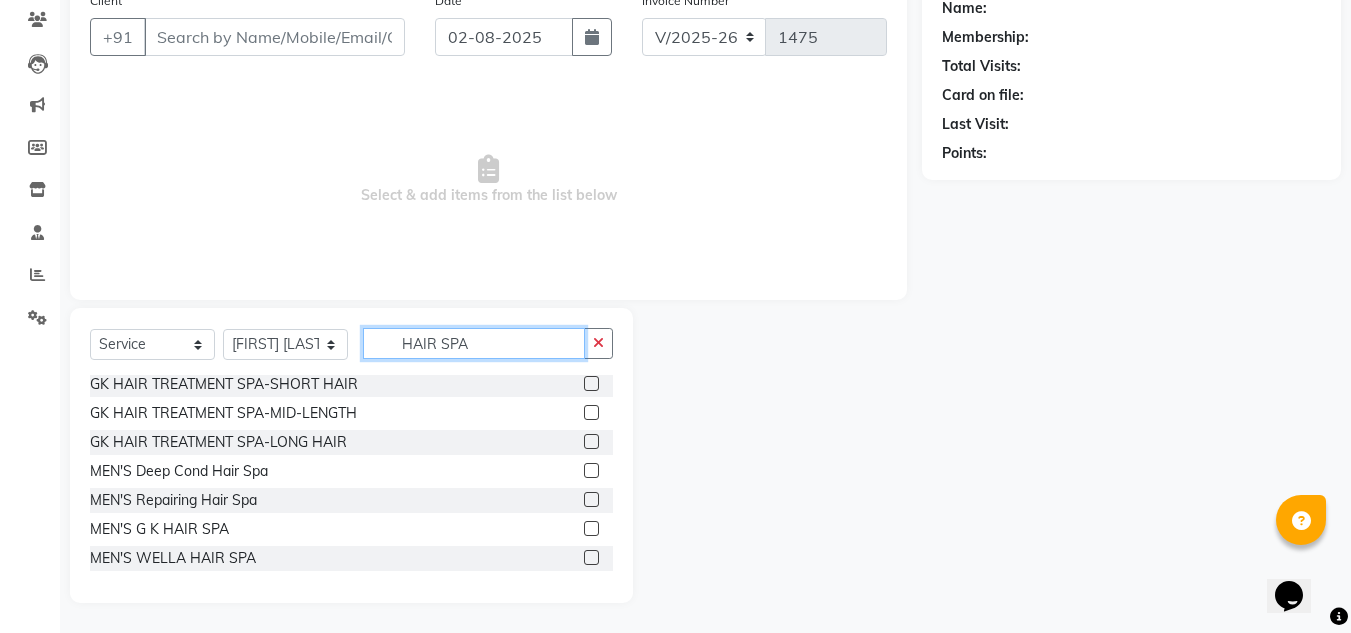 type on "HAIR SPA" 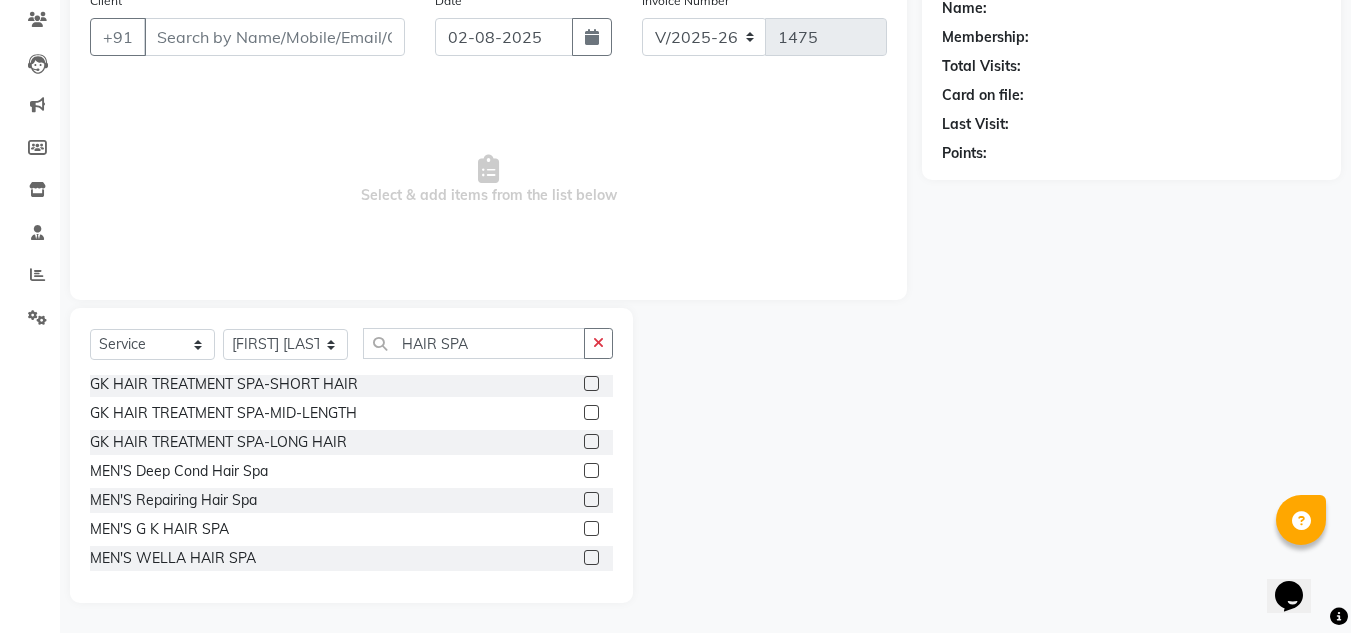 click 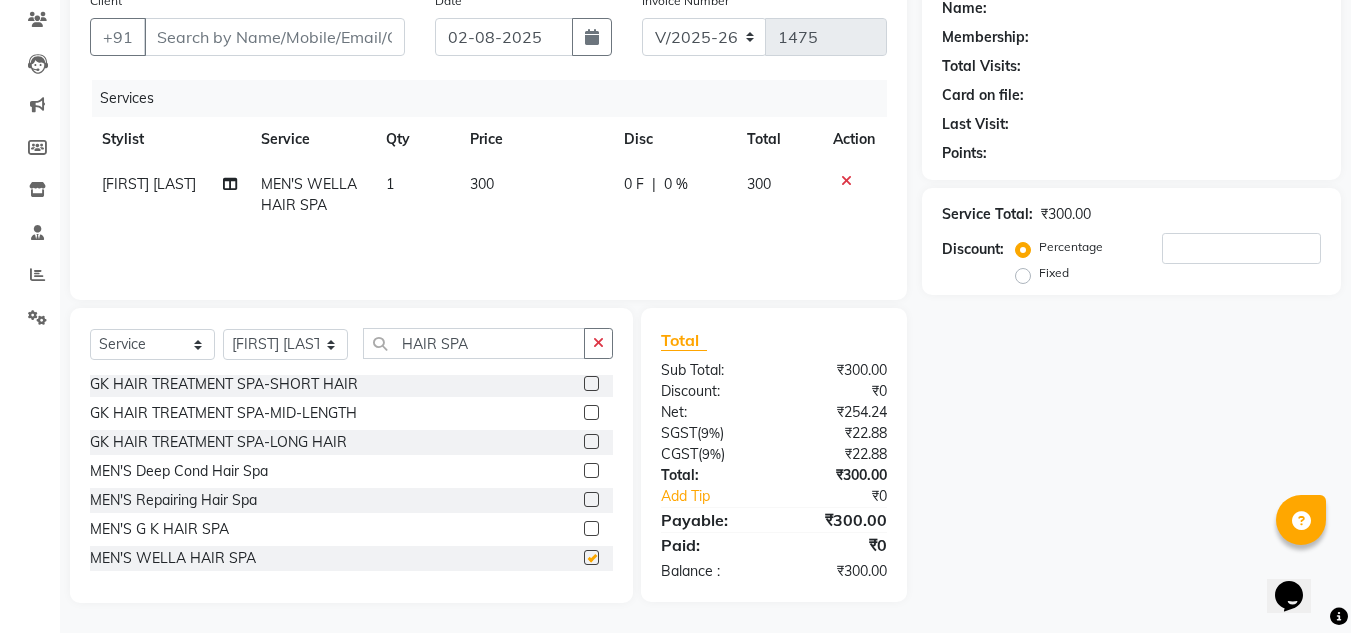 checkbox on "false" 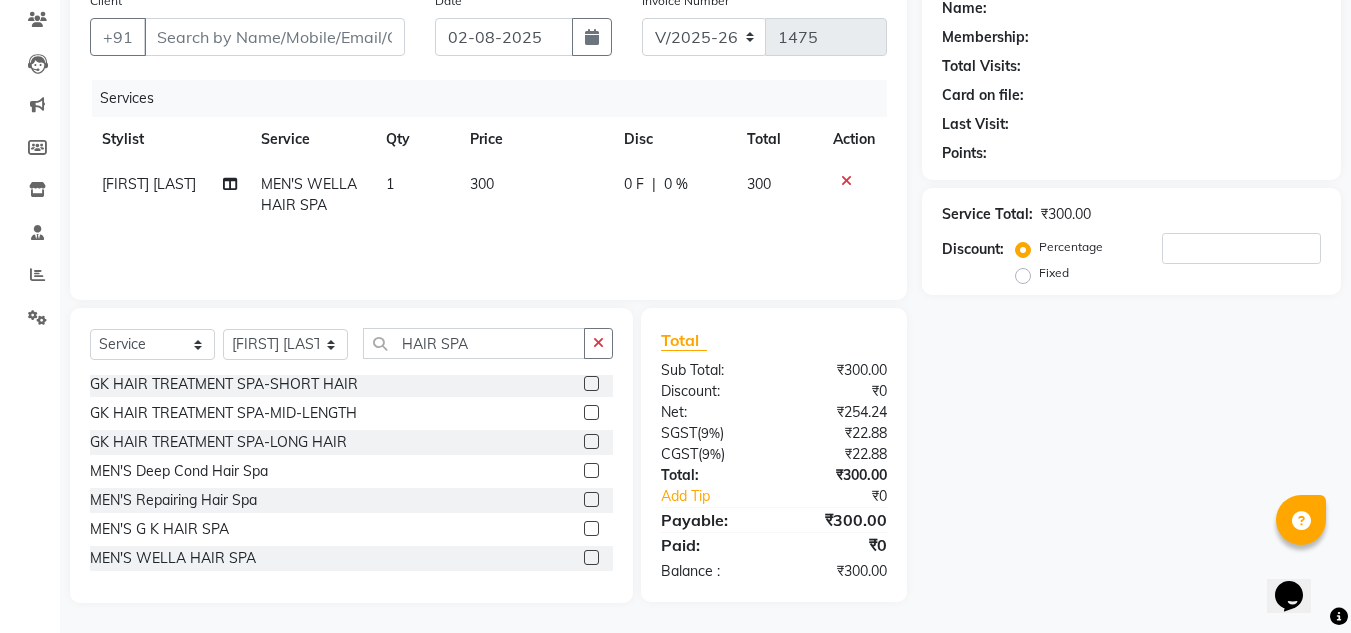 click 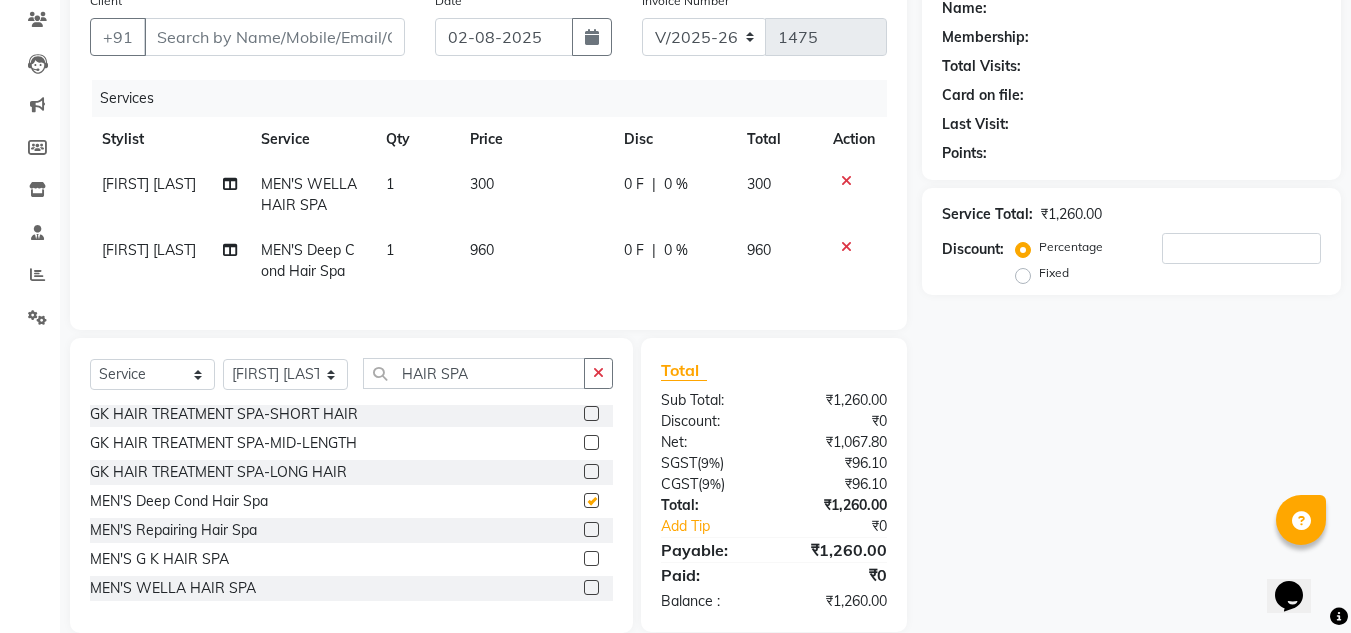 checkbox on "false" 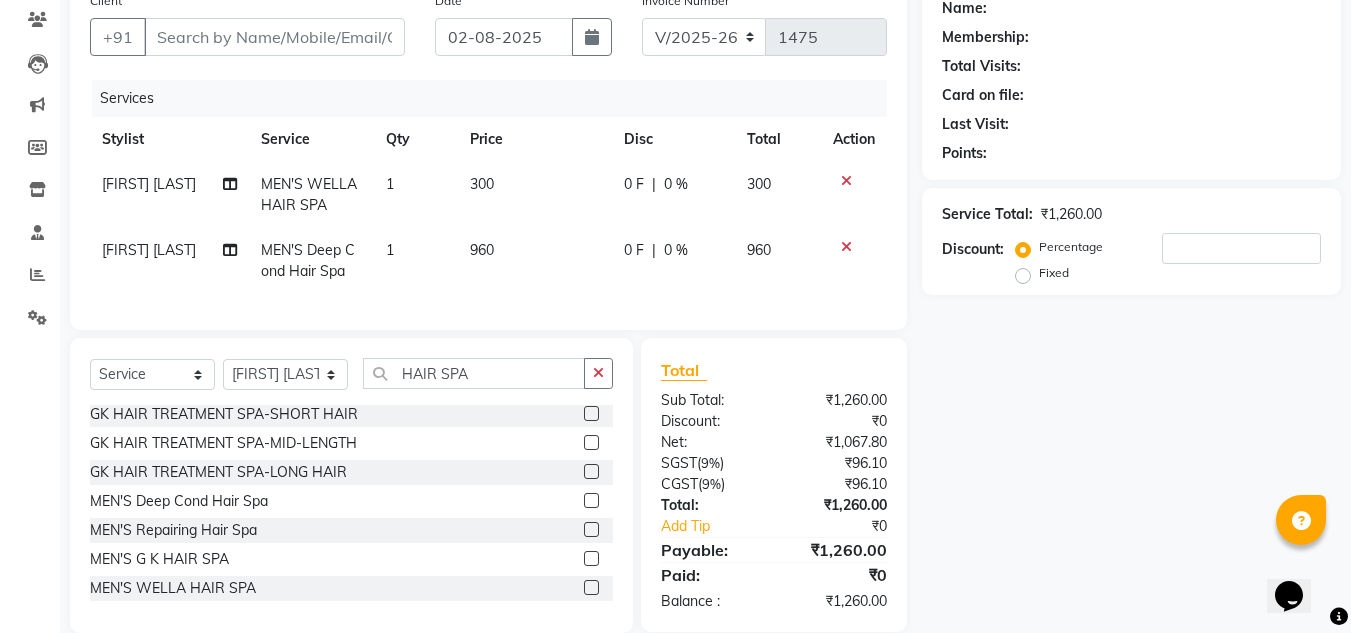 click 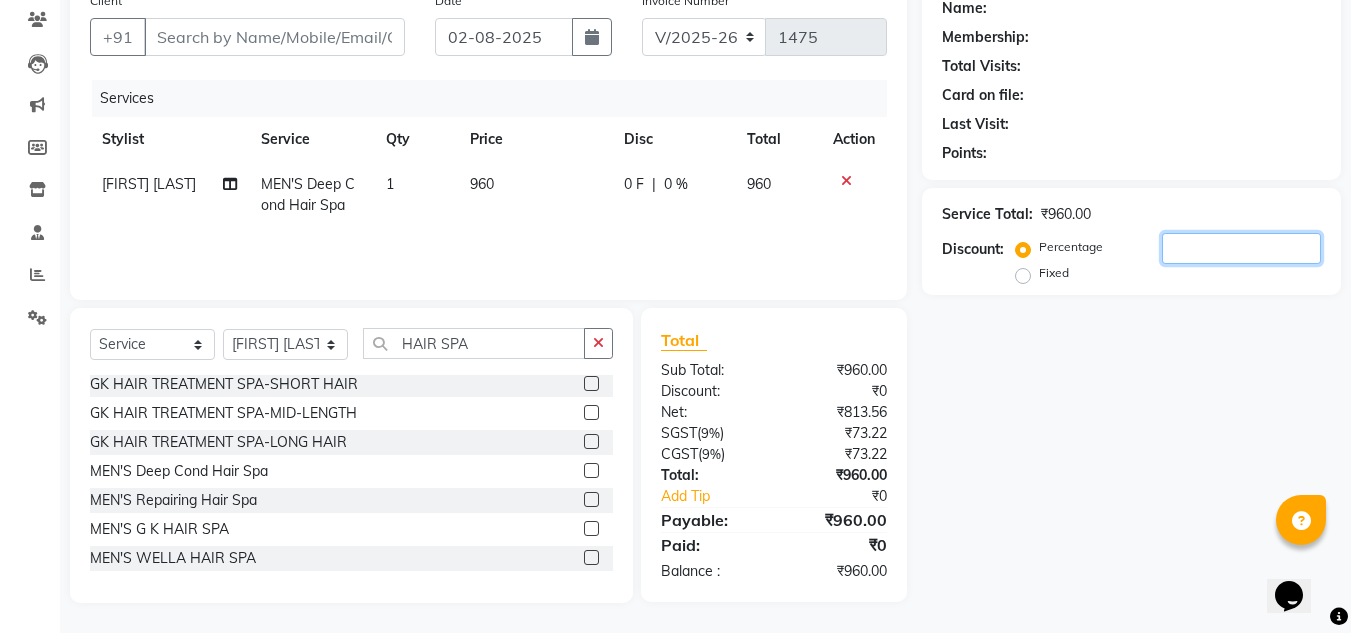 click 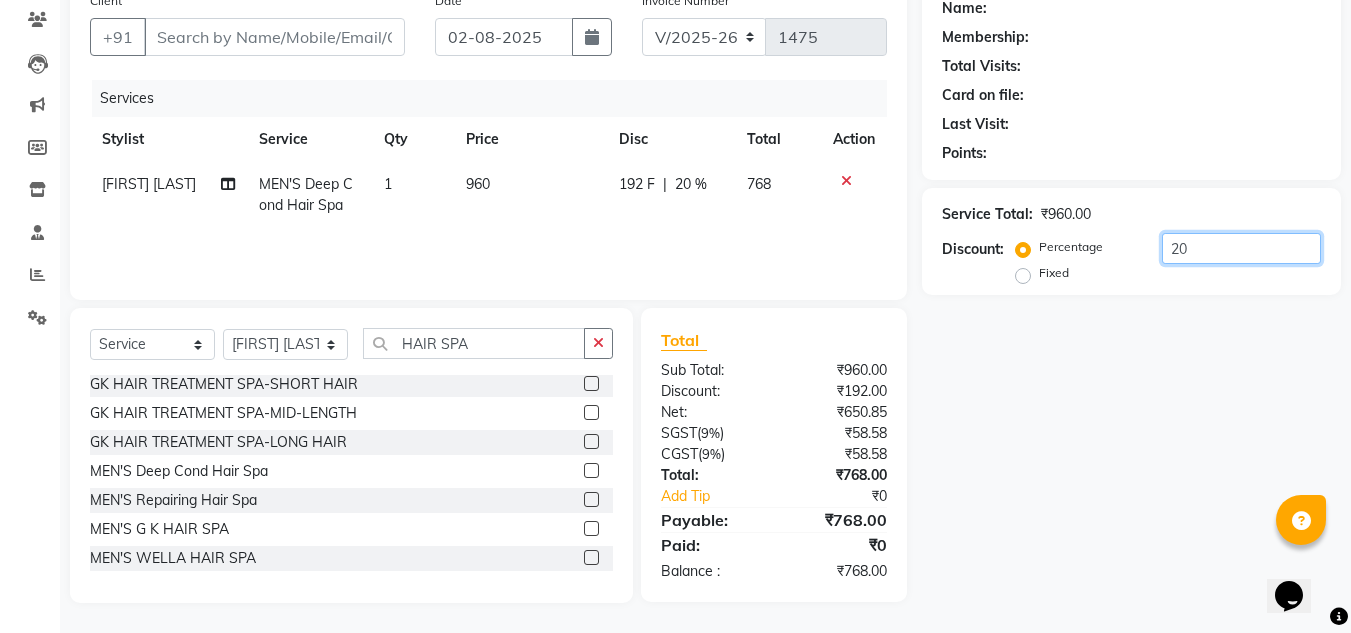 type on "2" 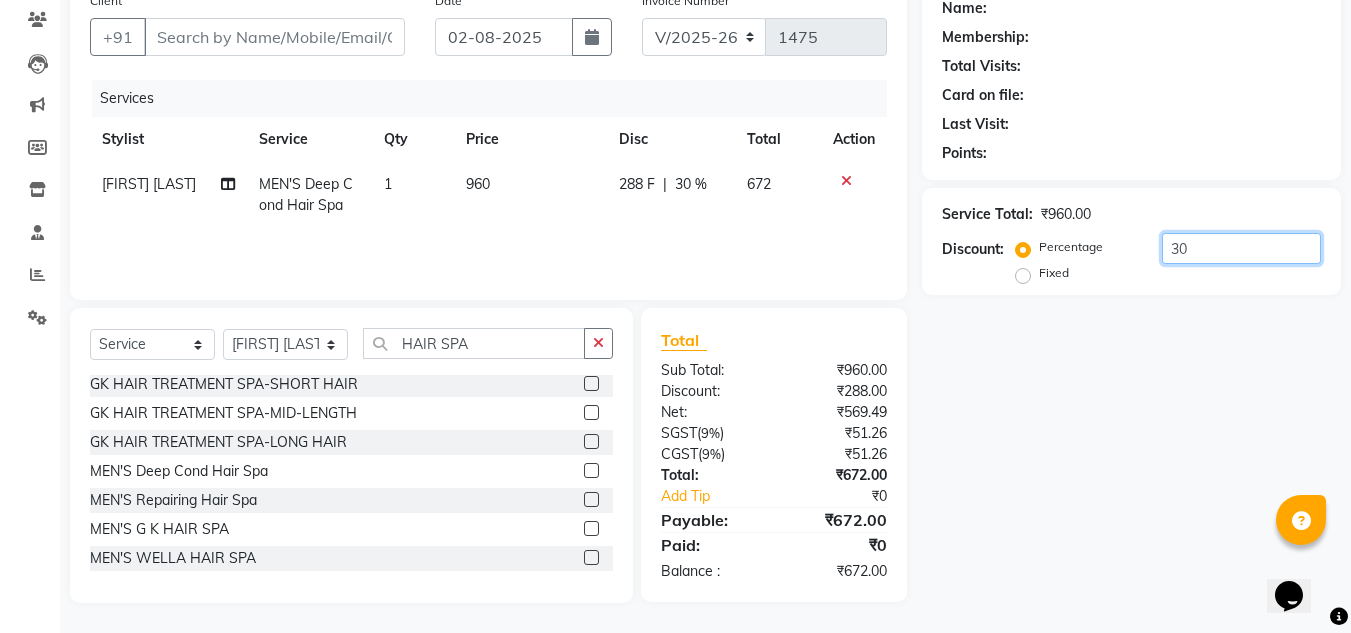 type on "3" 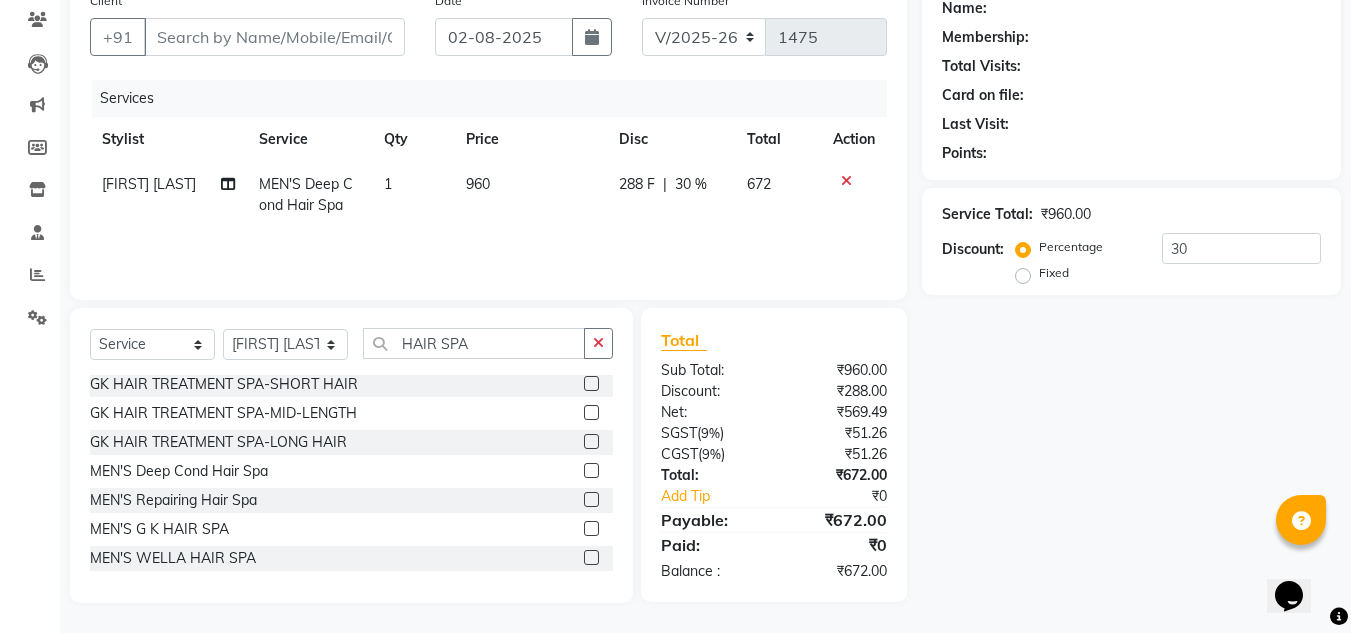 click 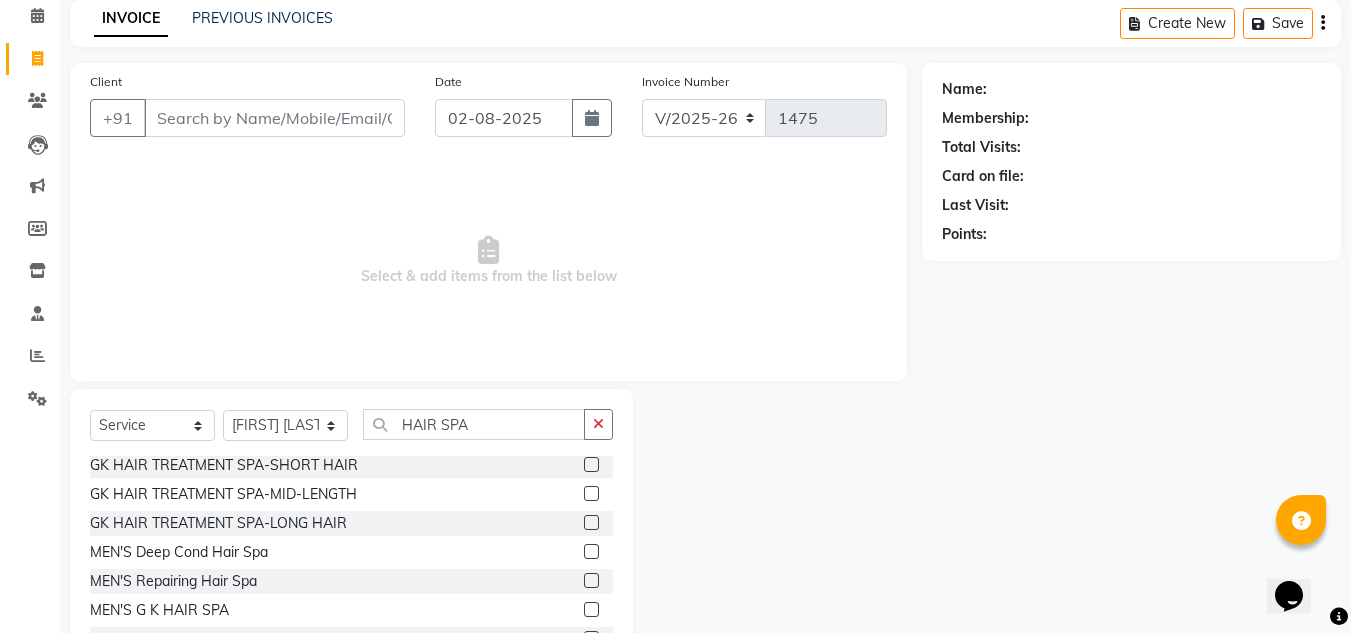 scroll, scrollTop: 0, scrollLeft: 0, axis: both 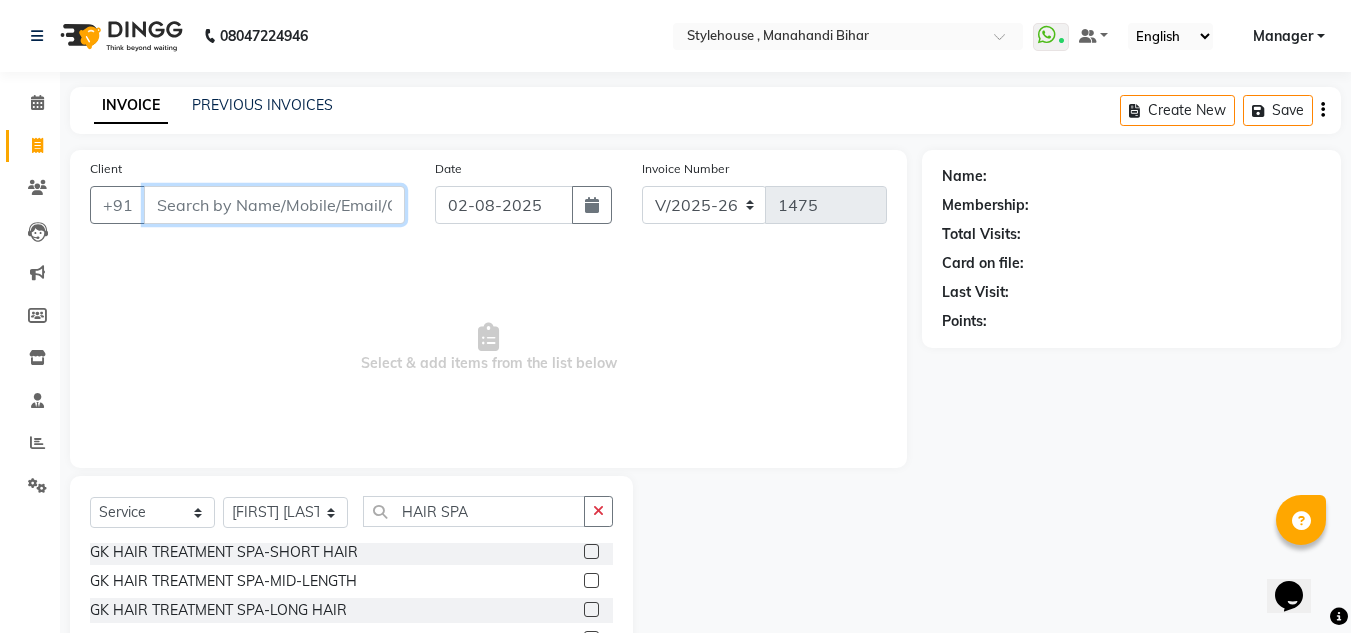 click on "Client" at bounding box center (274, 205) 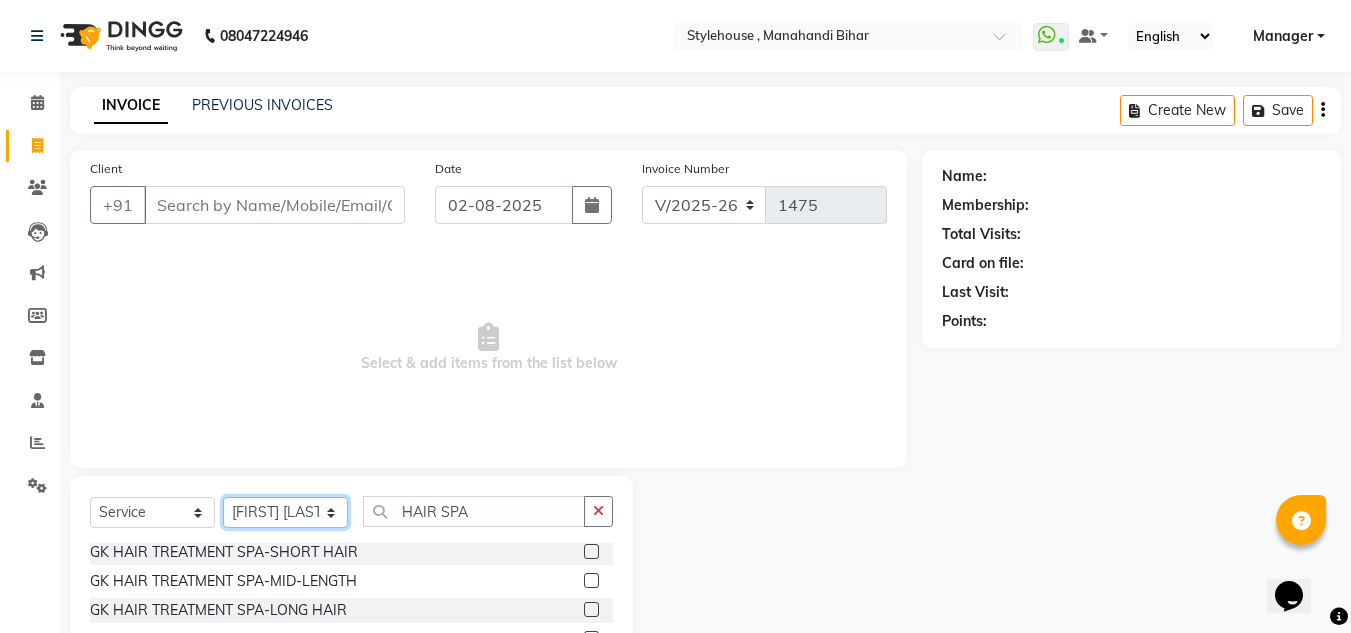 click on "Select Stylist ANIL BARIK ANIRUDH SAHOO JYOTIRANJAN BARIK KANHA LAXMI PRIYA Manager Manisha MANJIT BARIK PRADEEP BARIK PRIYANKA NANDA PUJA ROUT RUMA SAGARIKA SAHOO SALMAN SAMEER BARIK SAROJ SITHA TARA DEVI SHRESTA" 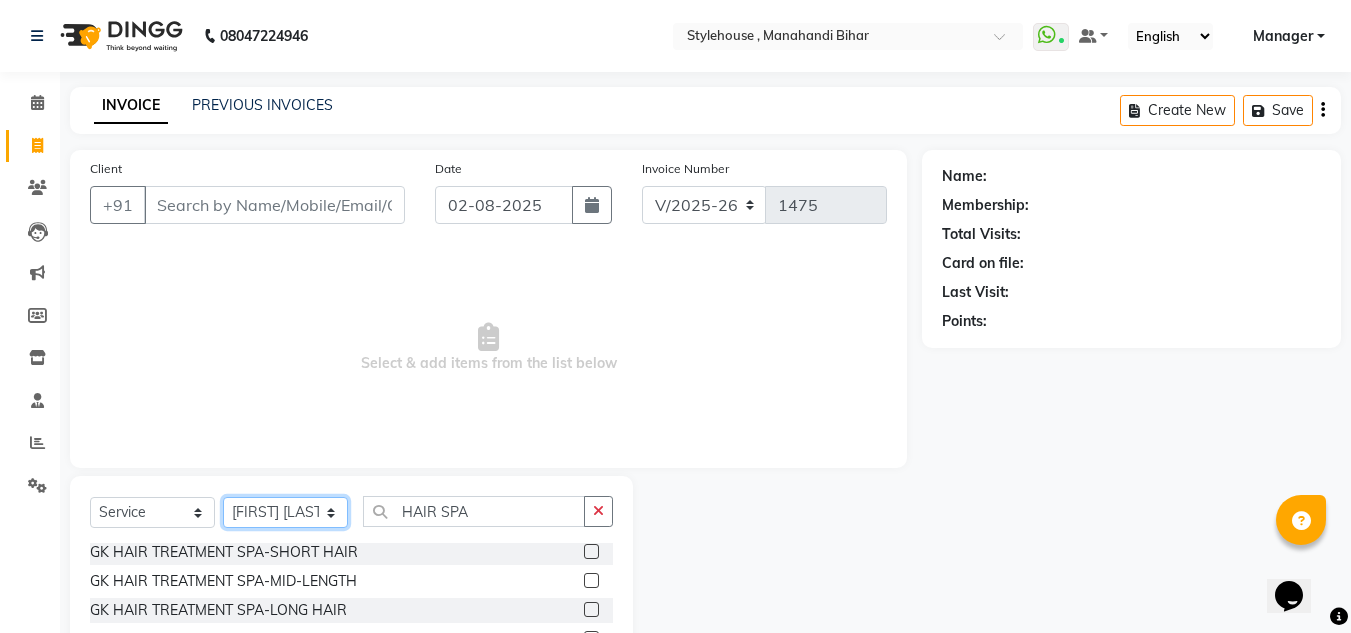 select on "[NUMBER]" 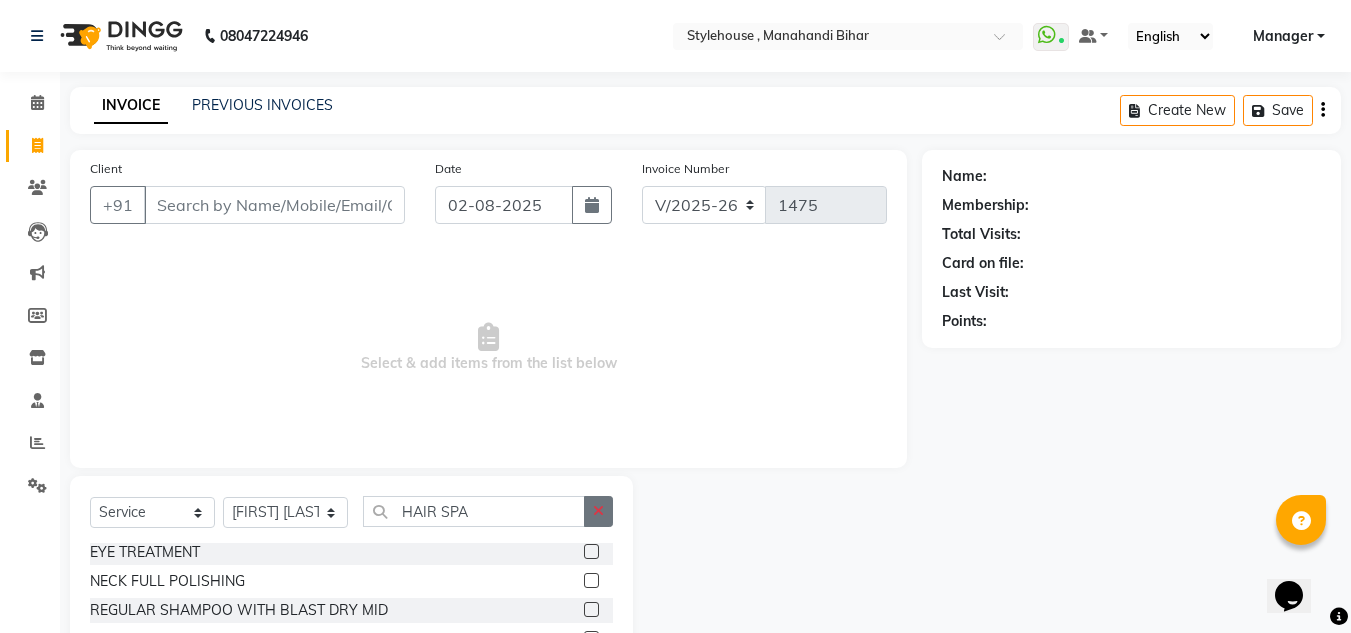 click 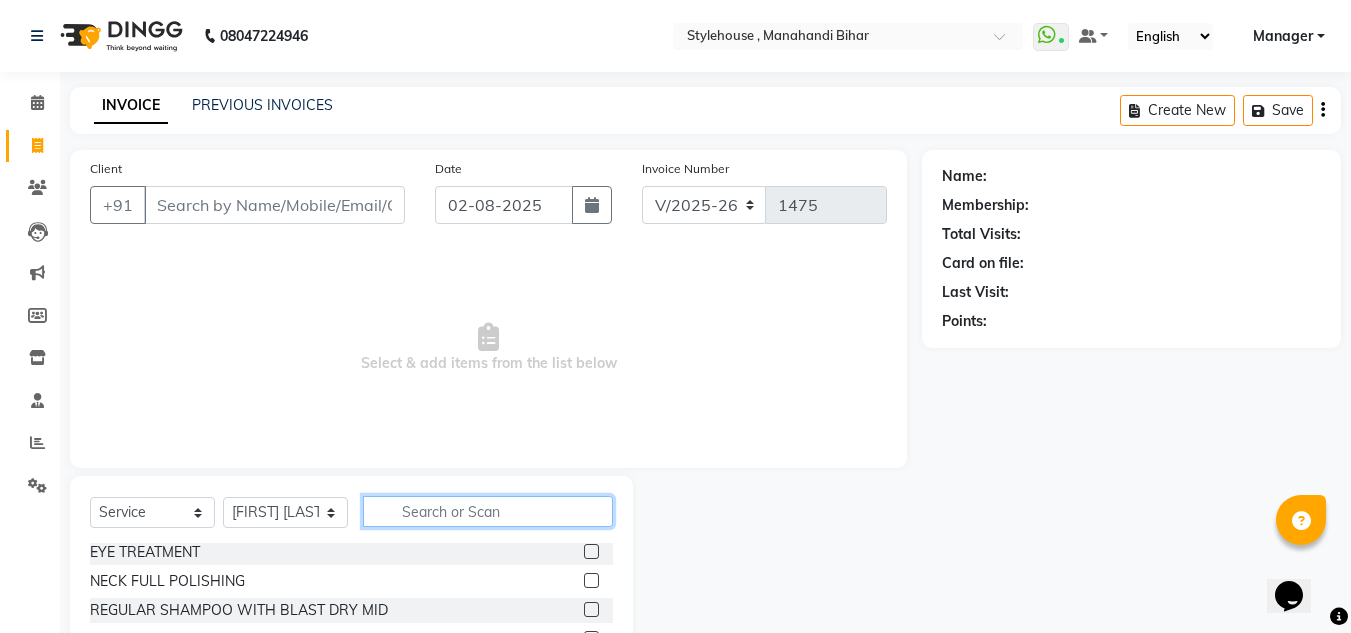 click 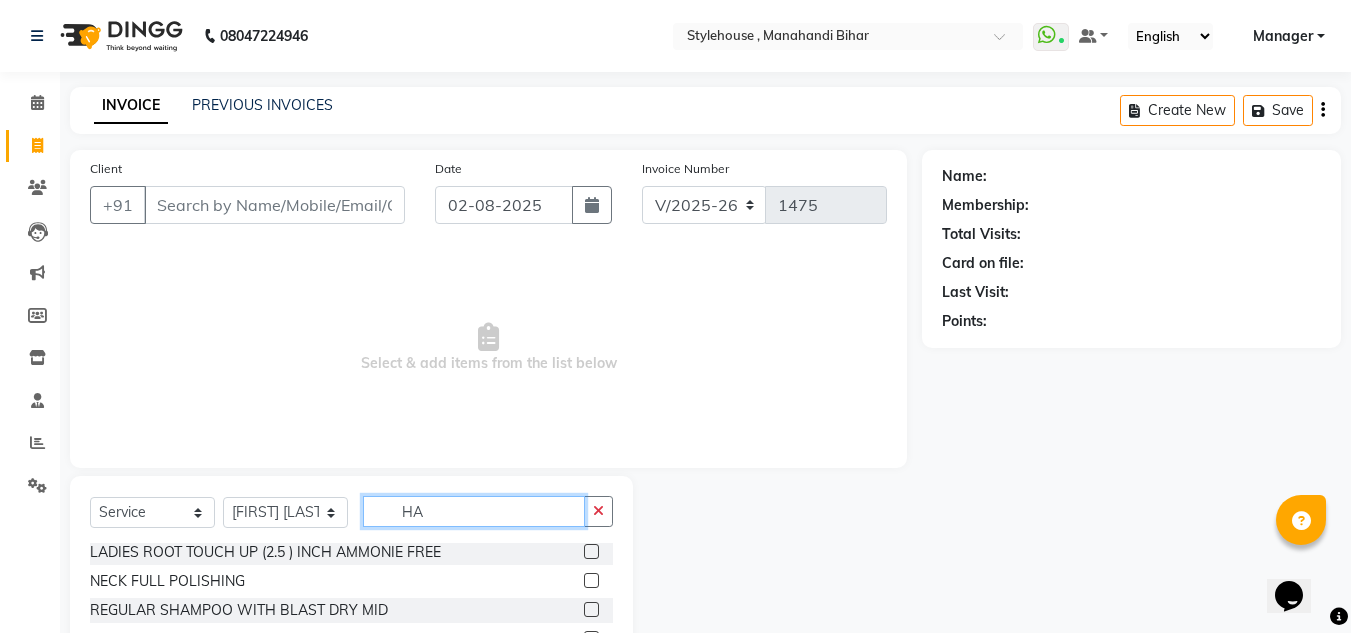 scroll, scrollTop: 0, scrollLeft: 0, axis: both 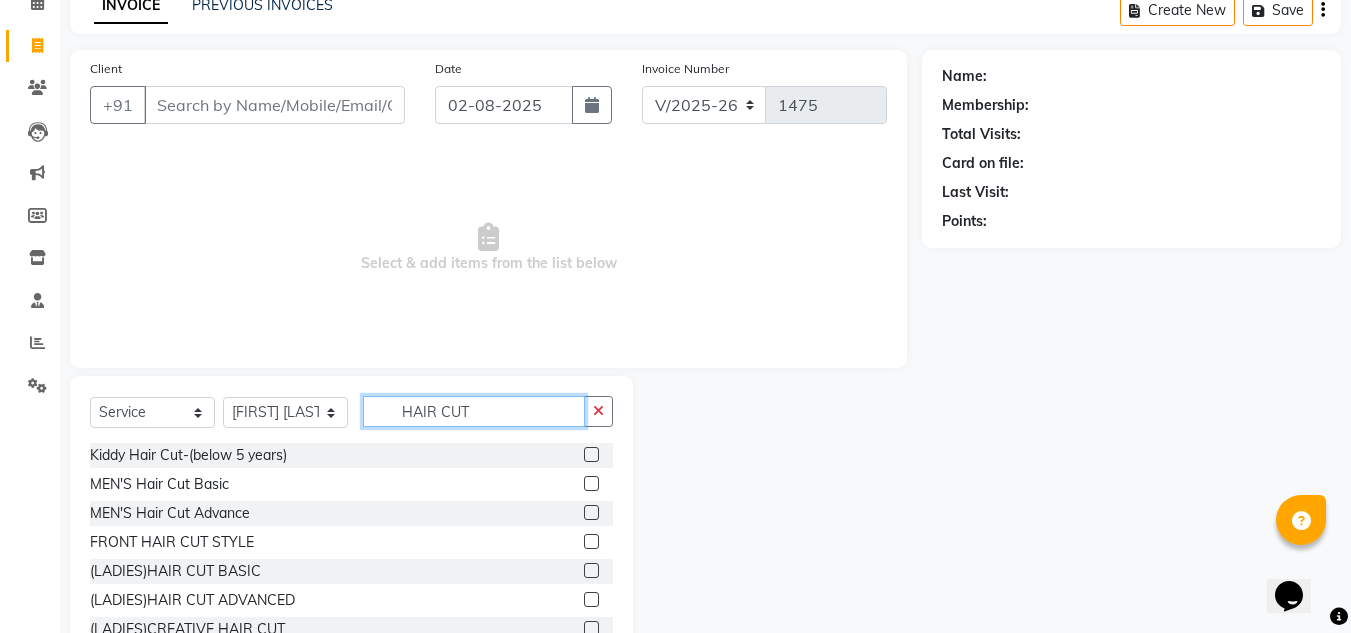 type on "HAIR CUT" 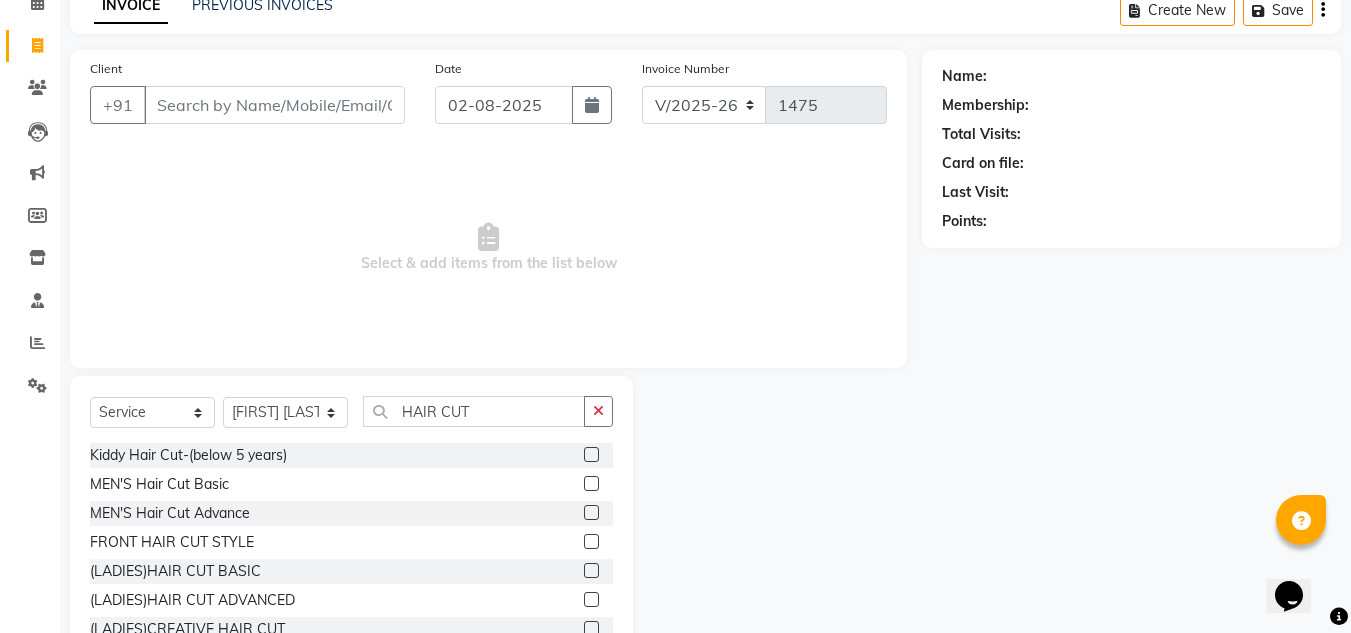 click 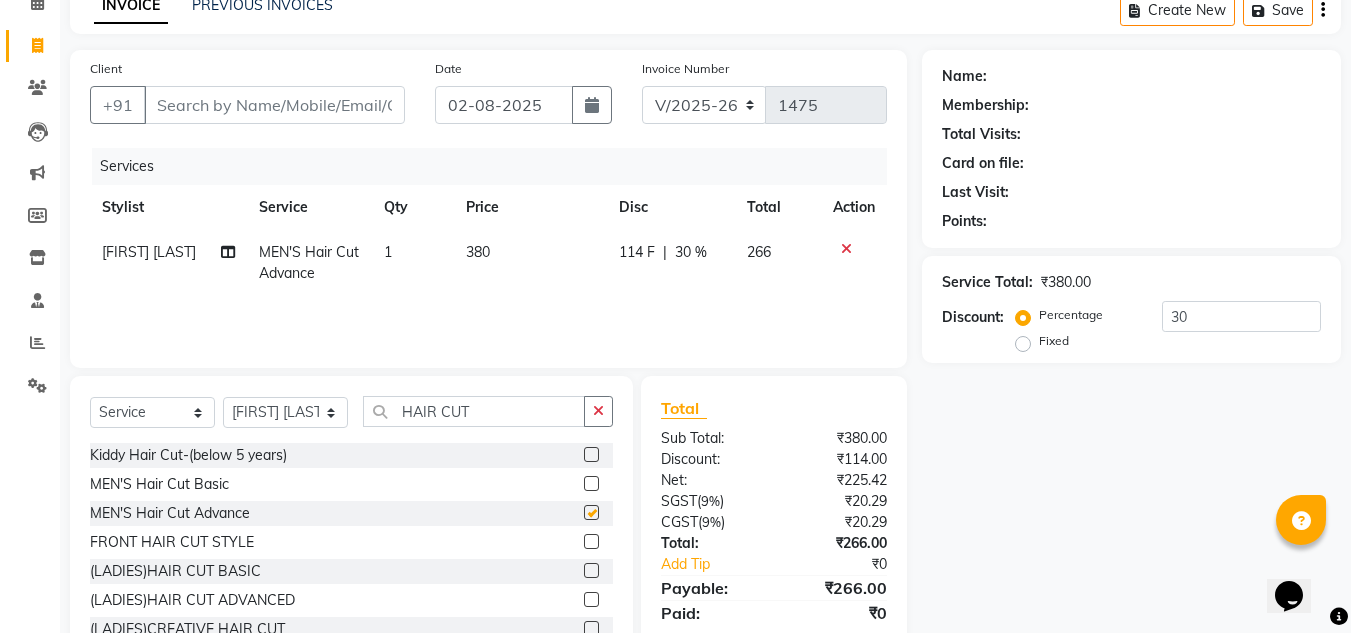 checkbox on "false" 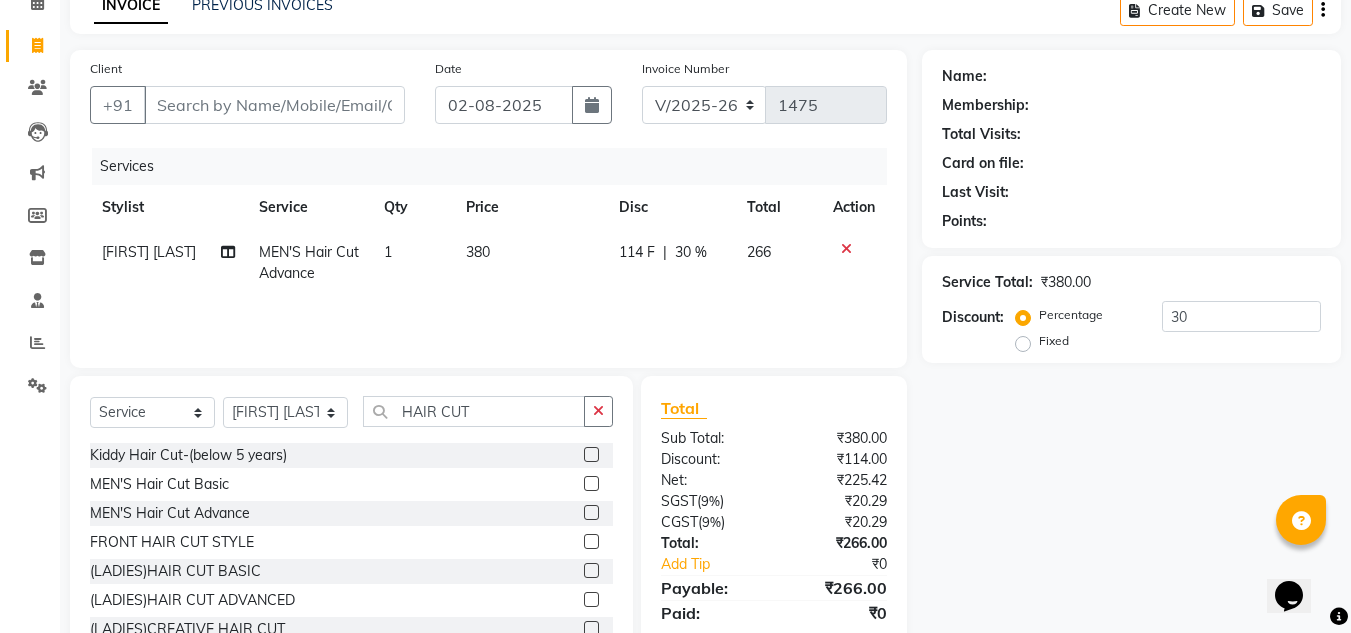 scroll, scrollTop: 3, scrollLeft: 0, axis: vertical 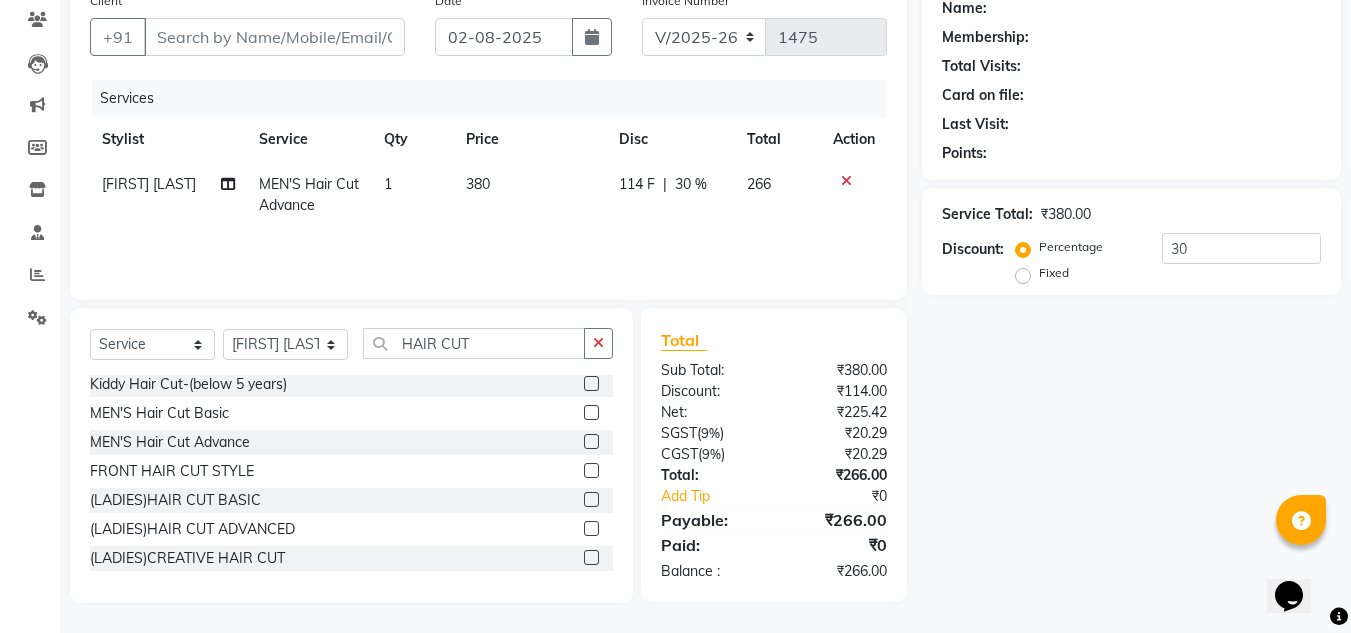 click 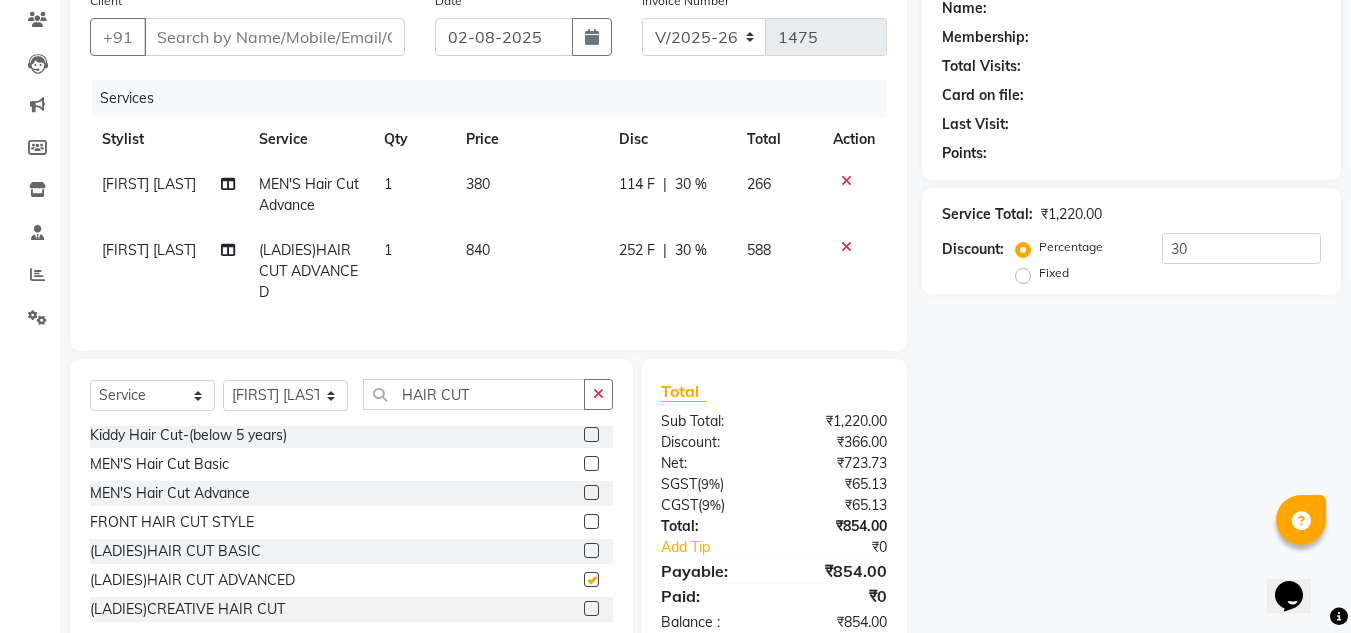 checkbox on "false" 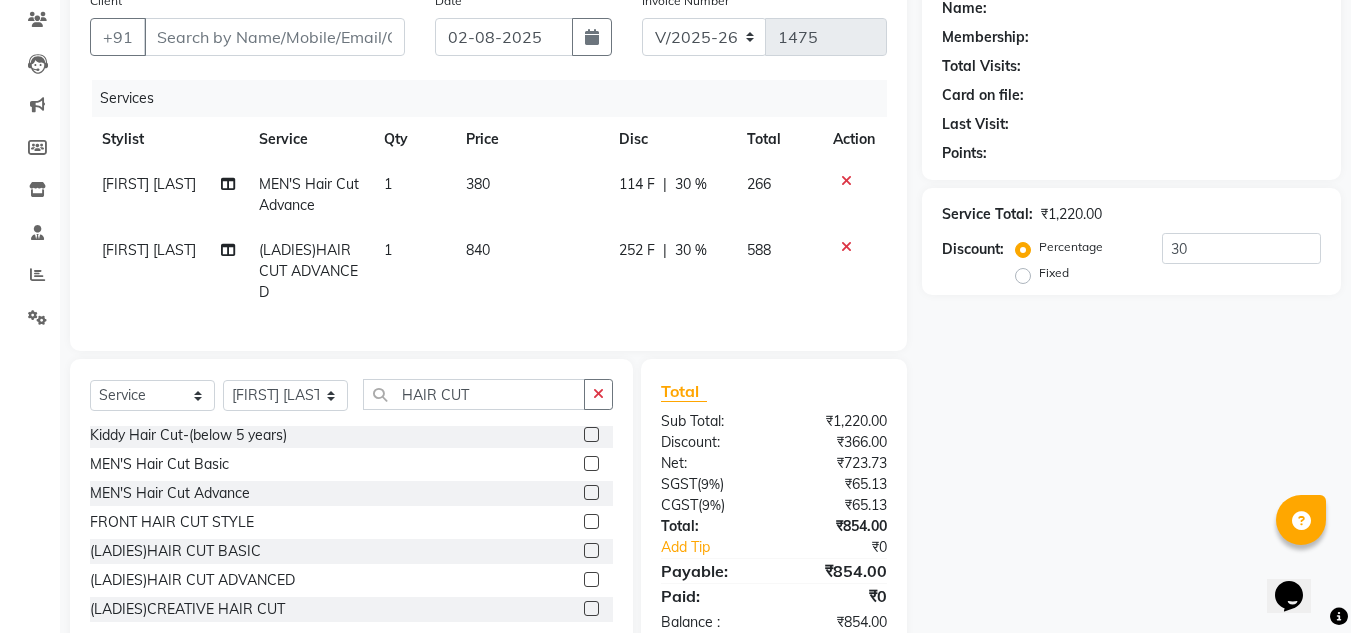 click 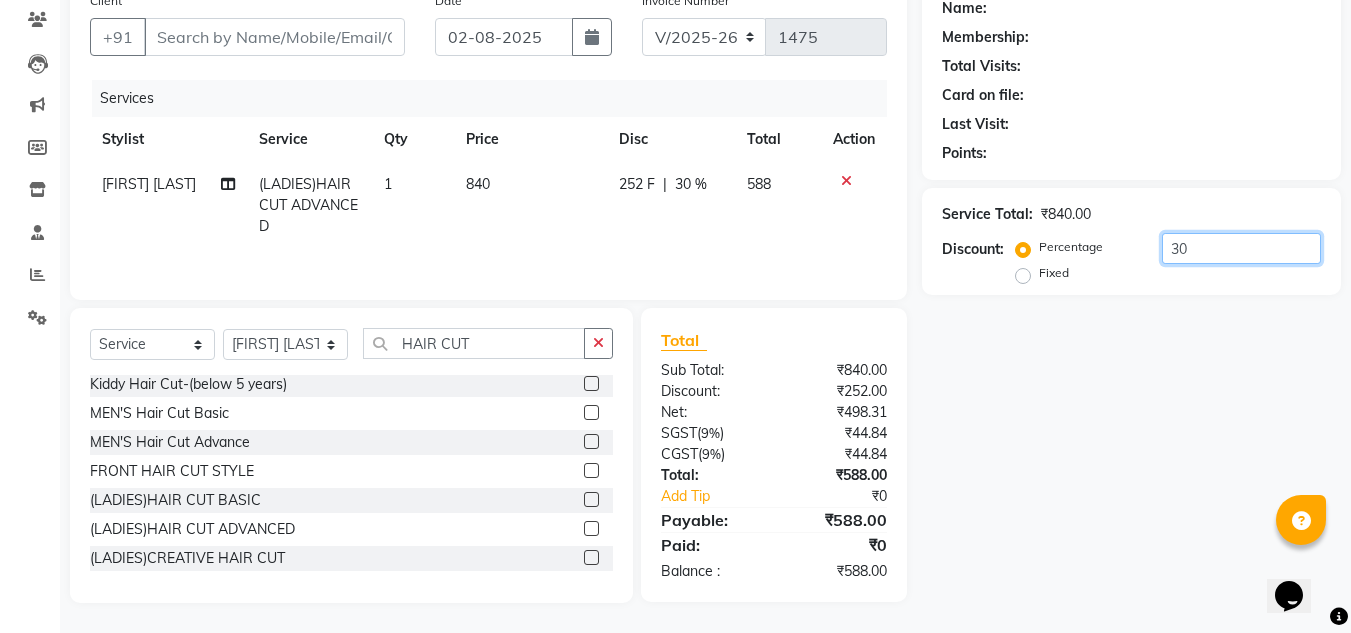 click on "30" 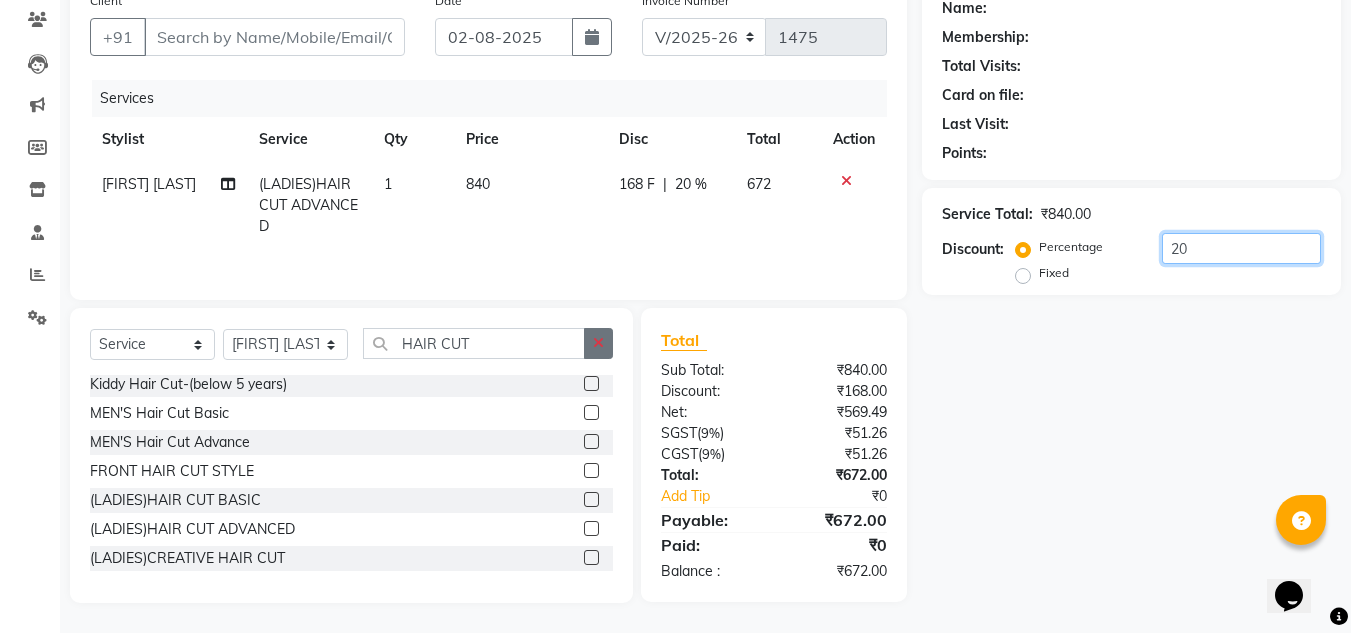 type on "20" 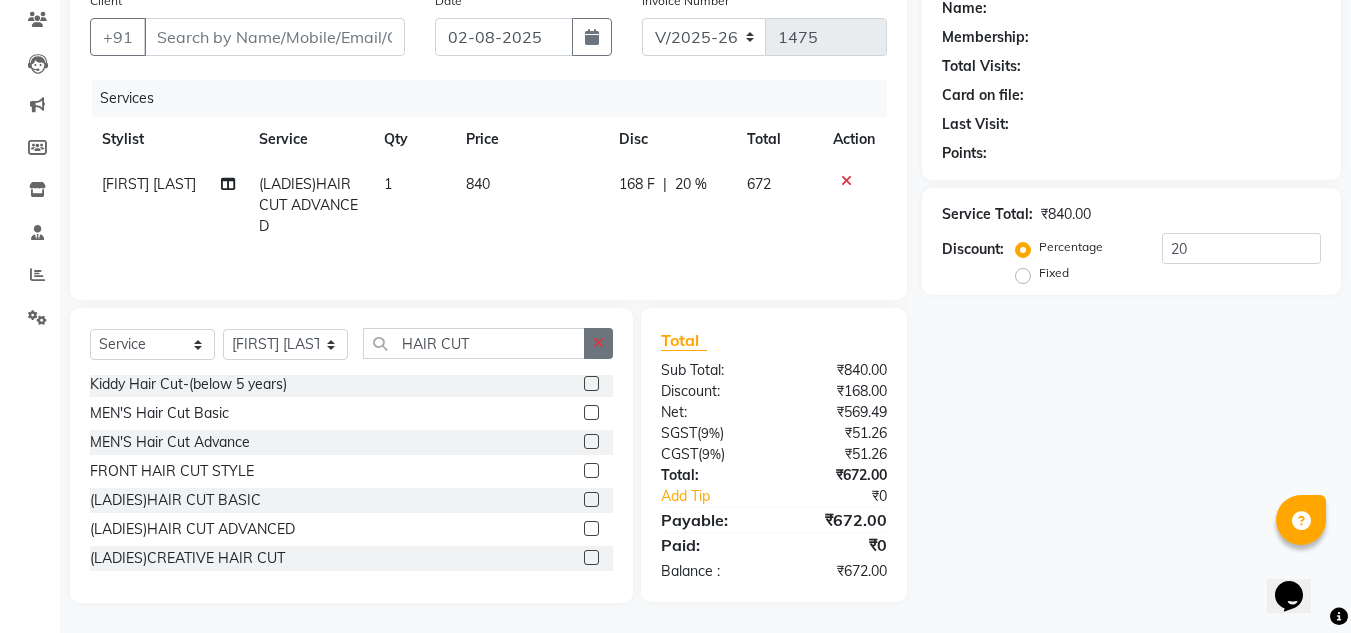 click 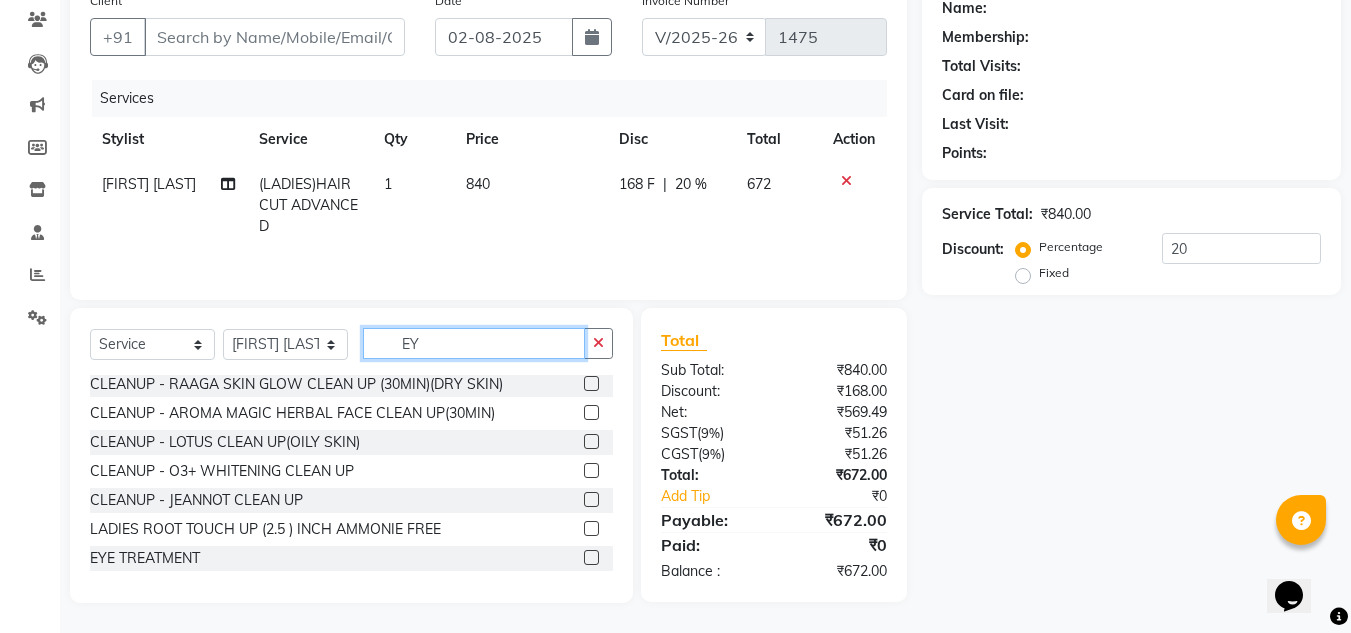 scroll, scrollTop: 0, scrollLeft: 0, axis: both 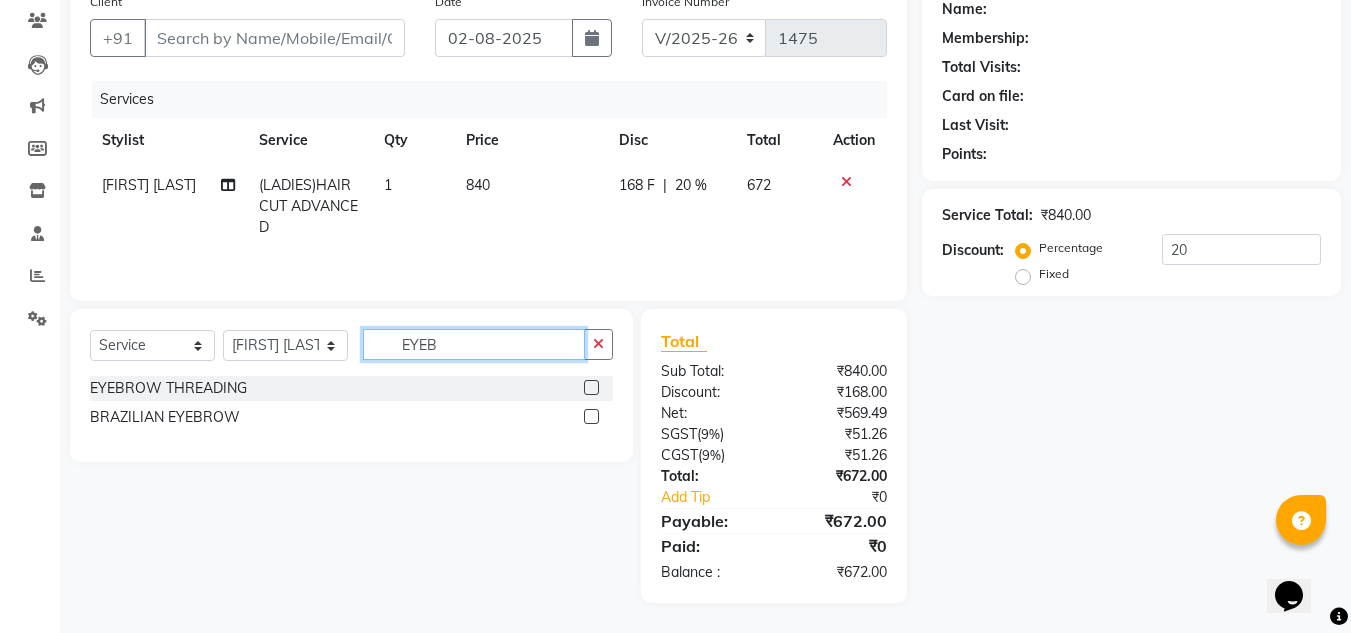 type on "EYEB" 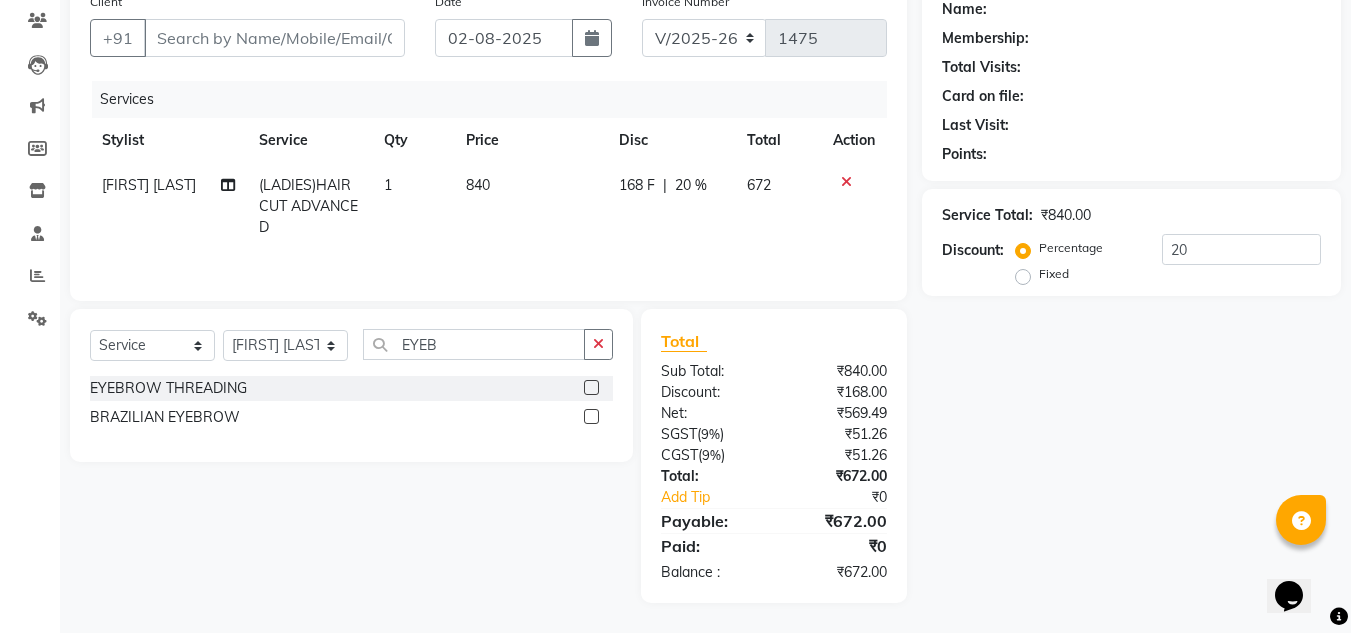click 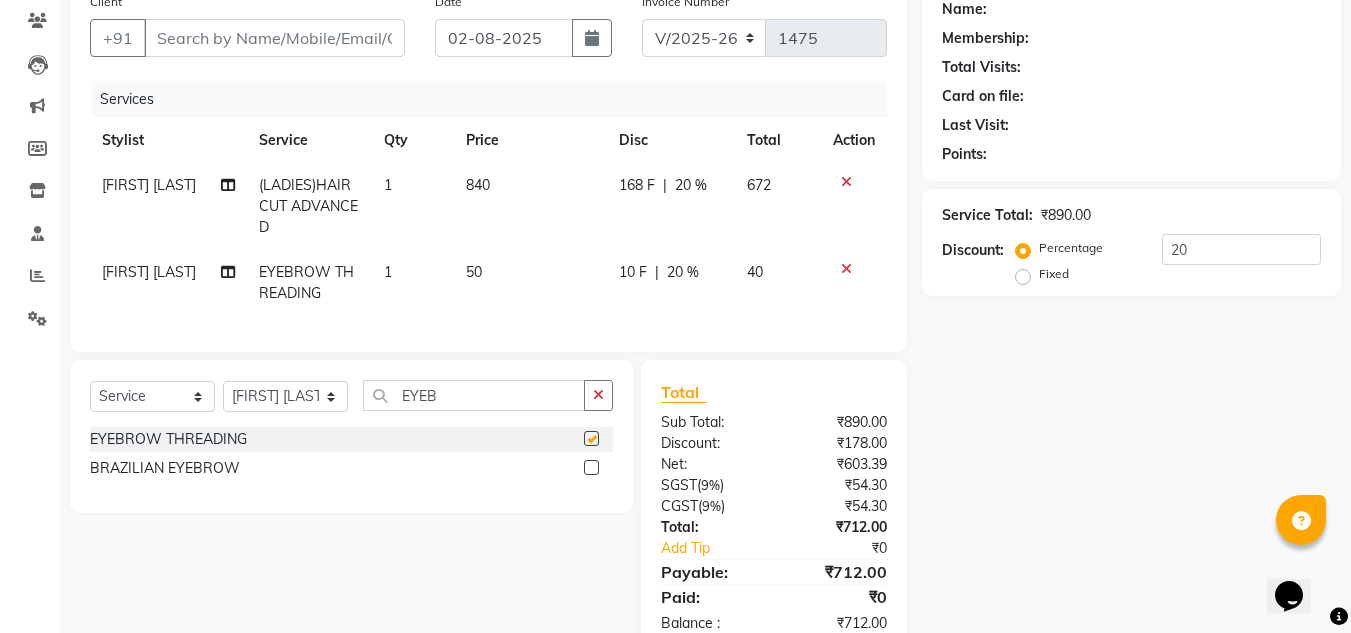 checkbox on "false" 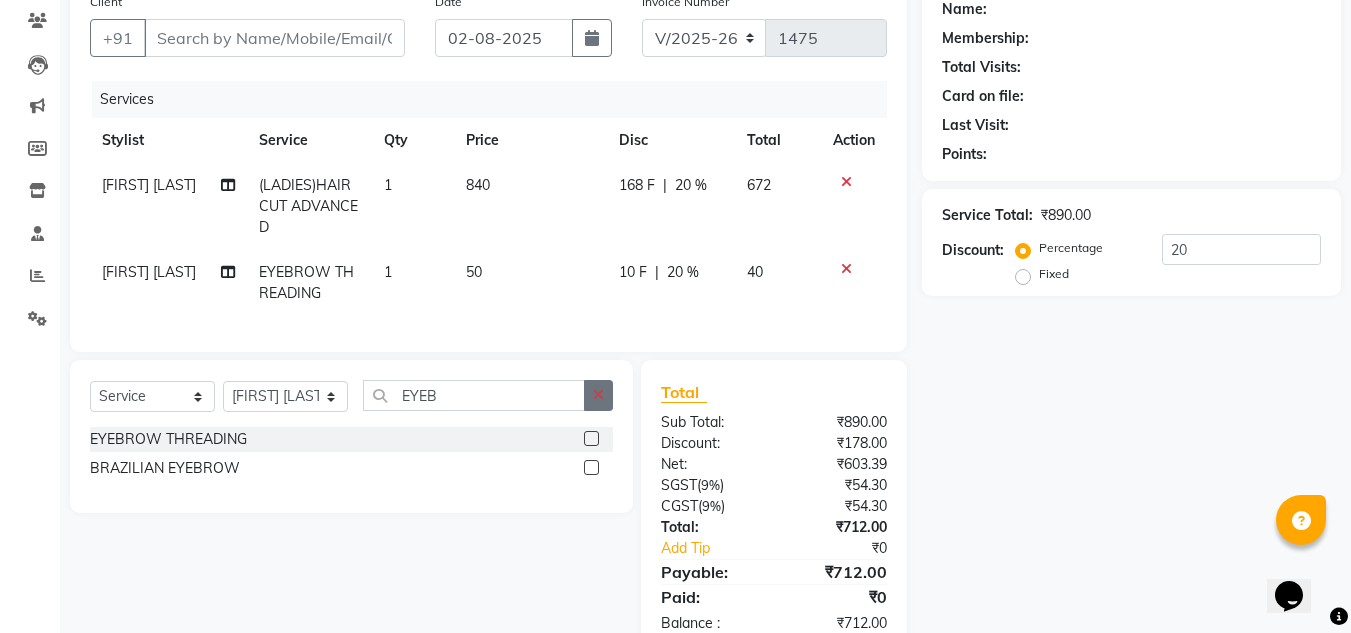 click 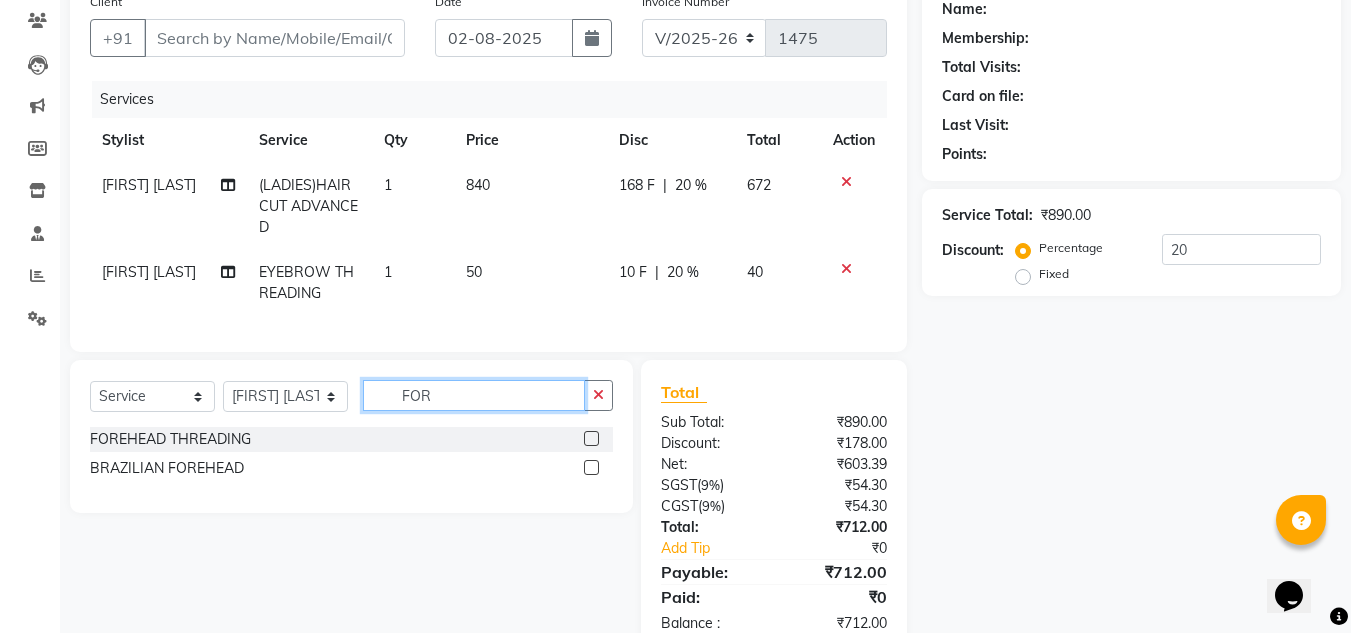 type on "FOR" 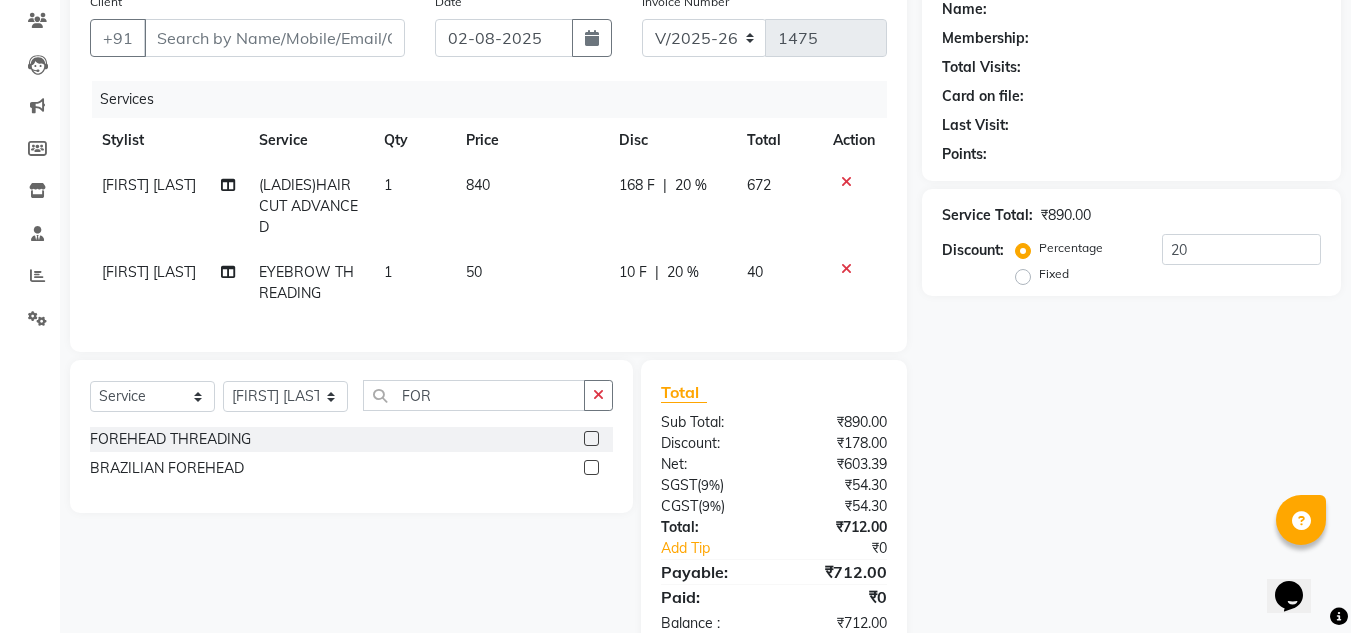 click 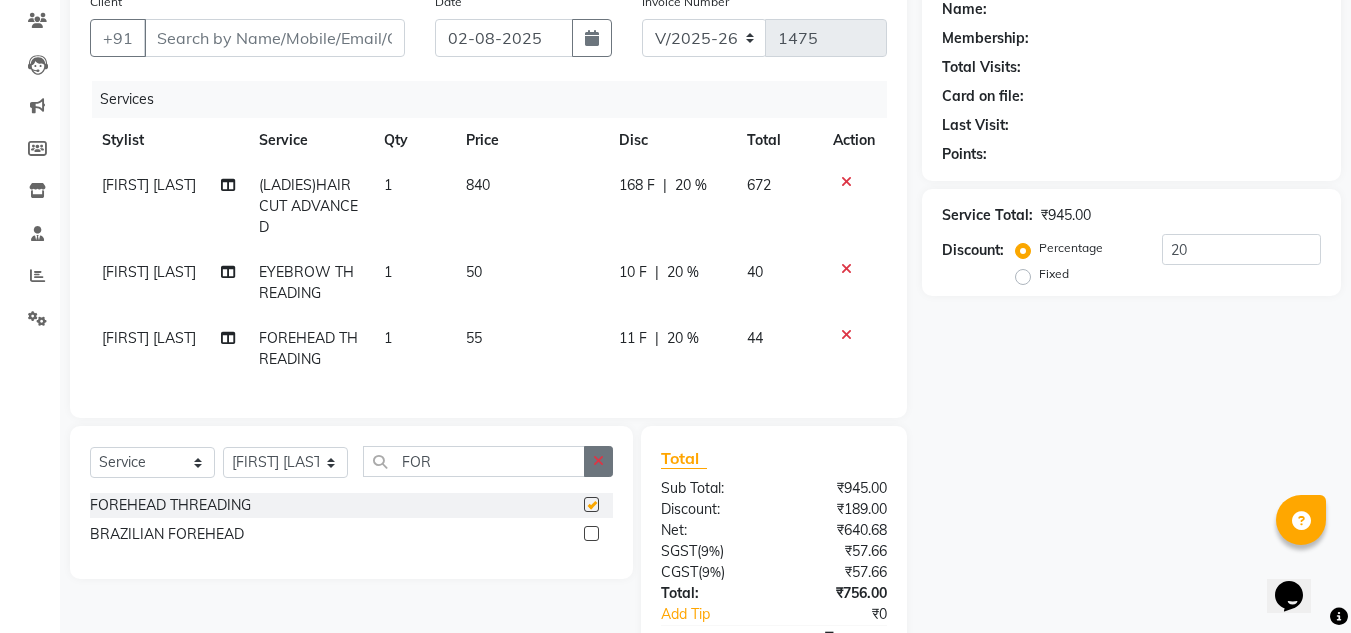 checkbox on "false" 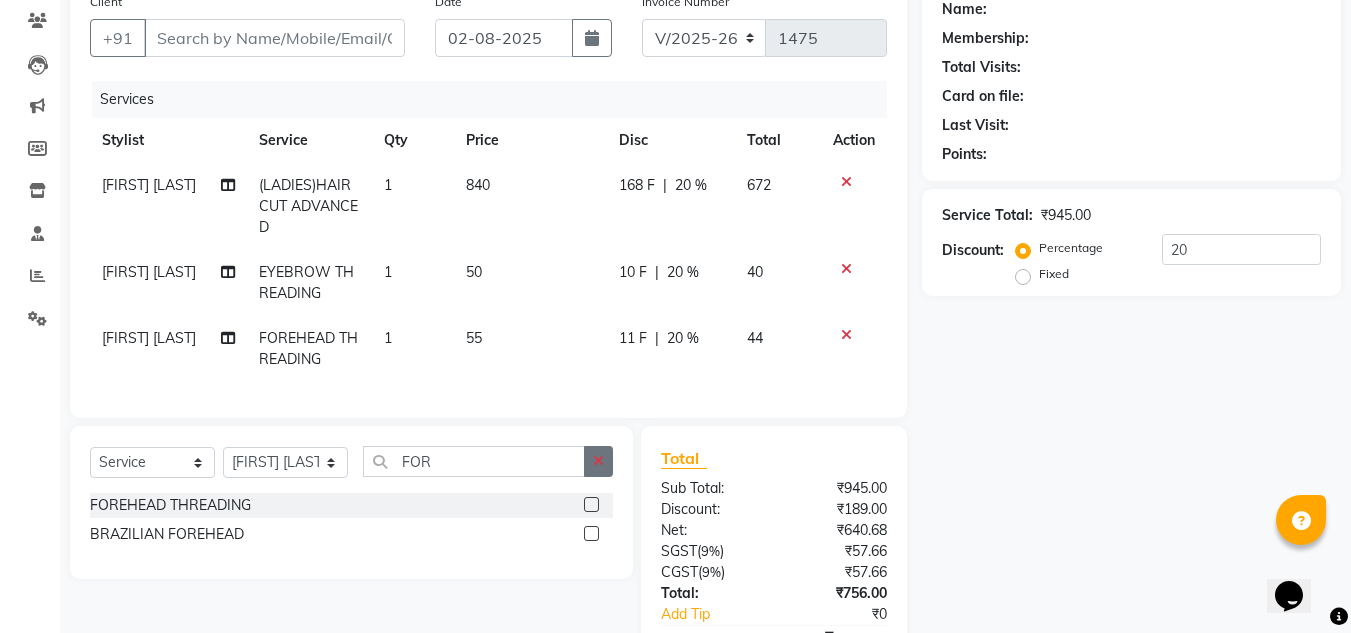 click 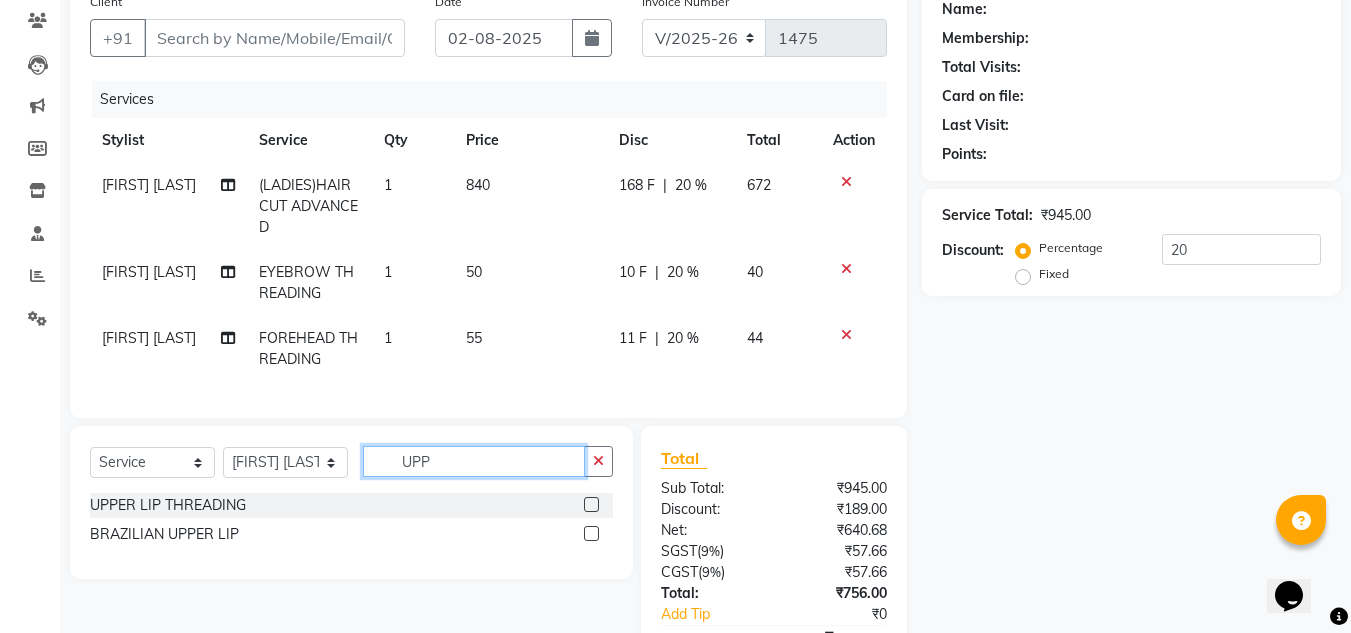 type on "UPP" 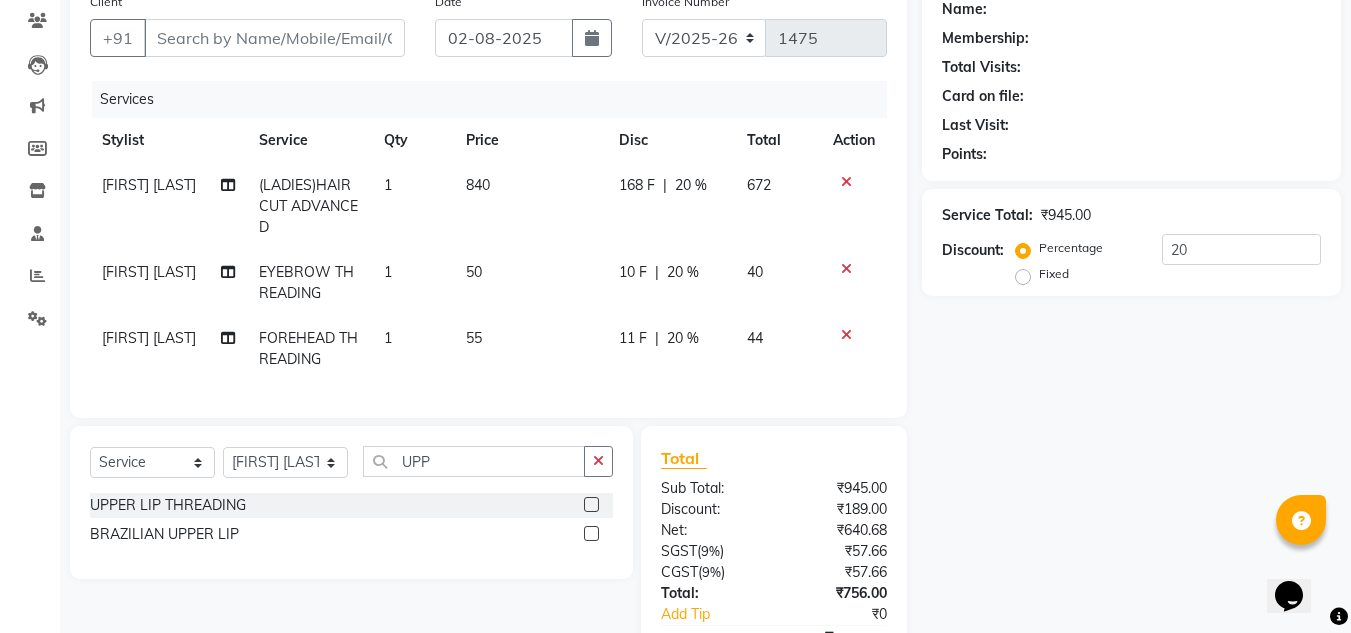 click 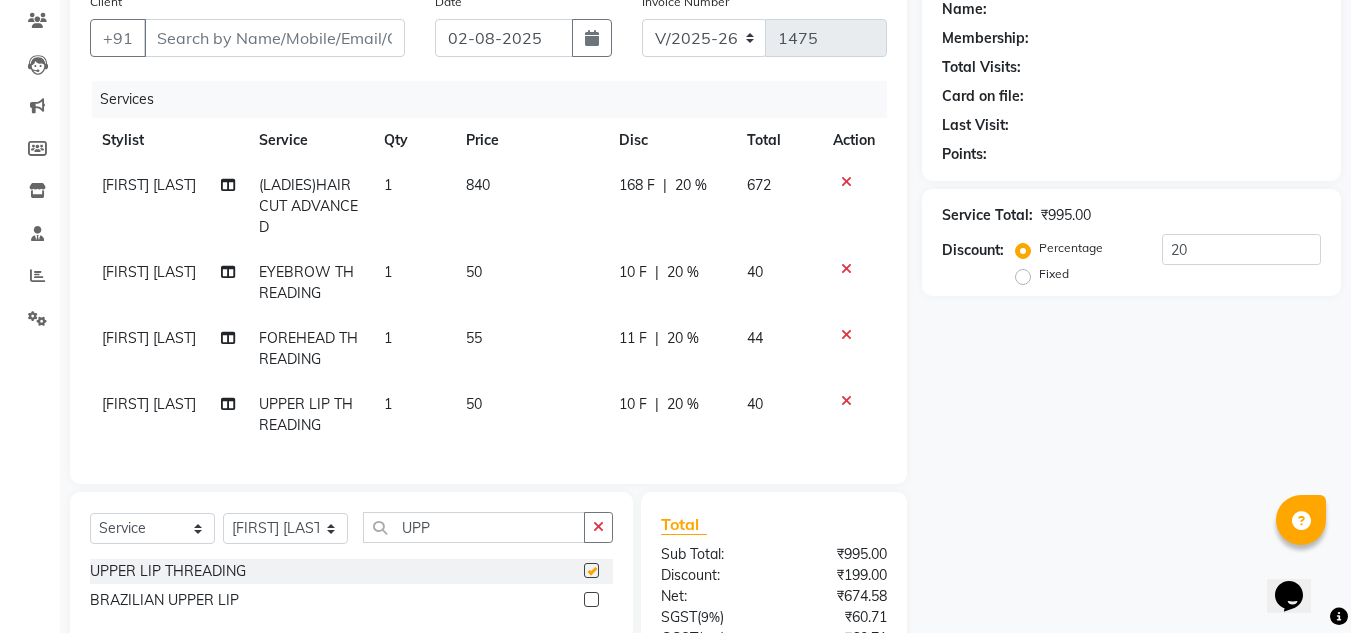 checkbox on "false" 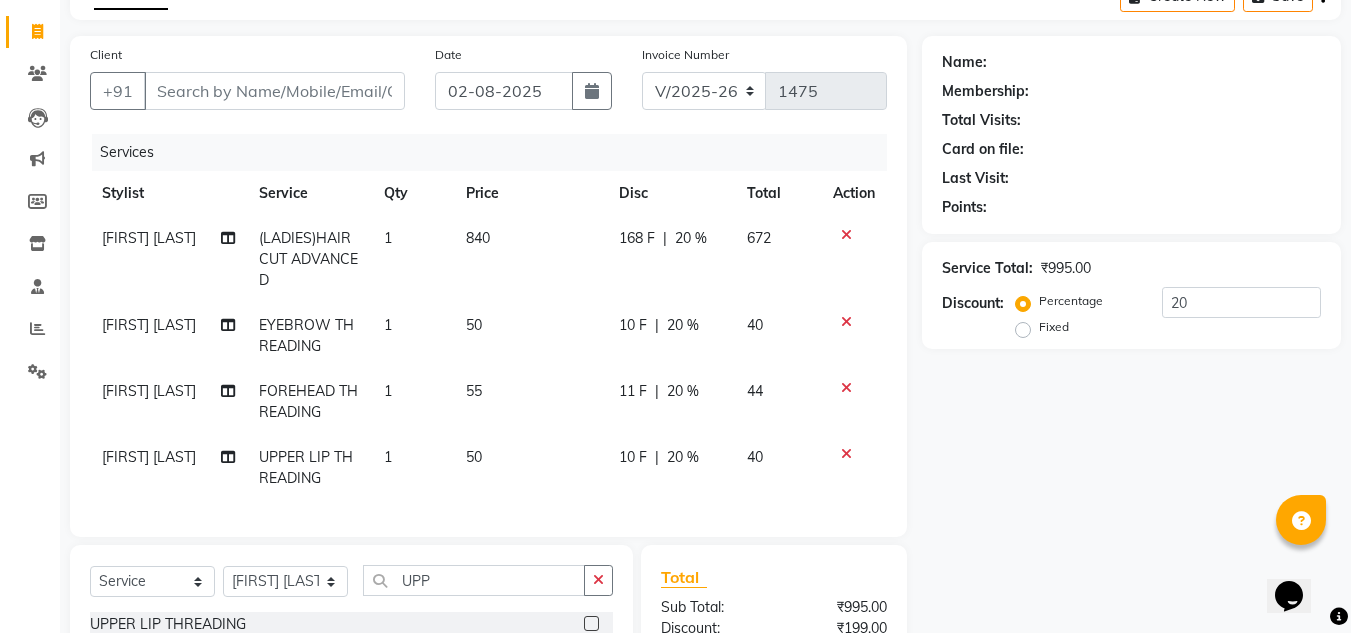 scroll, scrollTop: 67, scrollLeft: 0, axis: vertical 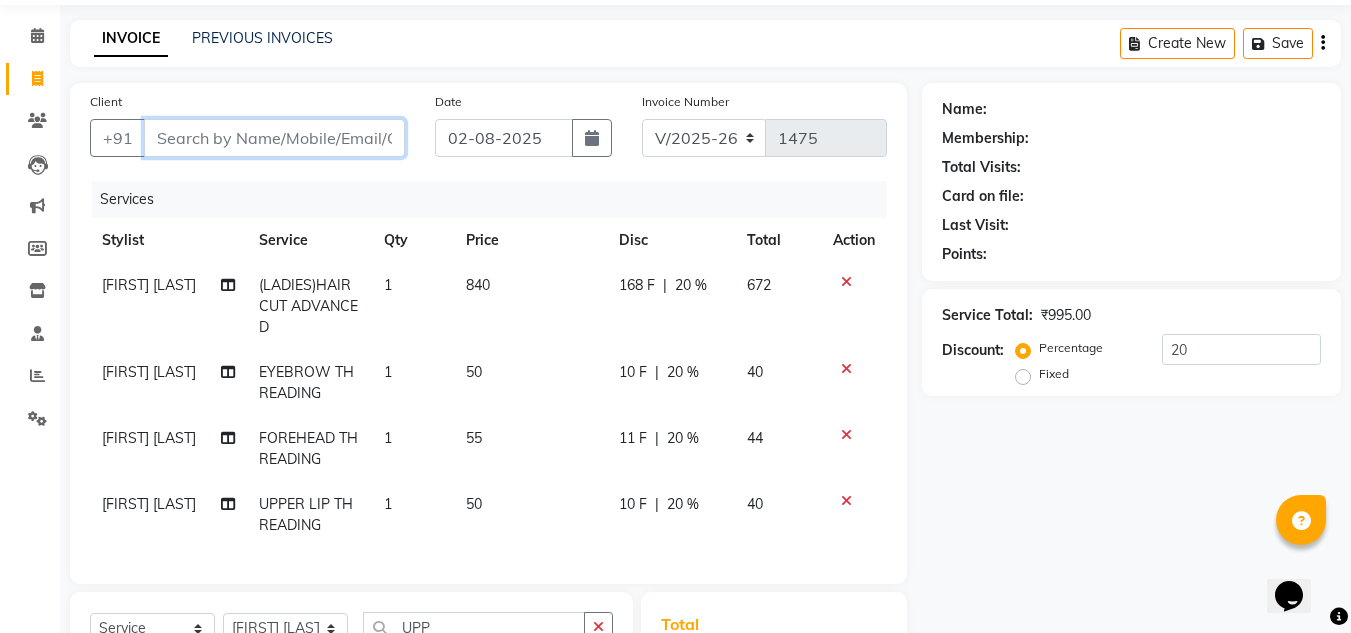 click on "Client" at bounding box center (274, 138) 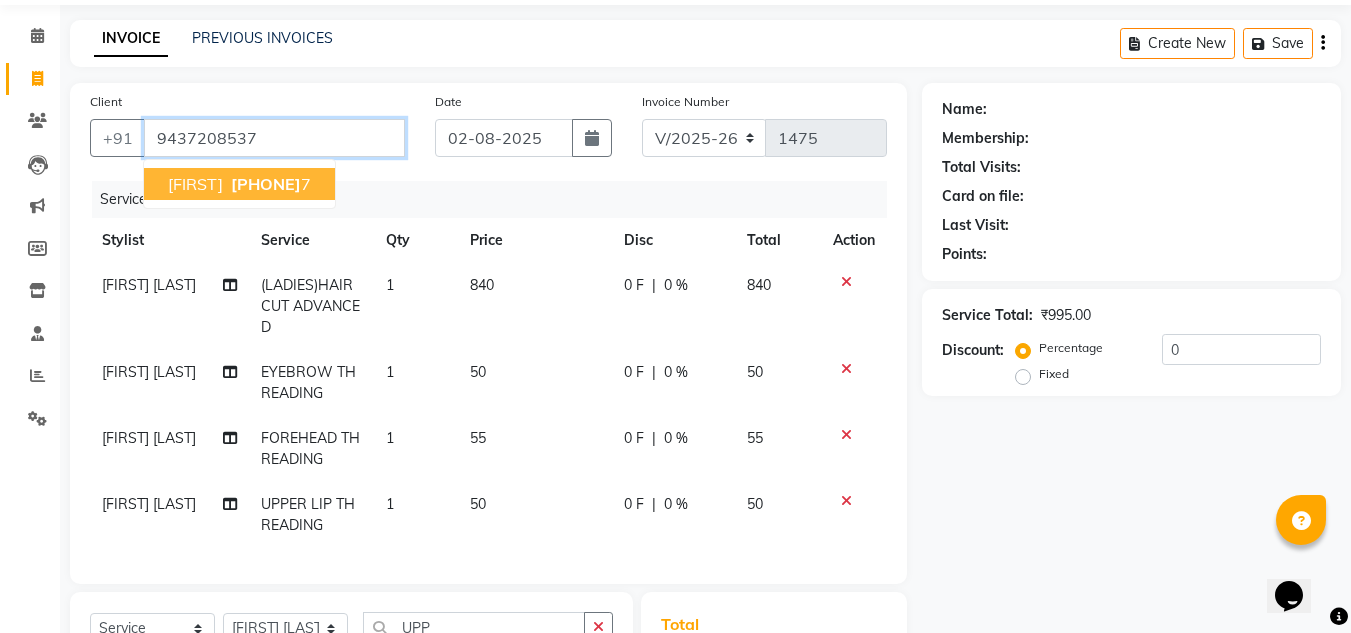type on "9437208537" 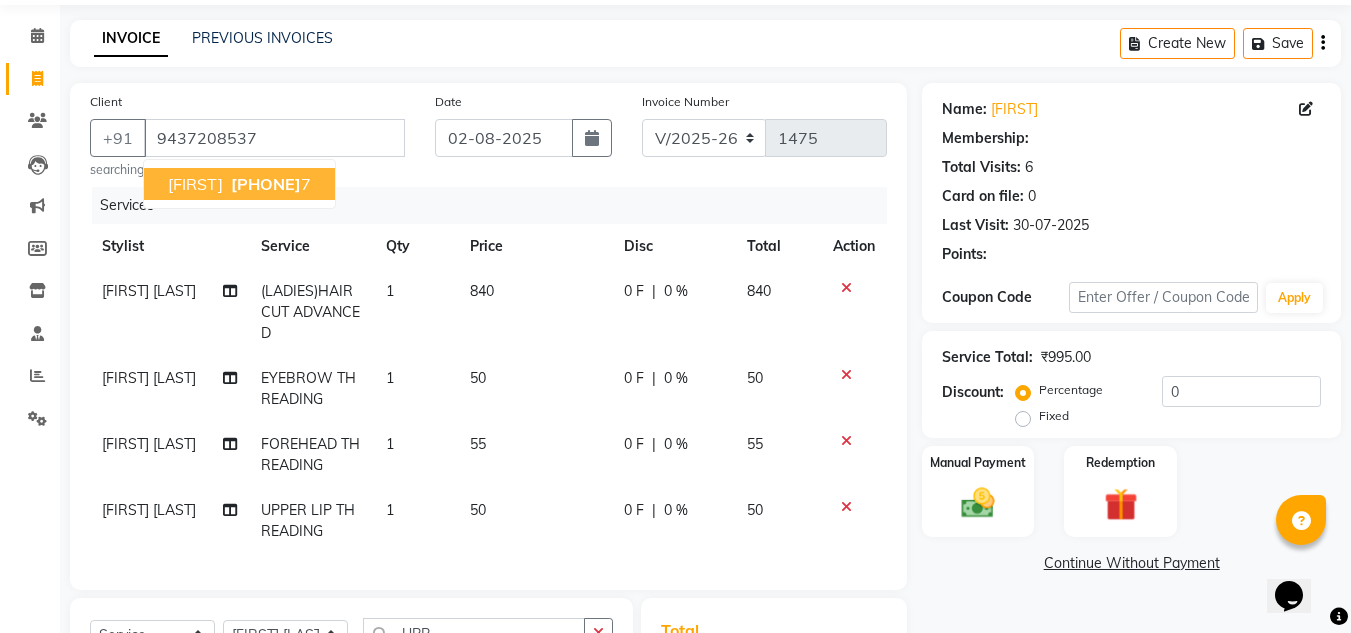 select on "1: Object" 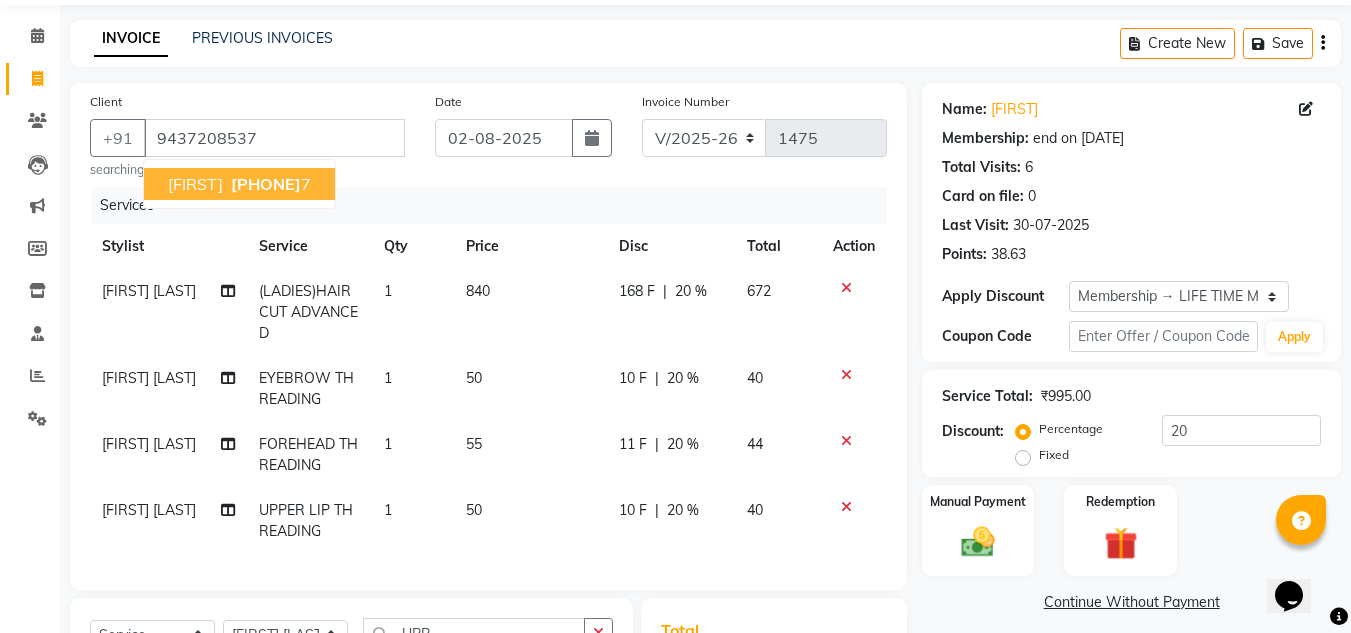 click on "[FIRST]" at bounding box center [195, 184] 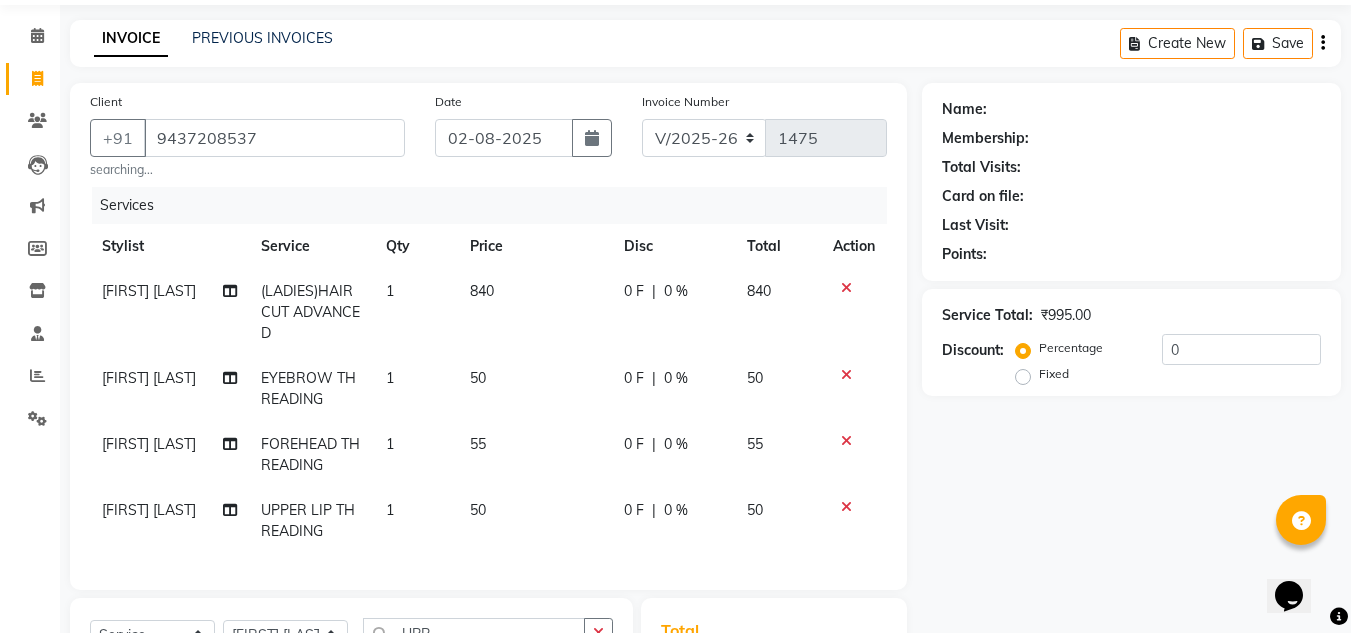 select on "1: Object" 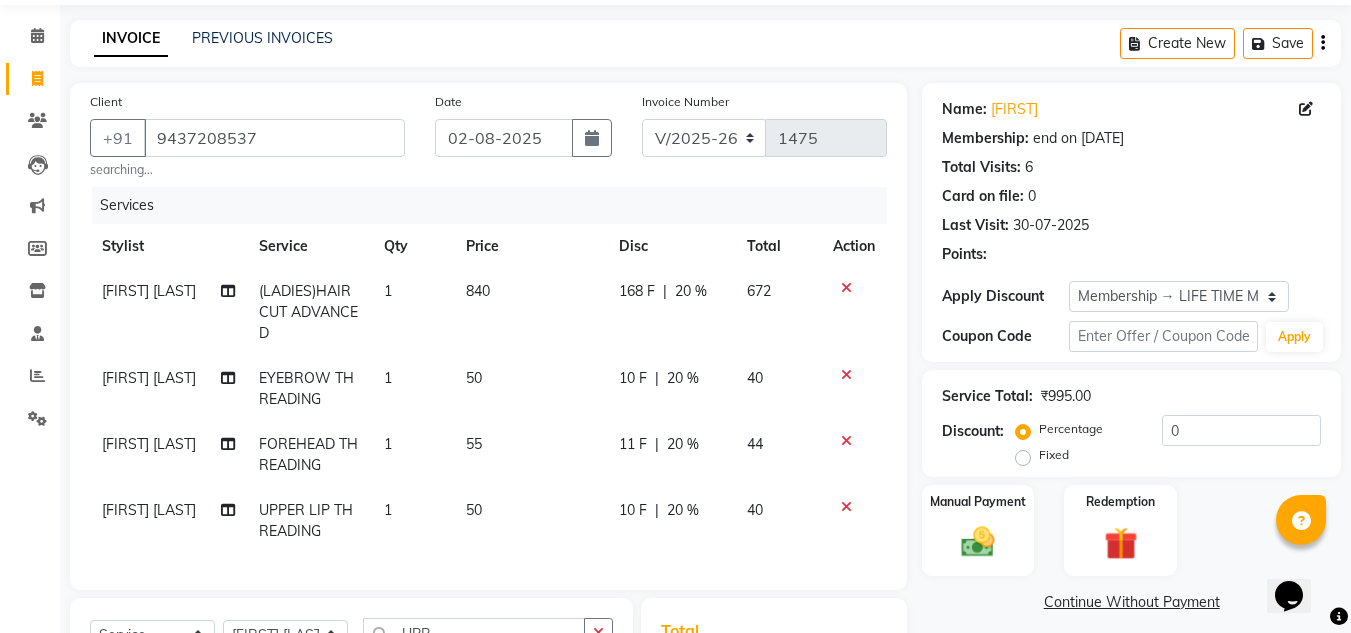 type on "20" 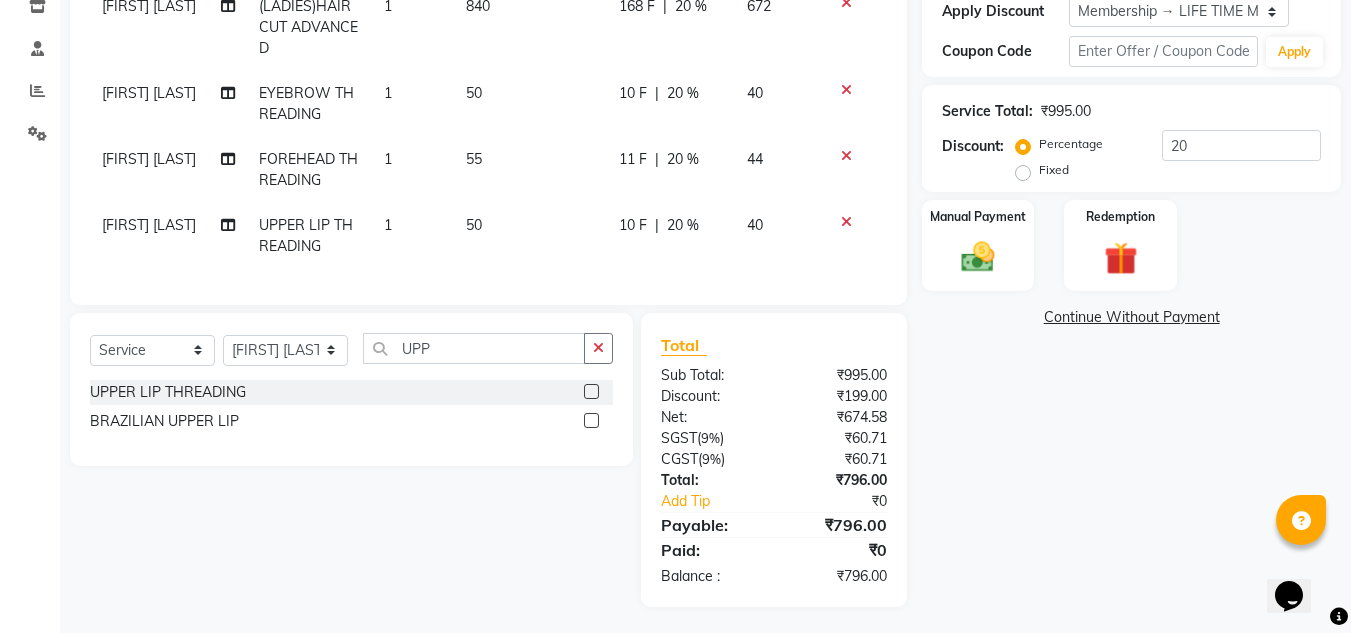 scroll, scrollTop: 371, scrollLeft: 0, axis: vertical 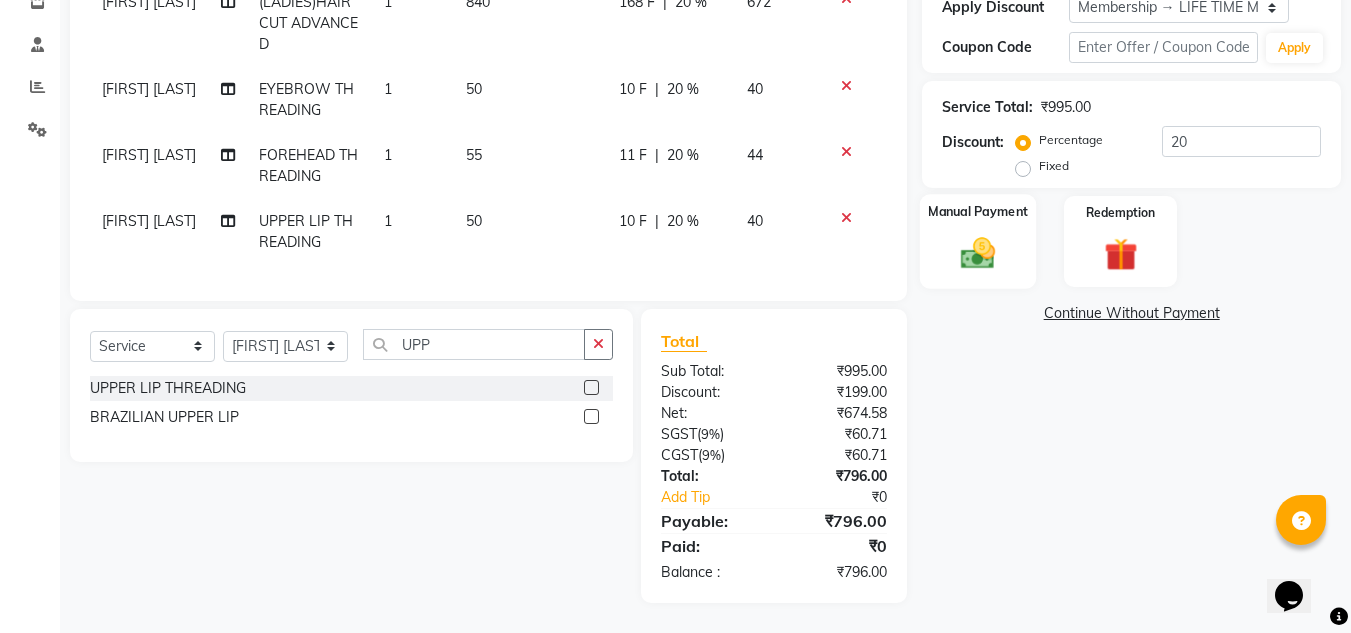 click 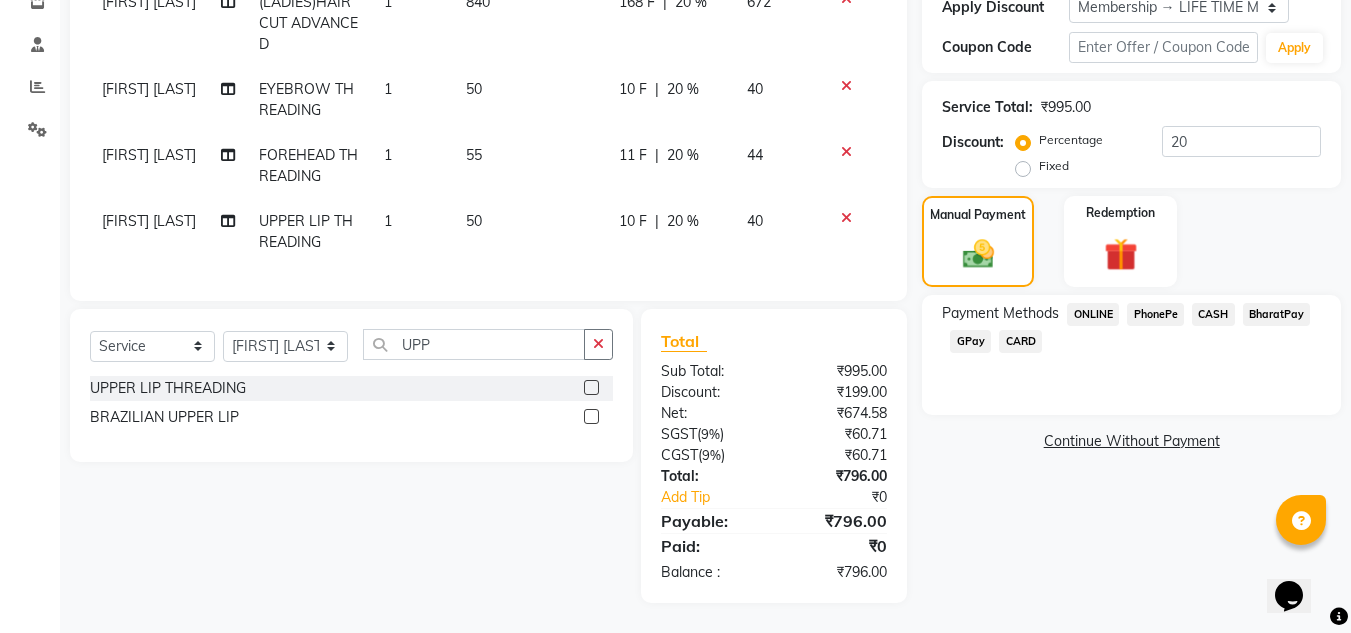 click on "PhonePe" 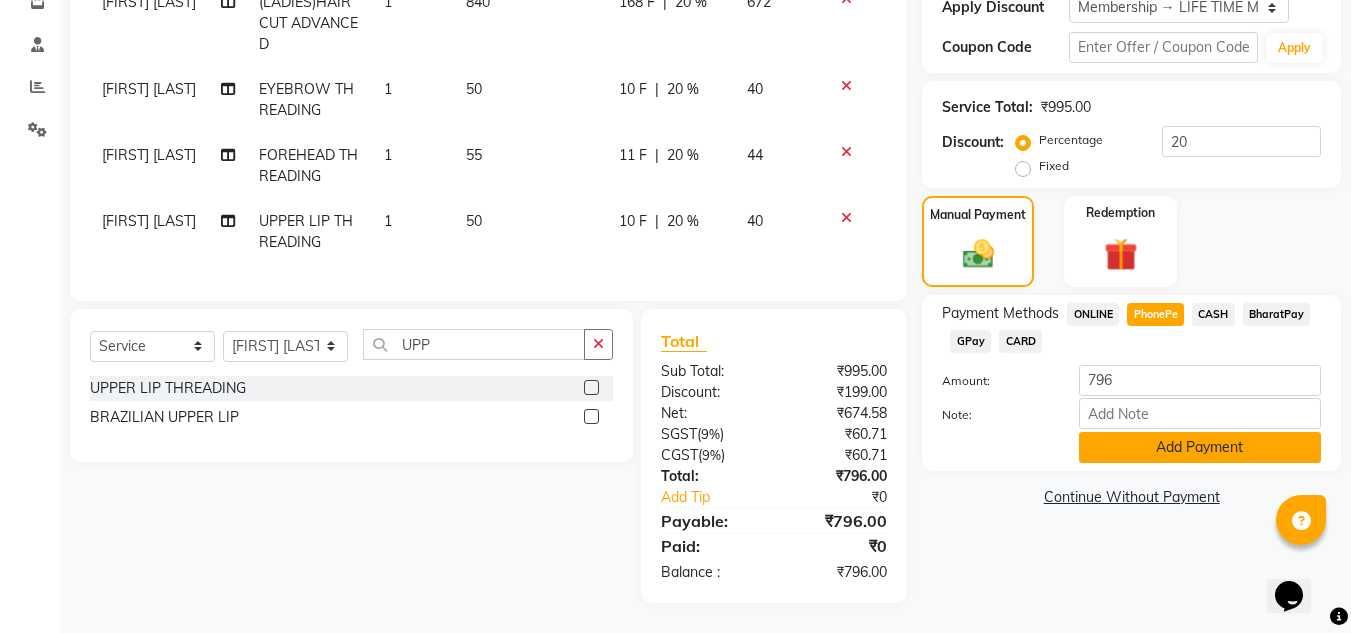 click on "Add Payment" 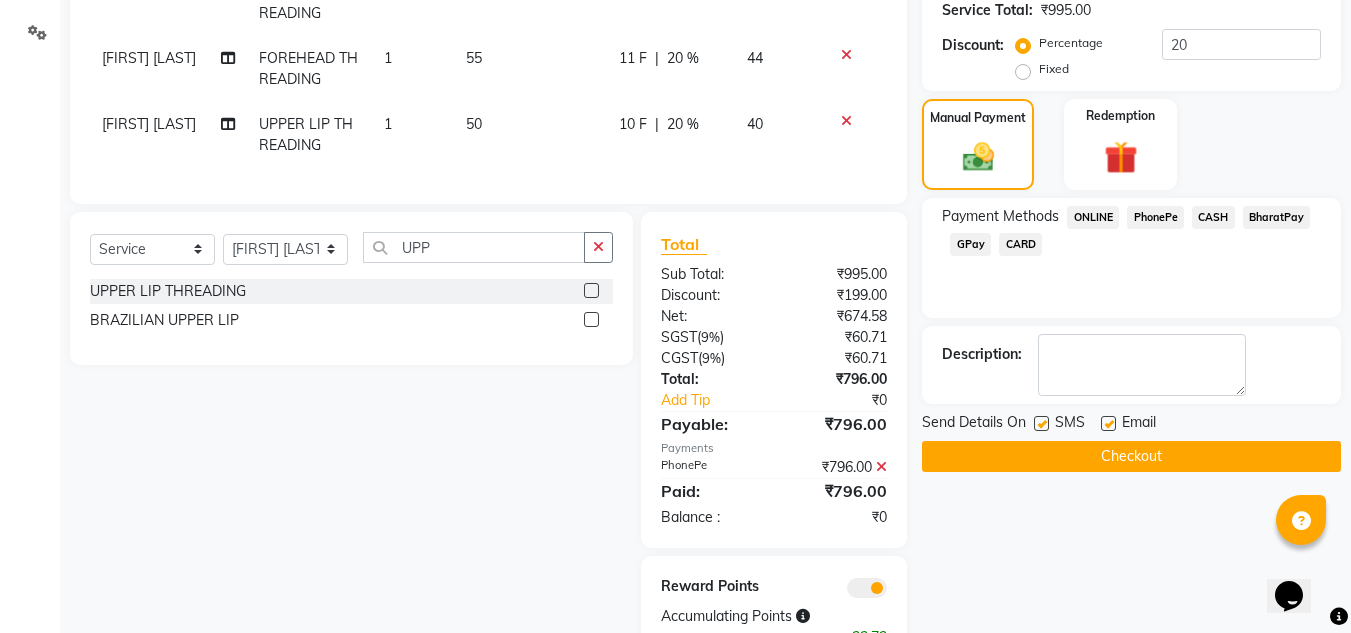 scroll, scrollTop: 533, scrollLeft: 0, axis: vertical 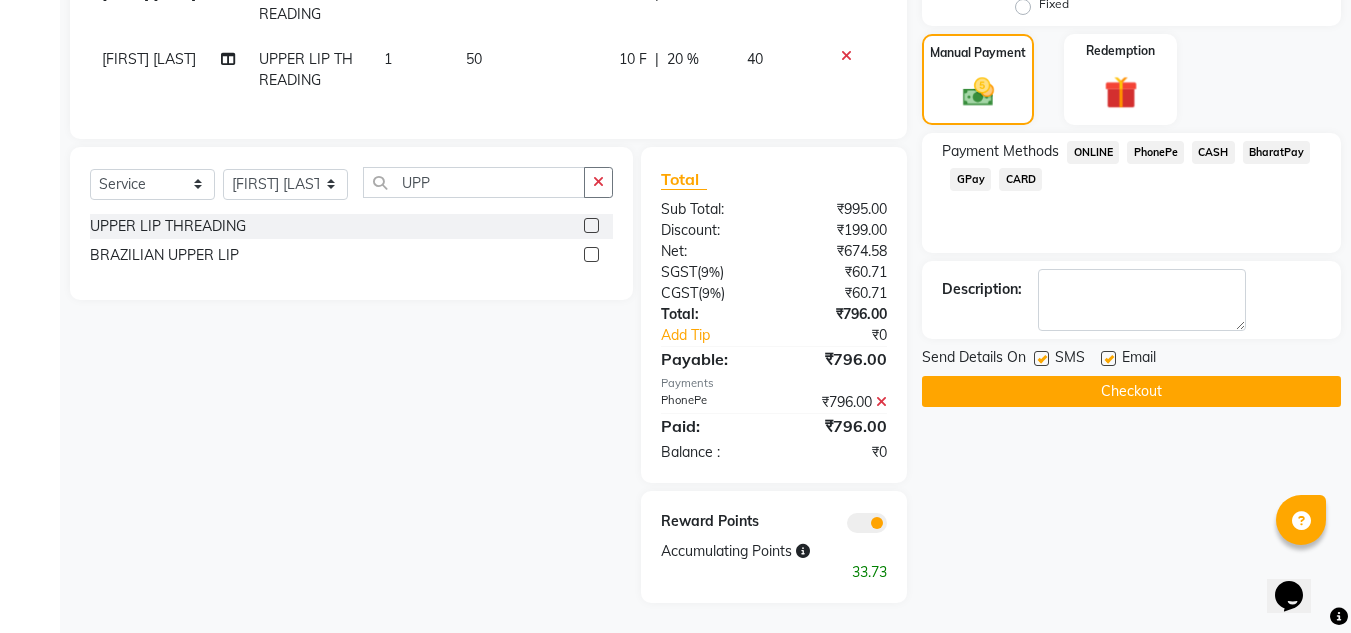 click on "Checkout" 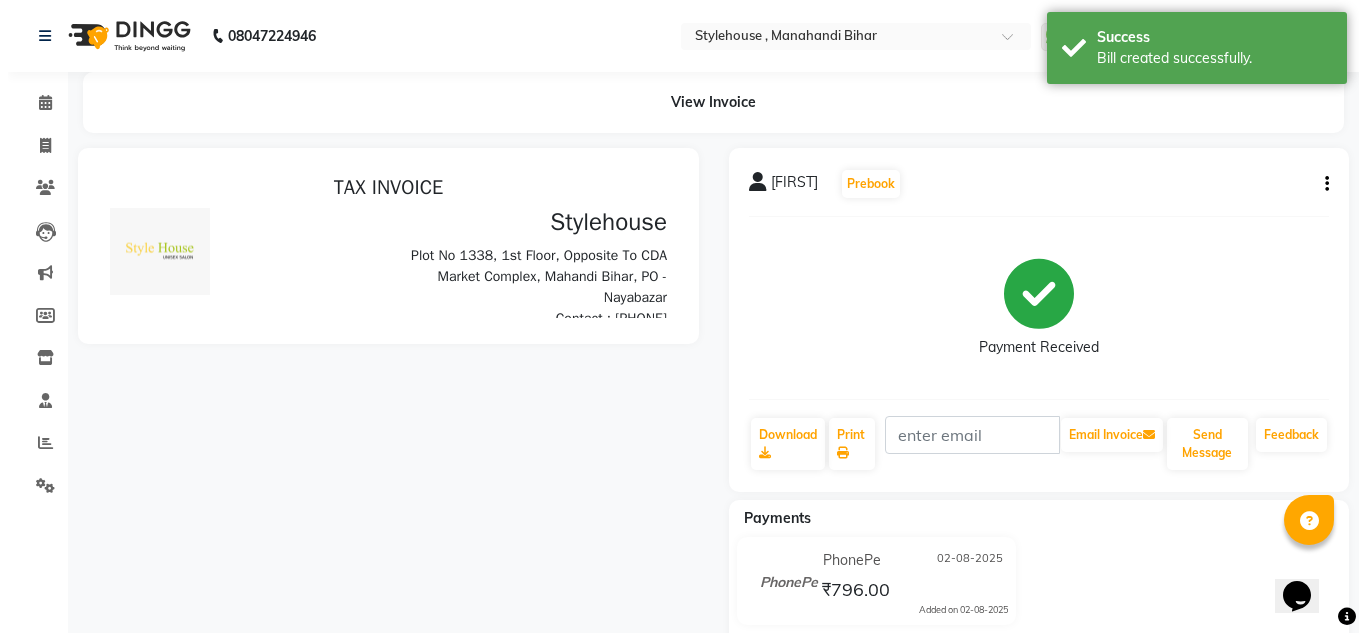 scroll, scrollTop: 0, scrollLeft: 0, axis: both 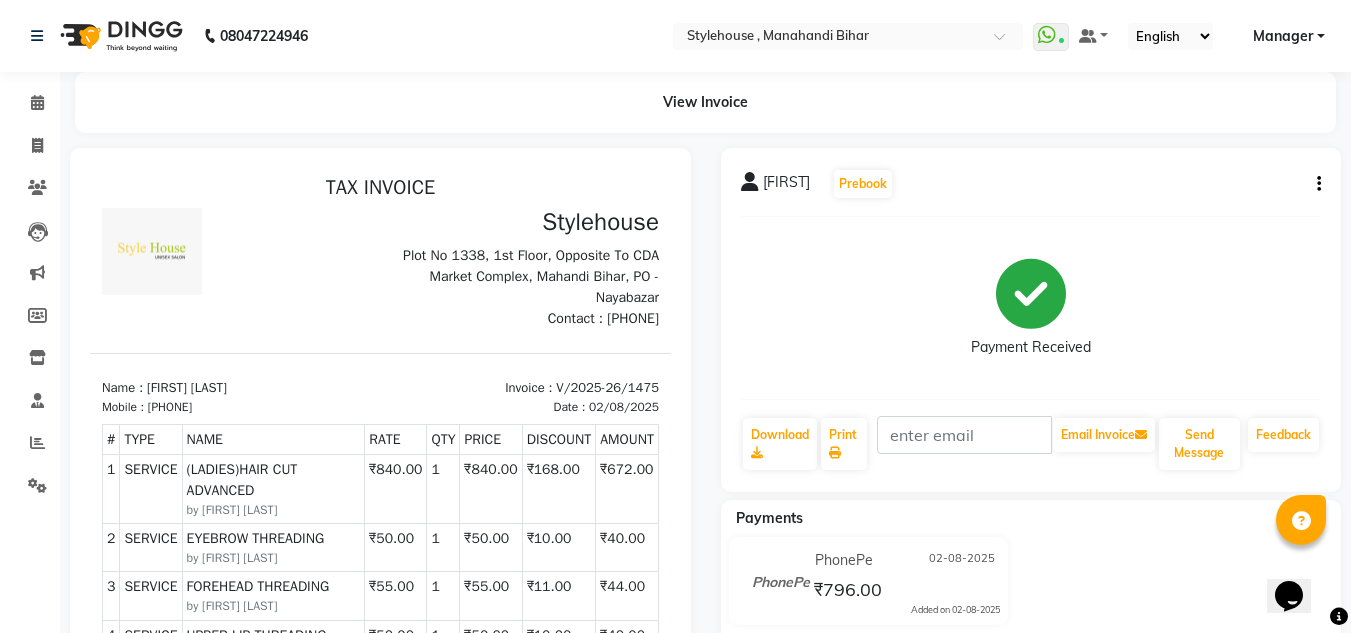 drag, startPoint x: 164, startPoint y: 409, endPoint x: 279, endPoint y: 405, distance: 115.06954 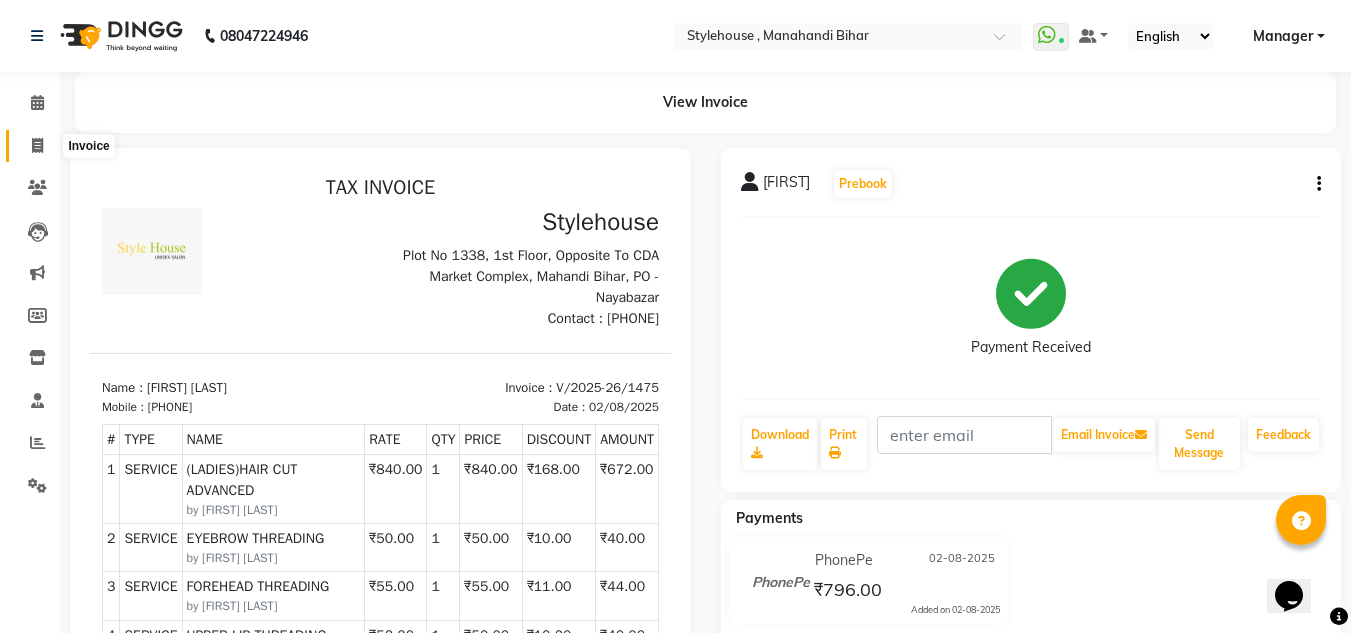 click 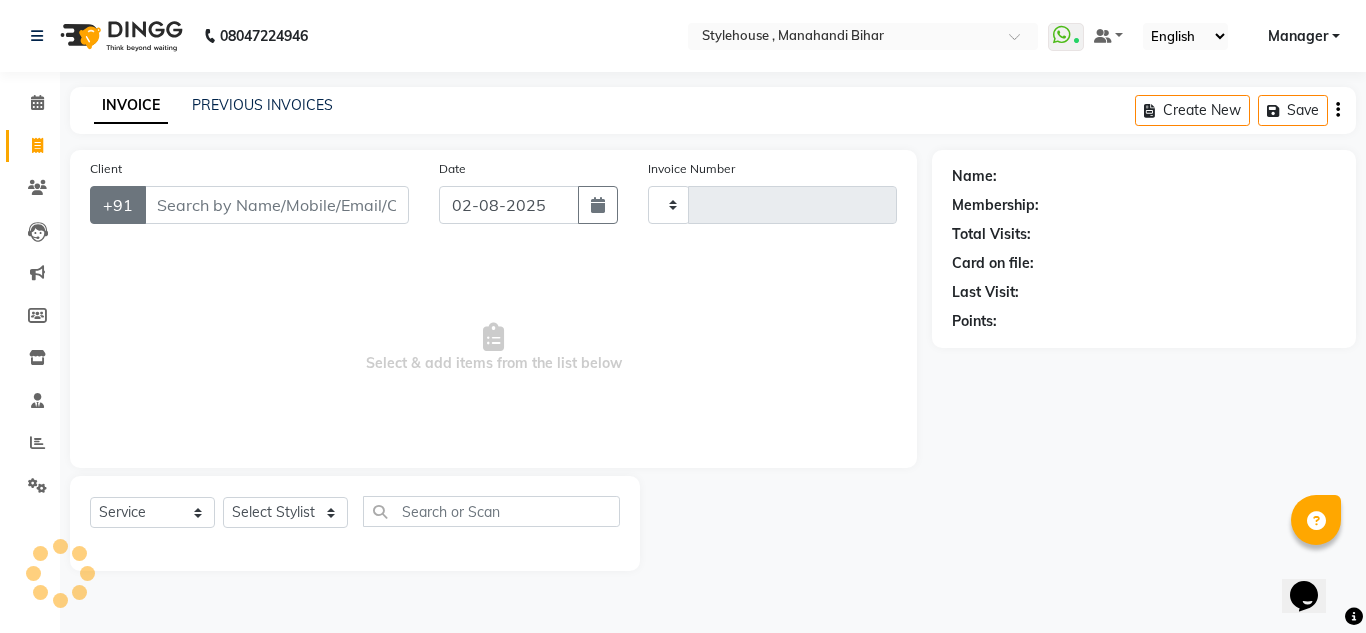 type on "1476" 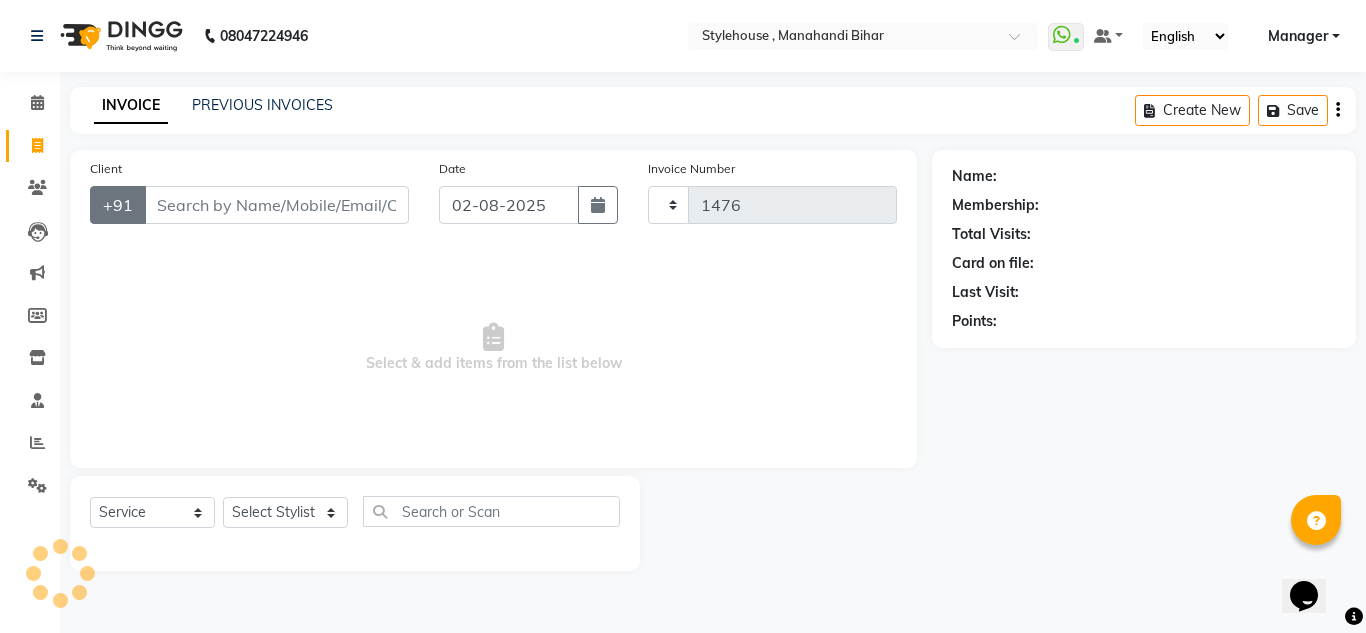select on "7793" 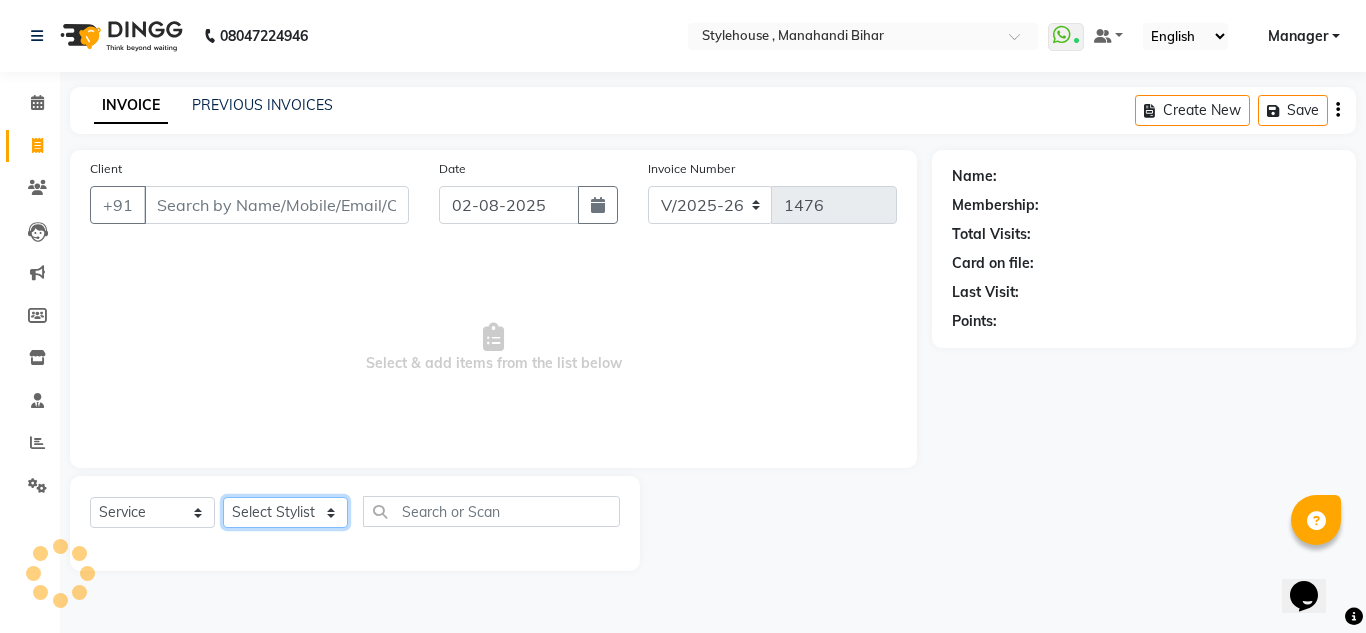 click on "Select Stylist" 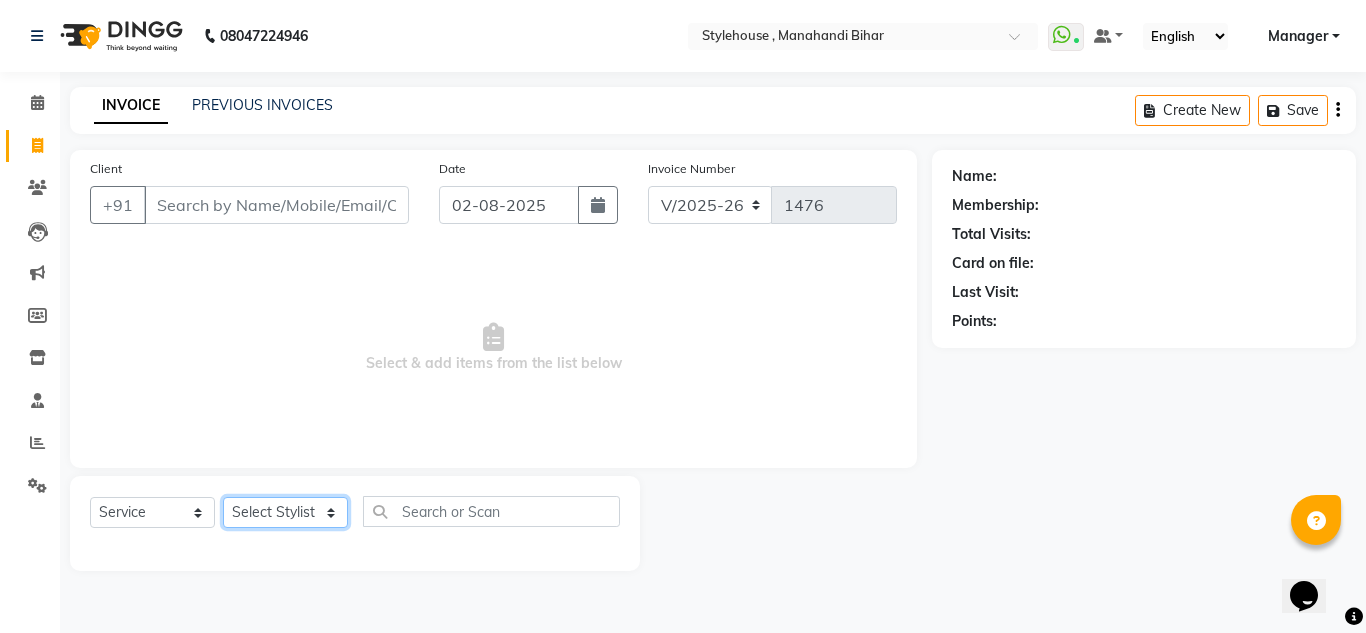 select on "78233" 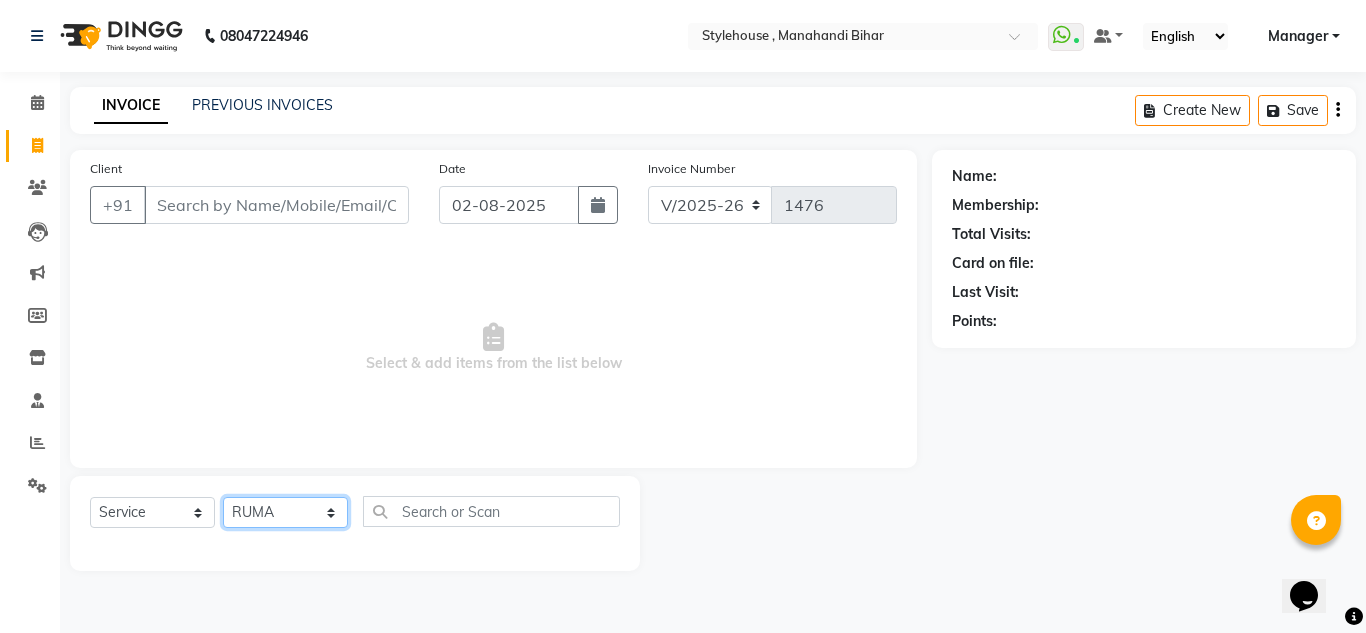 click on "Select Stylist ANIL BARIK ANIRUDH SAHOO JYOTIRANJAN BARIK KANHA LAXMI PRIYA Manager Manisha MANJIT BARIK PRADEEP BARIK PRIYANKA NANDA PUJA ROUT RUMA SAGARIKA SAHOO SALMAN SAMEER BARIK SAROJ SITHA TARA DEVI SHRESTA" 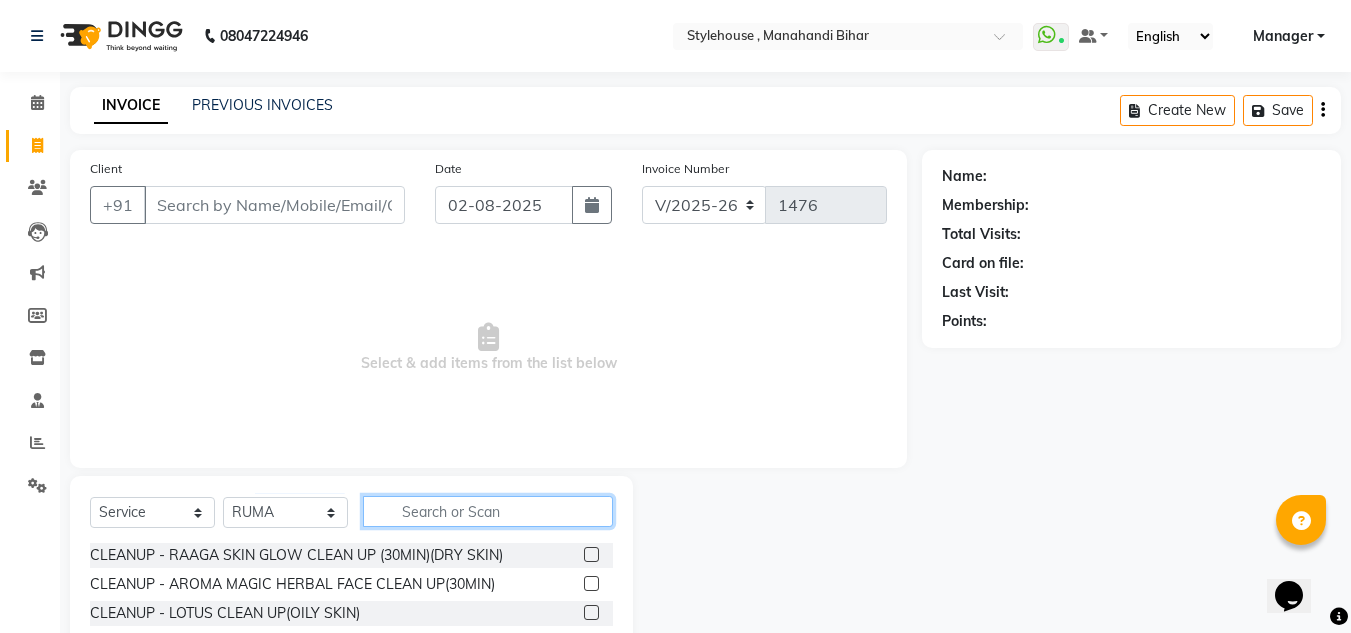 click 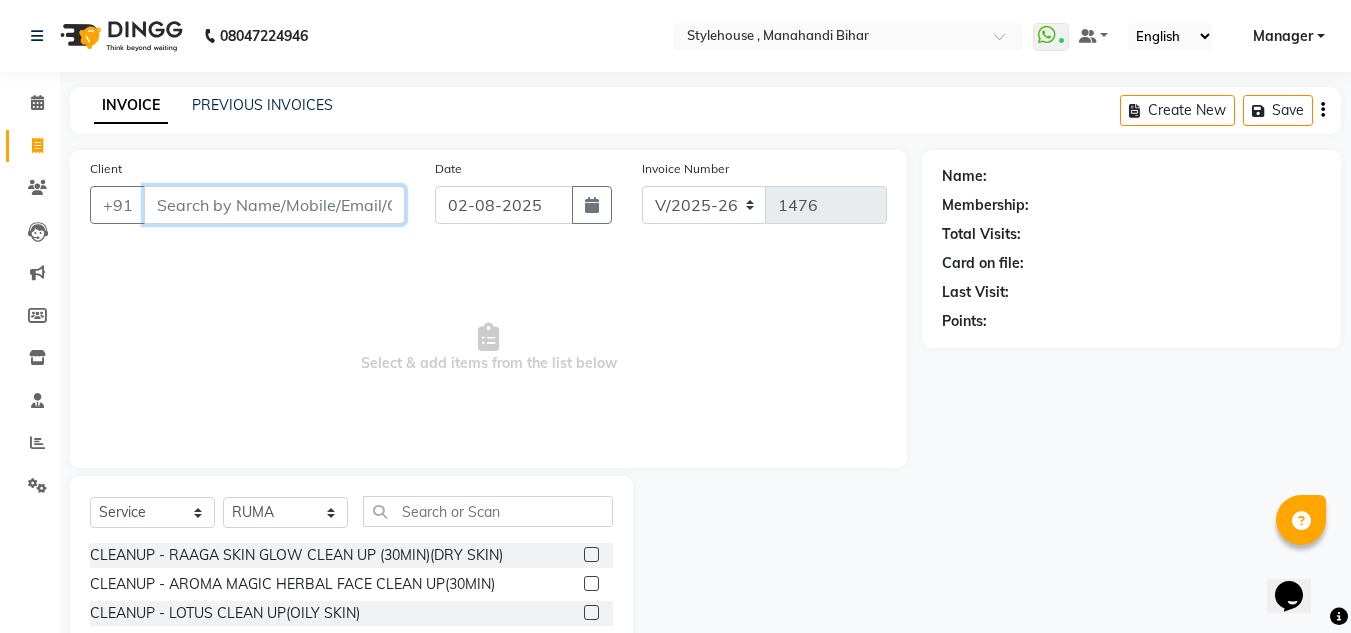 click on "Client" at bounding box center (274, 205) 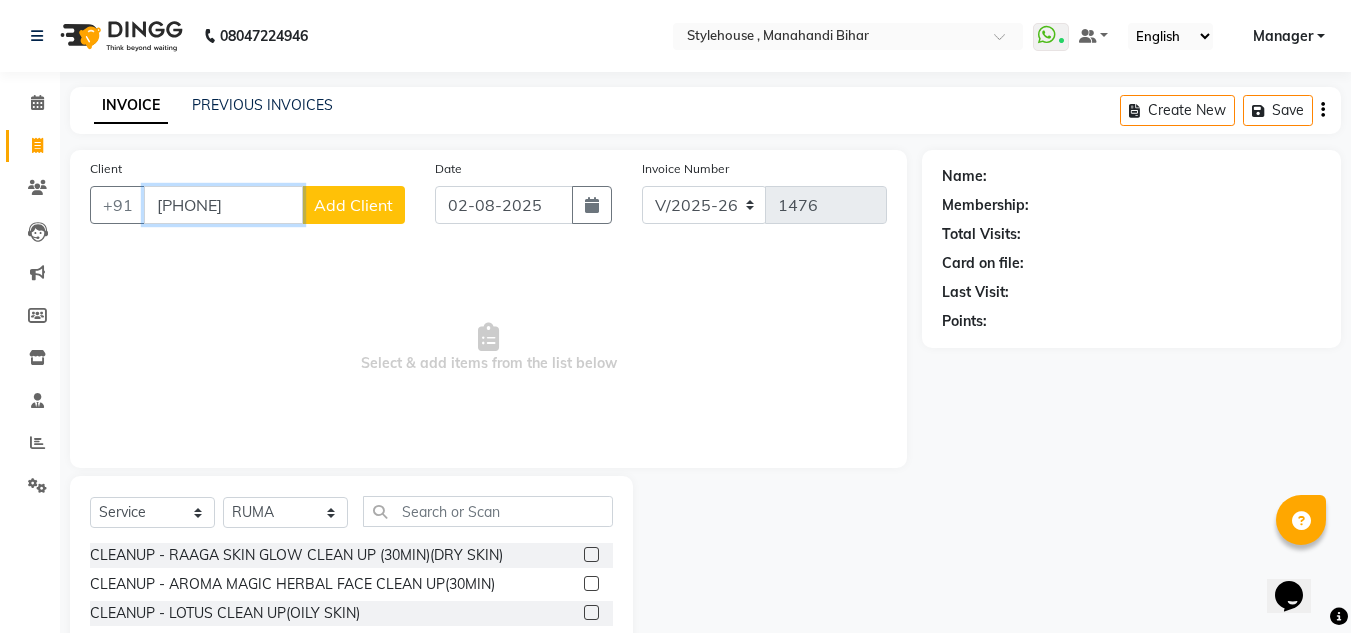 click on "[PHONE]" at bounding box center (223, 205) 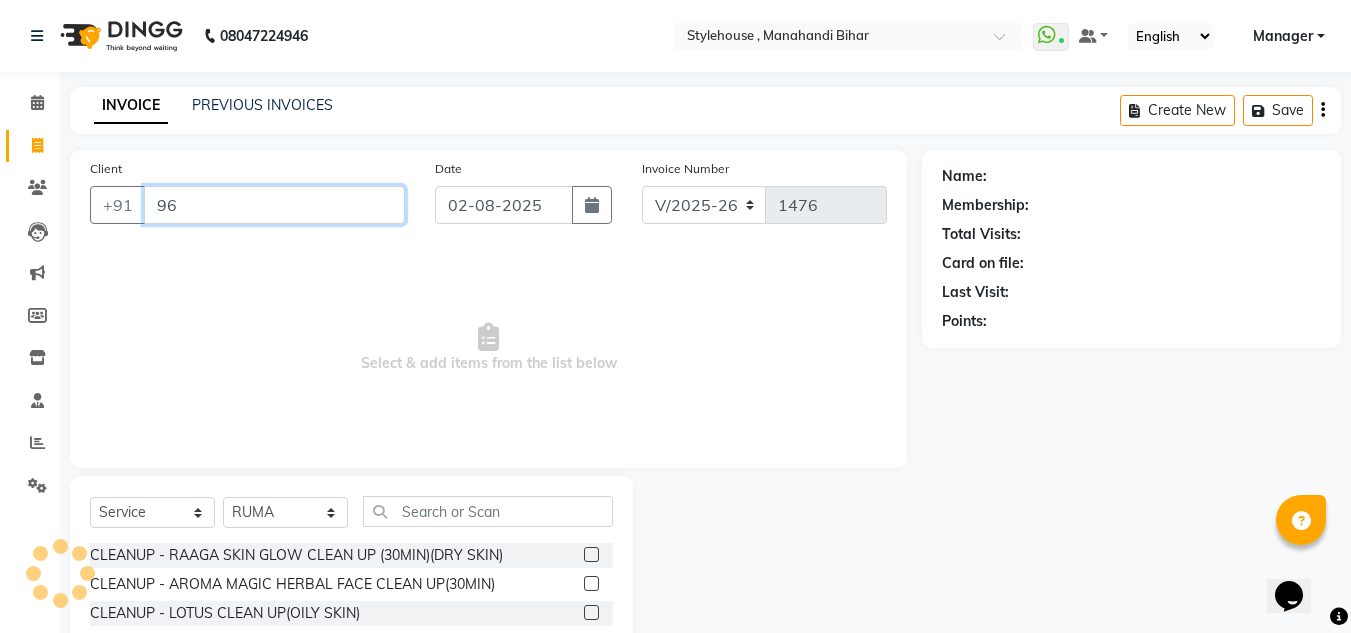 type on "9" 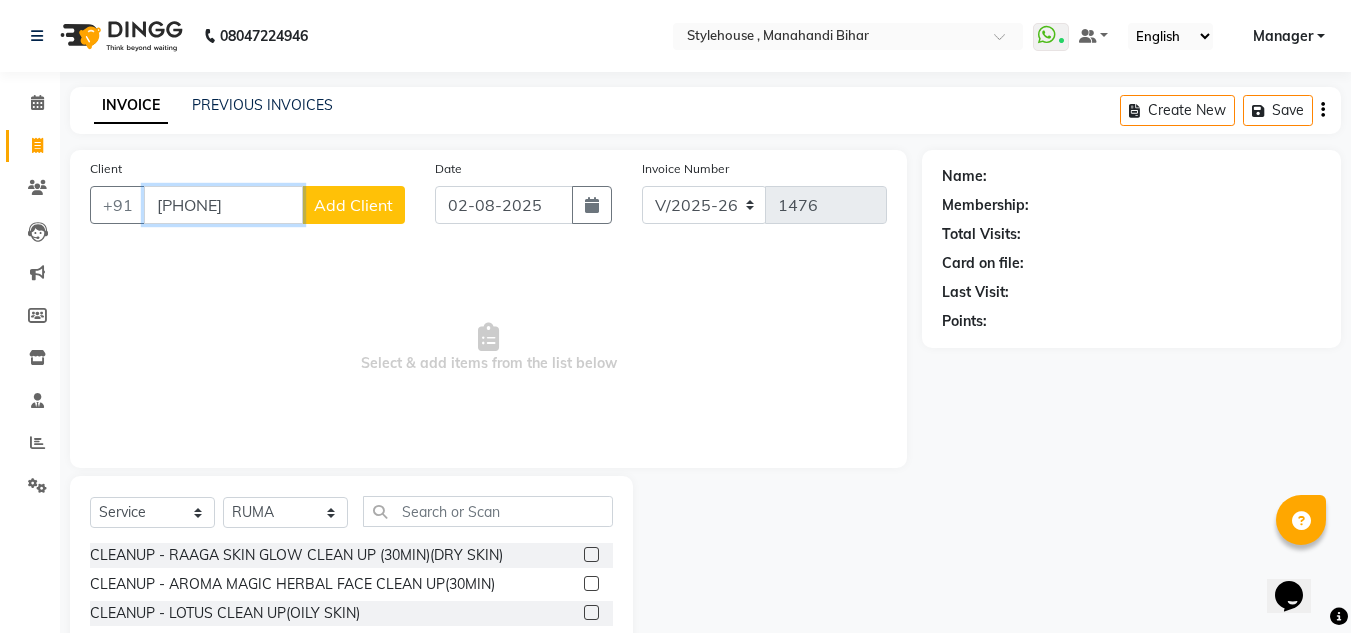 type on "[PHONE]" 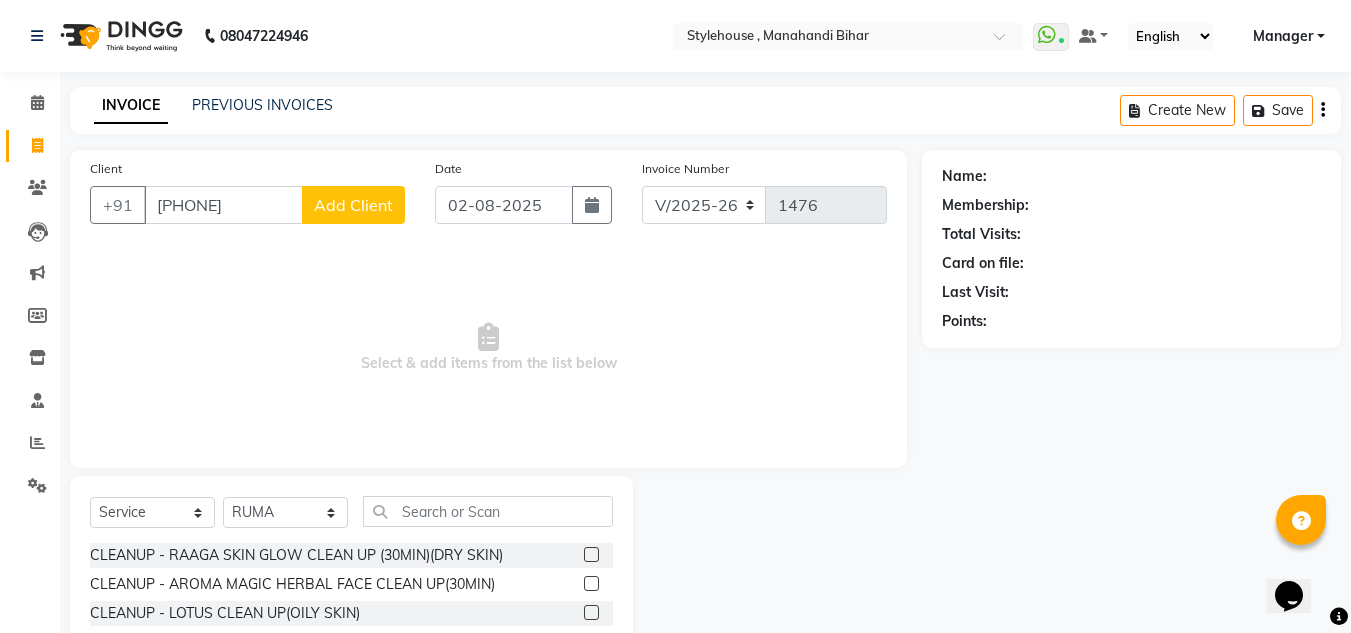 click on "Add Client" 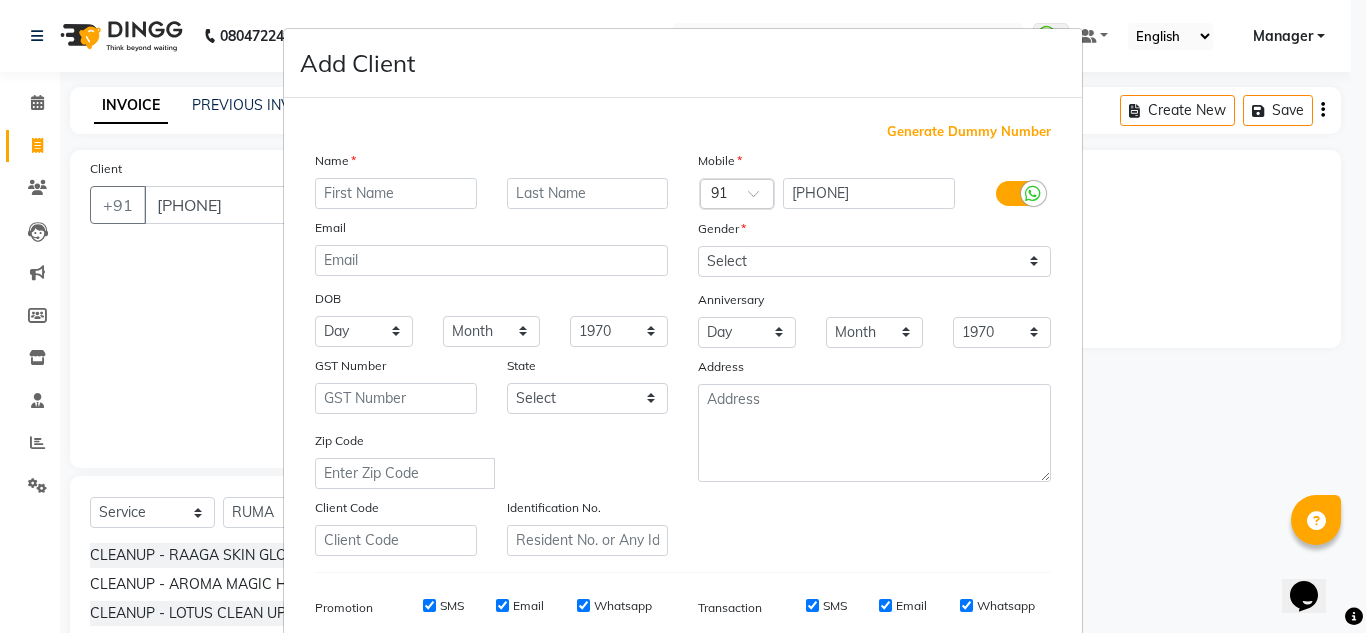 click at bounding box center [396, 193] 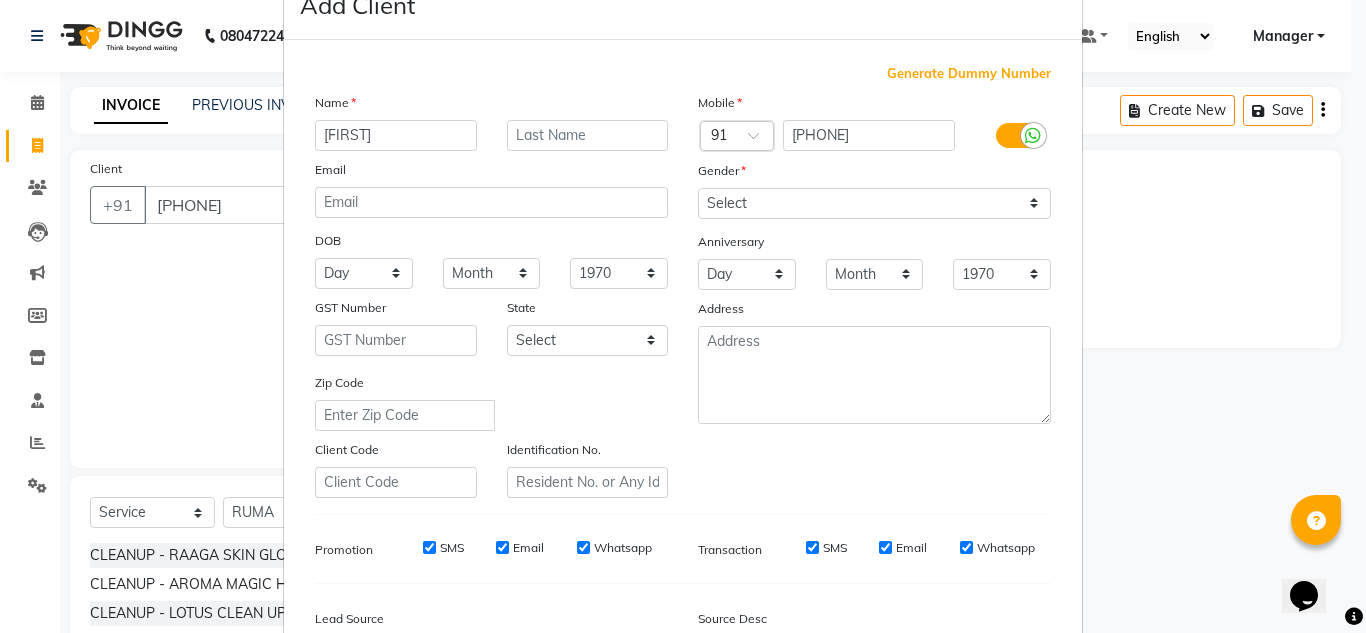 scroll, scrollTop: 100, scrollLeft: 0, axis: vertical 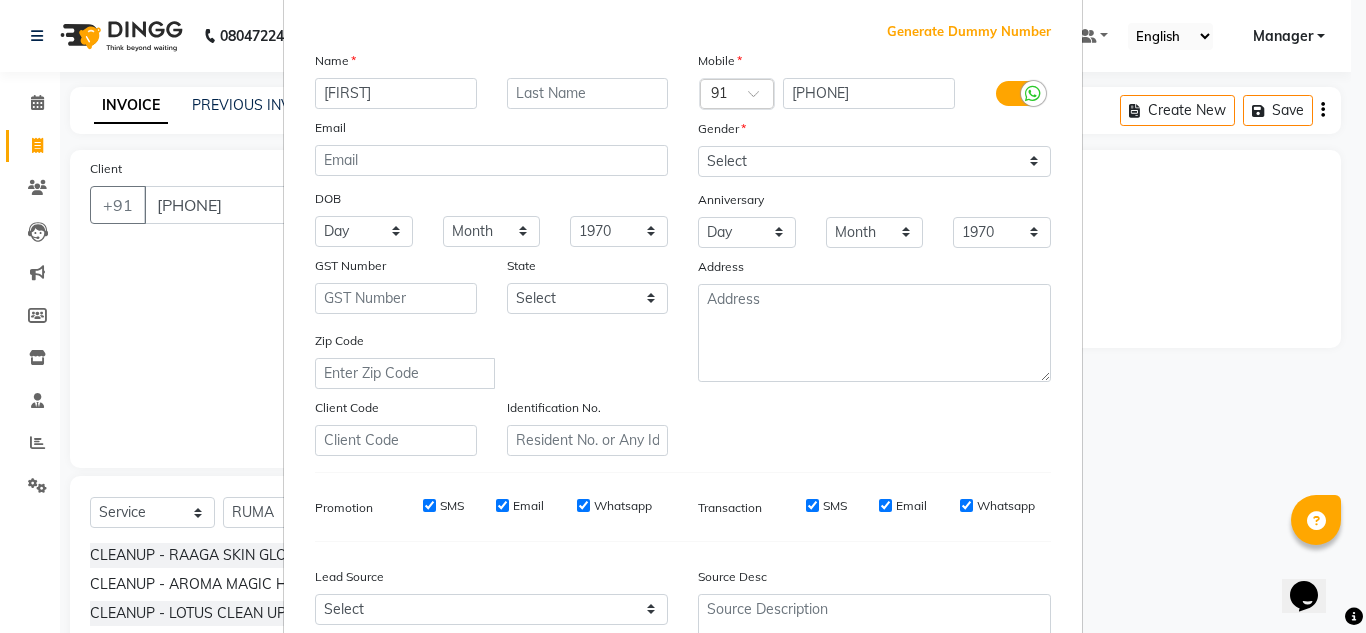 type on "[FIRST]" 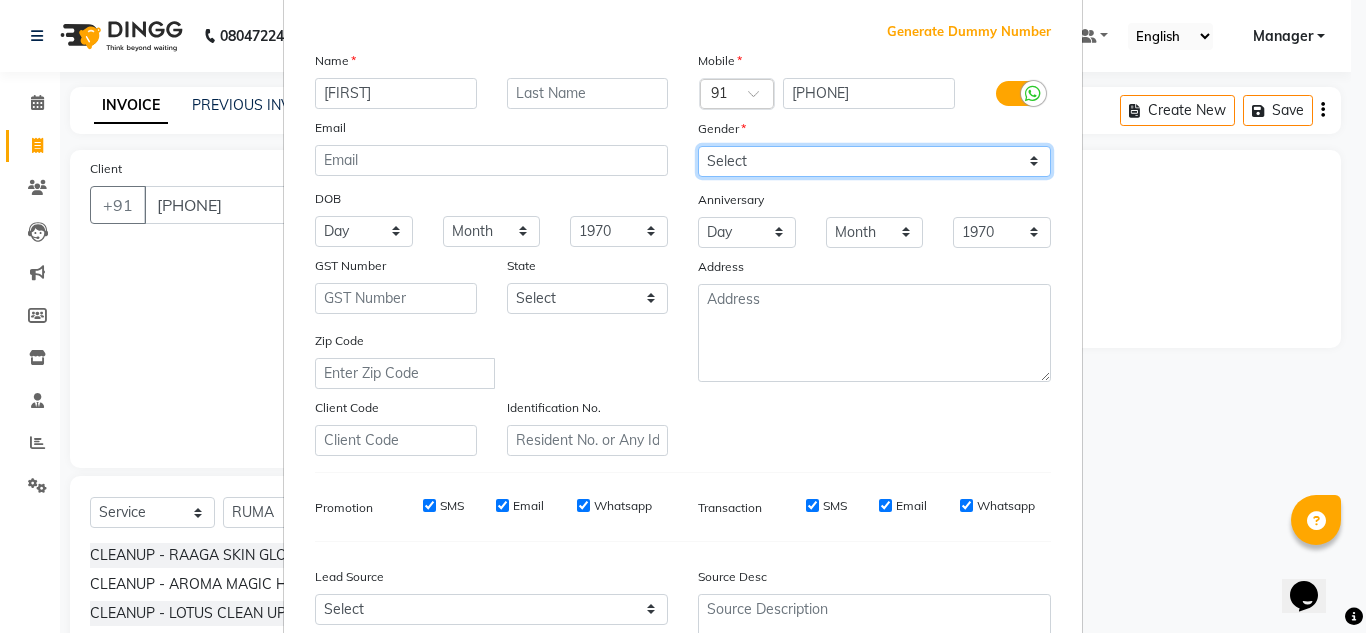 click on "Select Male Female Other Prefer Not To Say" at bounding box center [874, 161] 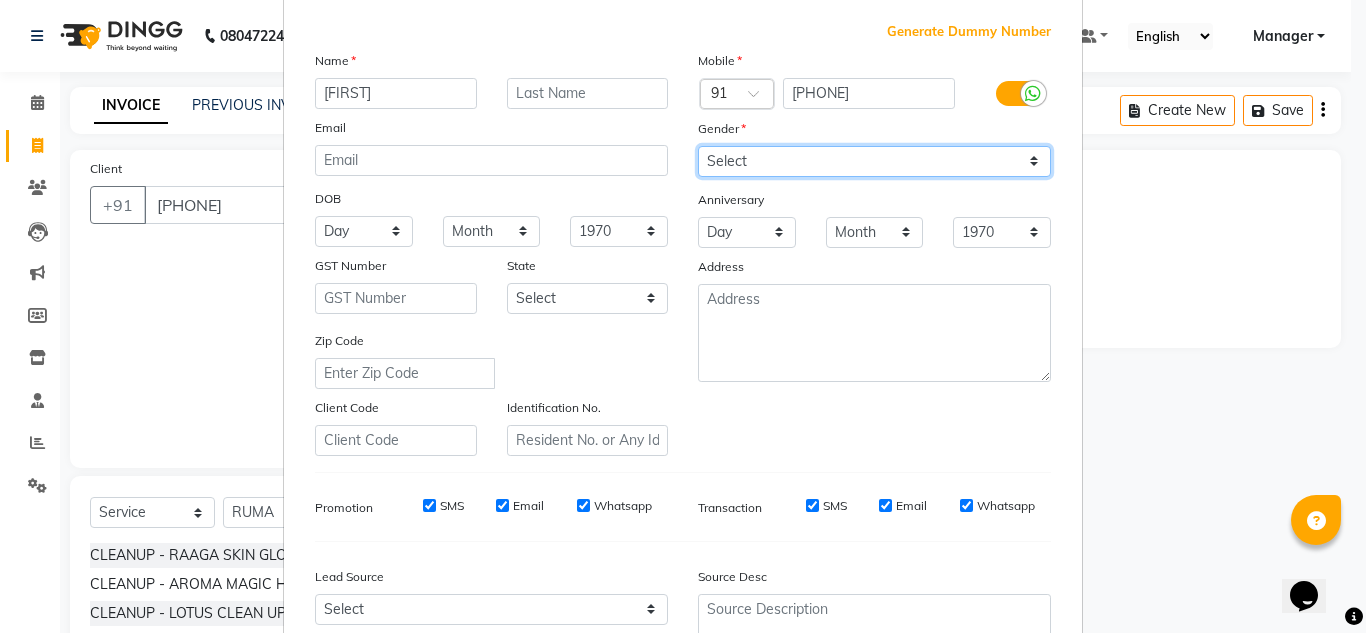 select on "female" 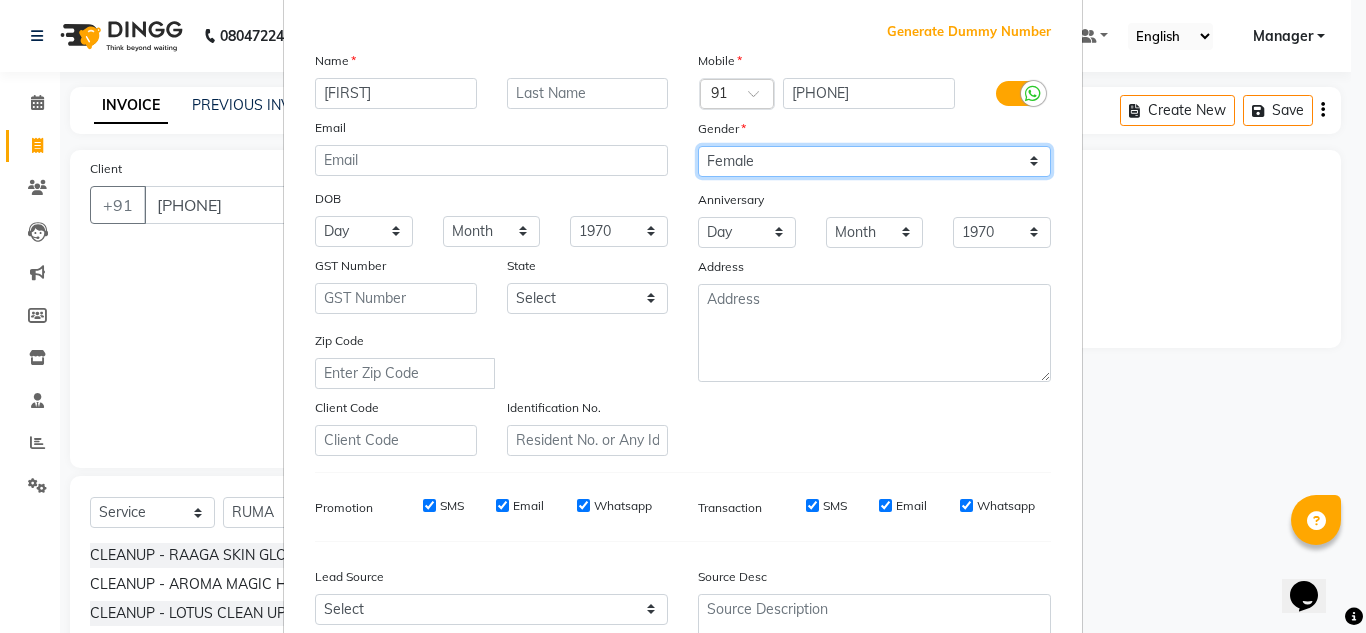 click on "Select Male Female Other Prefer Not To Say" at bounding box center (874, 161) 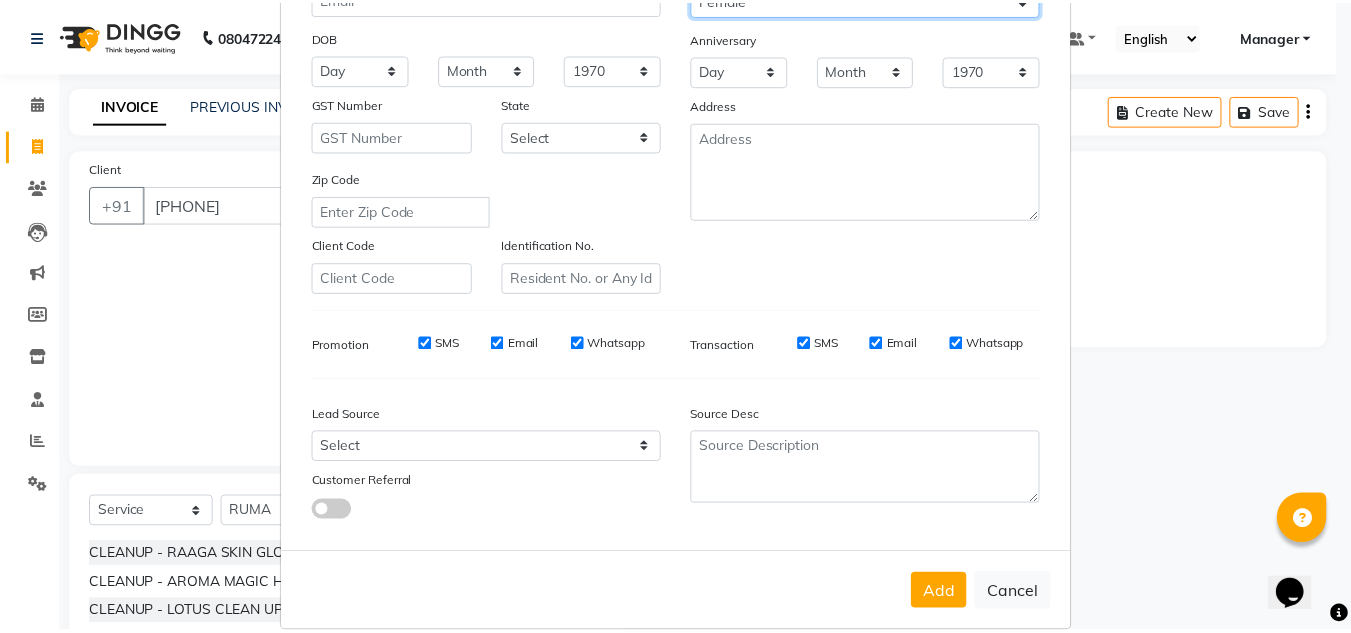 scroll, scrollTop: 290, scrollLeft: 0, axis: vertical 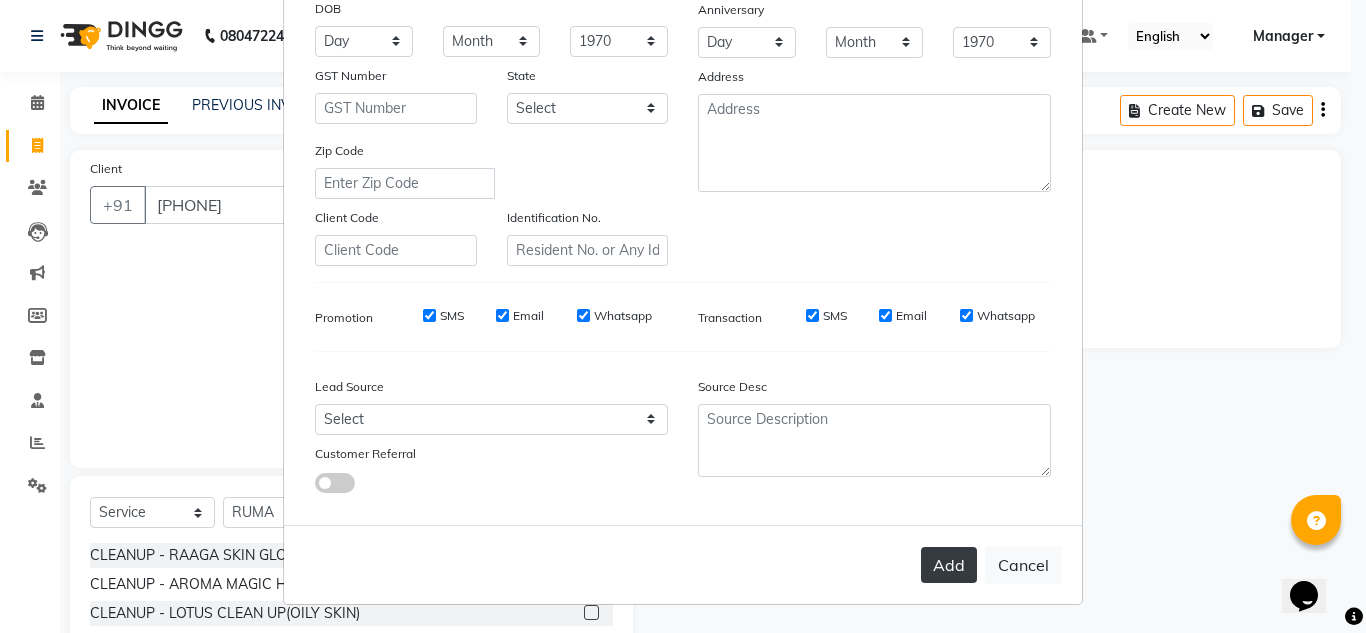 click on "Add" at bounding box center (949, 565) 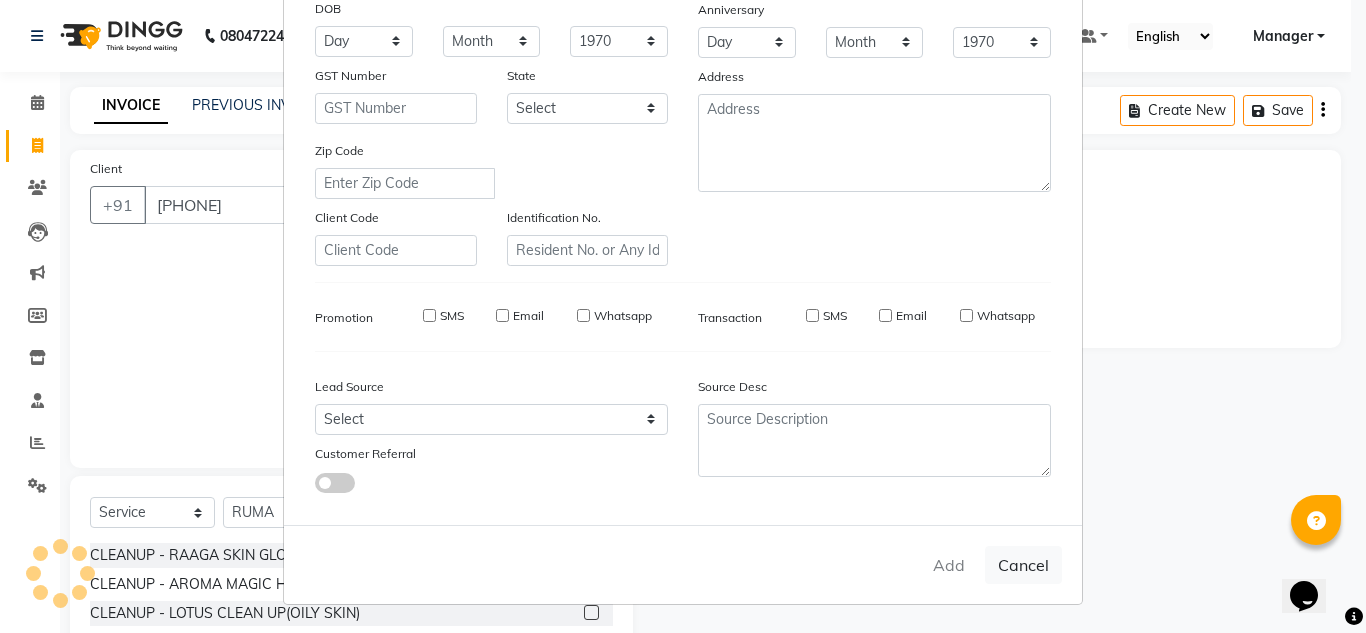 type 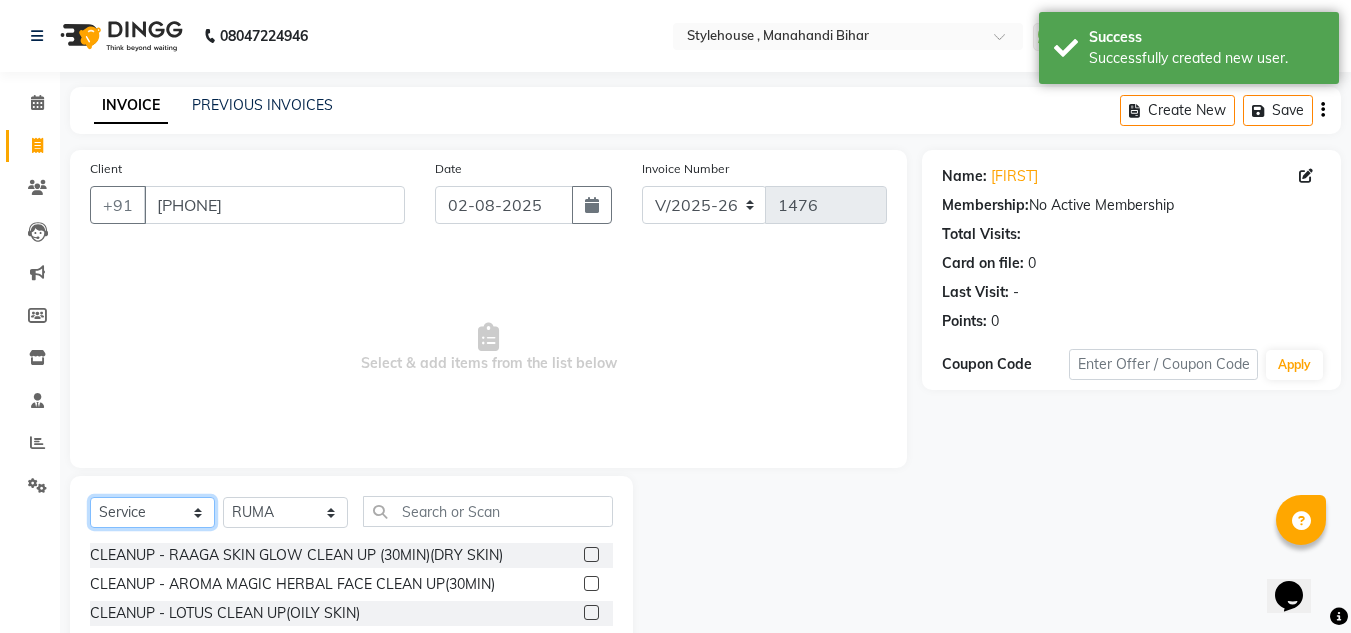 click on "Select  Service  Product  Membership  Package Voucher Prepaid Gift Card" 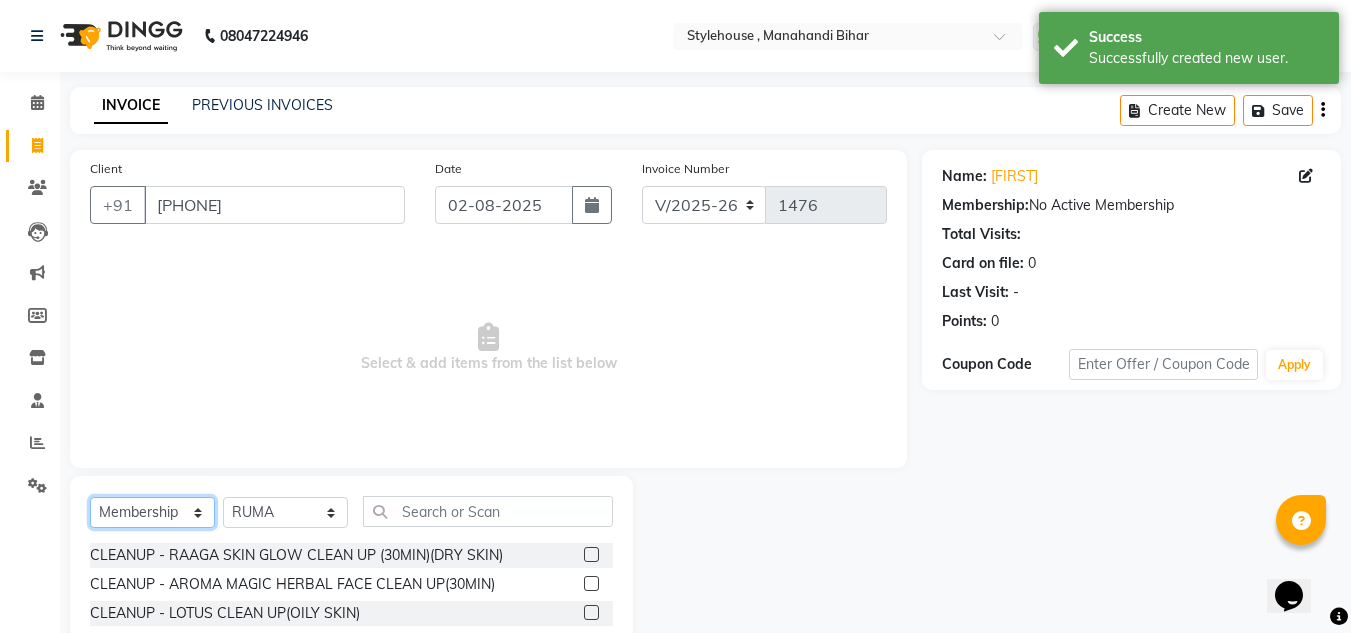 click on "Select  Service  Product  Membership  Package Voucher Prepaid Gift Card" 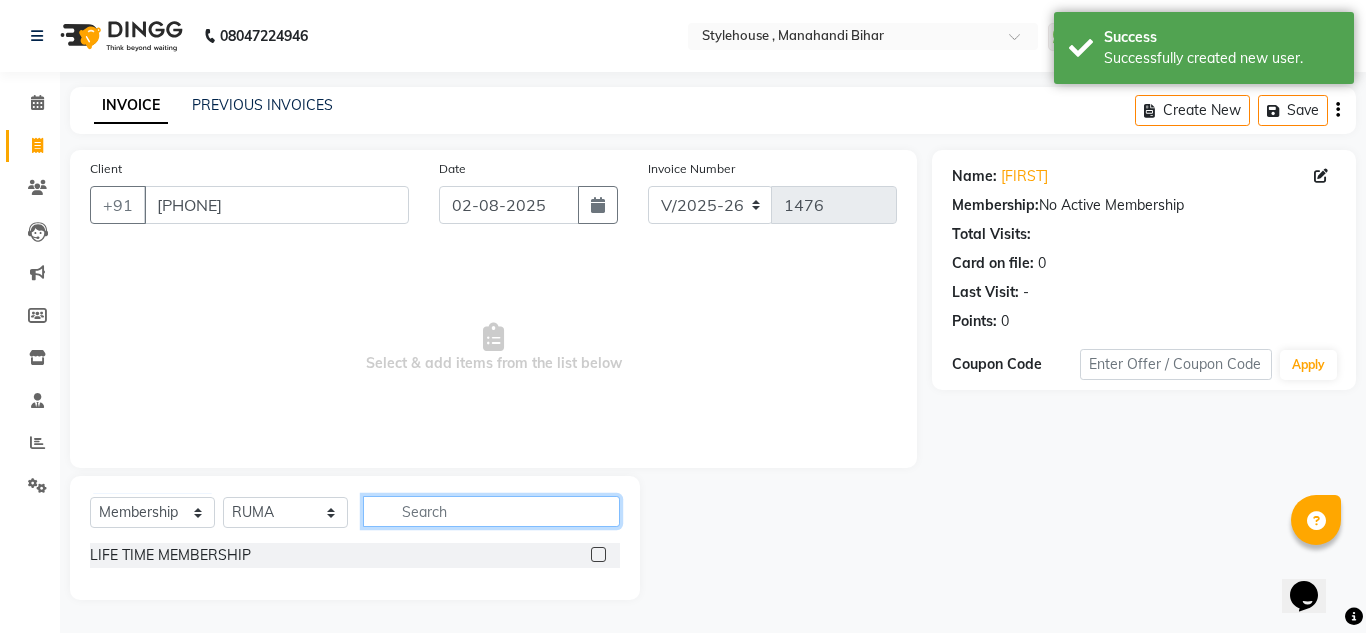 click 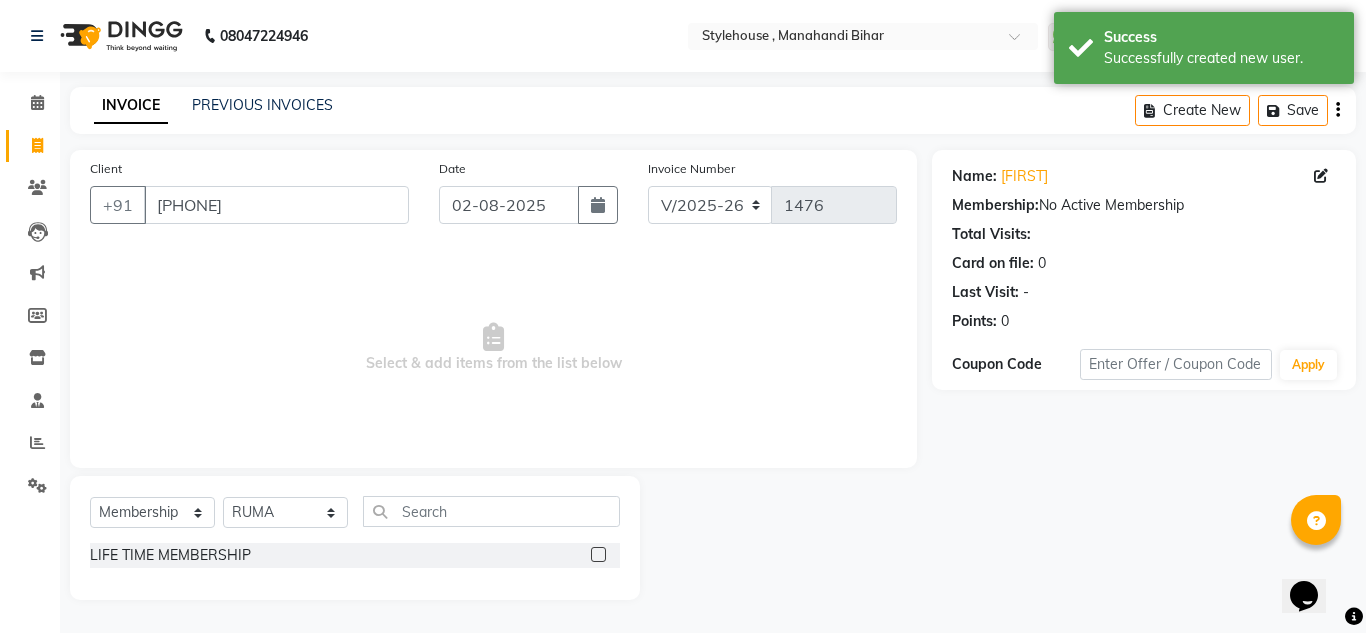 click 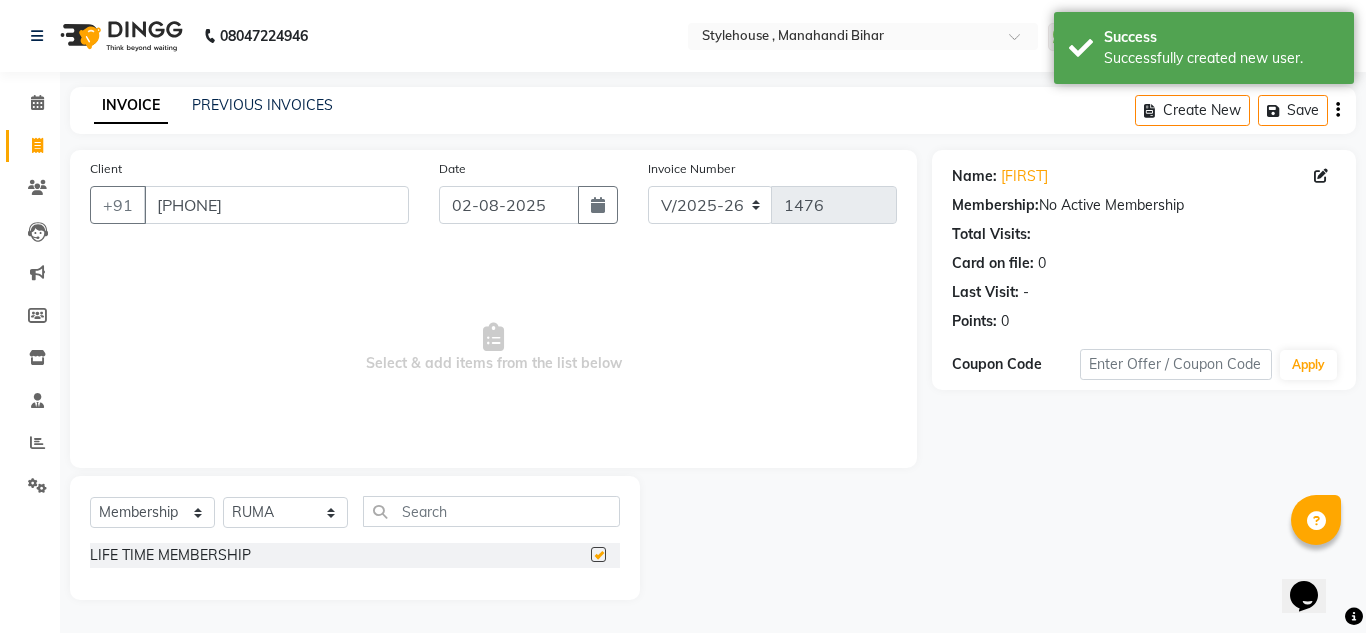 select on "select" 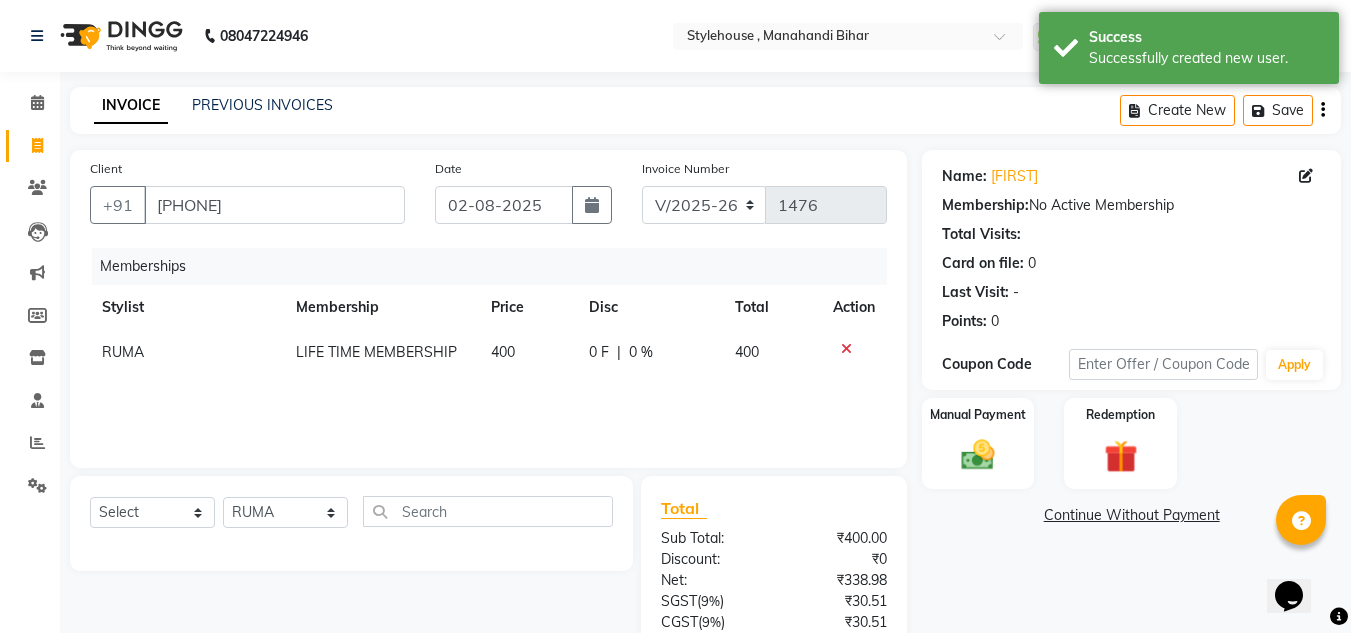click on "0 F | 0 %" 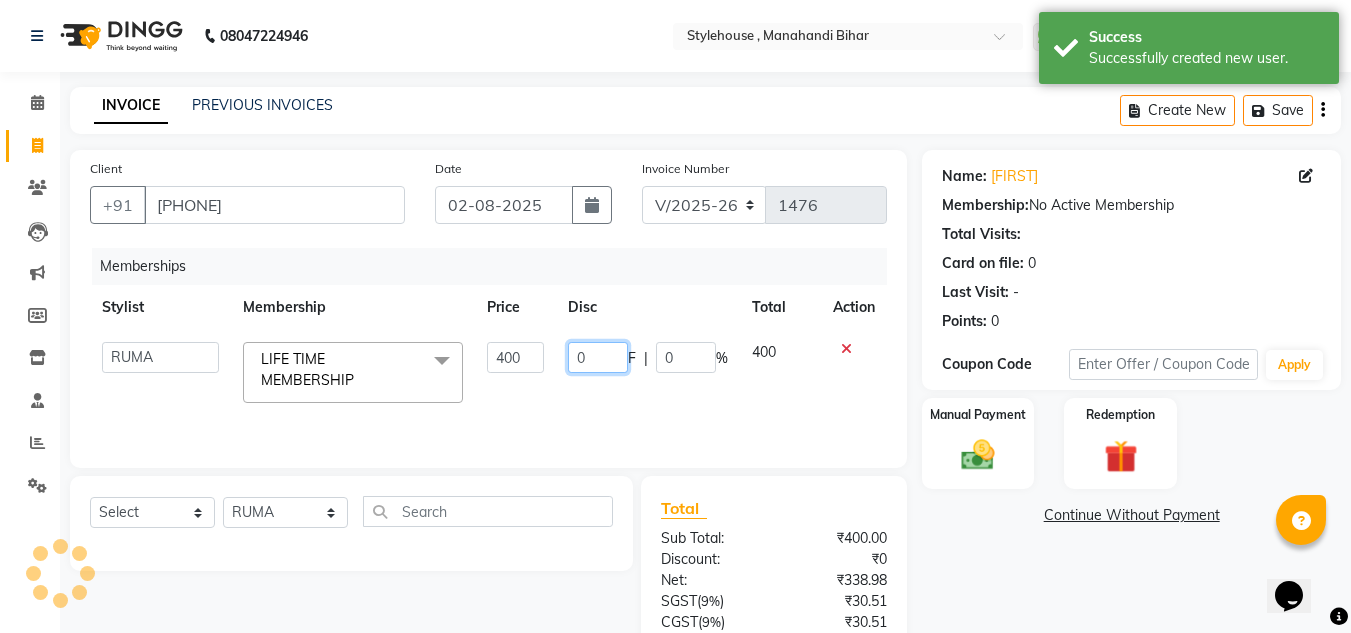 click on "0" 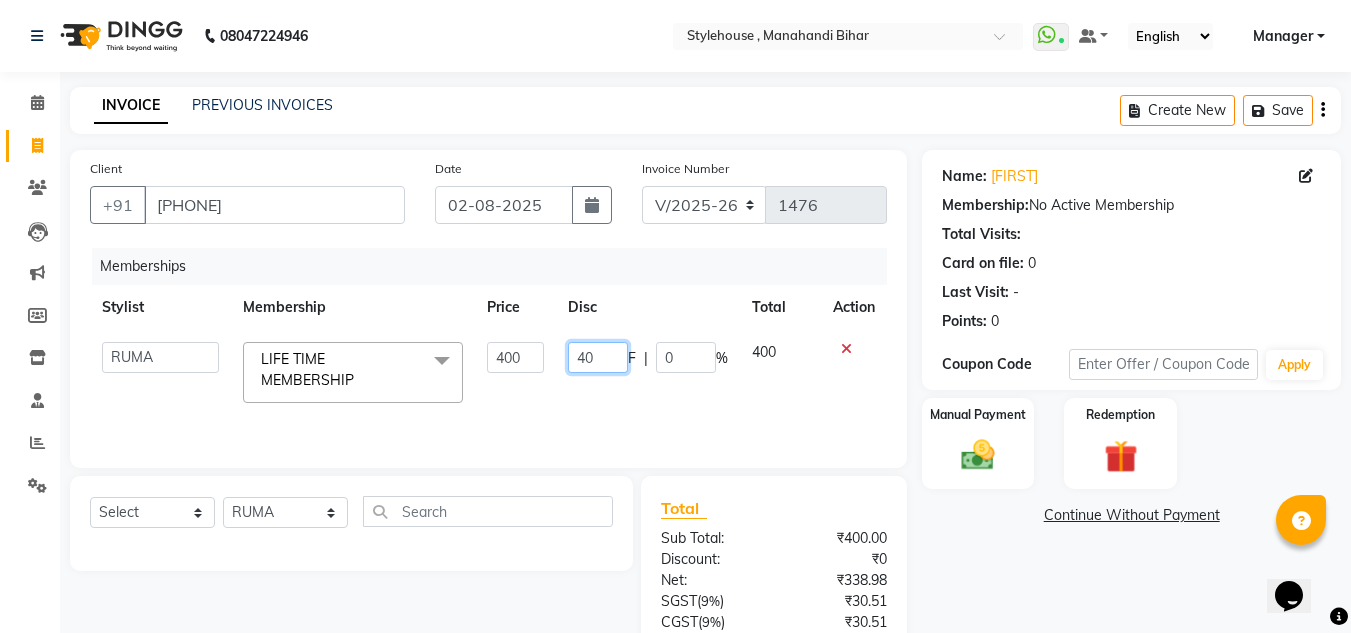 type on "400" 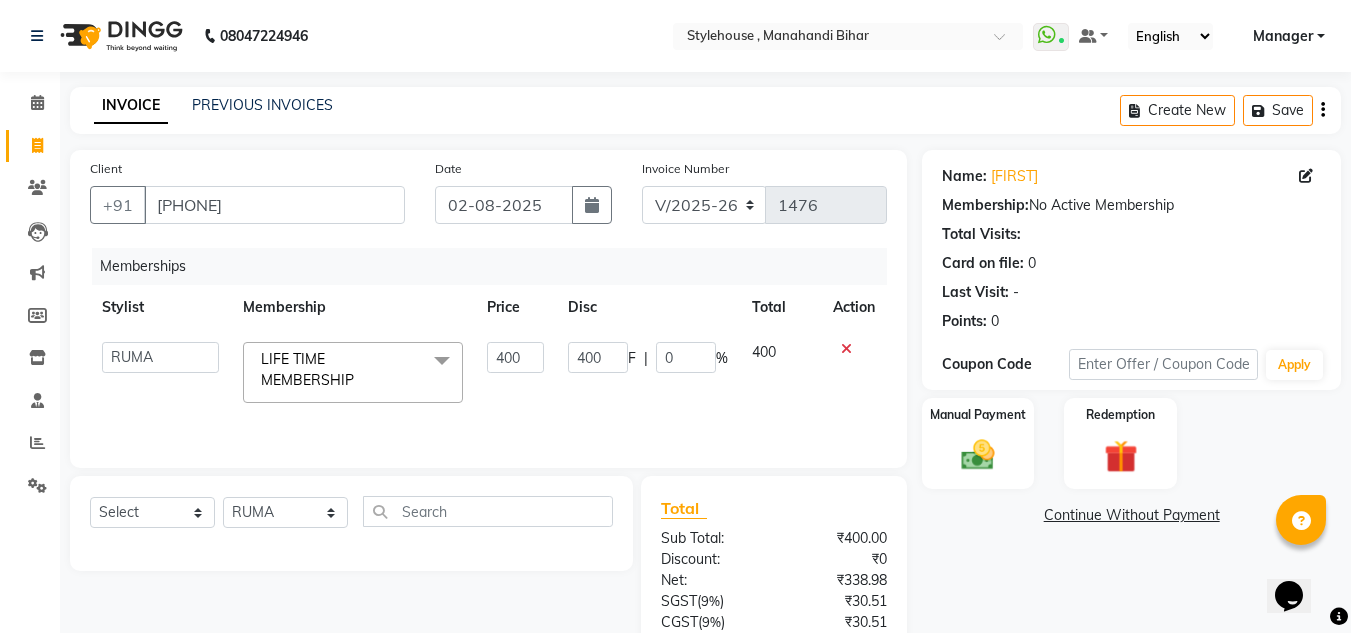 click on "Memberships Stylist Membership Price Disc Total Action  [FIRST] [LAST]   [FIRST] [LAST]   [FIRST] [LAST]   [FIRST]   [FIRST] [LAST]   Manager   [FIRST]   [FIRST] [LAST]   [FIRST] [LAST]   [FIRST] [LAST]   [FIRST] [LAST]   [FIRST]   [FIRST] [LAST]   [FIRST]   [FIRST] [LAST]   [FIRST] [LAST]  LIFE TIME MEMBERSHIP  x LIFE TIME MEMBERSHIP 400 400 F | 0 % 400" 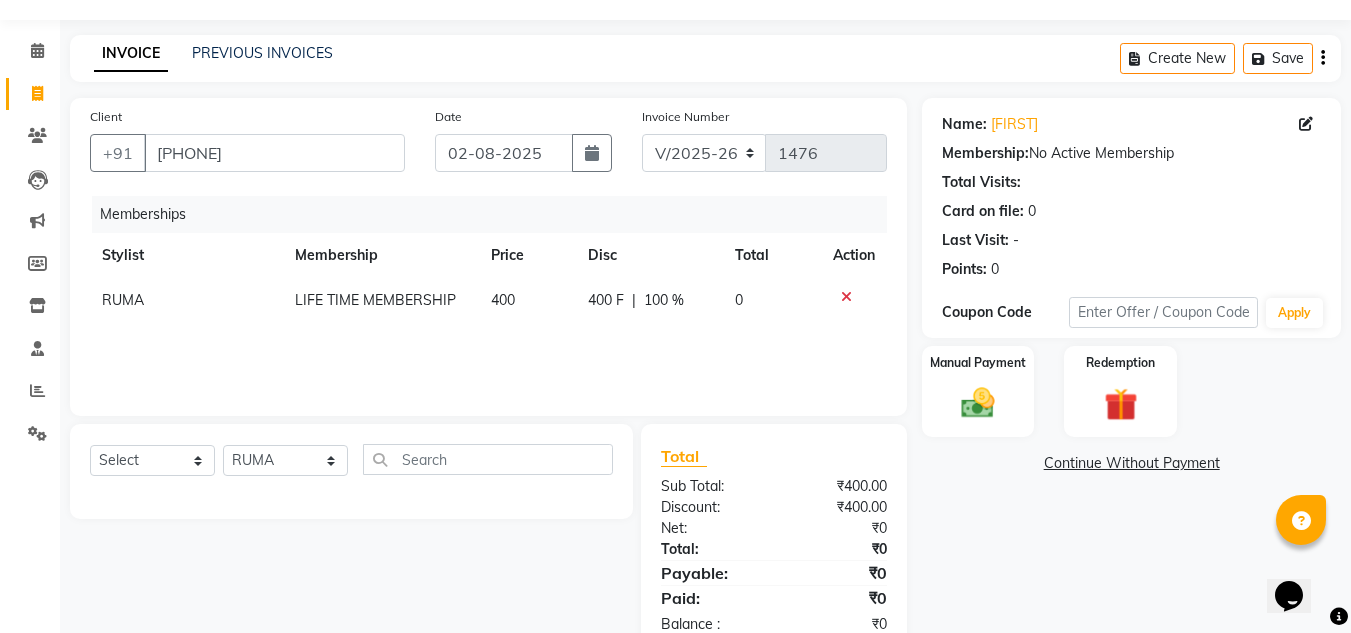 scroll, scrollTop: 100, scrollLeft: 0, axis: vertical 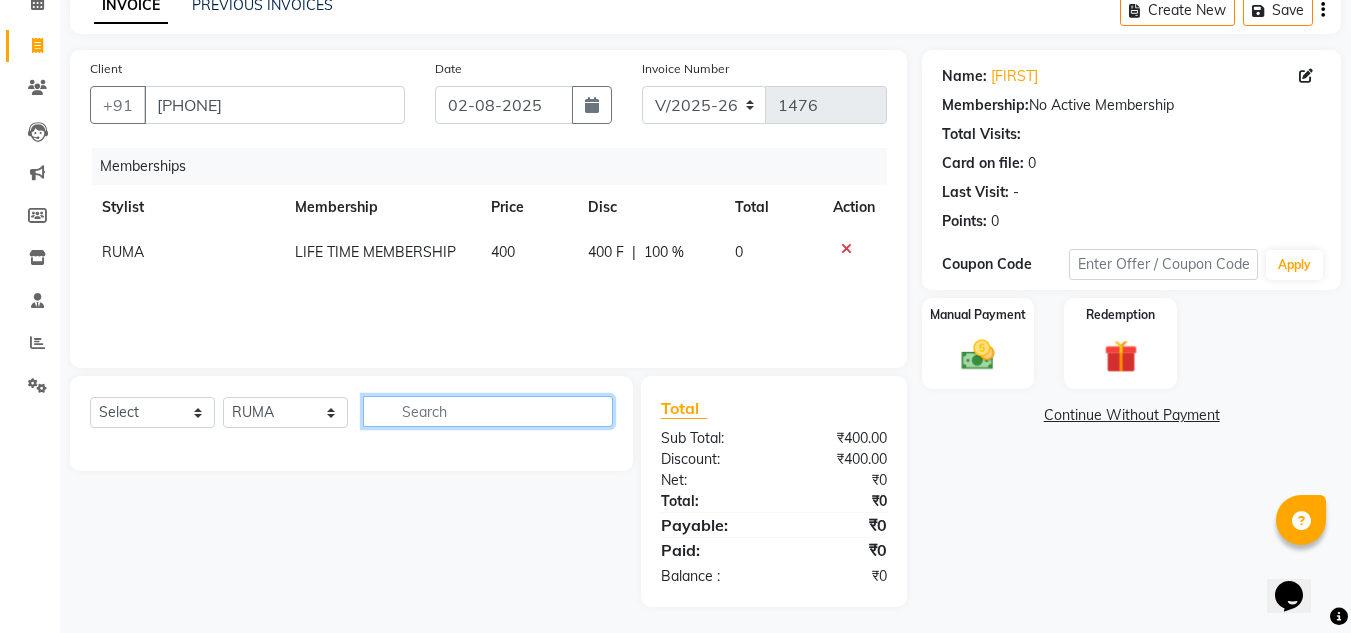 click 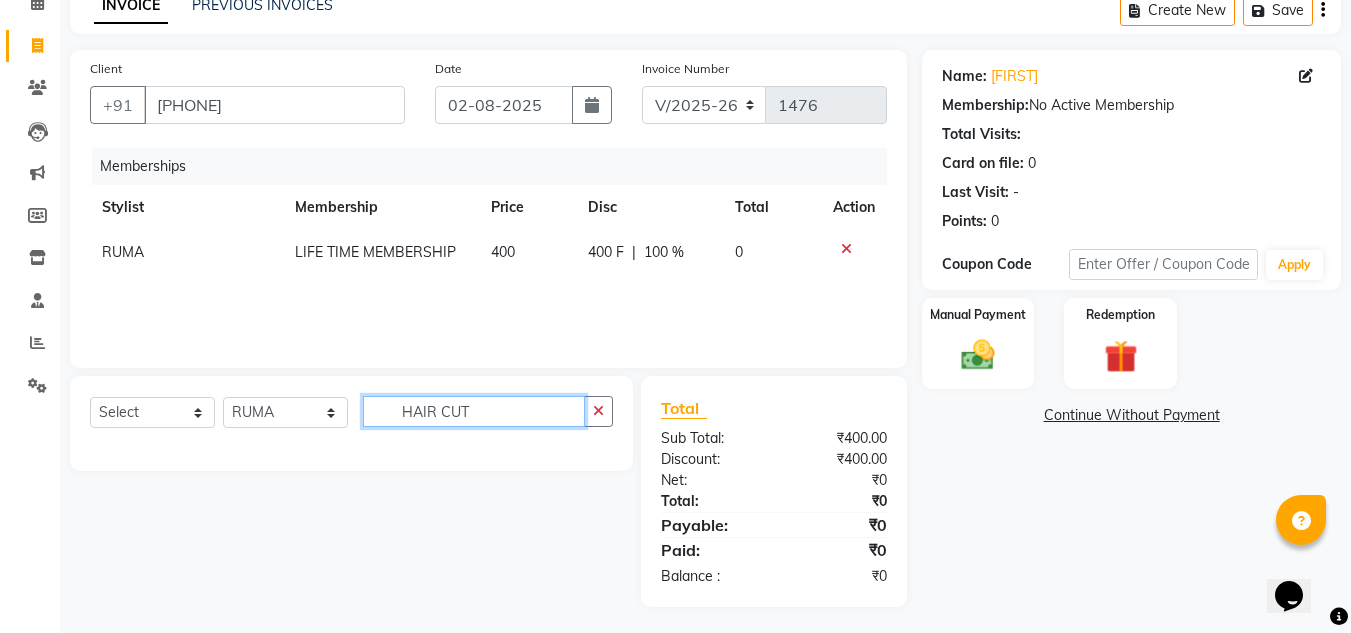 type on "HAIR CUT" 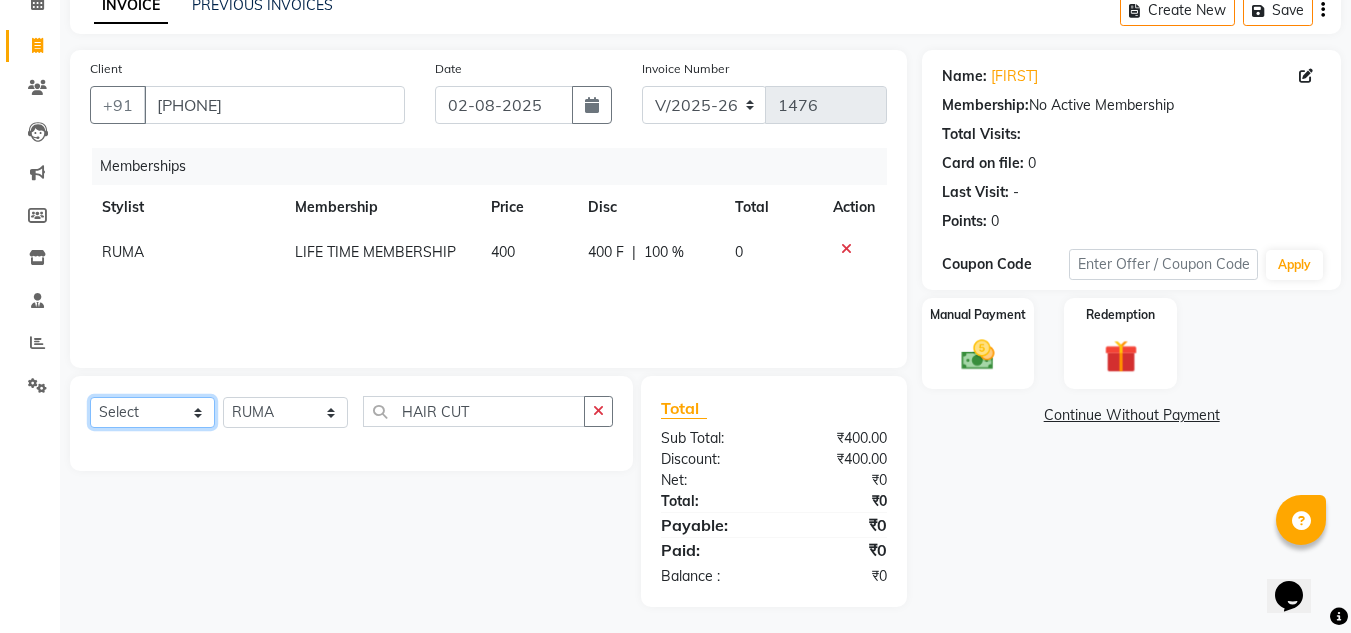 click on "Select  Service  Product  Package Voucher Prepaid Gift Card" 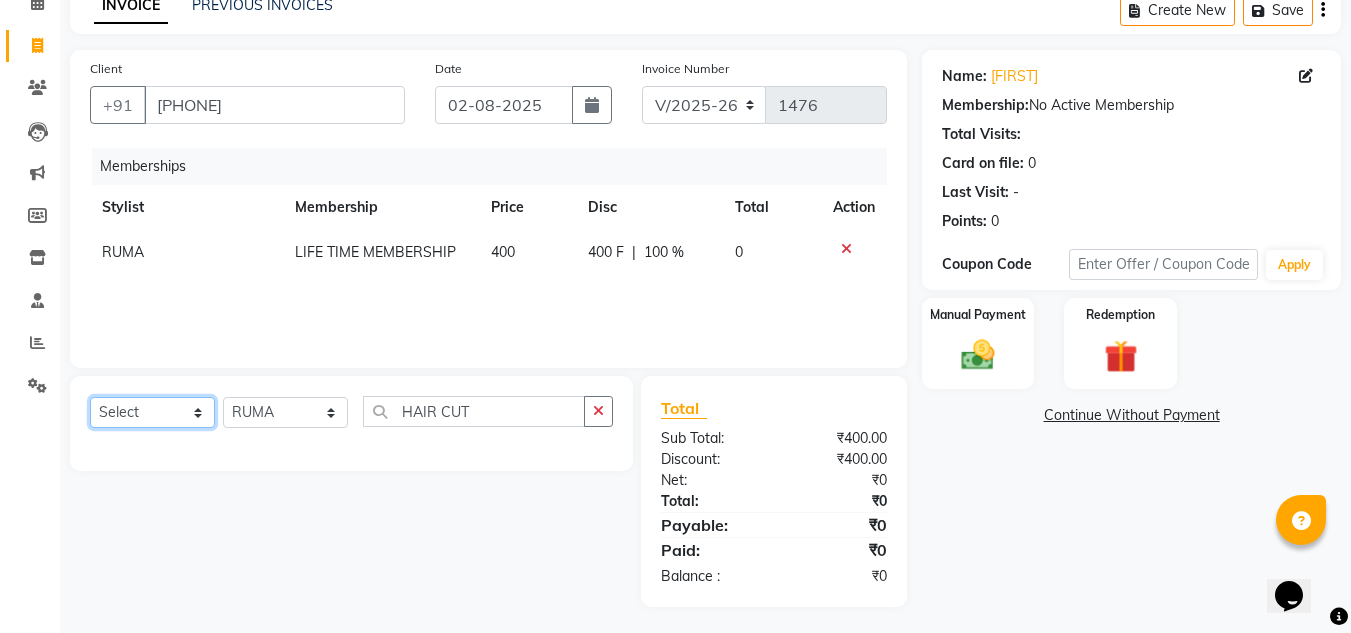 select on "service" 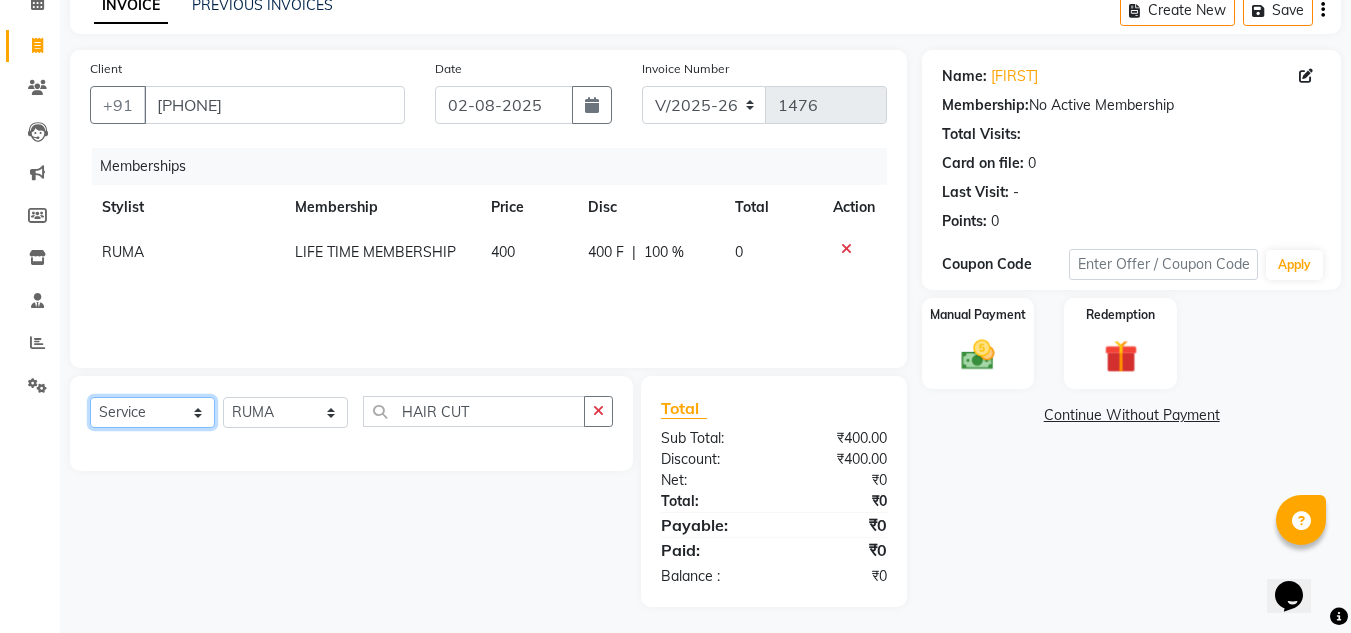 click on "Select  Service  Product  Package Voucher Prepaid Gift Card" 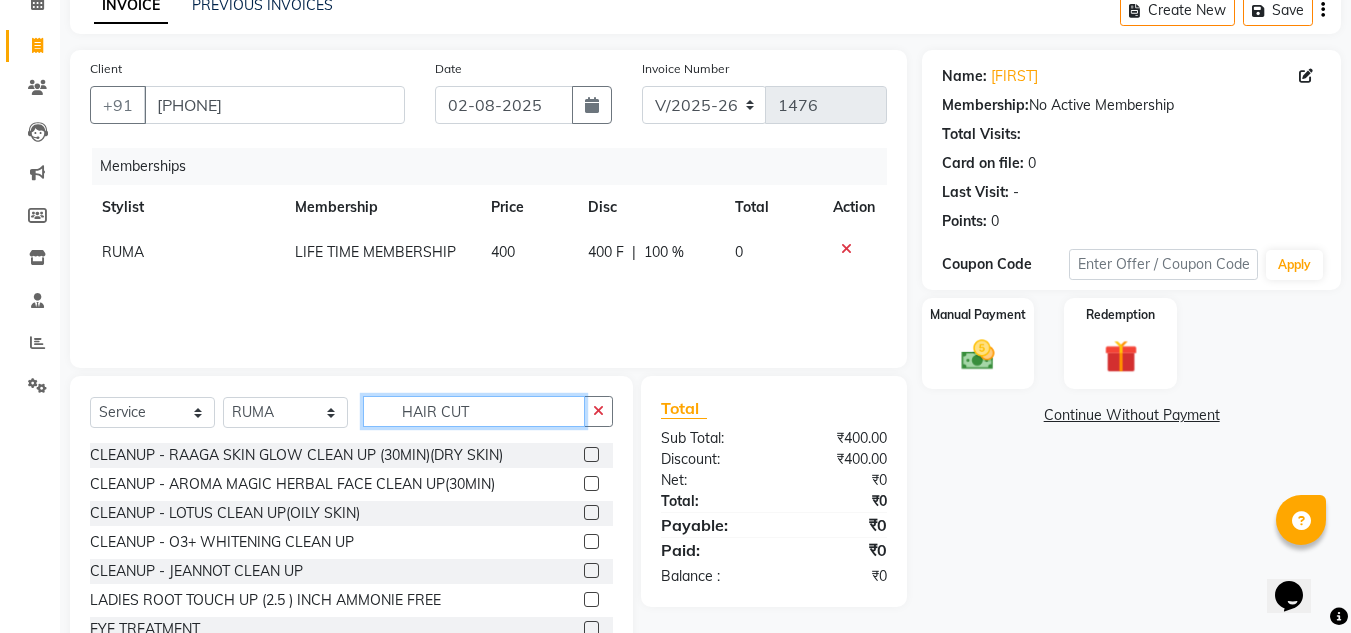 click on "HAIR CUT" 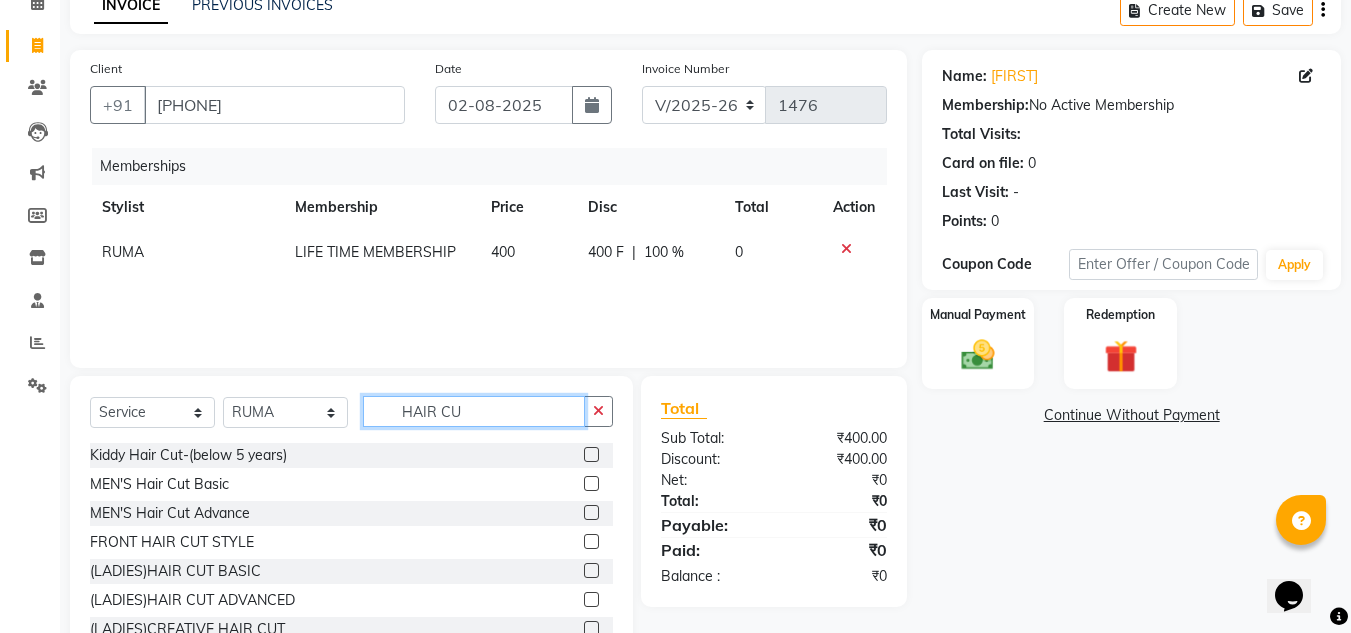 type on "HAIR CU" 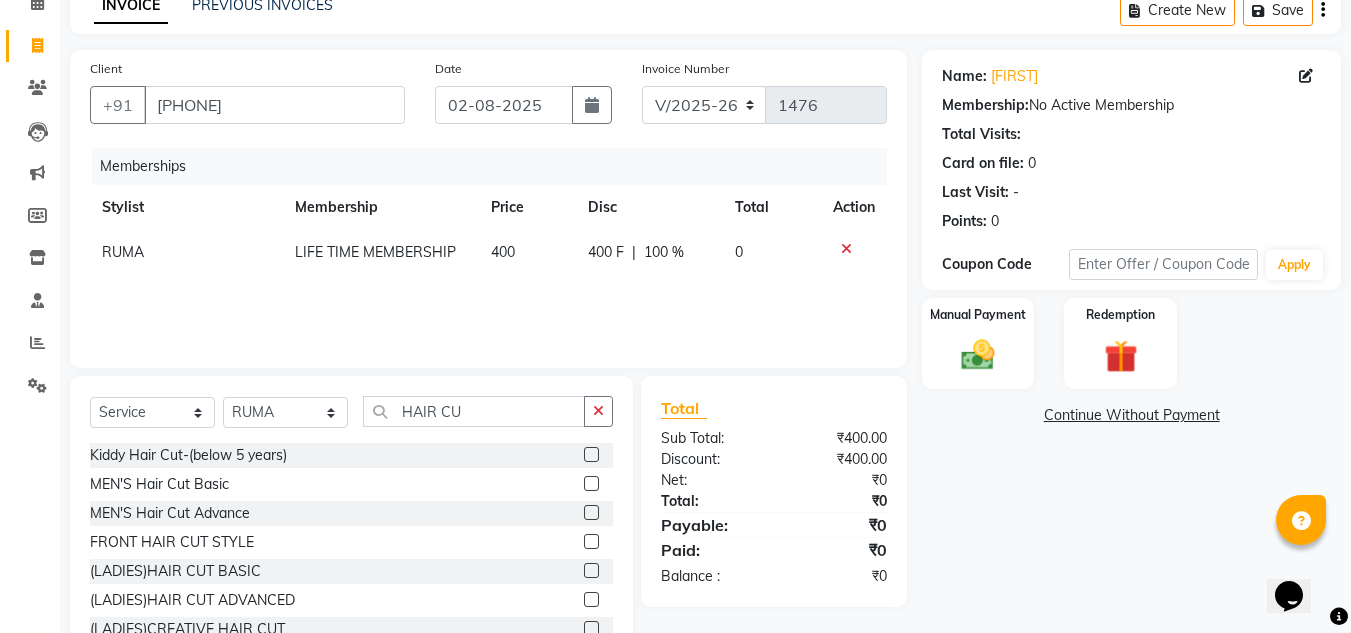 click 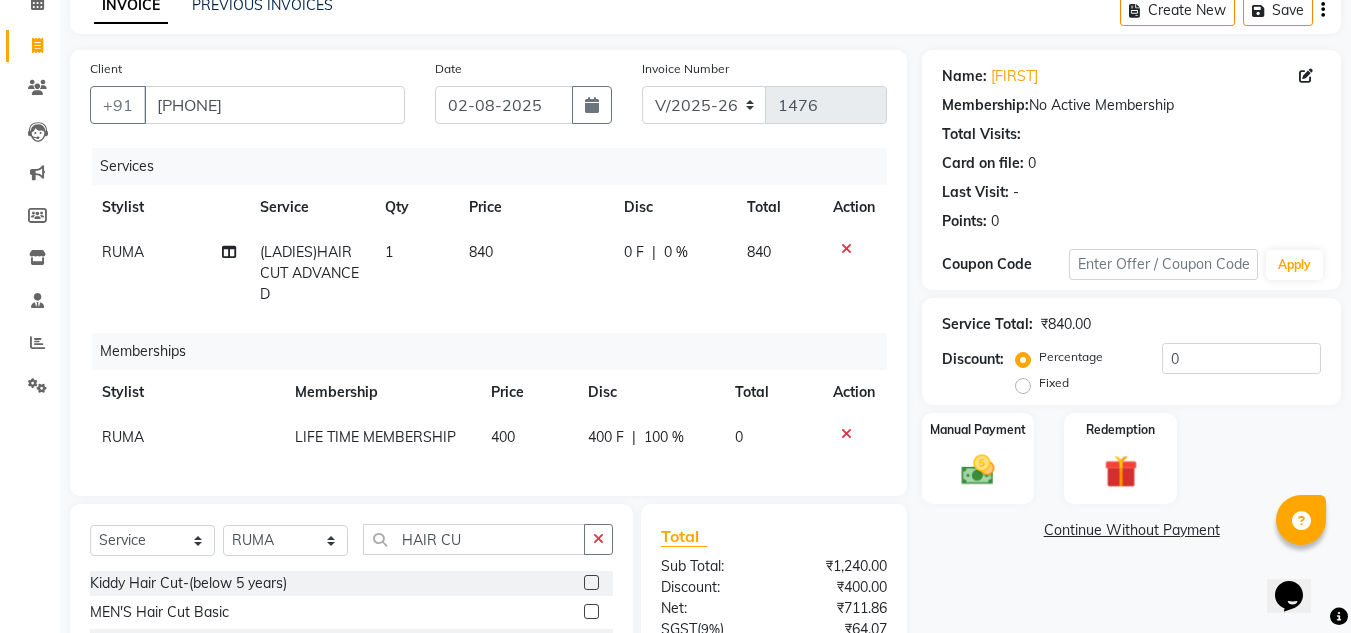 checkbox on "false" 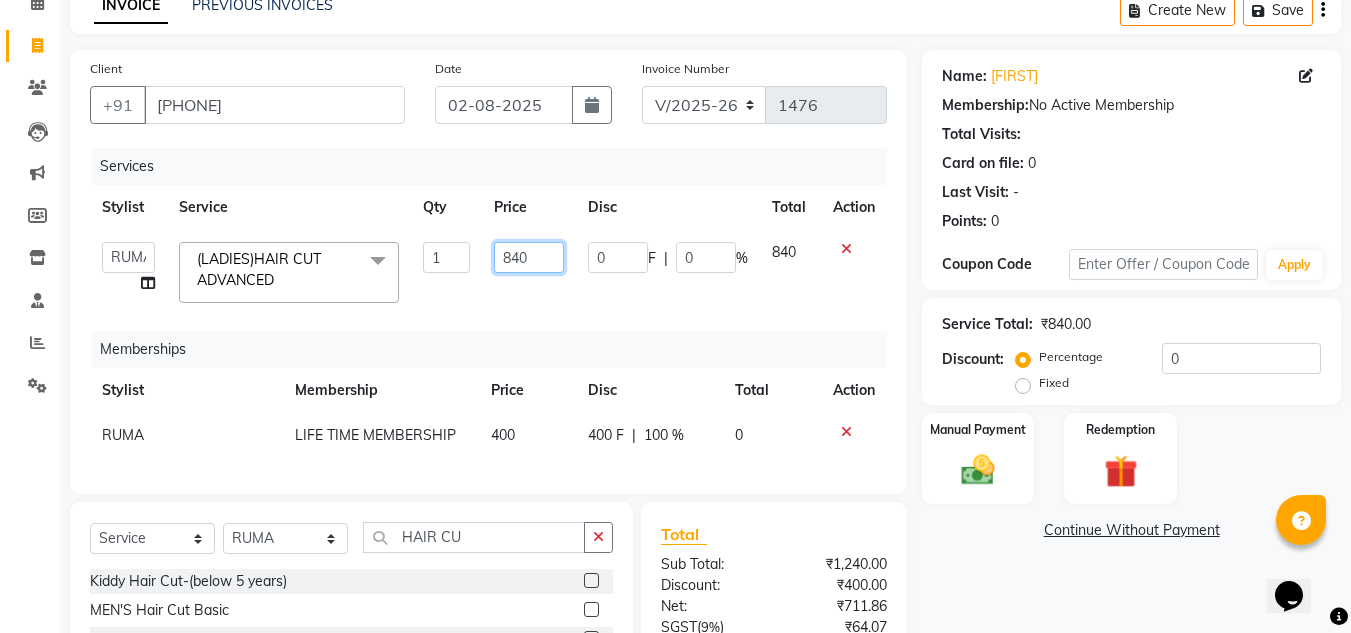 click on "840" 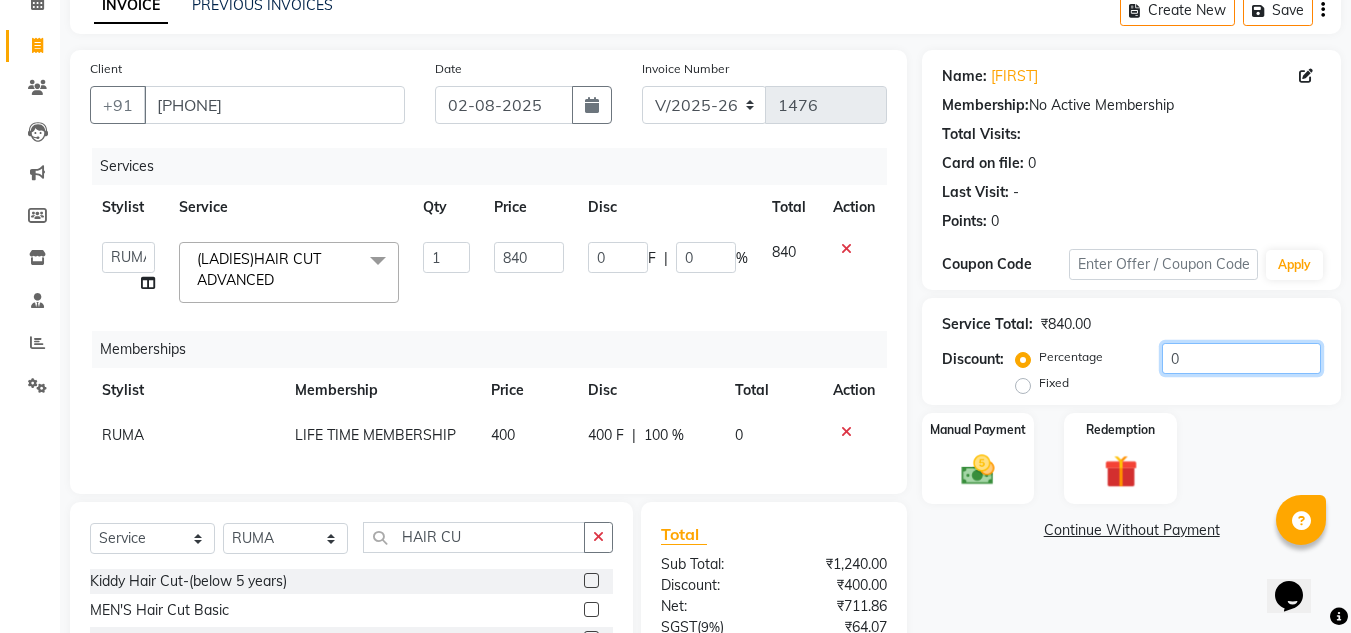 click on "0" 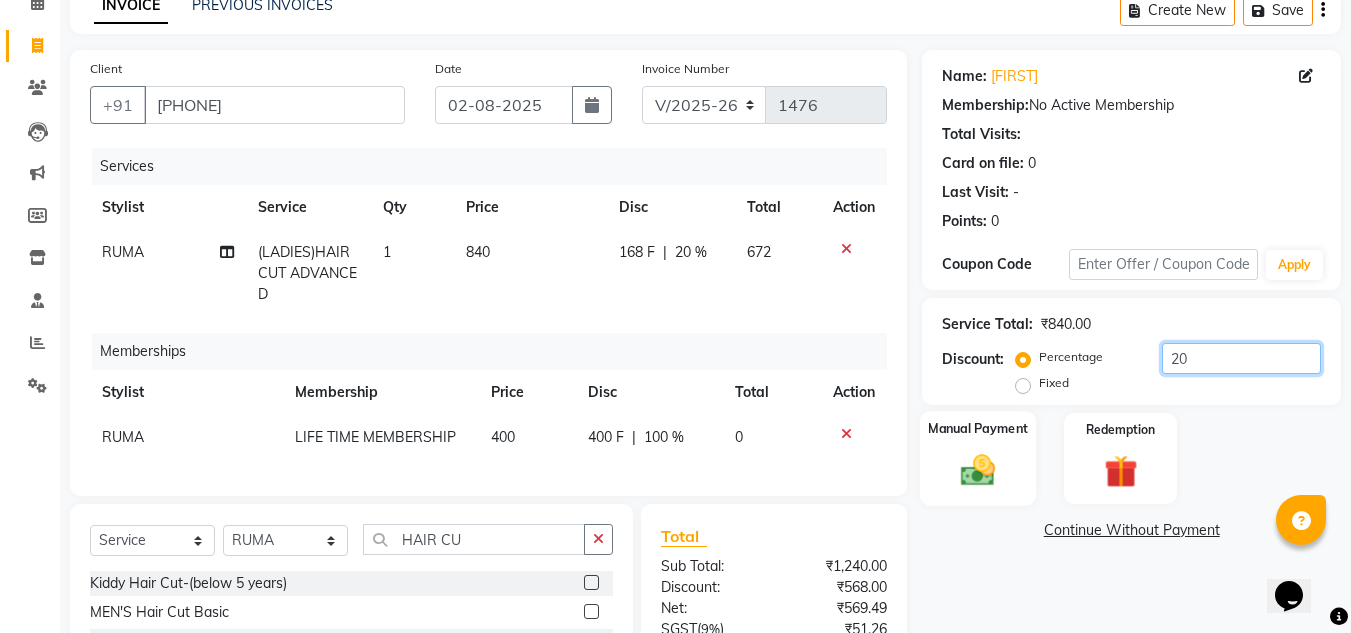 type on "20" 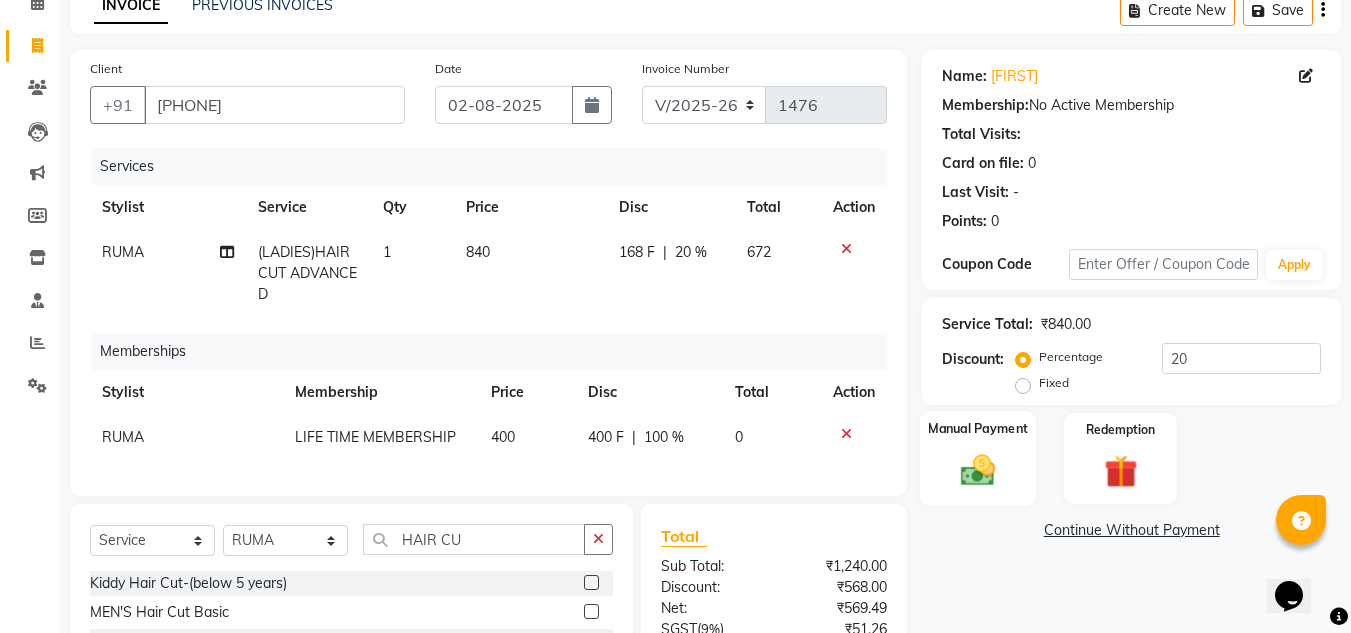 click 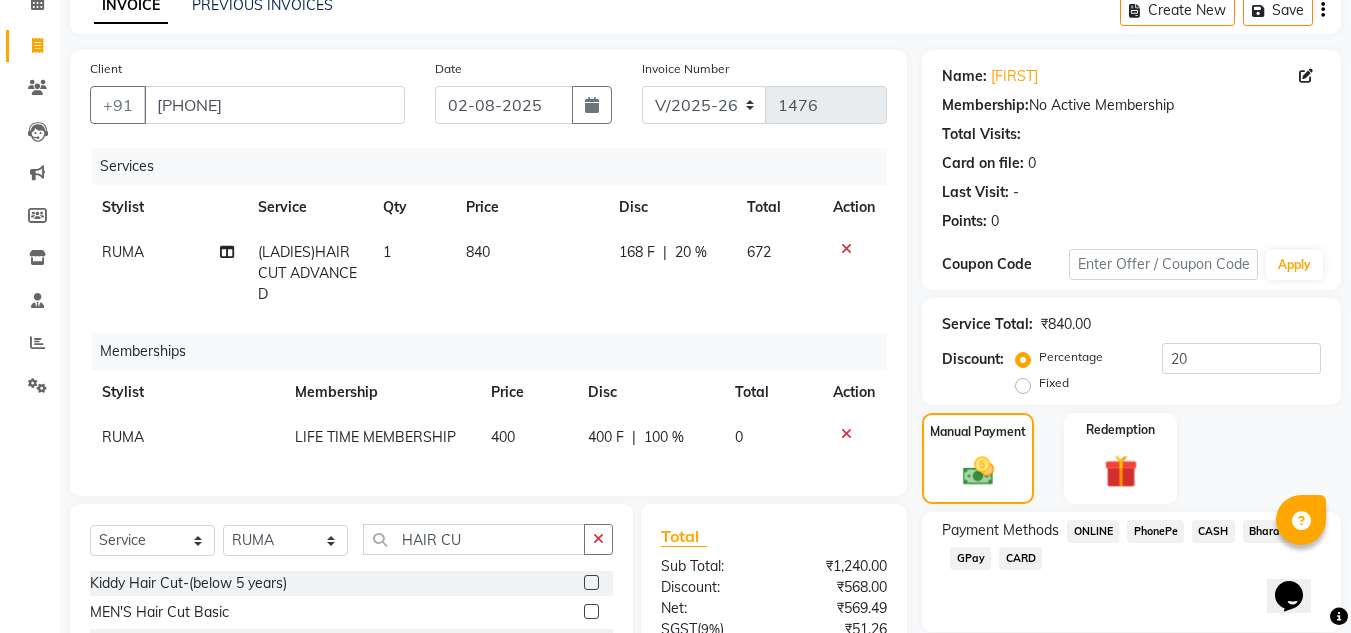 click on "PhonePe" 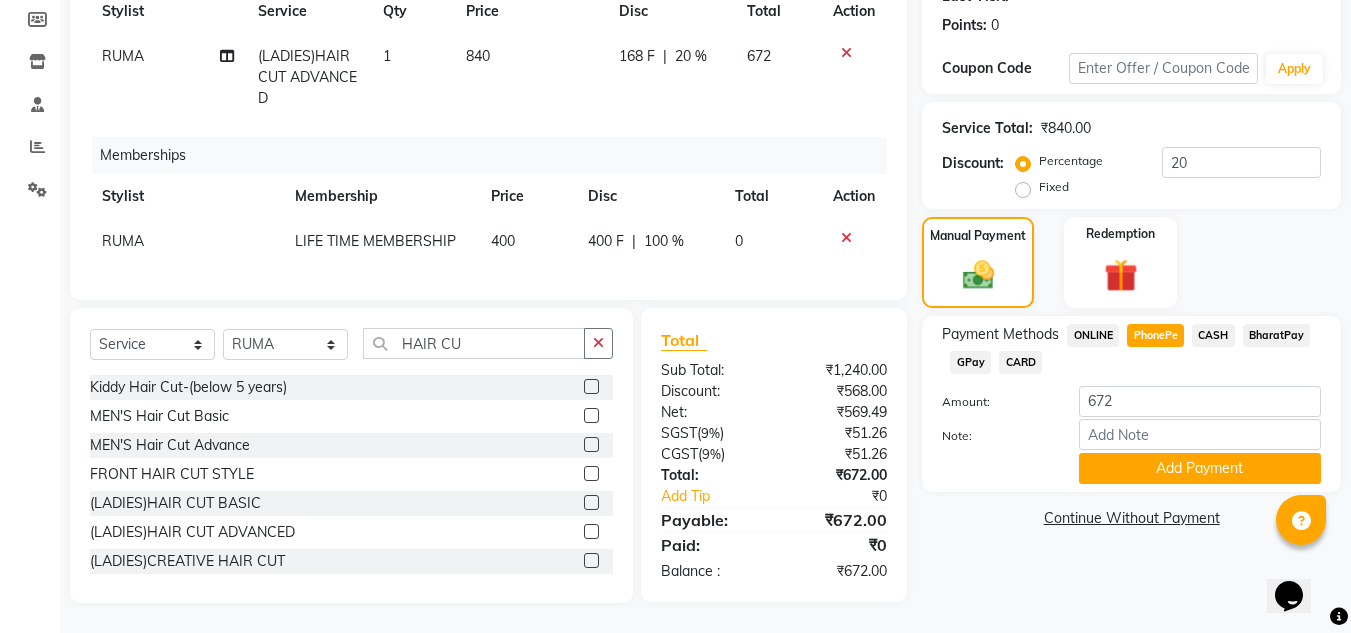 scroll, scrollTop: 311, scrollLeft: 0, axis: vertical 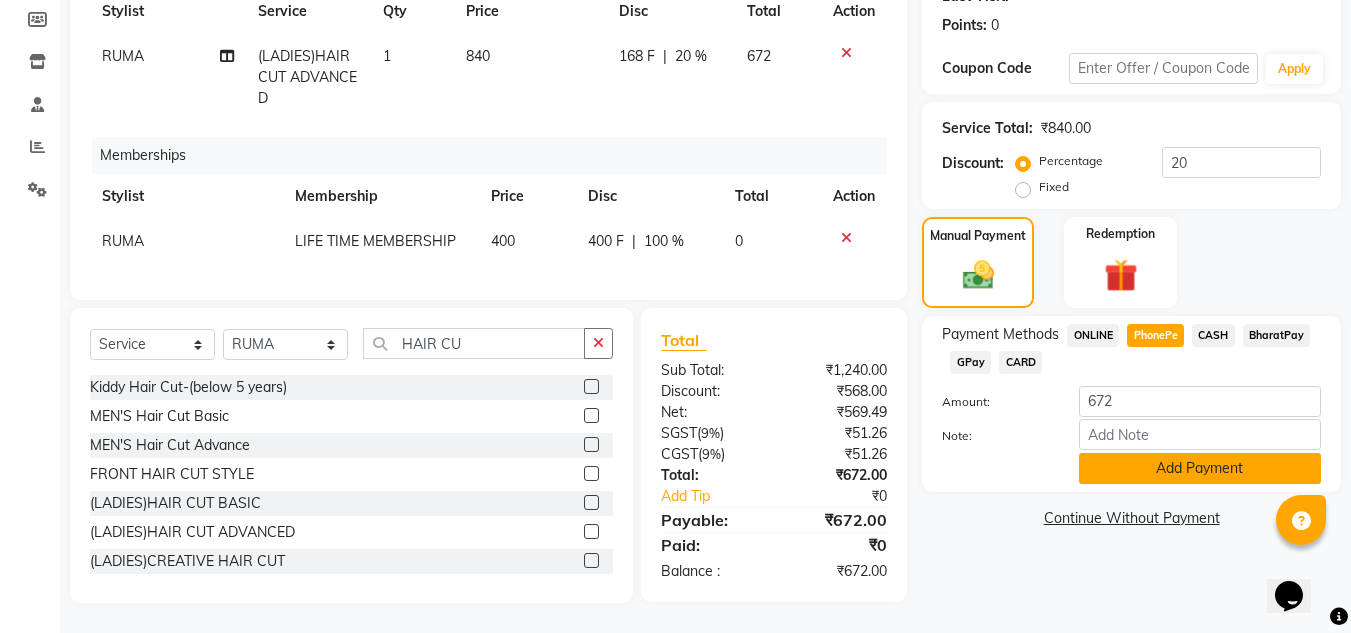 click on "Add Payment" 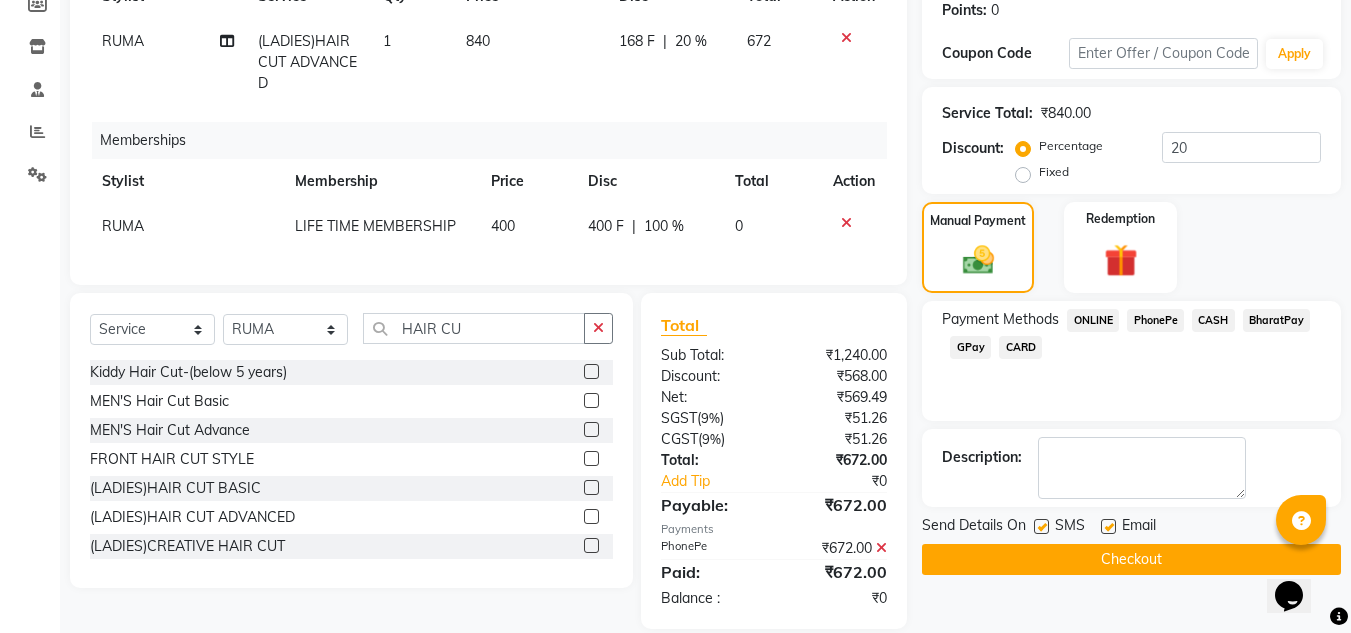 click on "Checkout" 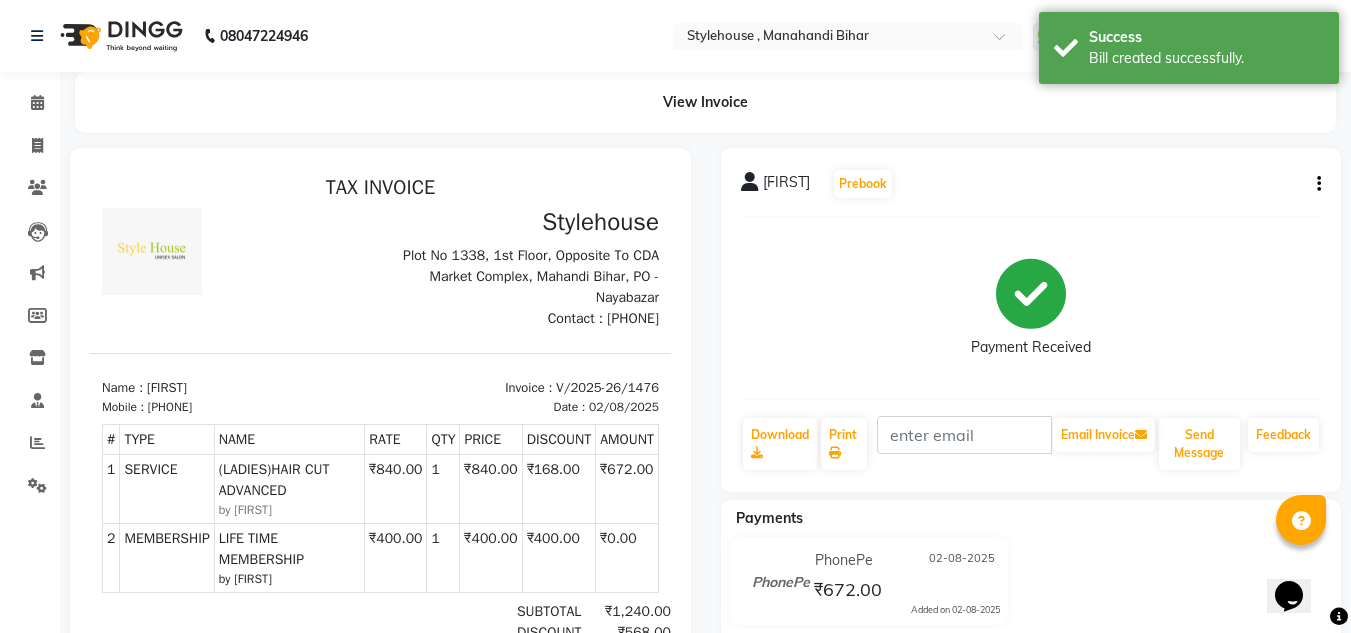 scroll, scrollTop: 0, scrollLeft: 0, axis: both 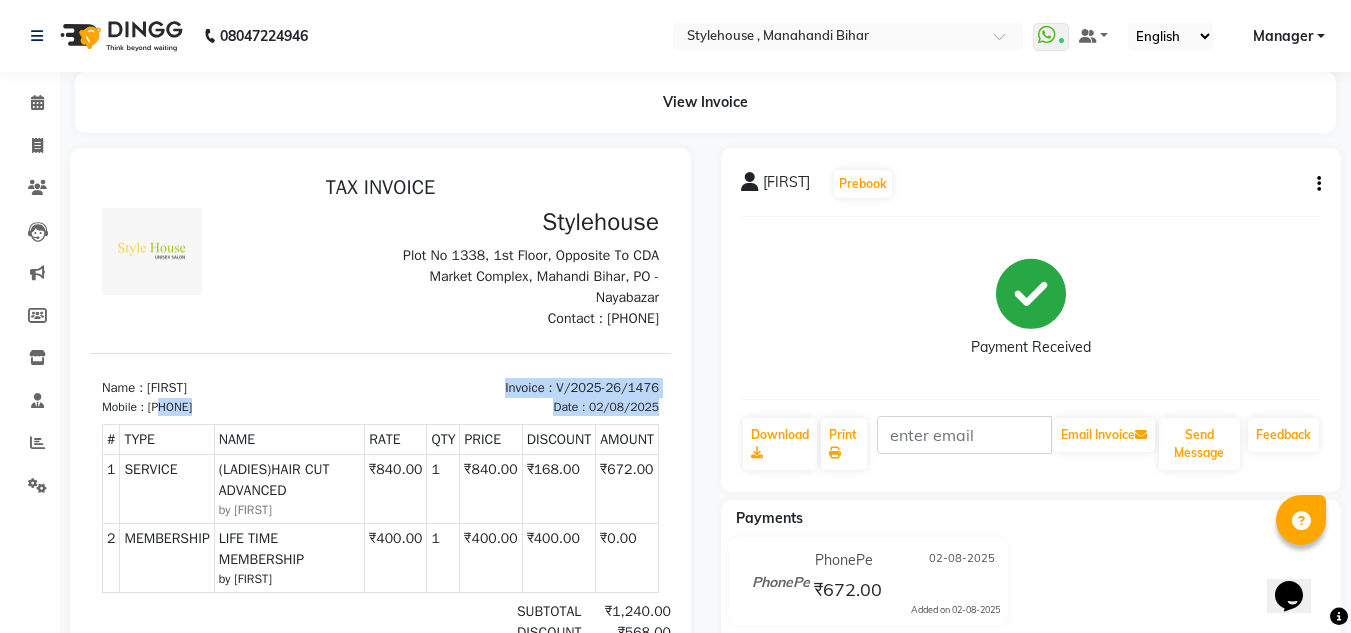 drag, startPoint x: 164, startPoint y: 406, endPoint x: 295, endPoint y: 417, distance: 131.46101 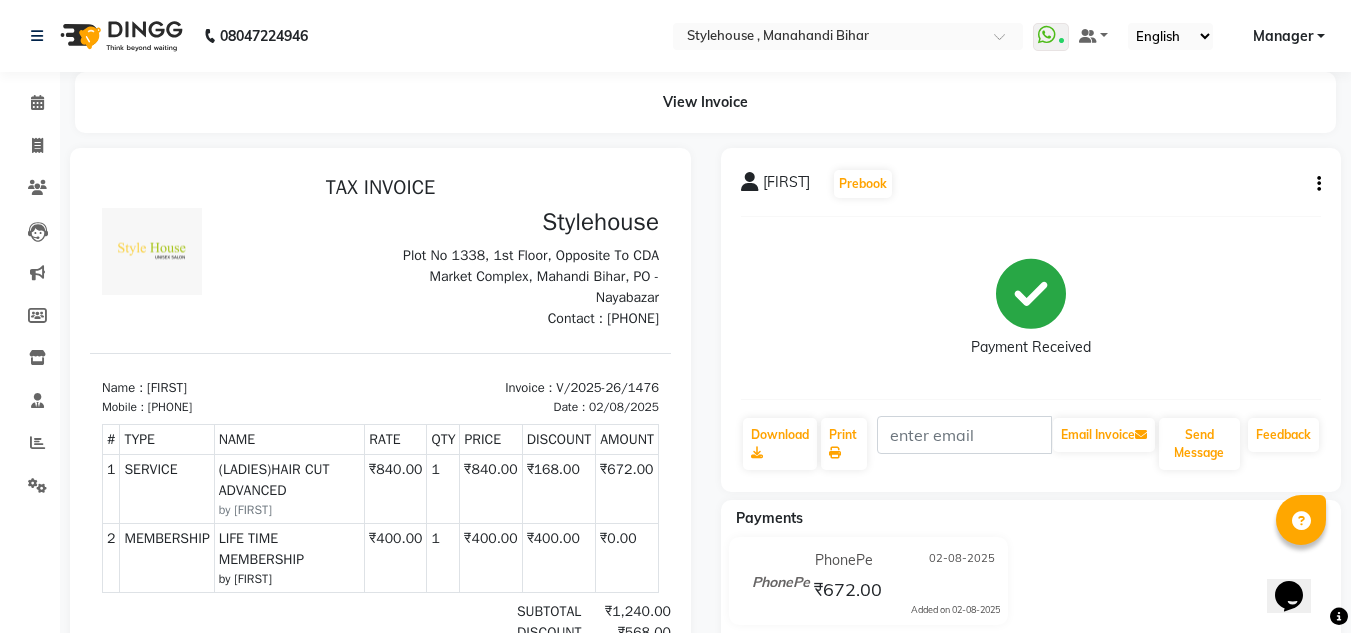 drag, startPoint x: 162, startPoint y: 409, endPoint x: 231, endPoint y: 409, distance: 69 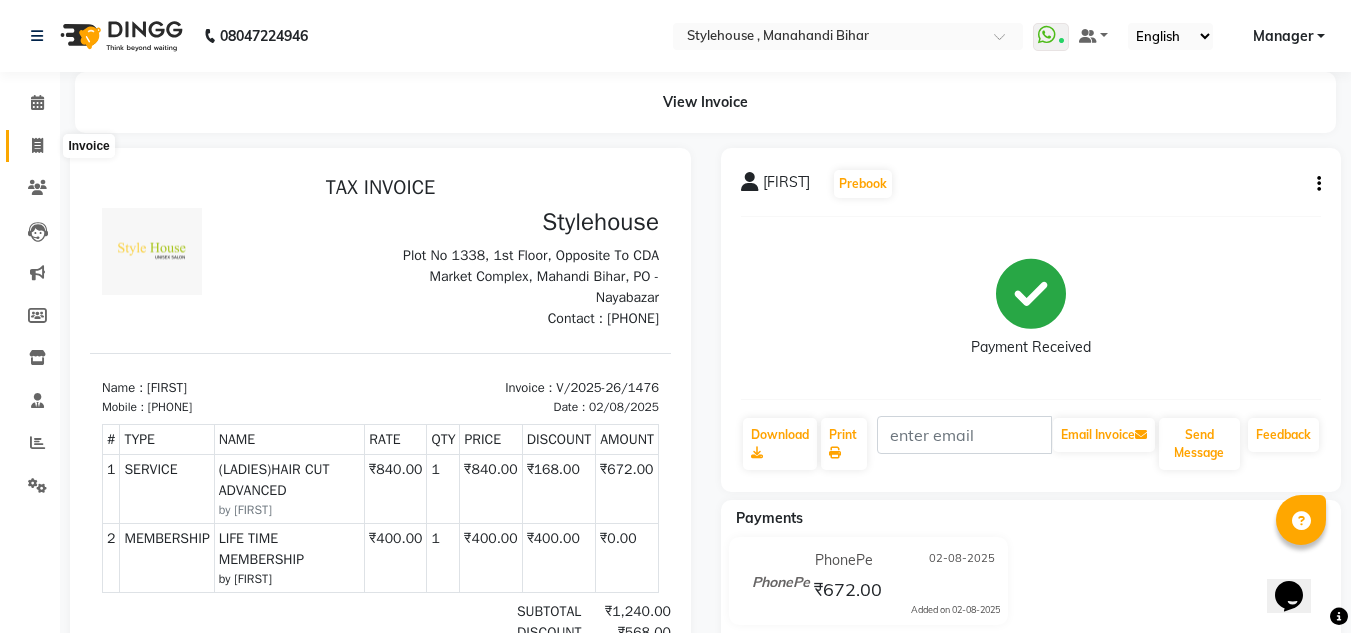 click 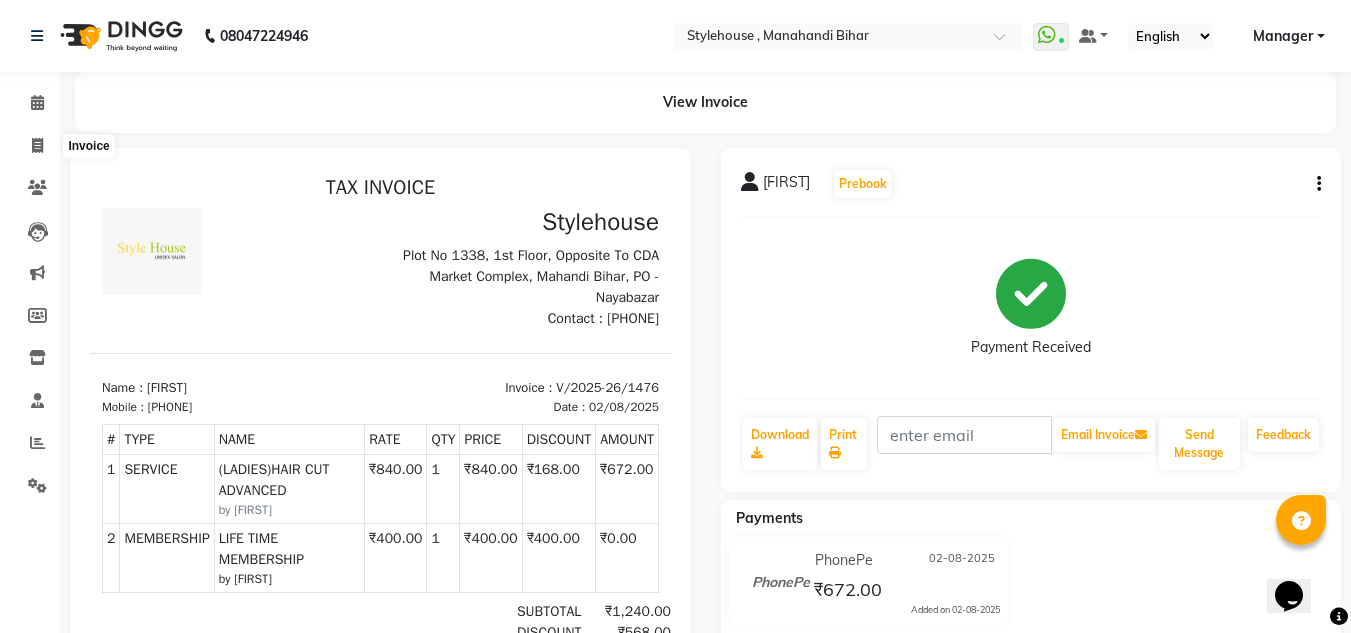 select on "7793" 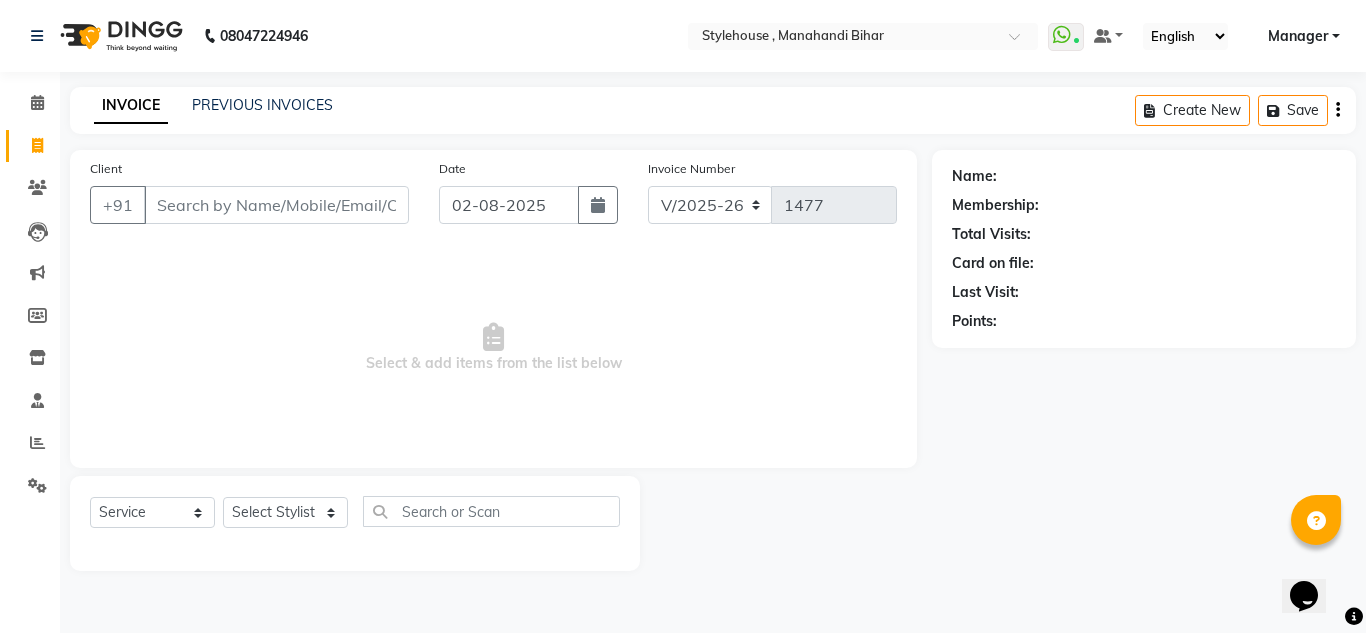click on "Select  Service  Product  Membership  Package Voucher Prepaid Gift Card  Select Stylist [FIRST] [LAST] [FIRST] [LAST] [FIRST] [LAST] [FIRST] [FIRST] [FIRST] [LAST] [FIRST] [LAST] [FIRST] [LAST] [FIRST] [LAST] [FIRST] [LAST] [FIRST] [LAST] [FIRST] [LAST] [FIRST] [LAST] [FIRST] [LAST]" 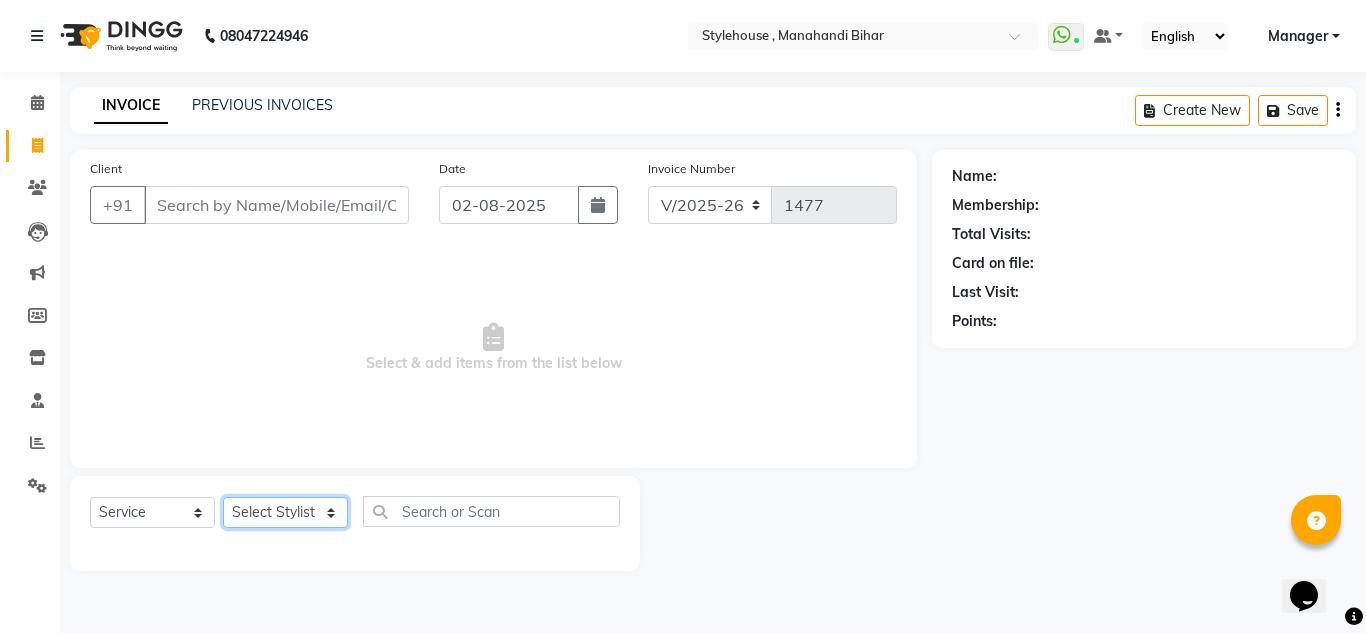 click on "Select Stylist ANIL BARIK ANIRUDH SAHOO JYOTIRANJAN BARIK KANHA LAXMI PRIYA Manager Manisha MANJIT BARIK PRADEEP BARIK PRIYANKA NANDA PUJA ROUT RUMA SAGARIKA SAHOO SALMAN SAMEER BARIK SAROJ SITHA TARA DEVI SHRESTA" 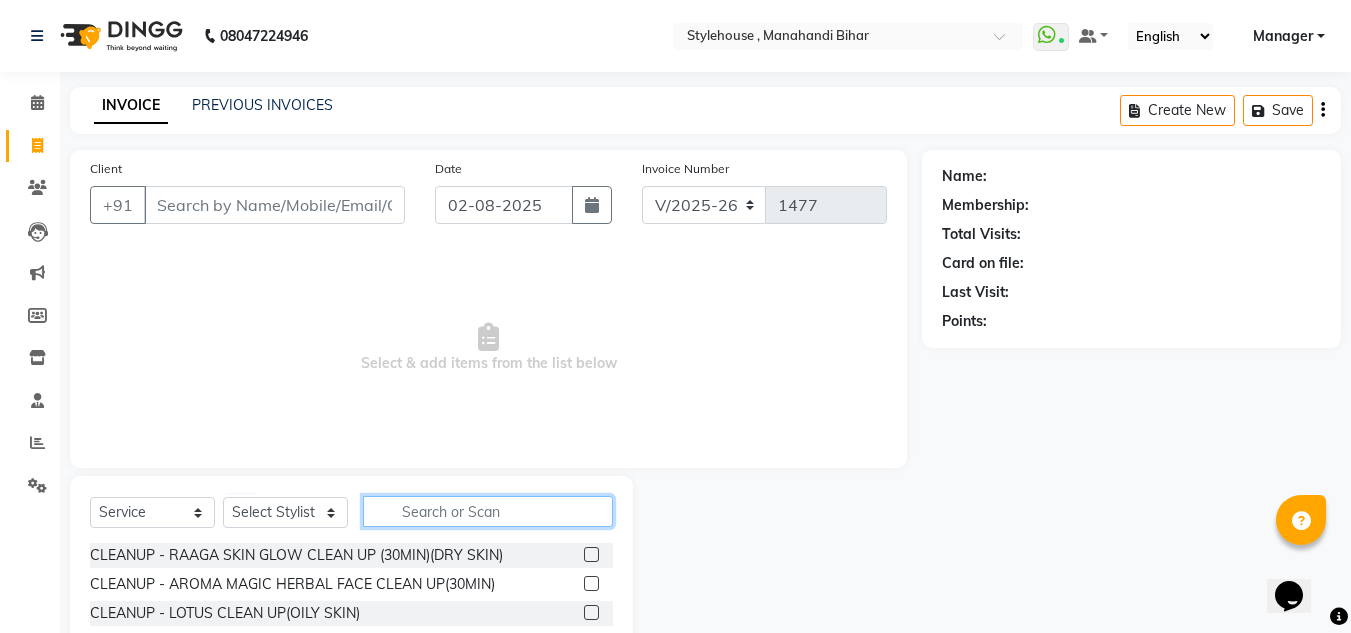 click 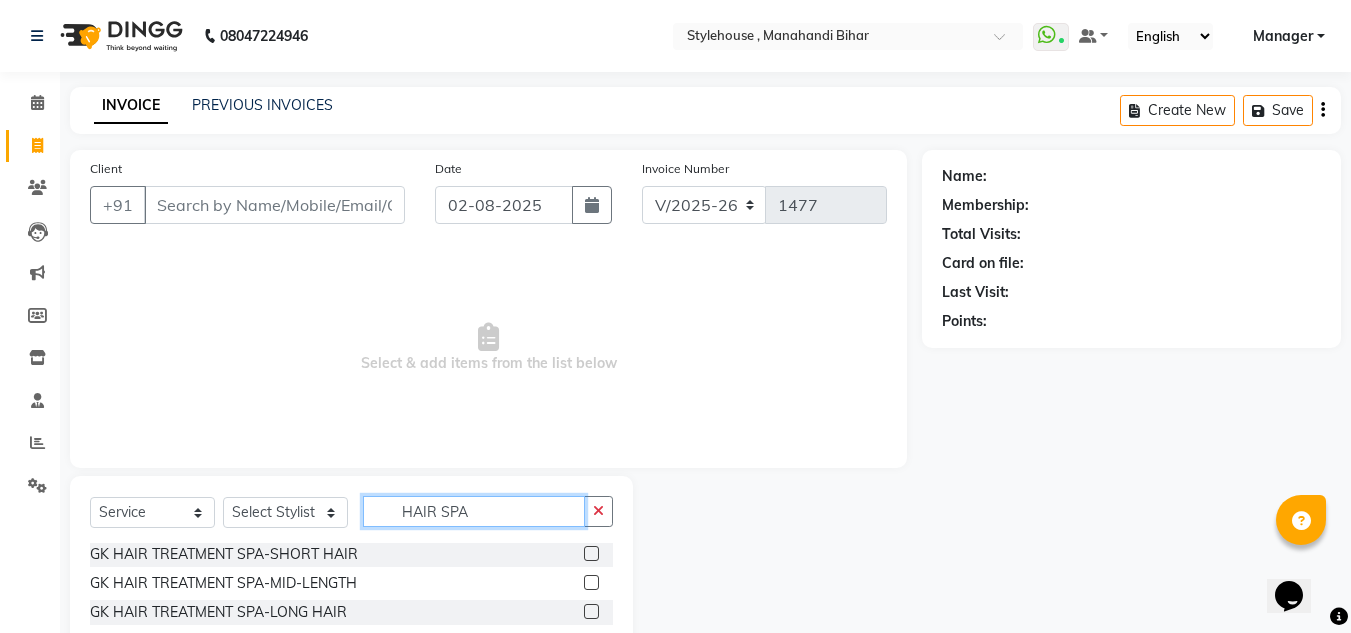 scroll, scrollTop: 177, scrollLeft: 0, axis: vertical 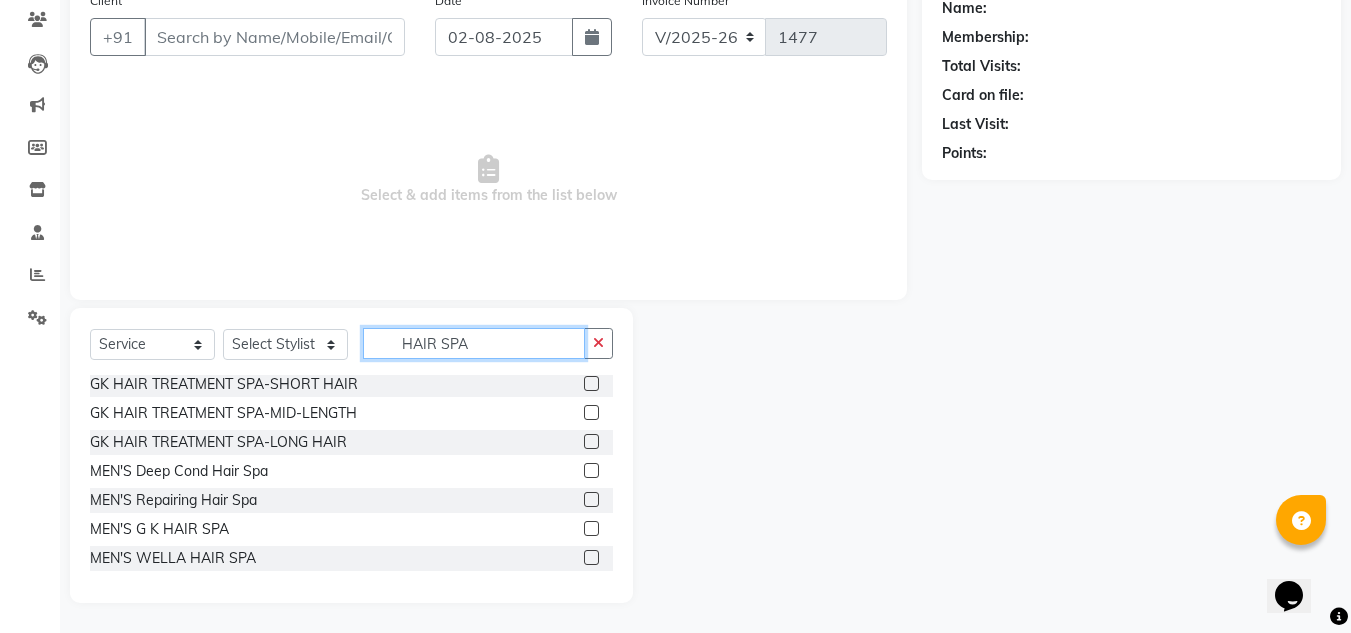 click on "HAIR SPA" 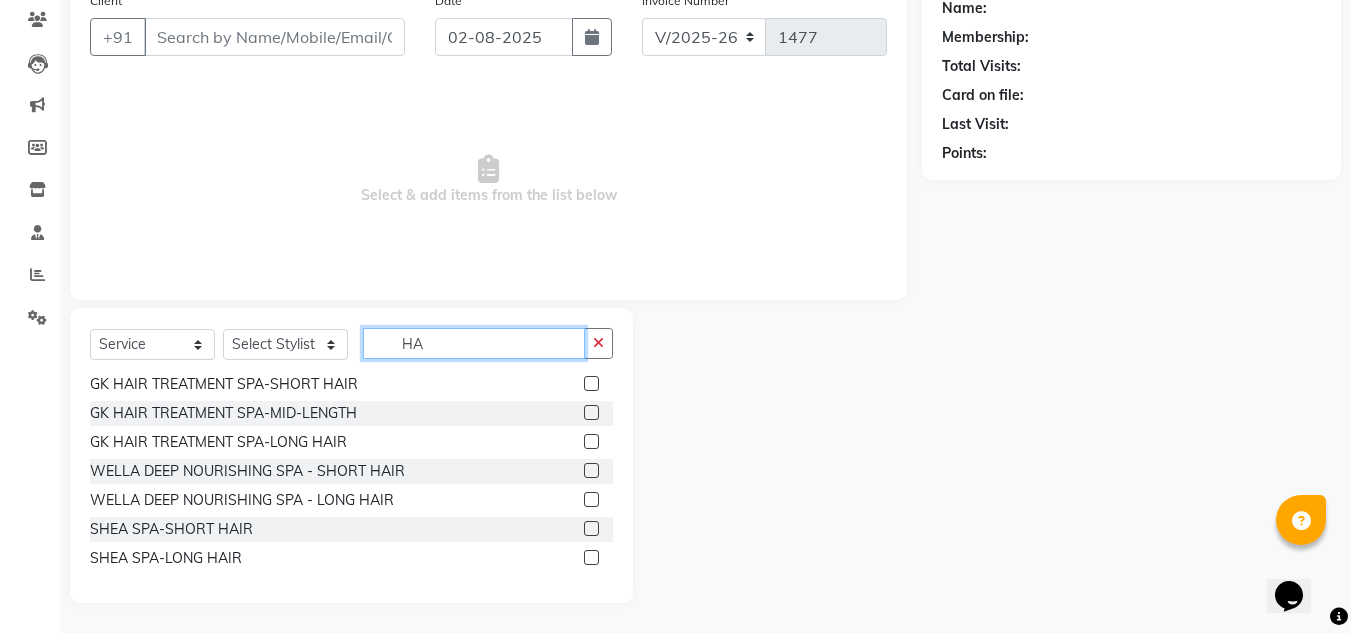 type on "H" 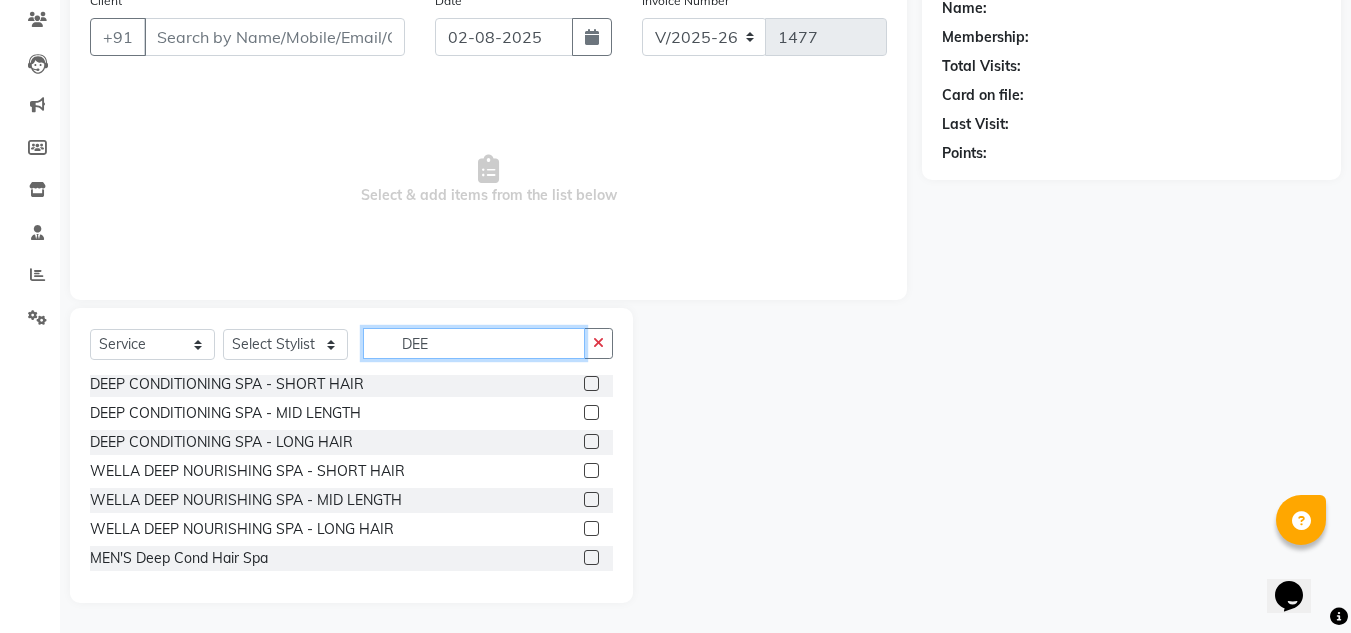 scroll, scrollTop: 0, scrollLeft: 0, axis: both 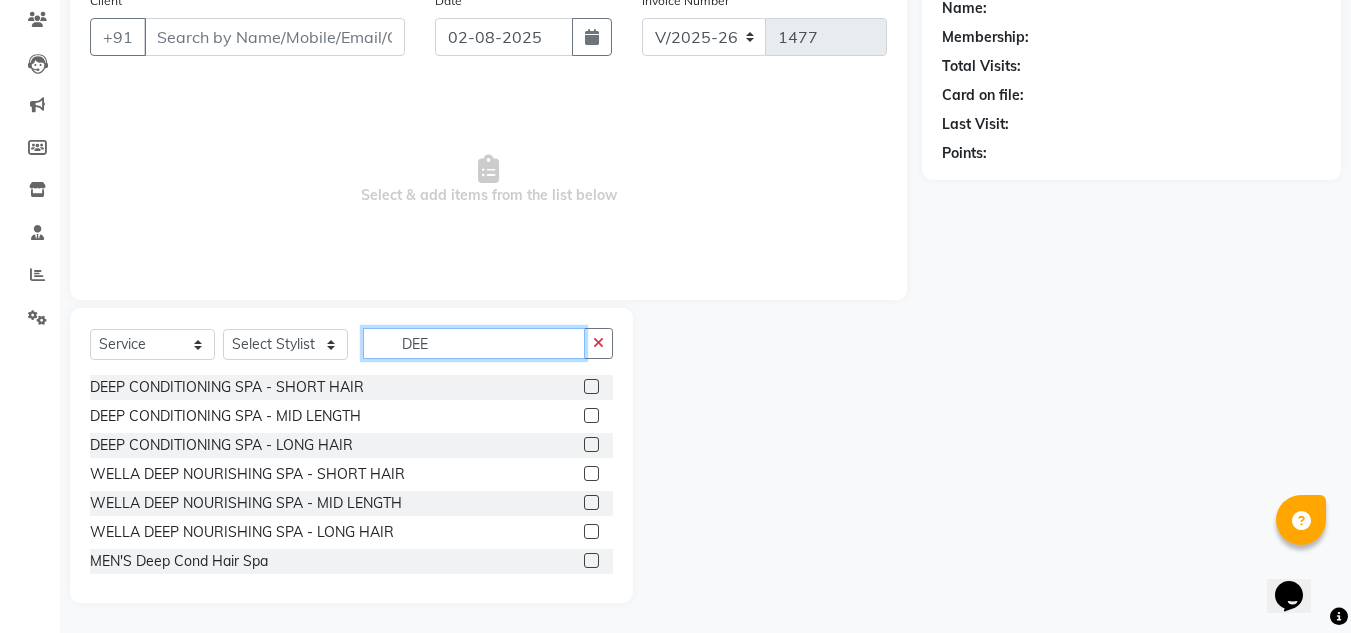 type on "DEE" 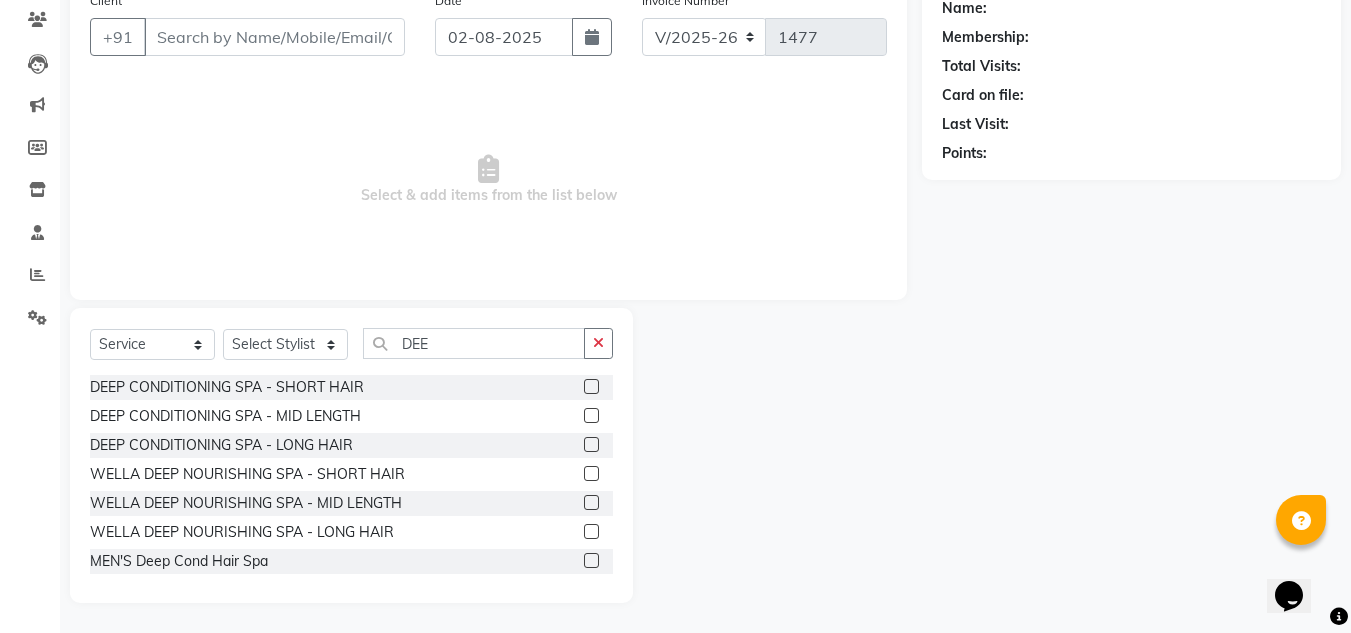 click 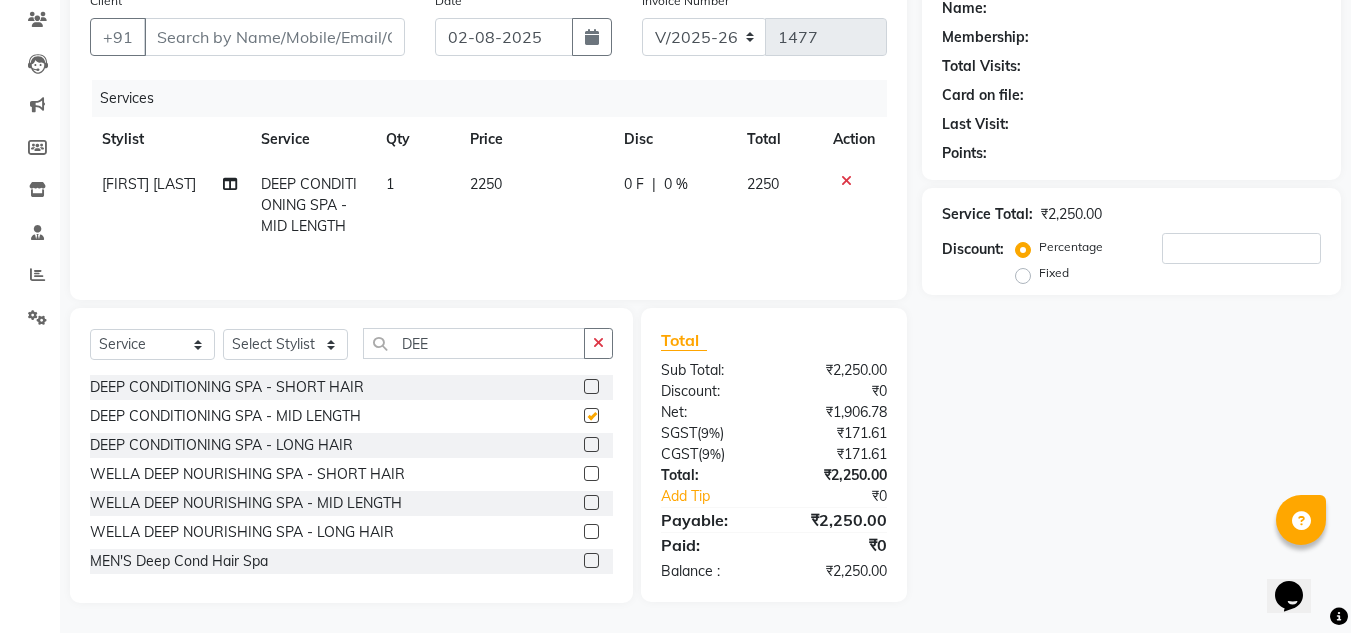 checkbox on "false" 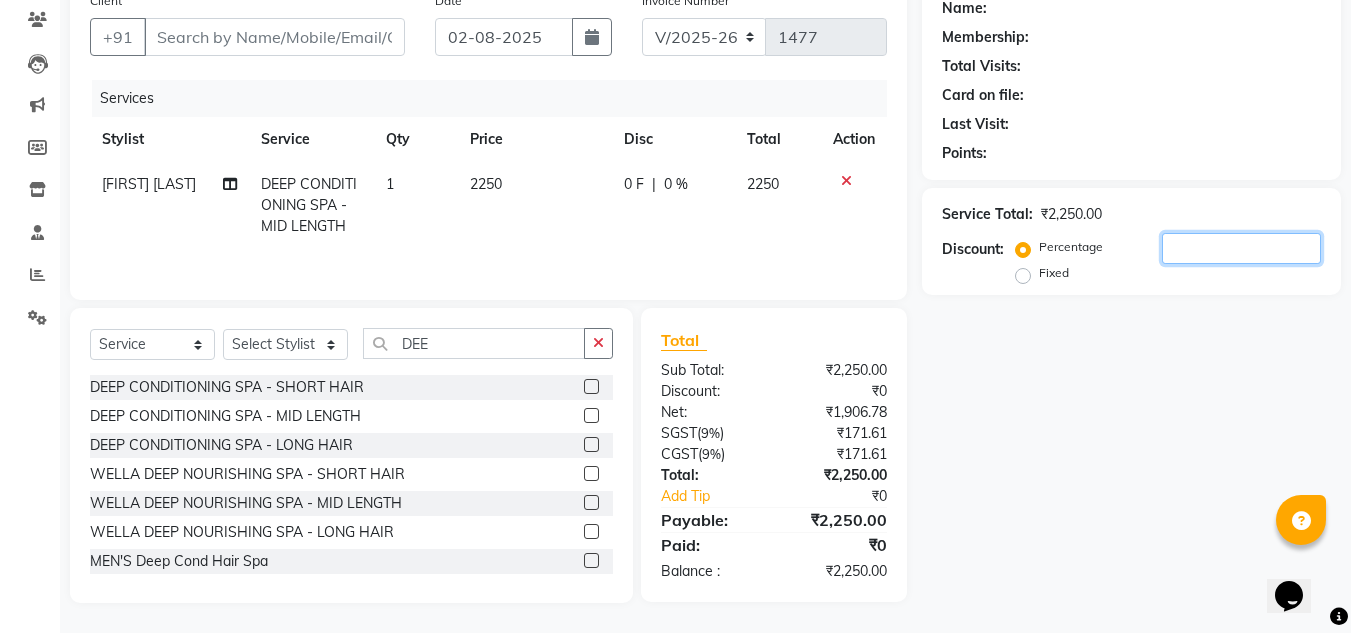 click 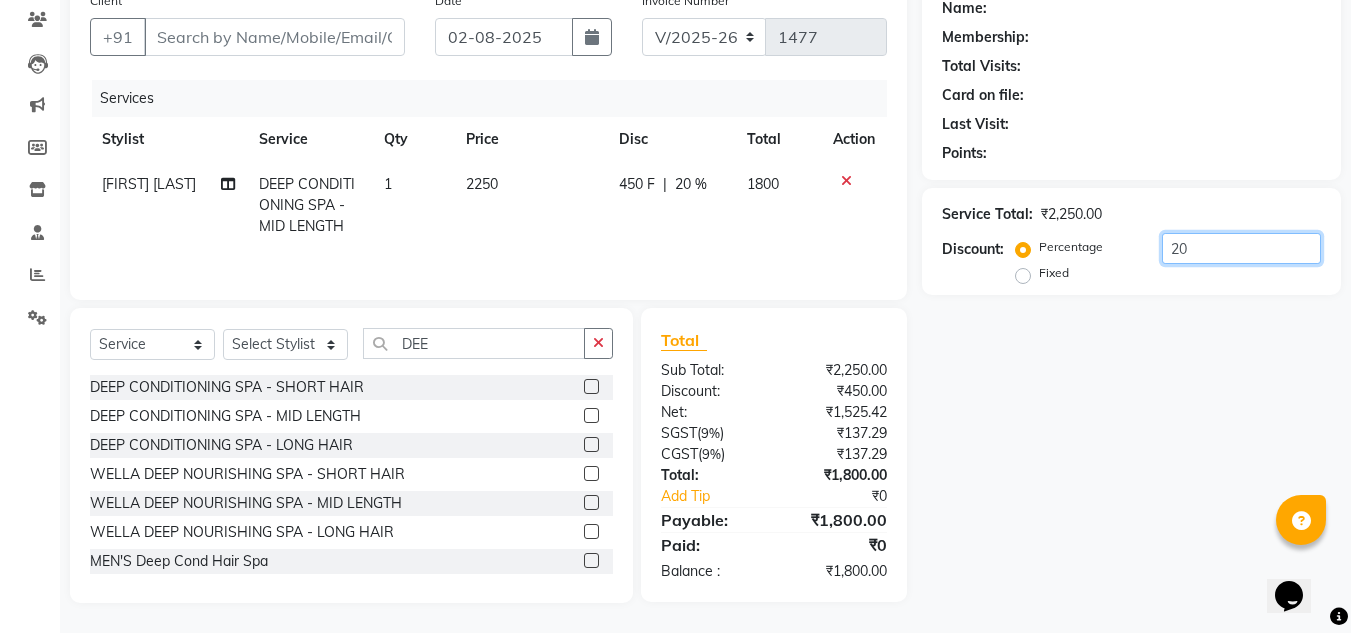 type on "20" 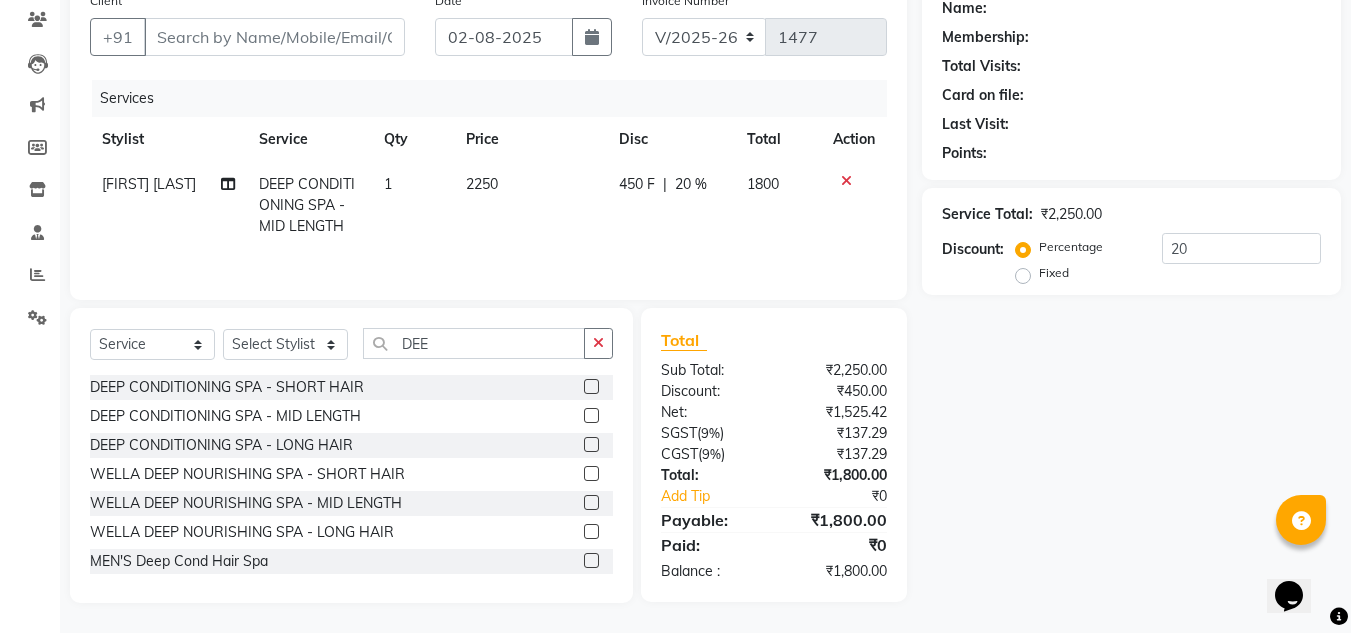 click 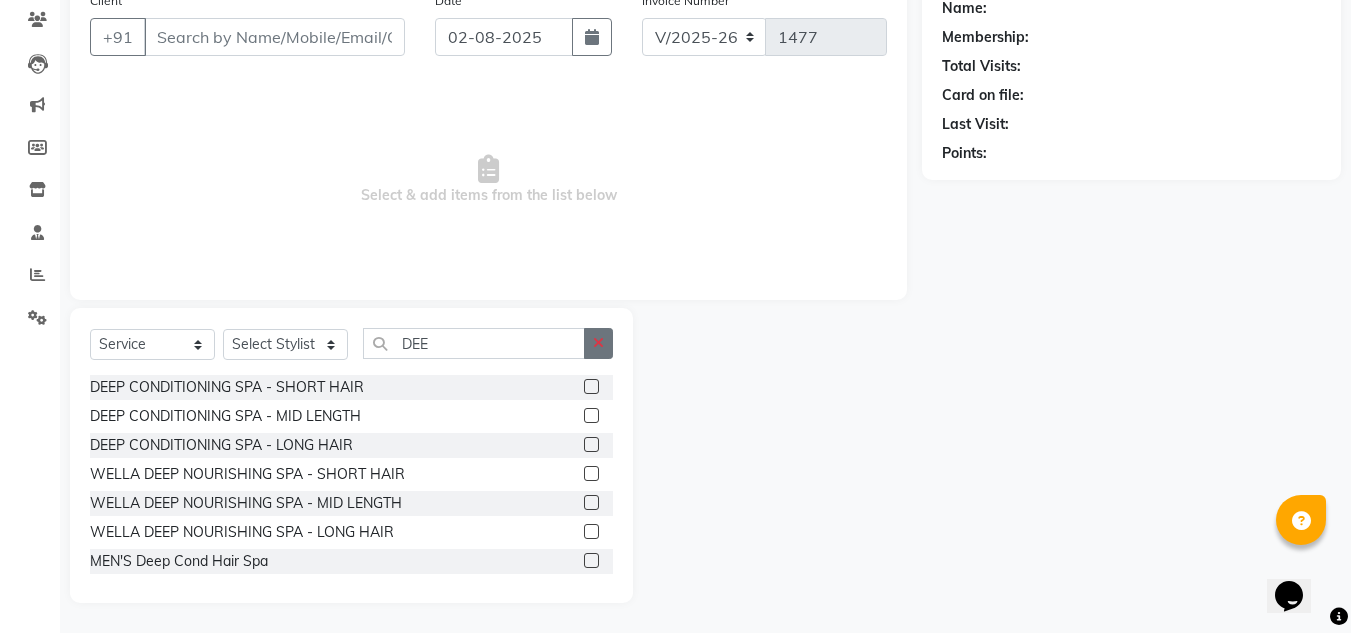click 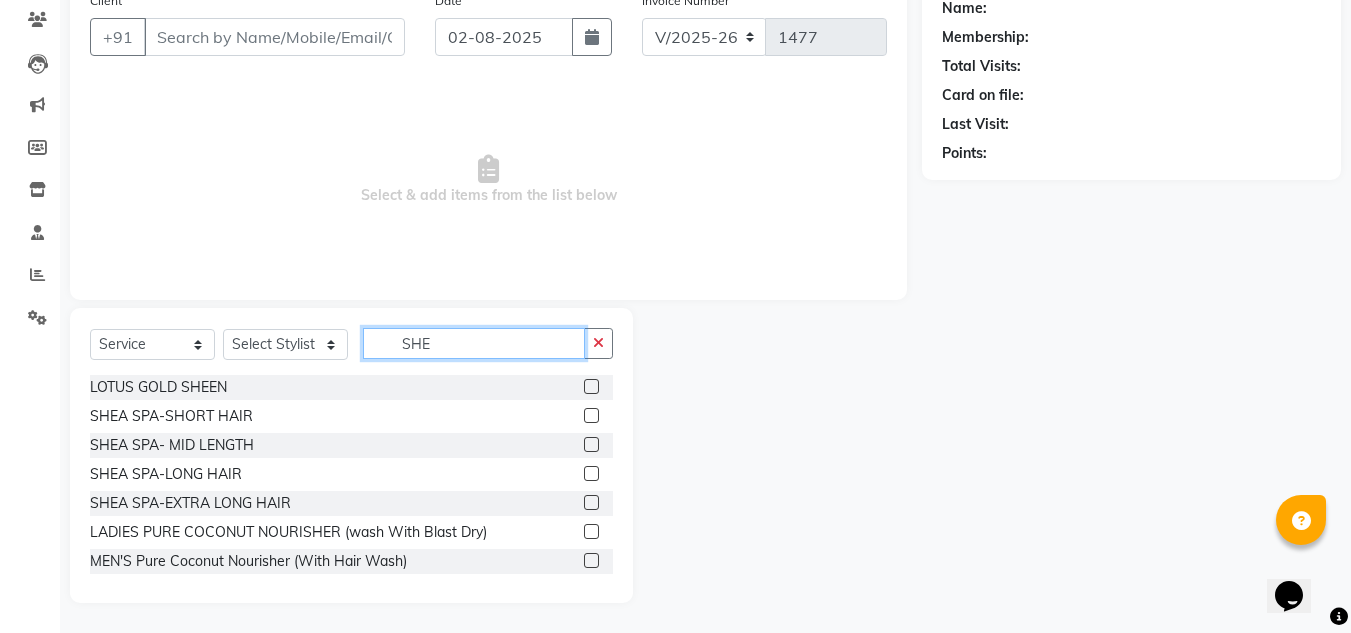 type on "SHE" 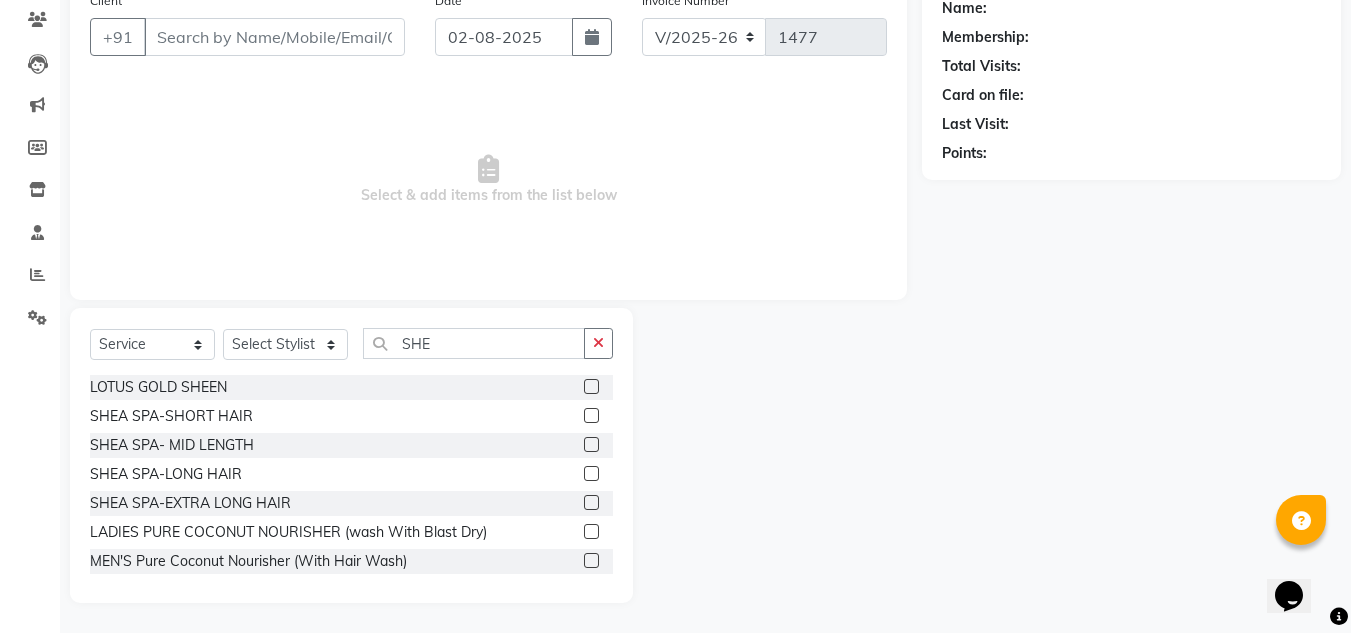 click 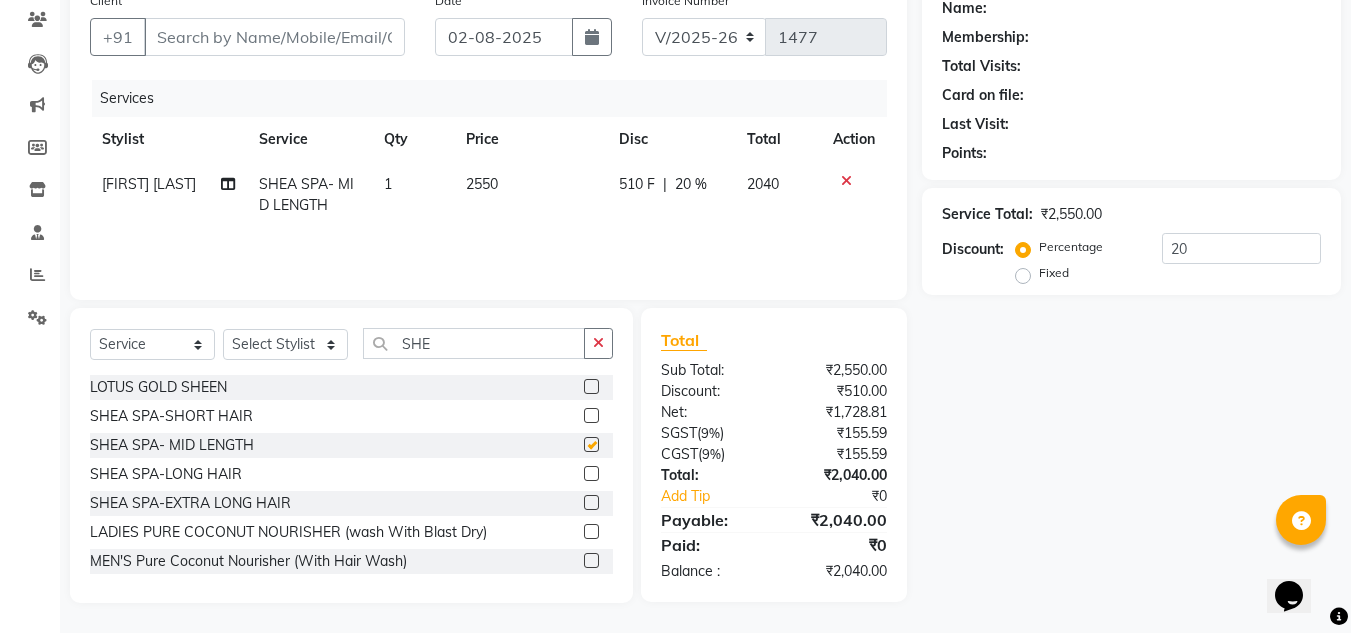 checkbox on "false" 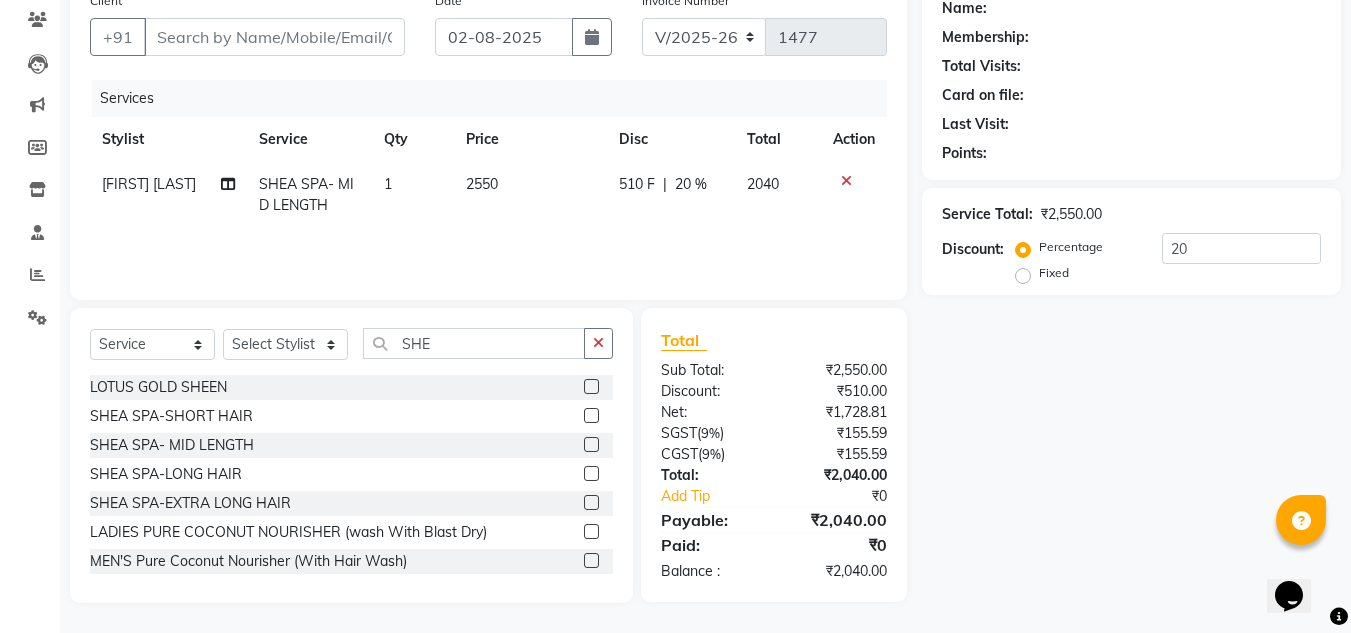 click 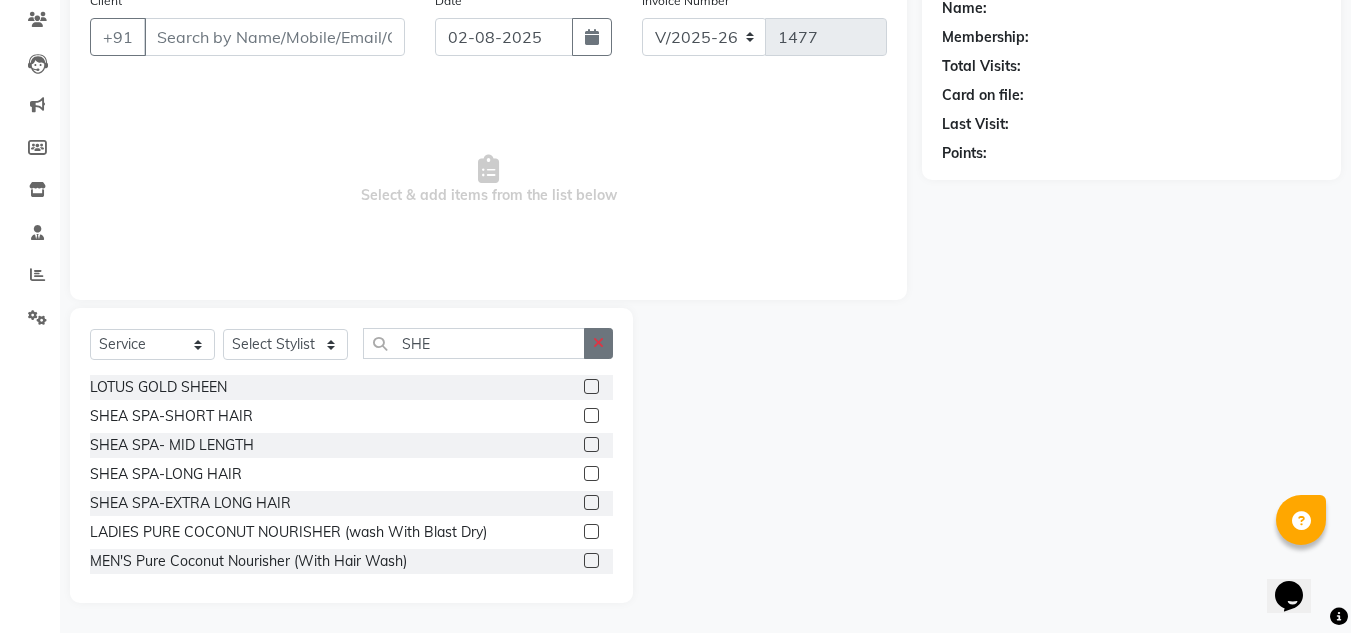 click 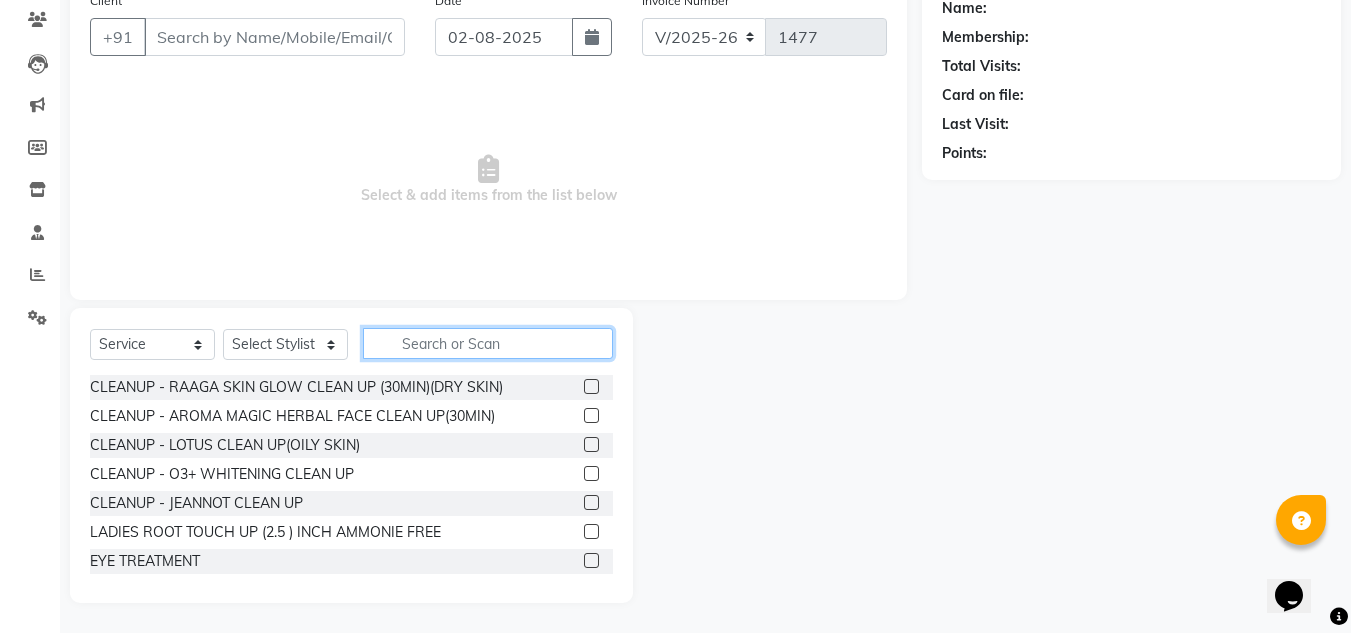 scroll, scrollTop: 0, scrollLeft: 0, axis: both 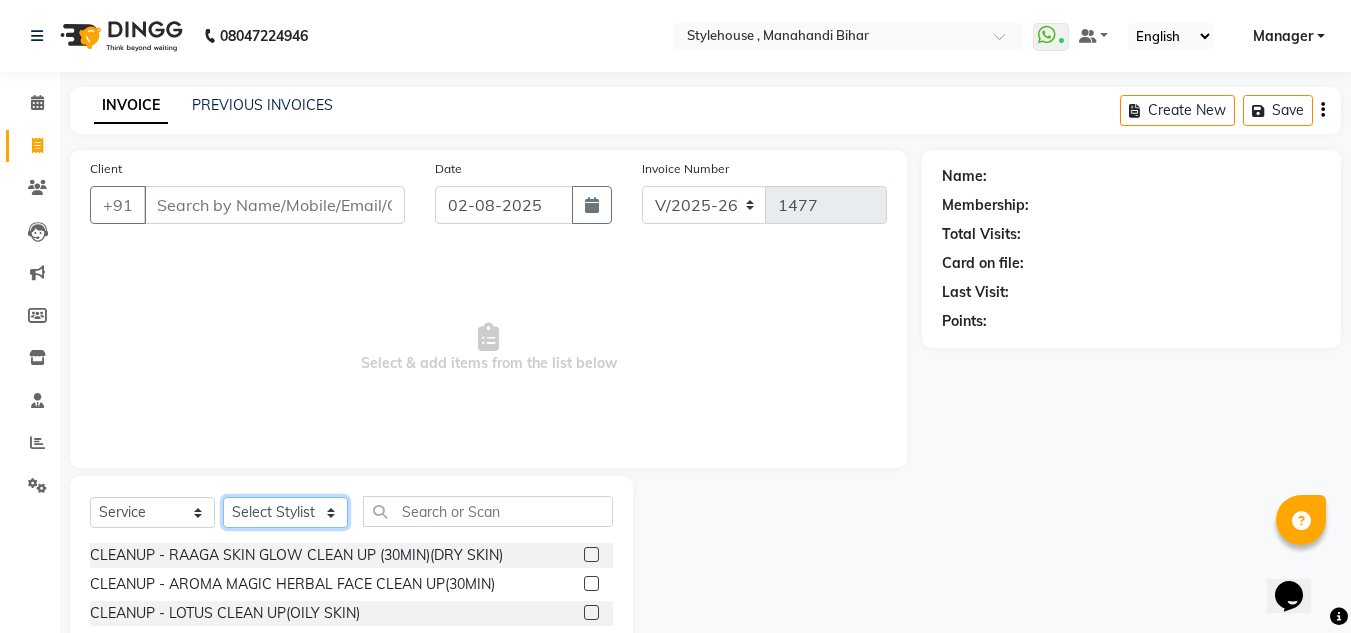 click on "Select Stylist ANIL BARIK ANIRUDH SAHOO JYOTIRANJAN BARIK KANHA LAXMI PRIYA Manager Manisha MANJIT BARIK PRADEEP BARIK PRIYANKA NANDA PUJA ROUT RUMA SAGARIKA SAHOO SALMAN SAMEER BARIK SAROJ SITHA TARA DEVI SHRESTA" 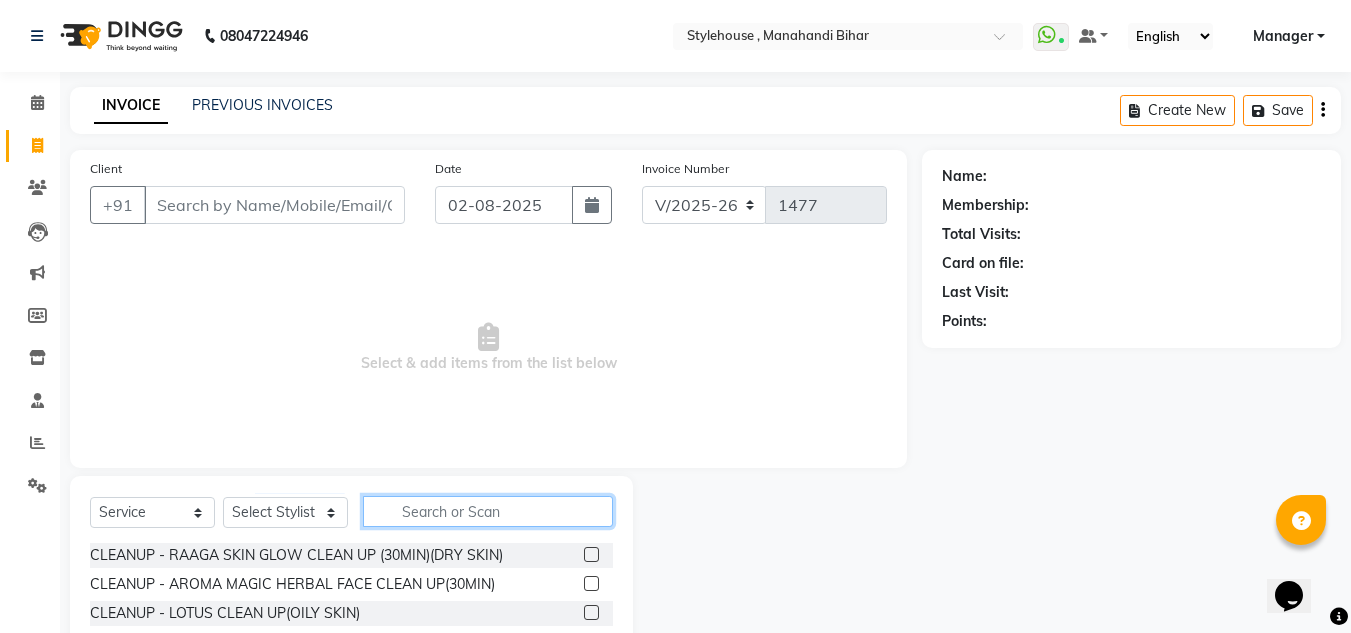 click 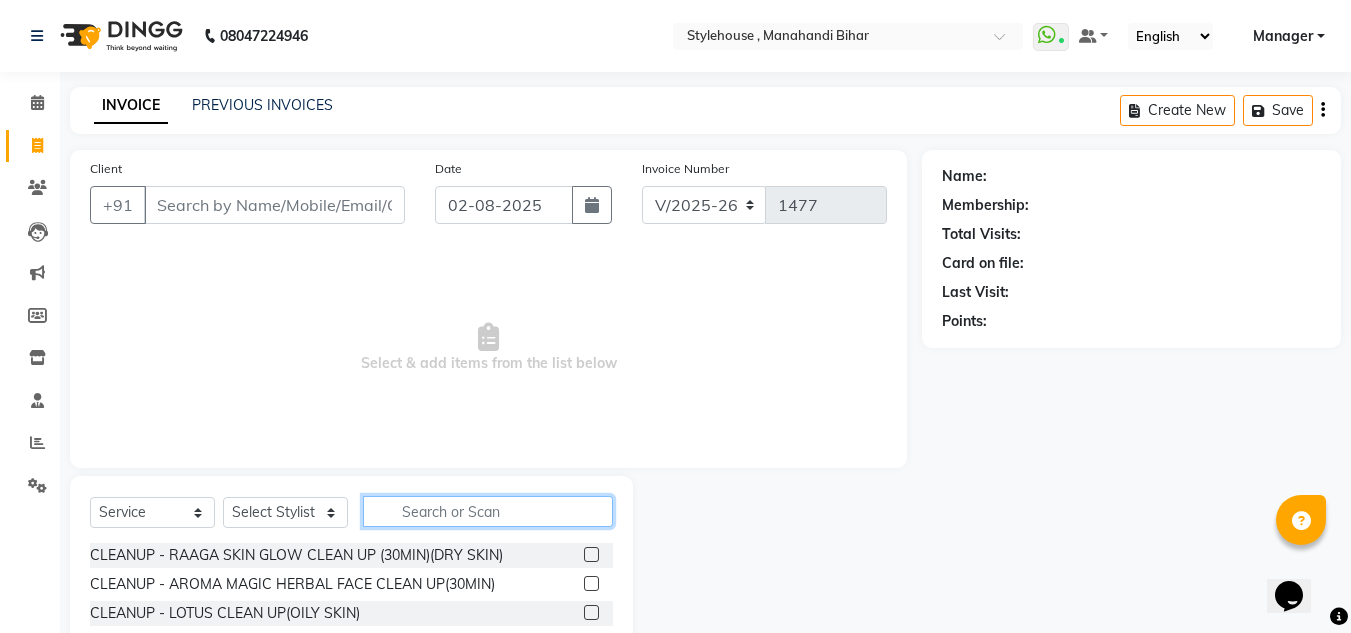 type on "R" 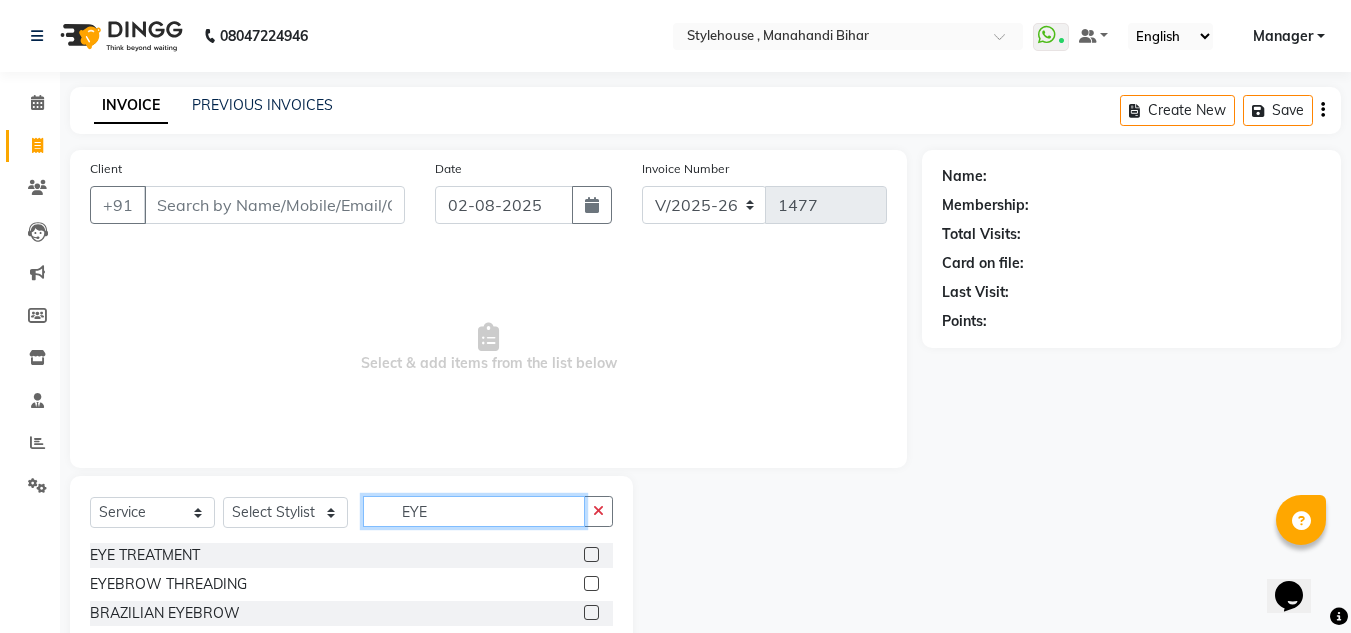 type on "EYE" 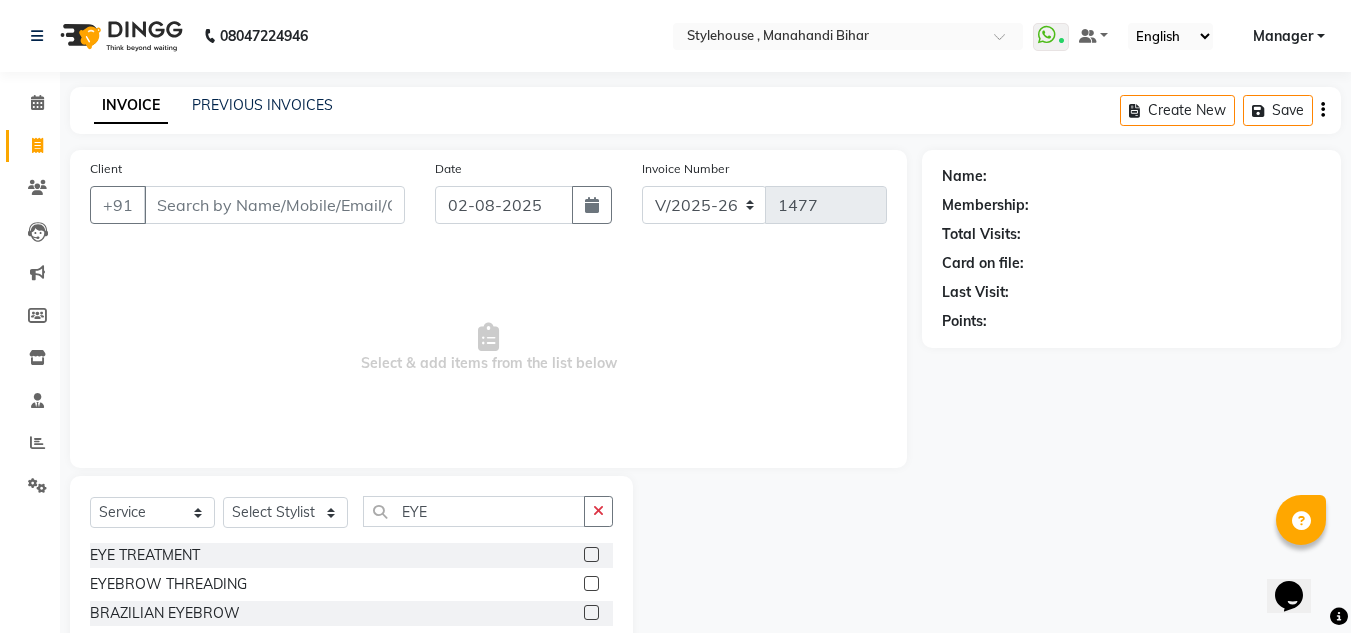 click 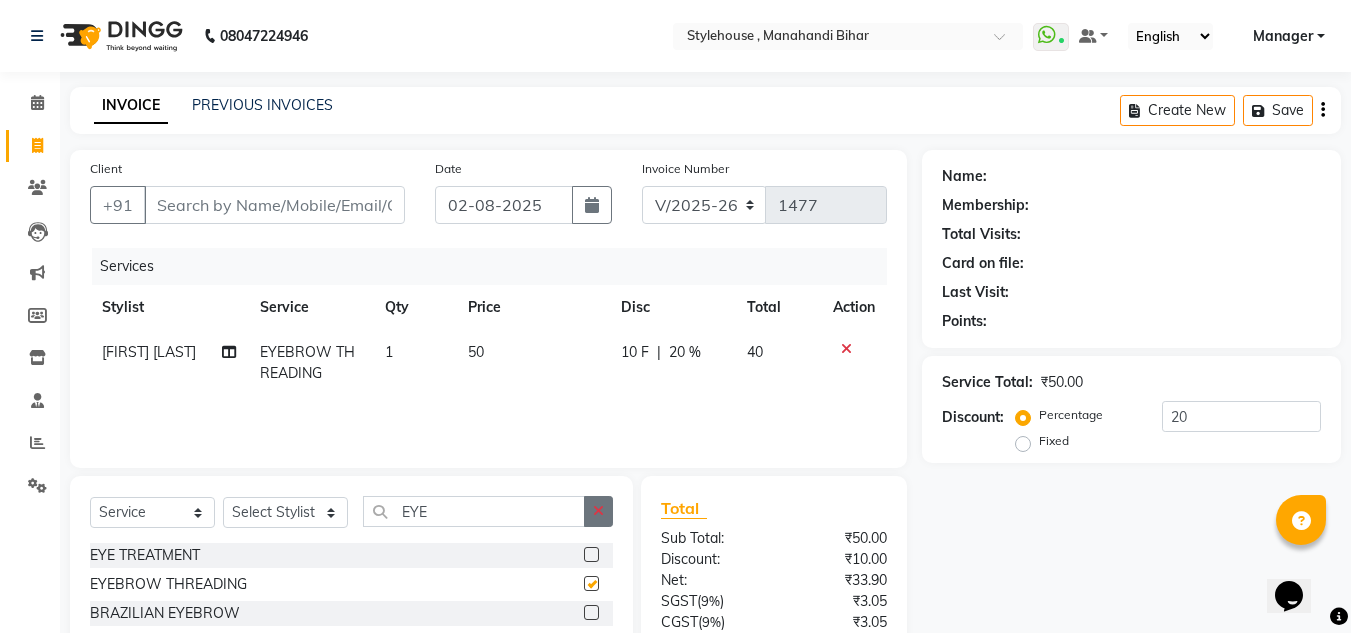 checkbox on "false" 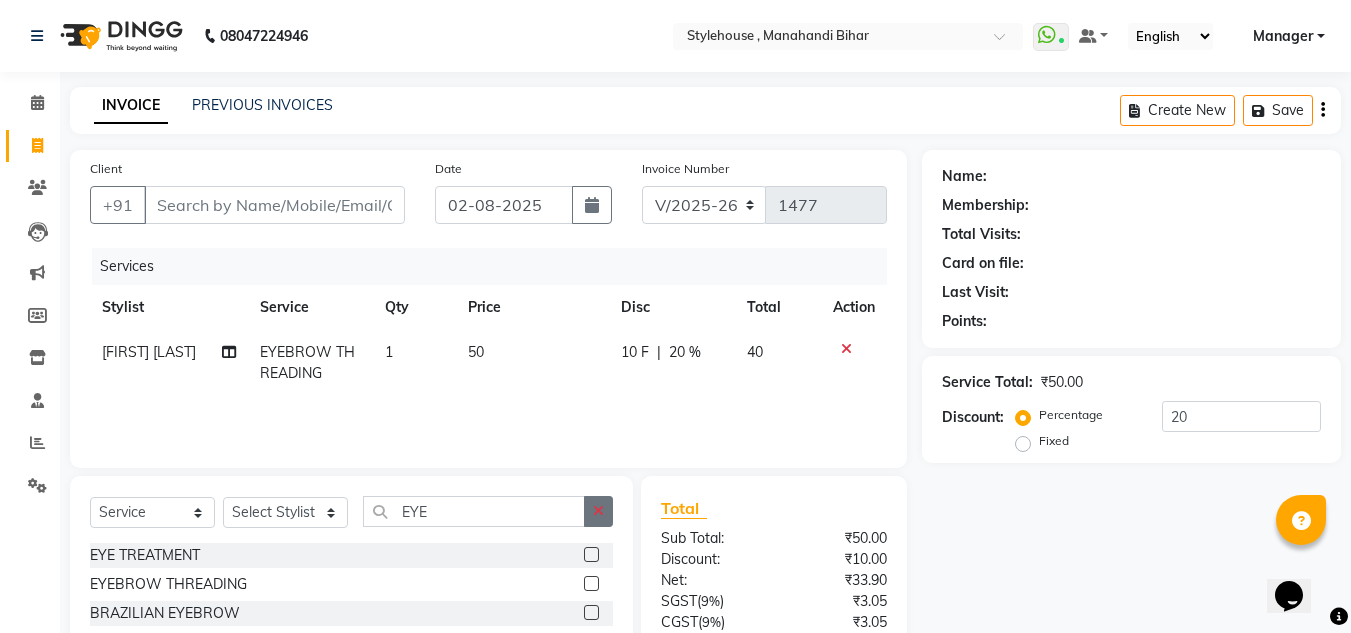 click 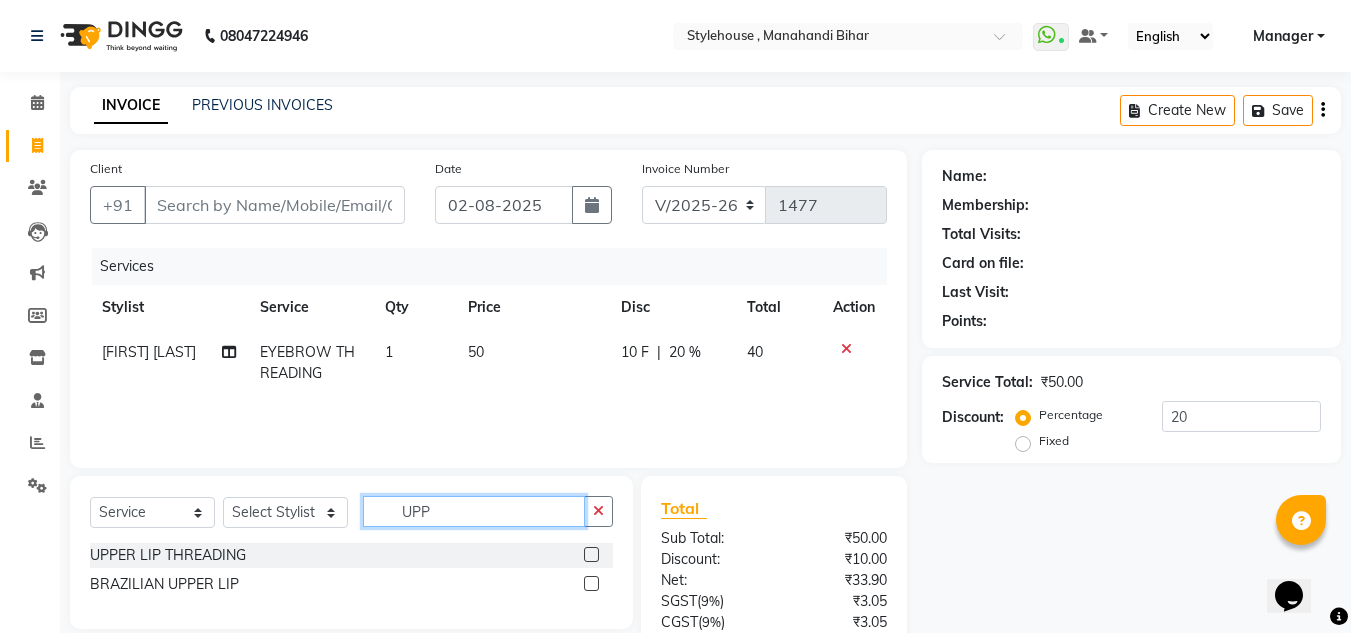 type on "UPP" 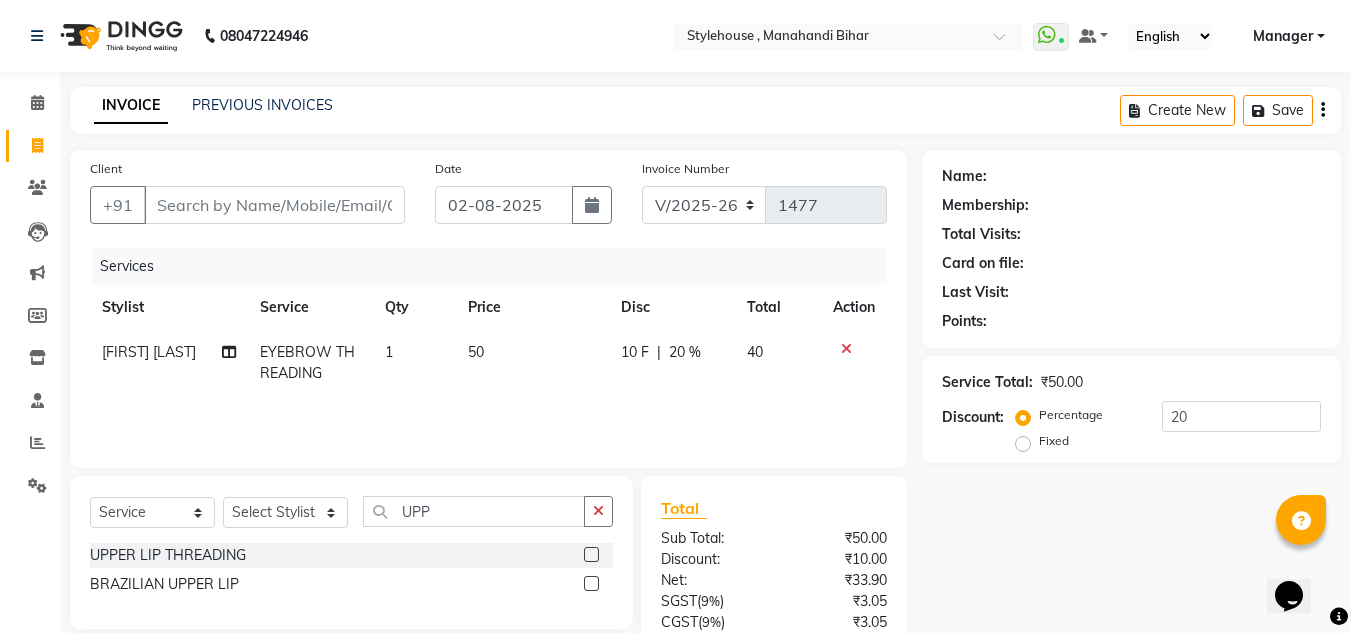 click 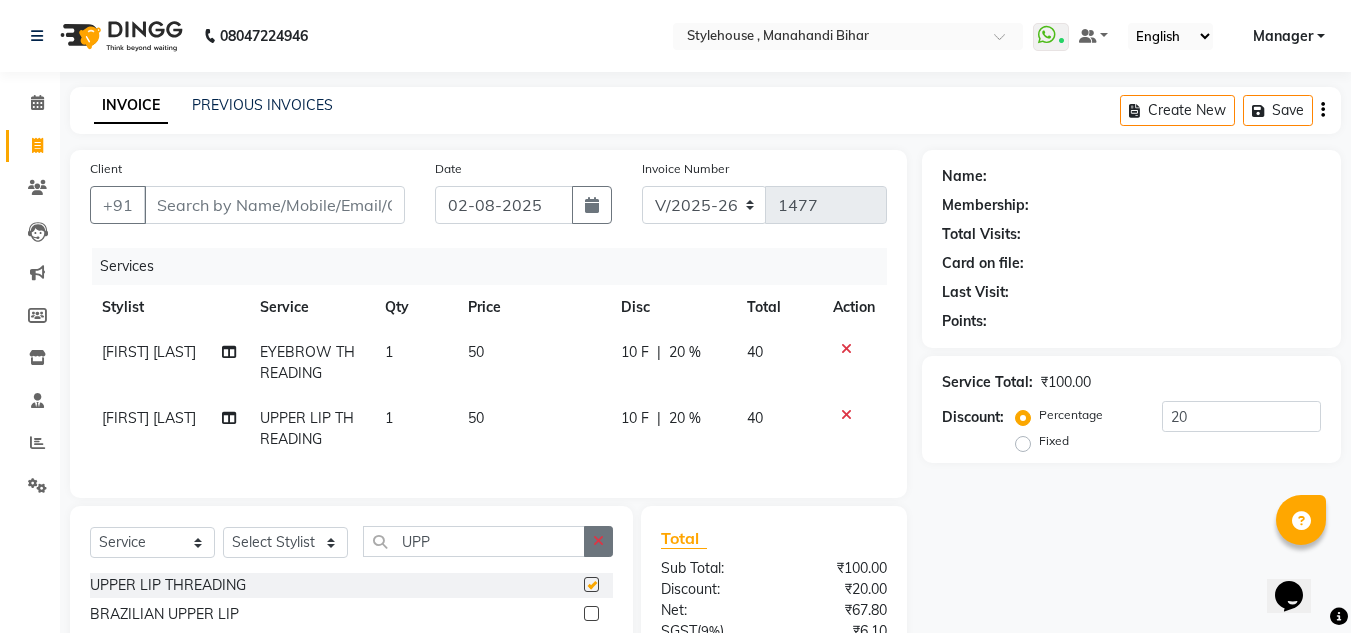 checkbox on "false" 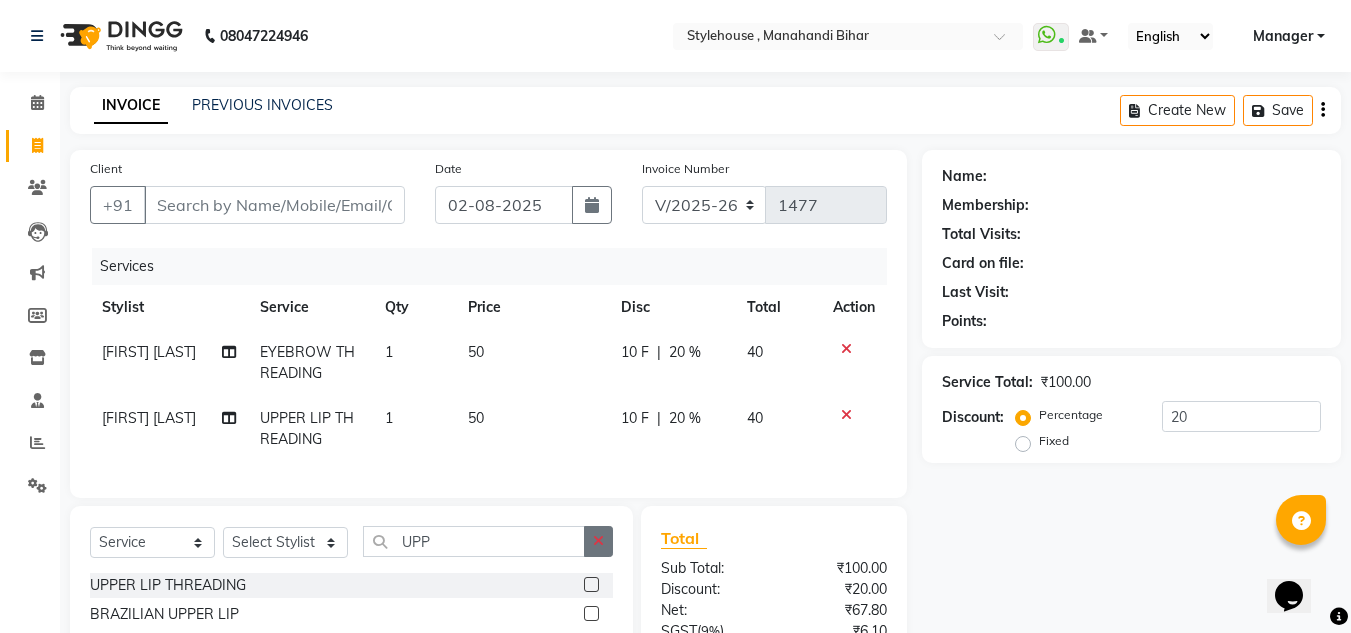 click 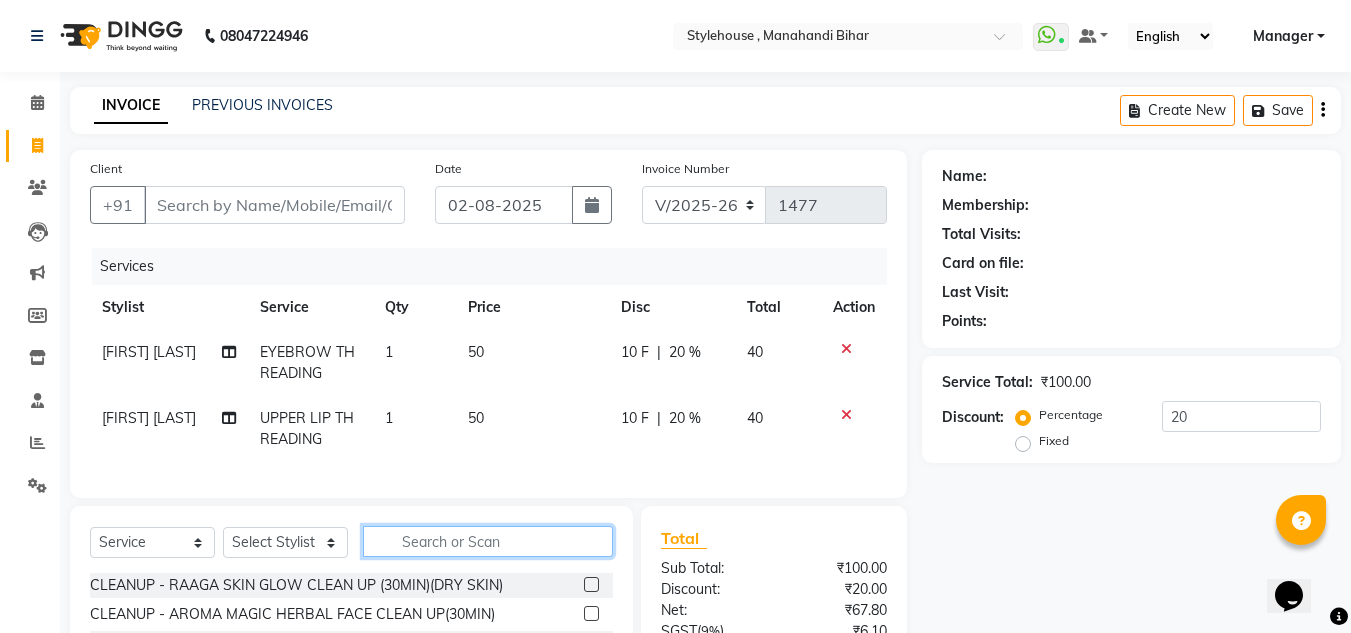 click 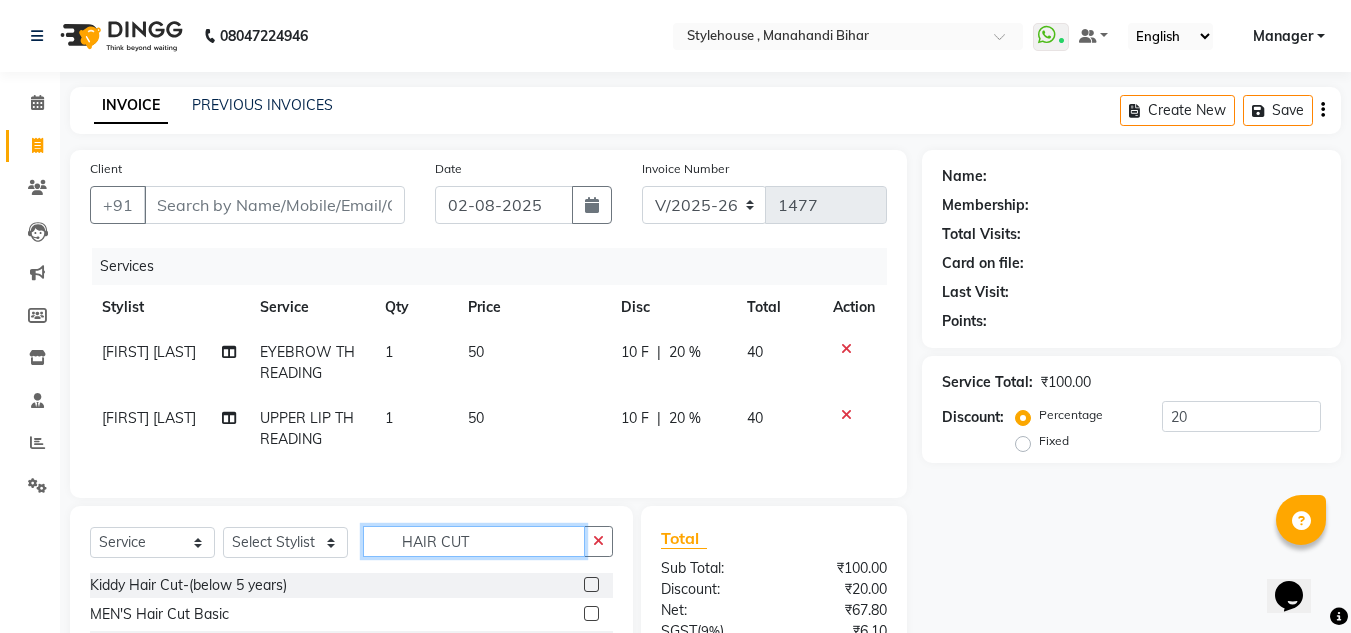 type on "HAIR CUT" 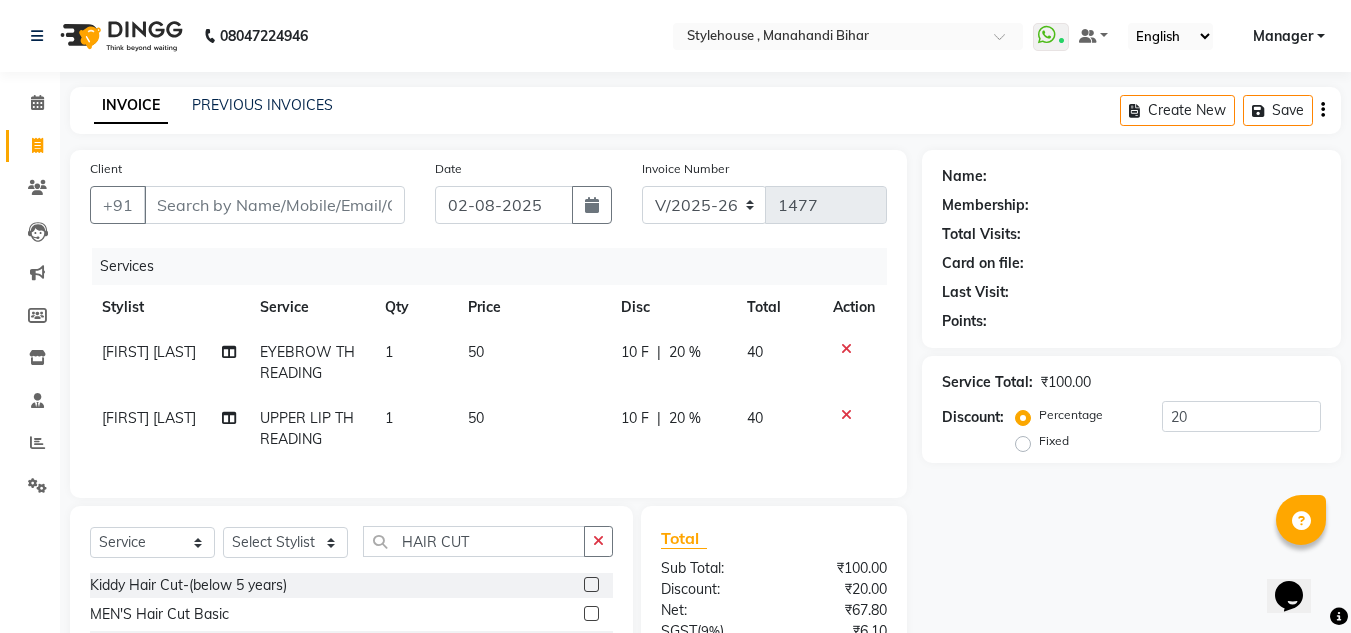 click 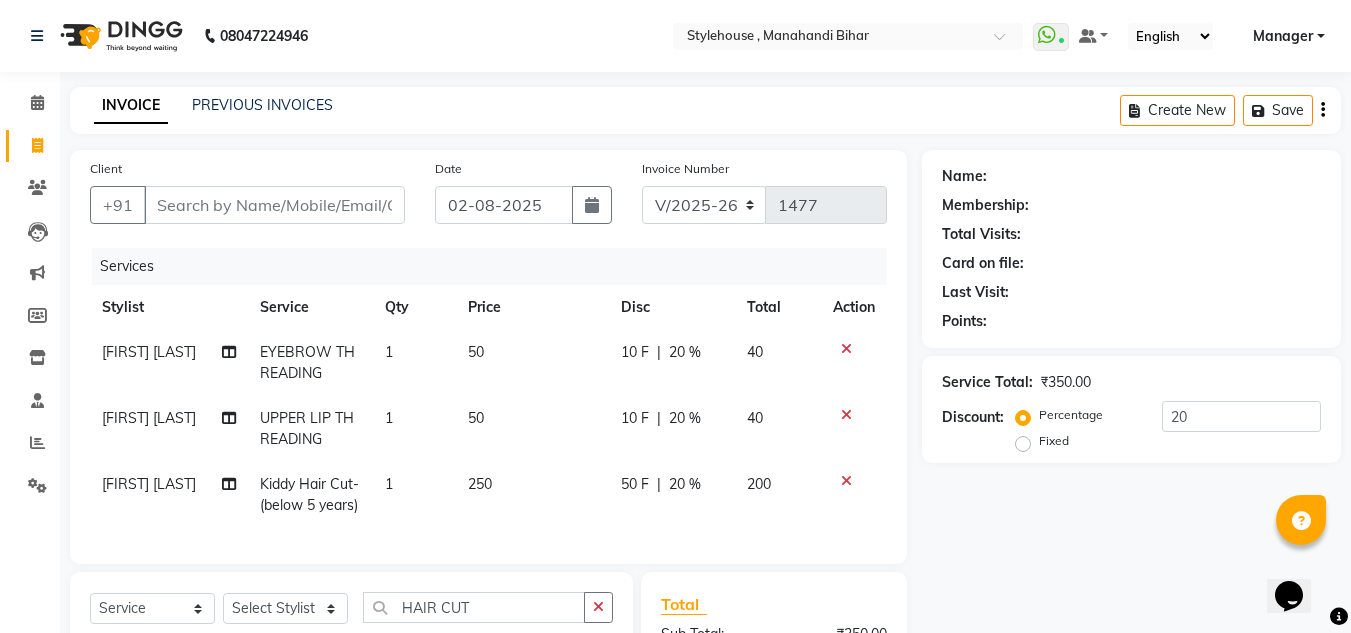 checkbox on "false" 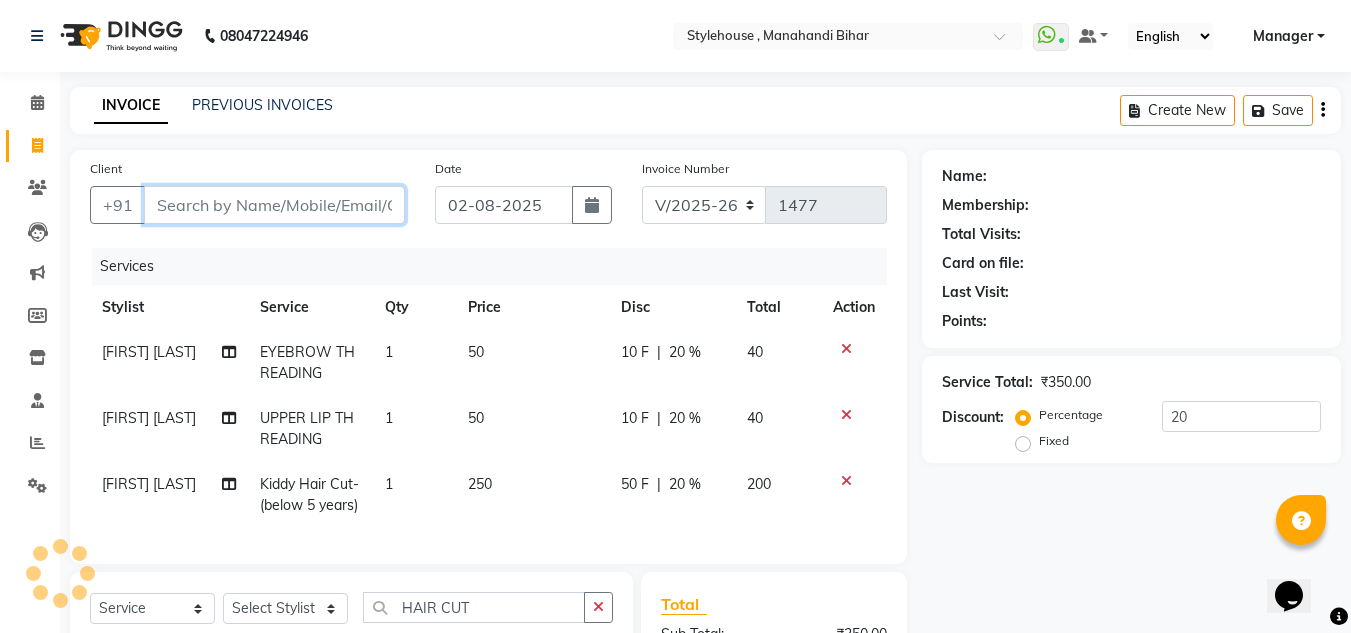 click on "Client" at bounding box center (274, 205) 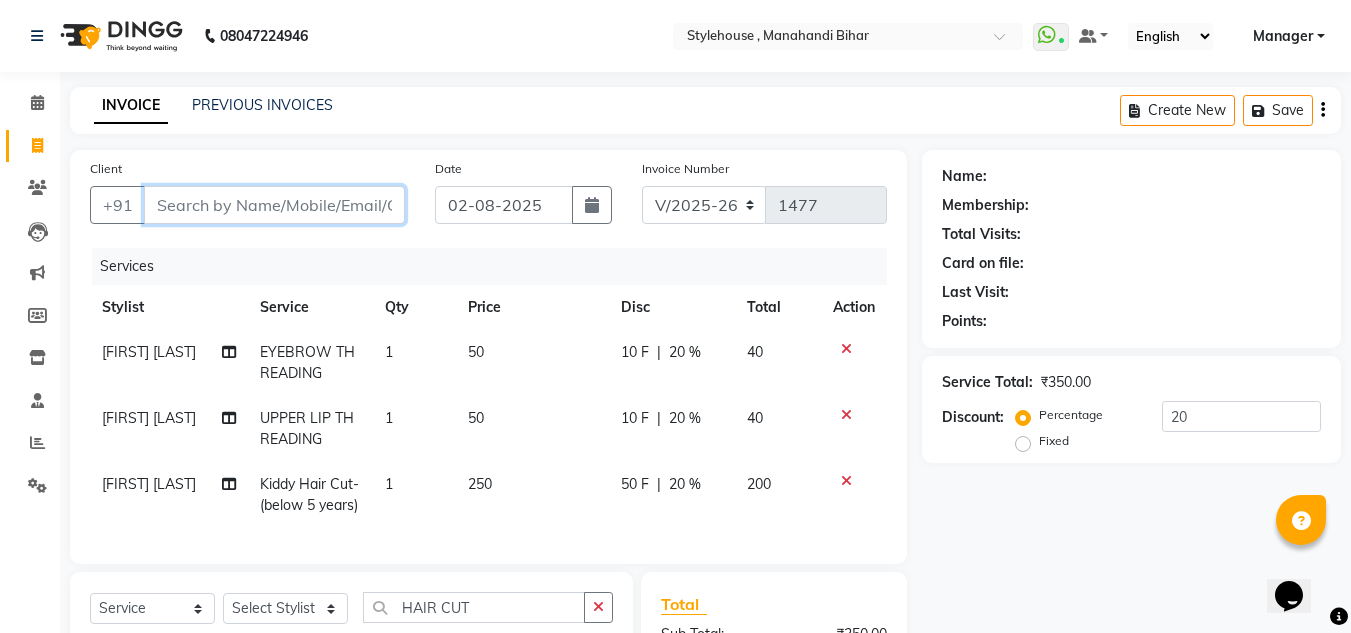 type on "9" 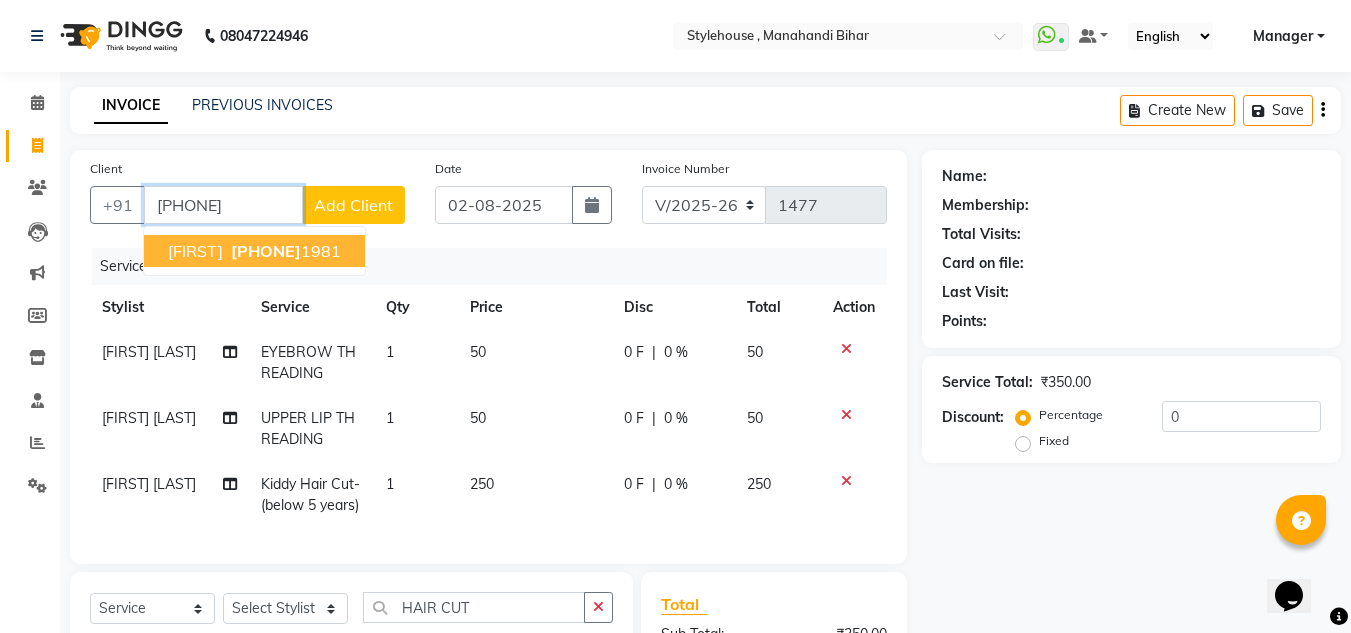 click on "[FIRST]" at bounding box center (195, 251) 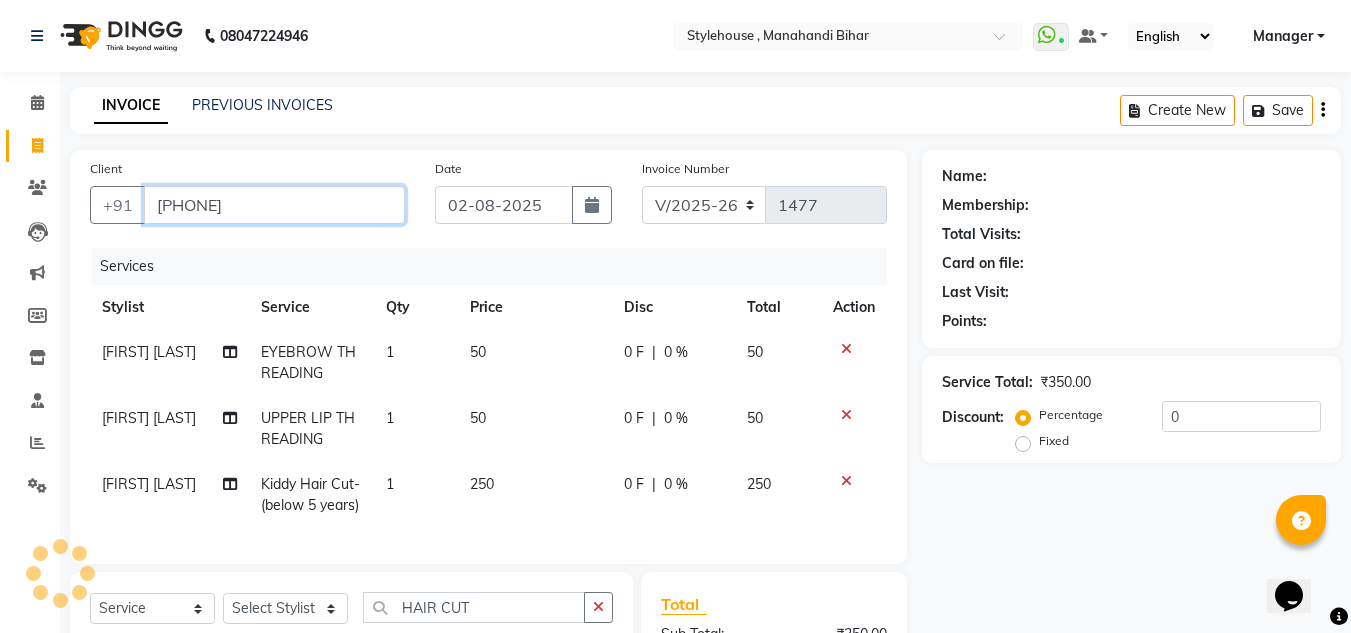 type on "[PHONE]" 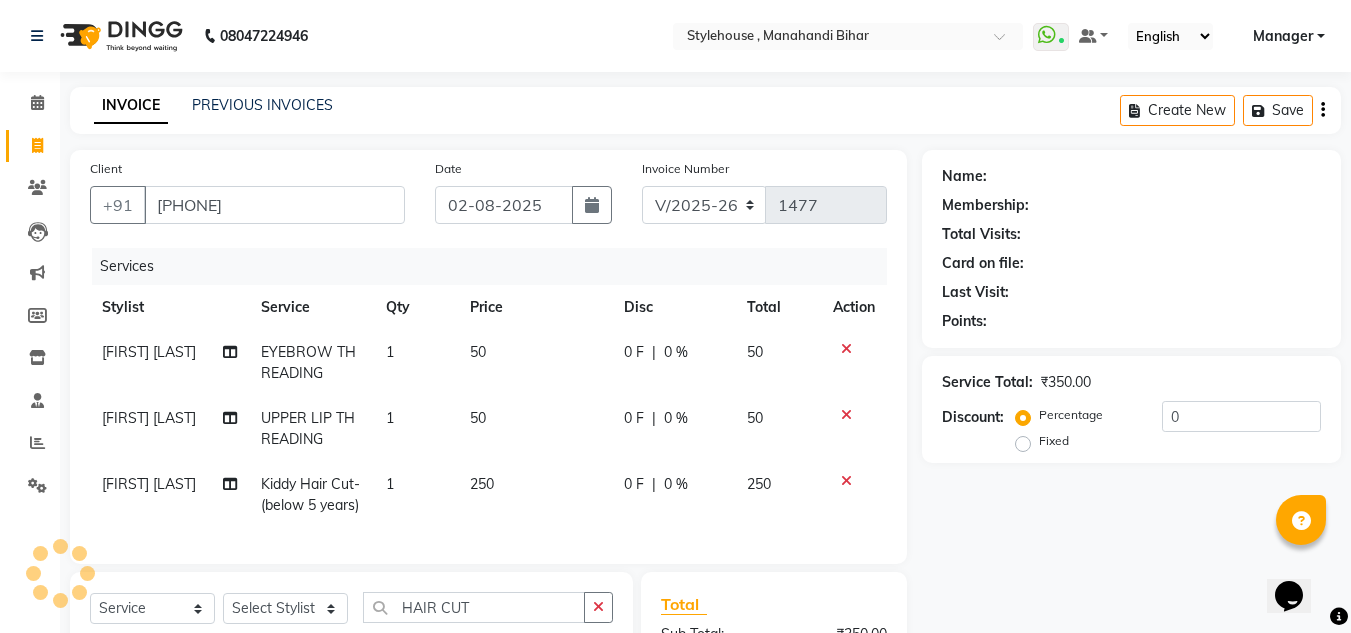 select on "1: Object" 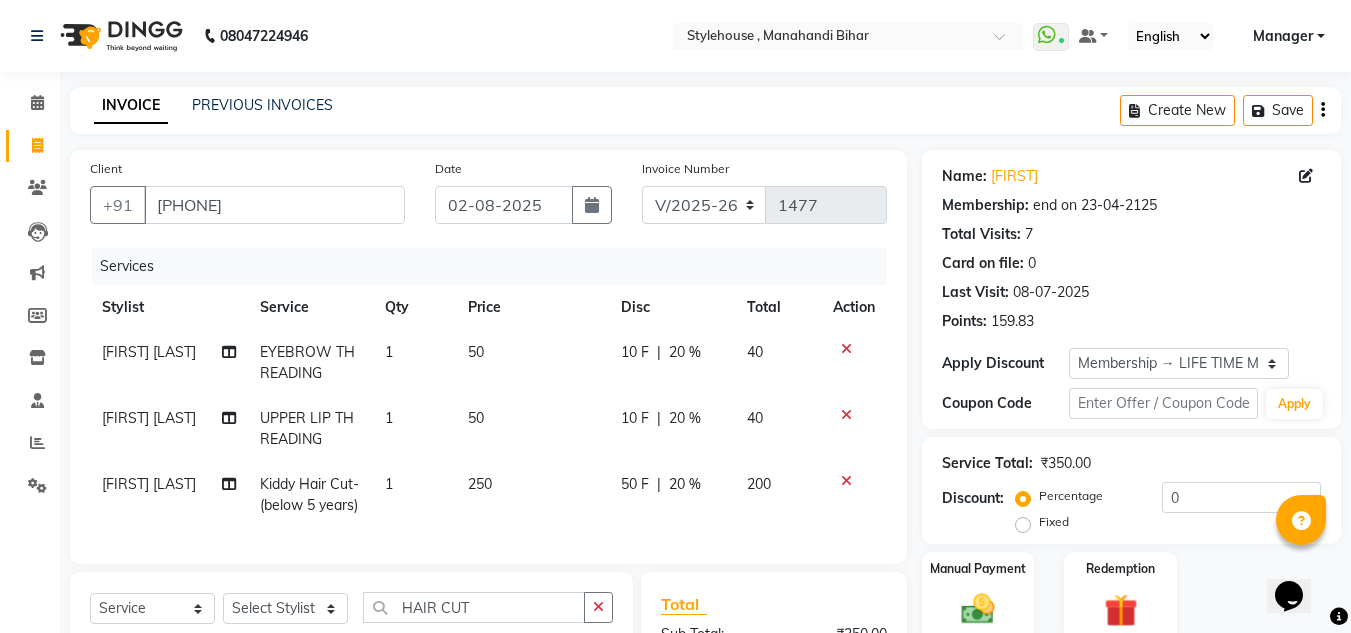 type on "20" 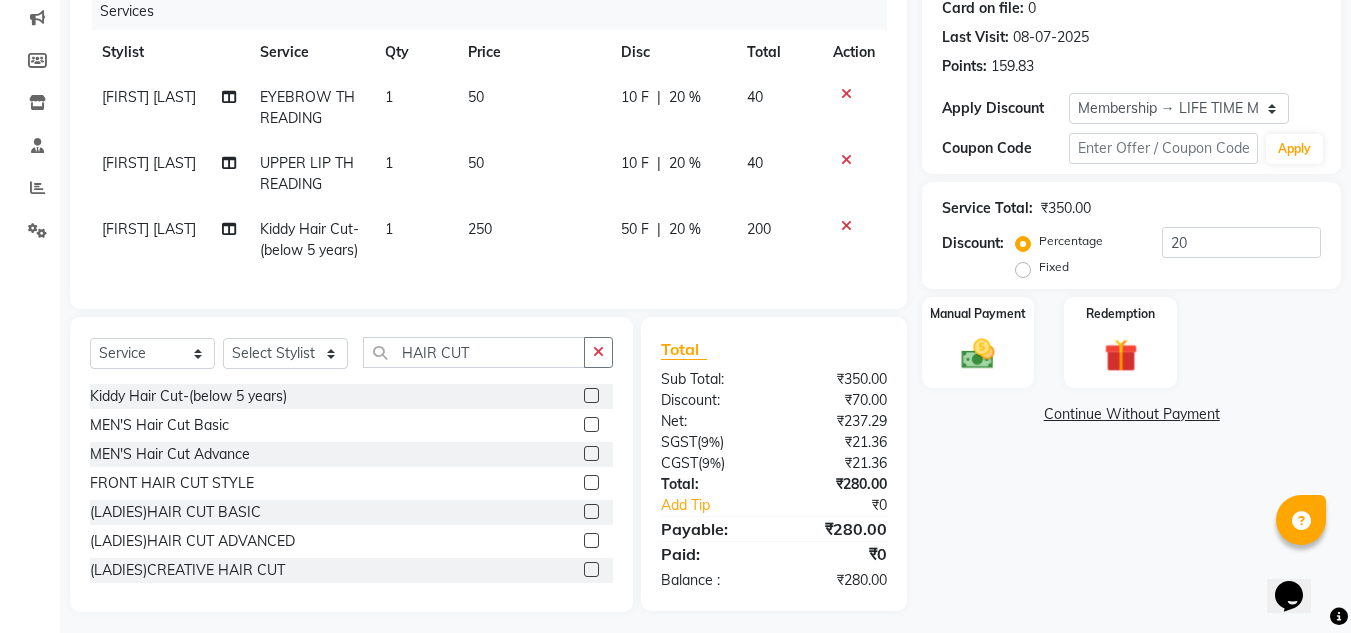 scroll, scrollTop: 300, scrollLeft: 0, axis: vertical 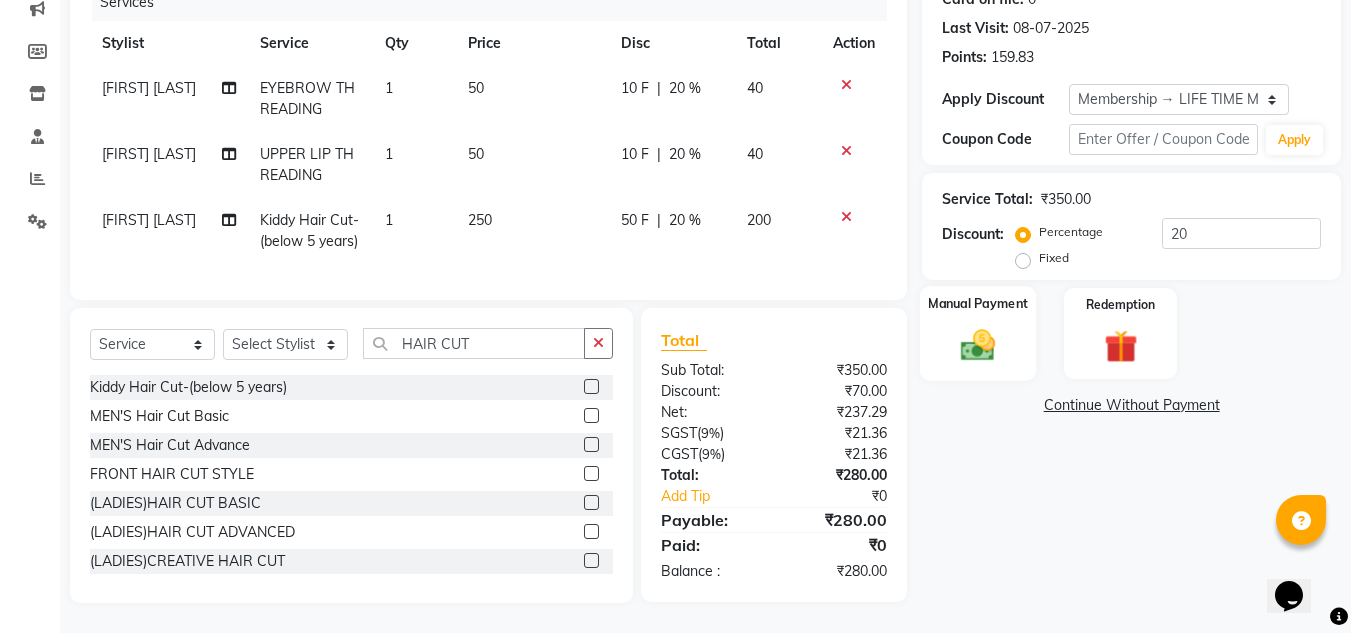 click 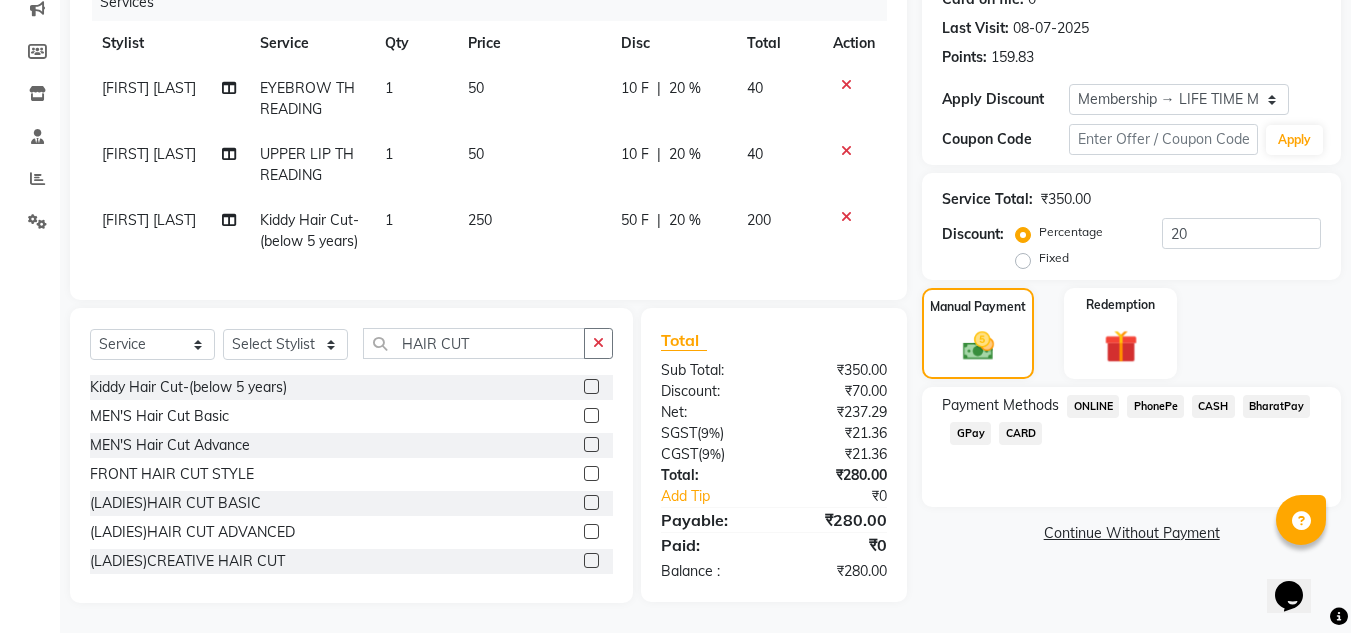 click on "PhonePe" 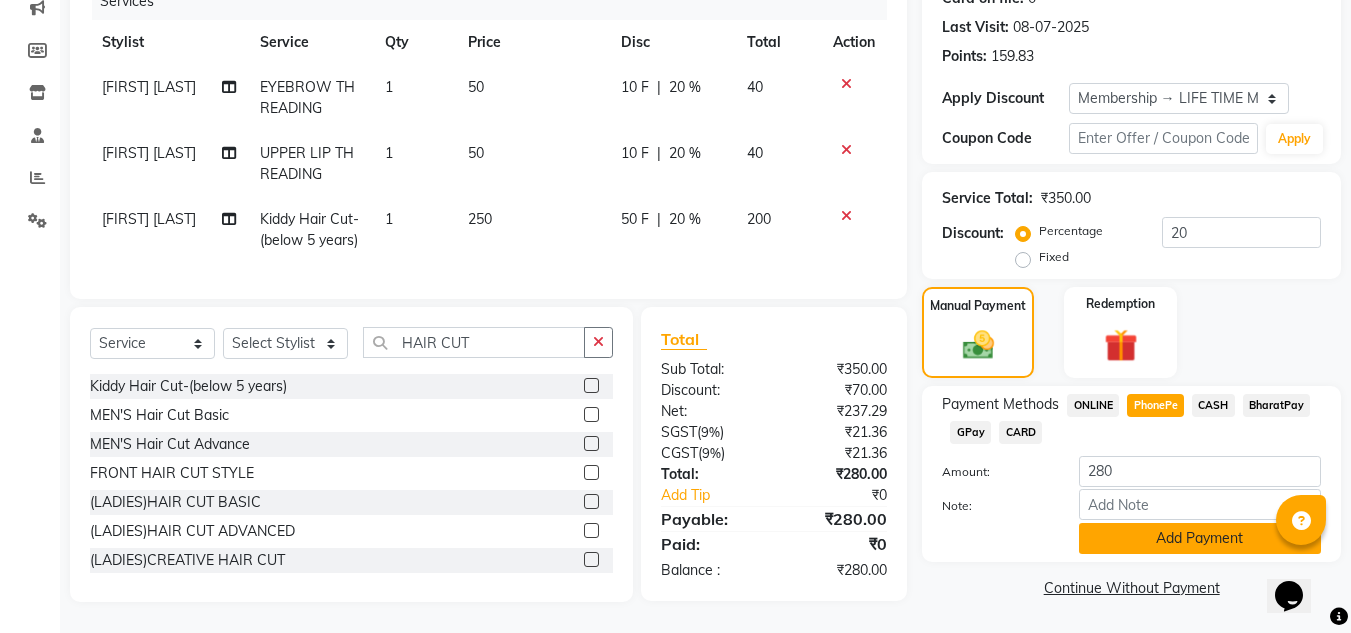 click on "Add Payment" 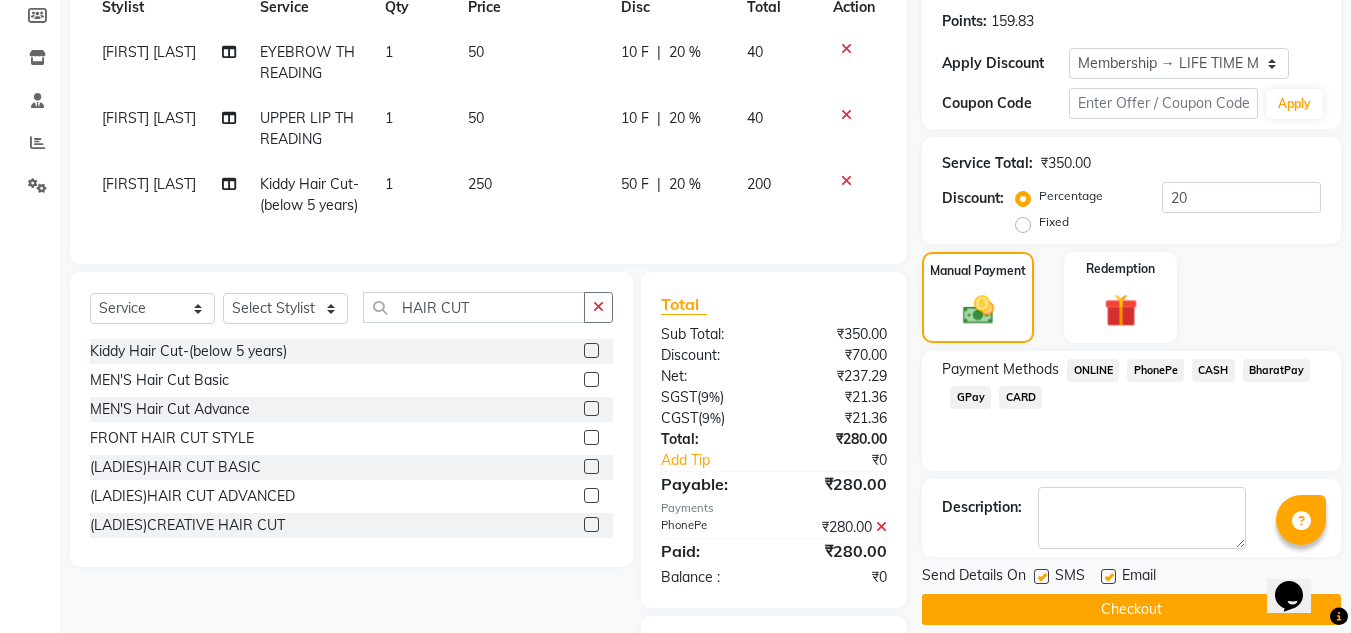 click on "Checkout" 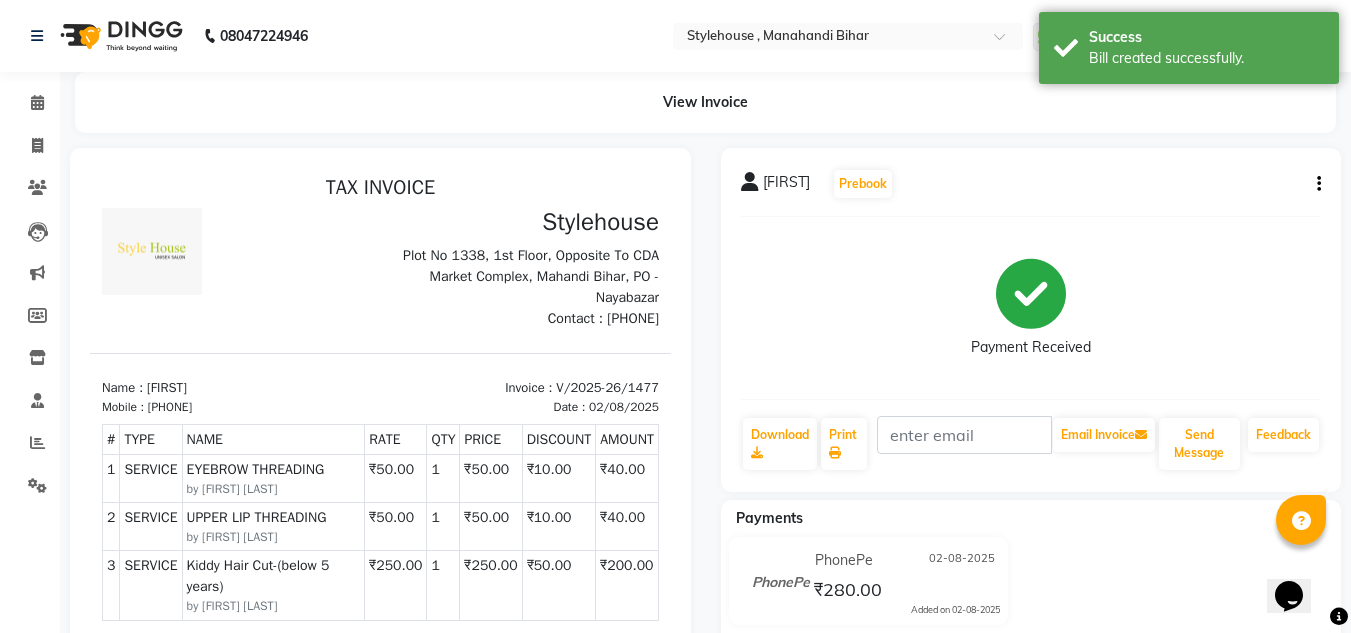 scroll, scrollTop: 0, scrollLeft: 0, axis: both 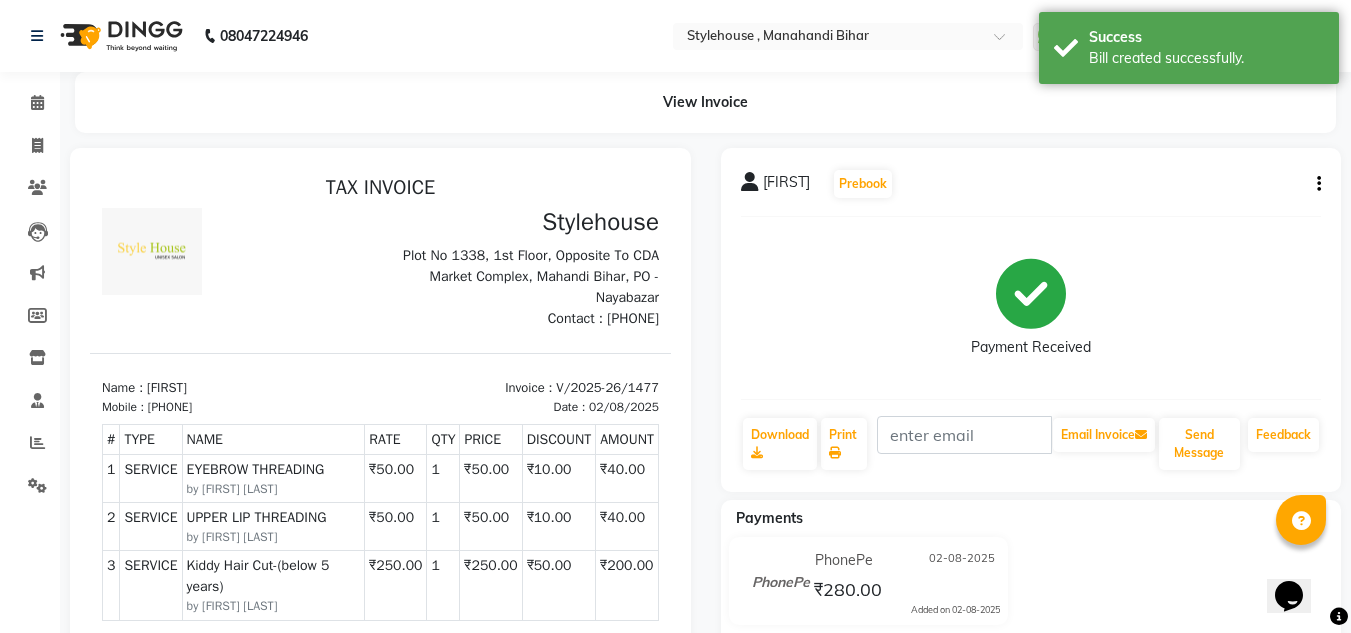 drag, startPoint x: 163, startPoint y: 406, endPoint x: 262, endPoint y: 406, distance: 99 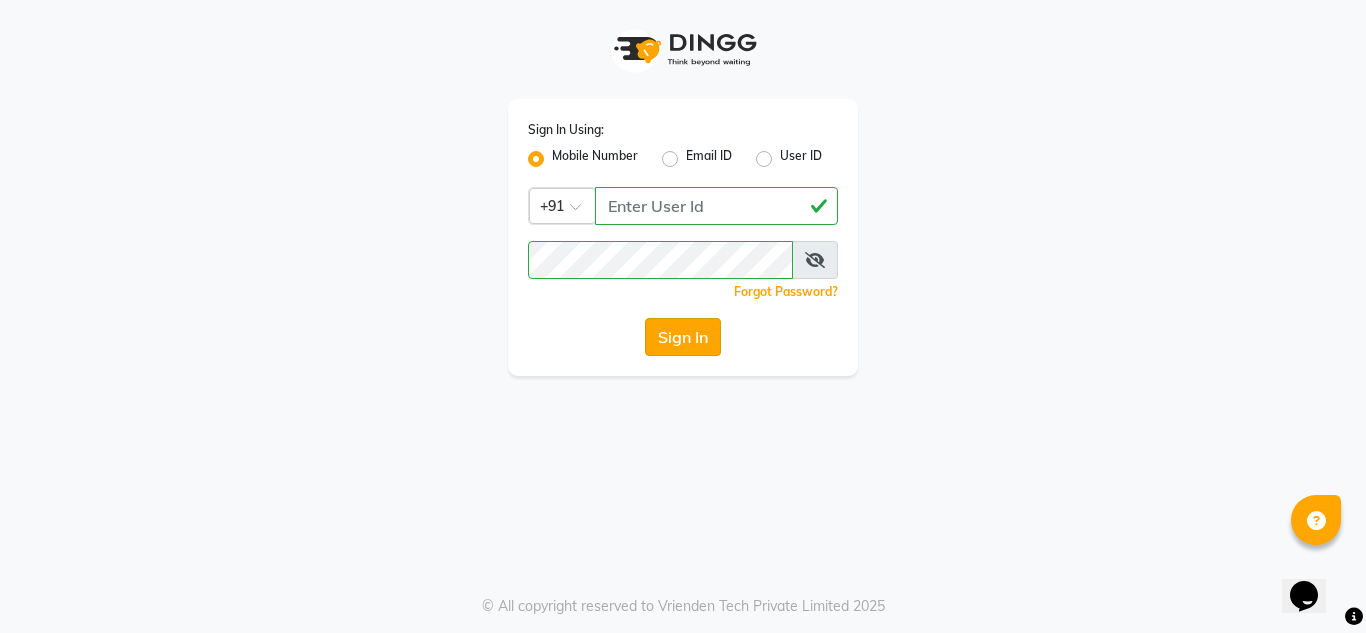 click on "Sign In" 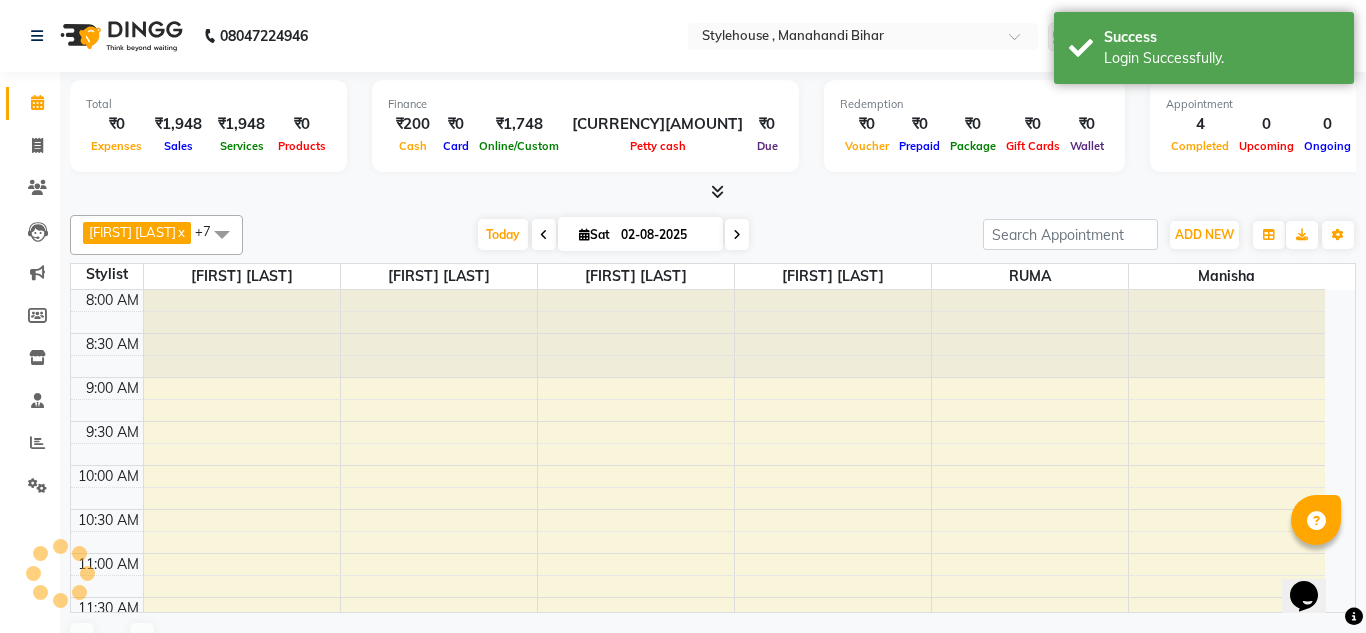 select on "en" 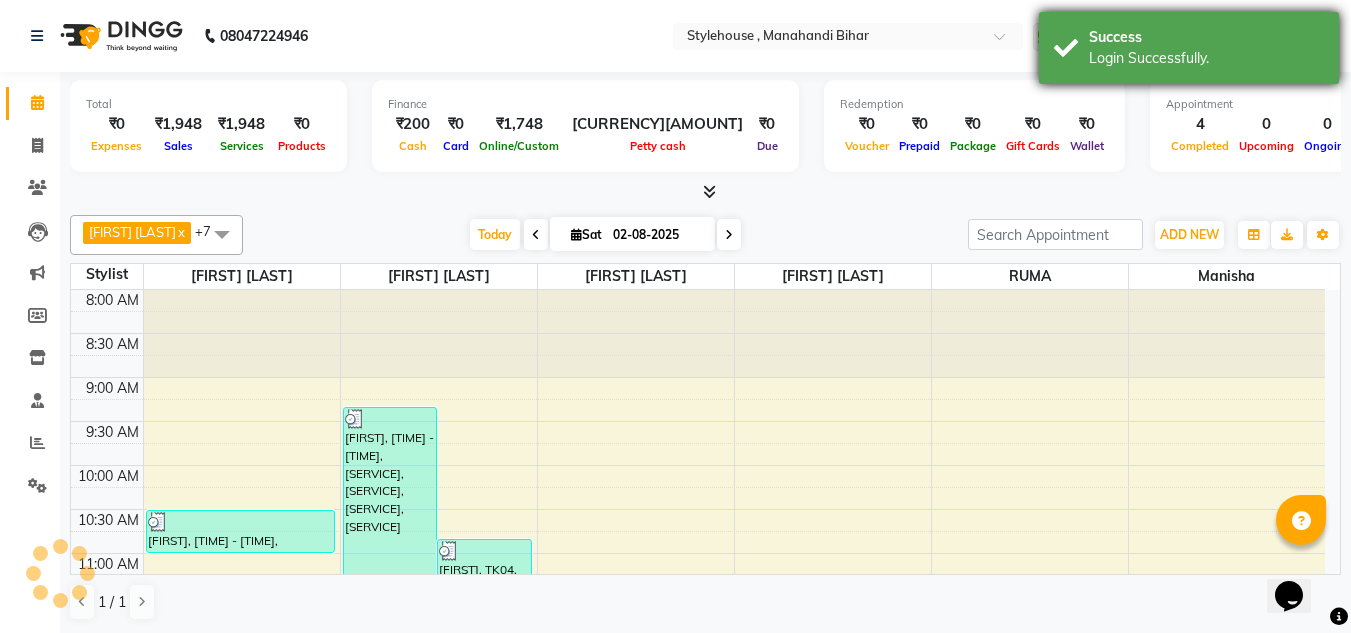 scroll, scrollTop: 0, scrollLeft: 0, axis: both 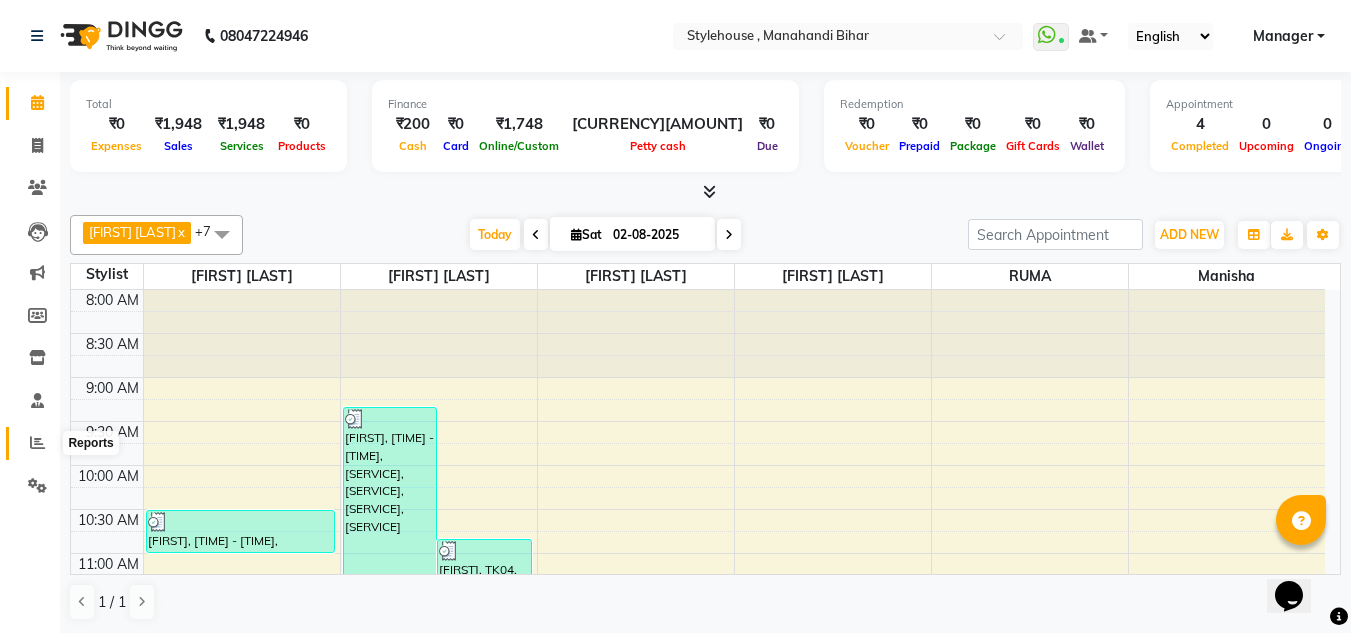 click 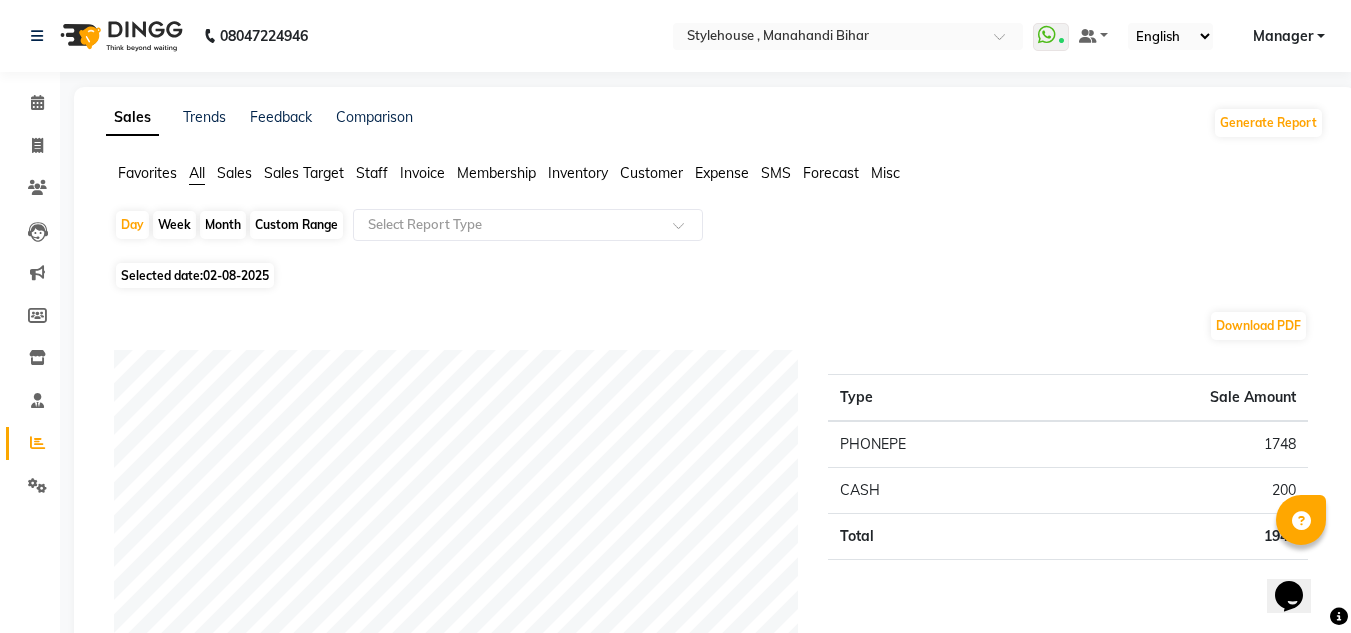 click on "Staff" 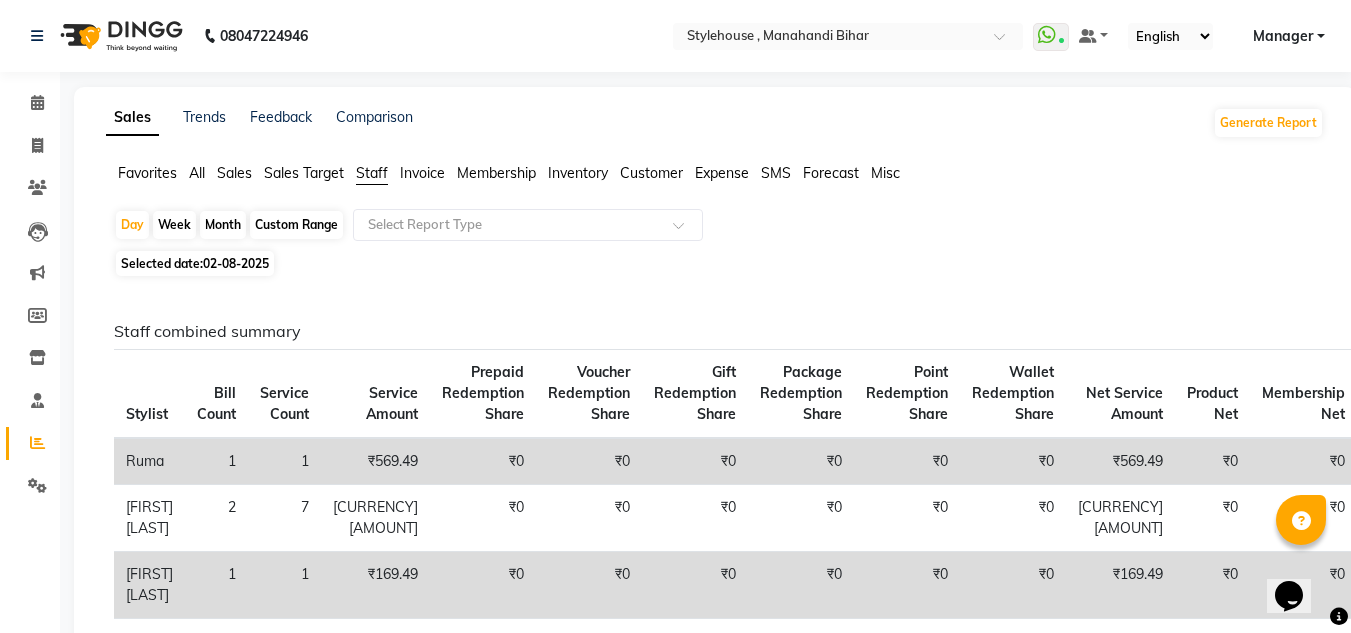 click on "Custom Range" 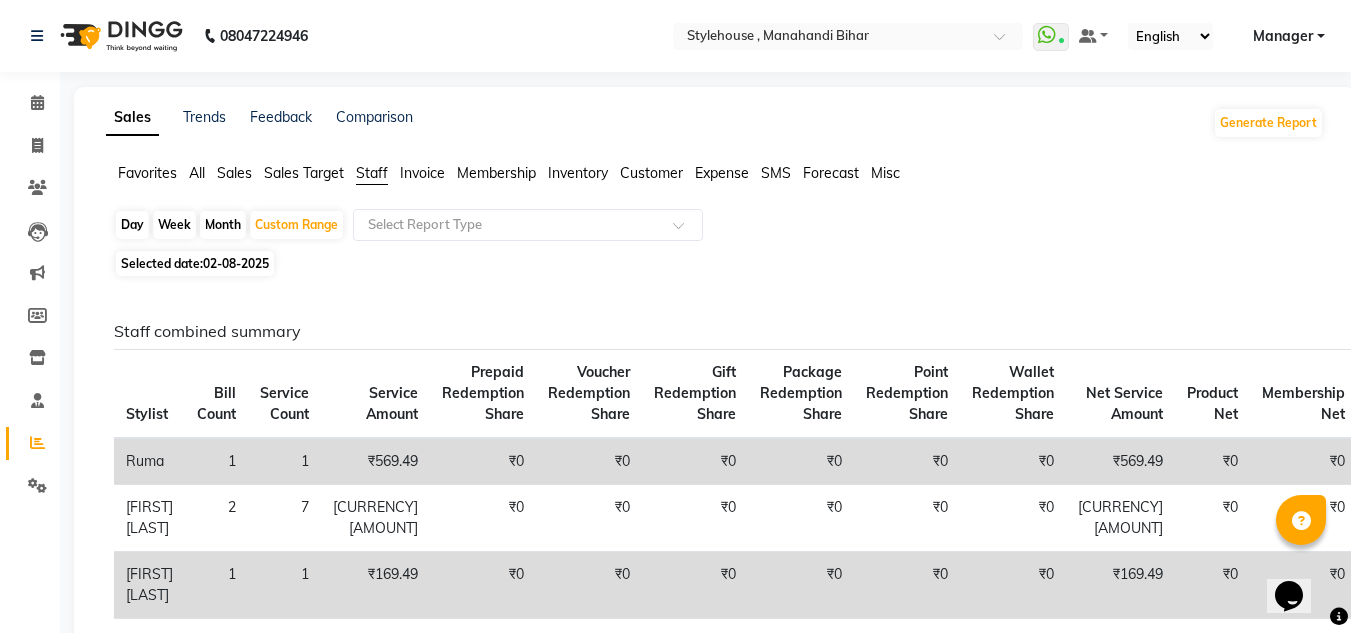 click on "02-08-2025" 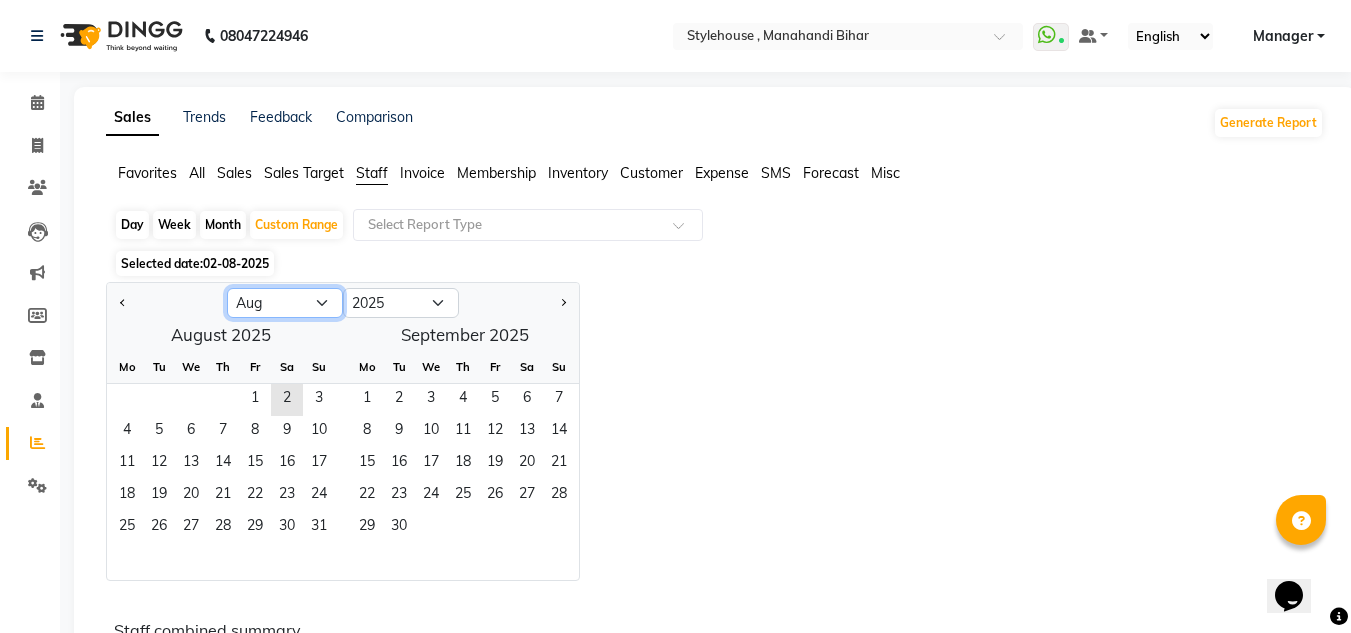 click on "Jan Feb Mar Apr May Jun Jul Aug Sep Oct Nov Dec" 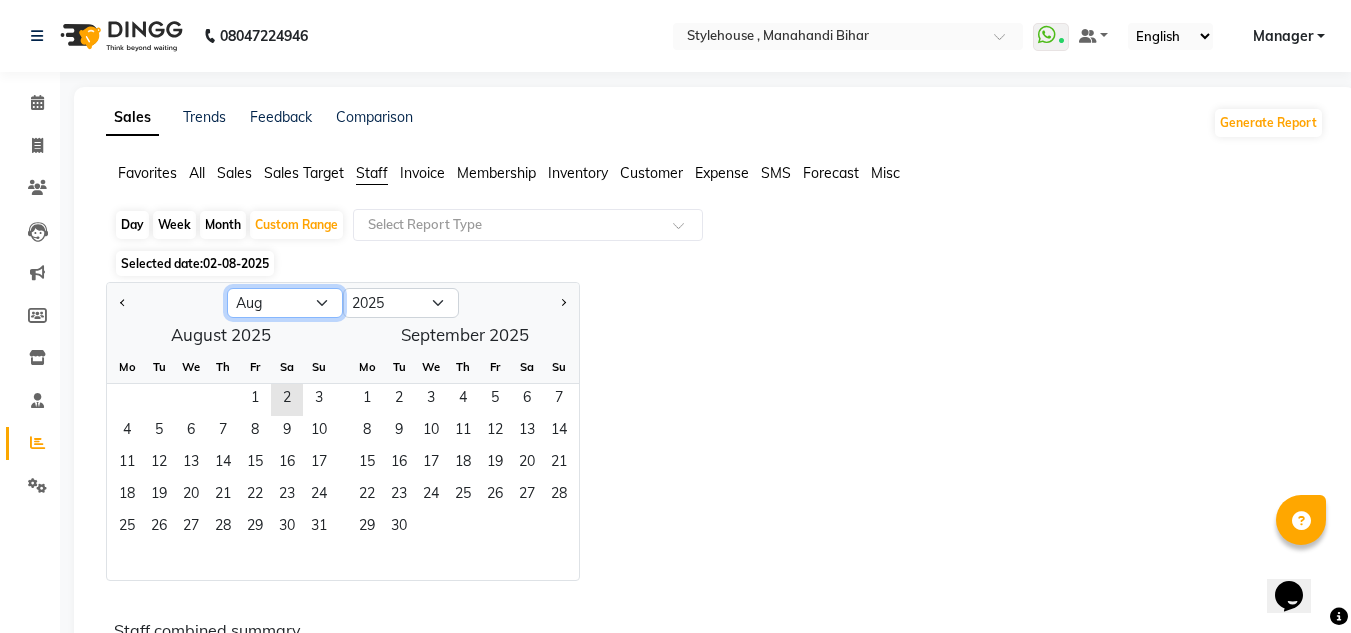 select on "7" 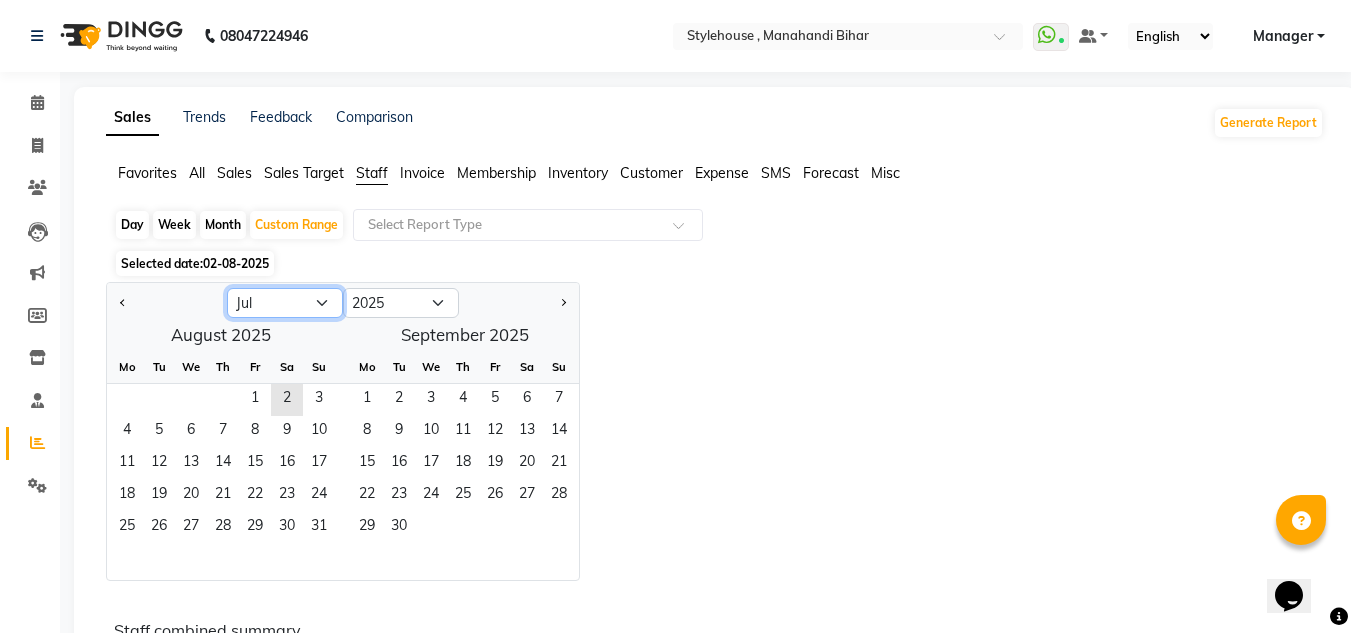 click on "Jan Feb Mar Apr May Jun Jul Aug Sep Oct Nov Dec" 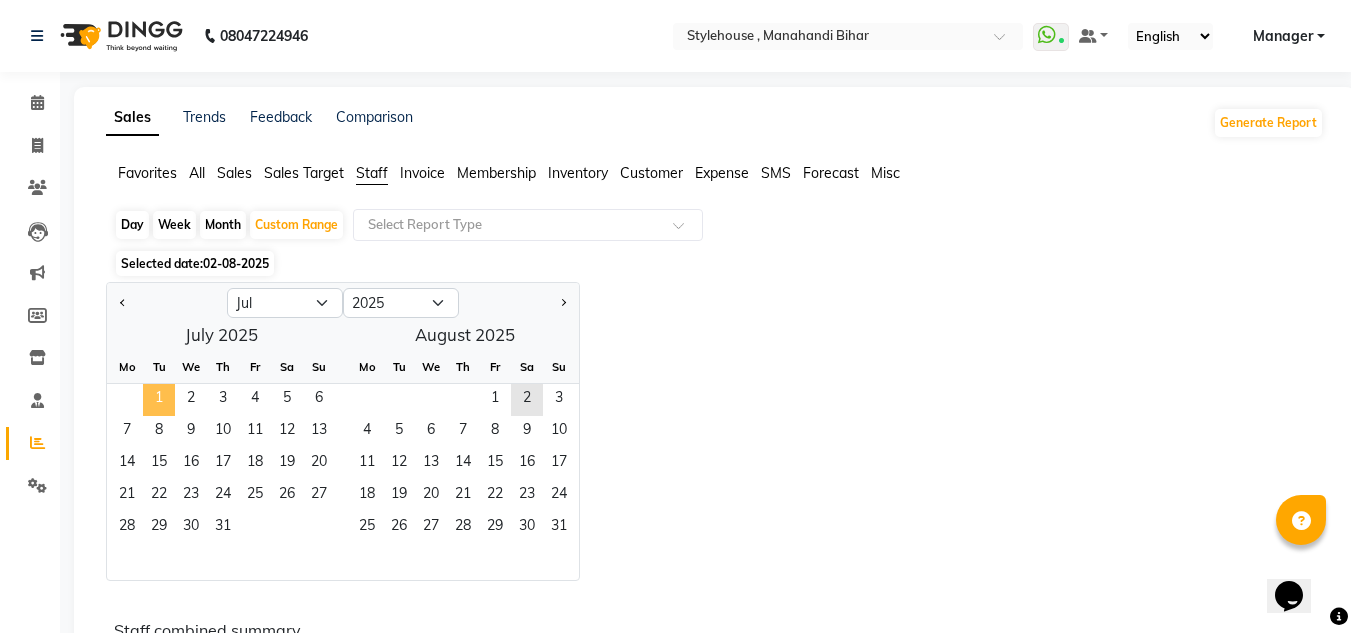 click on "1" 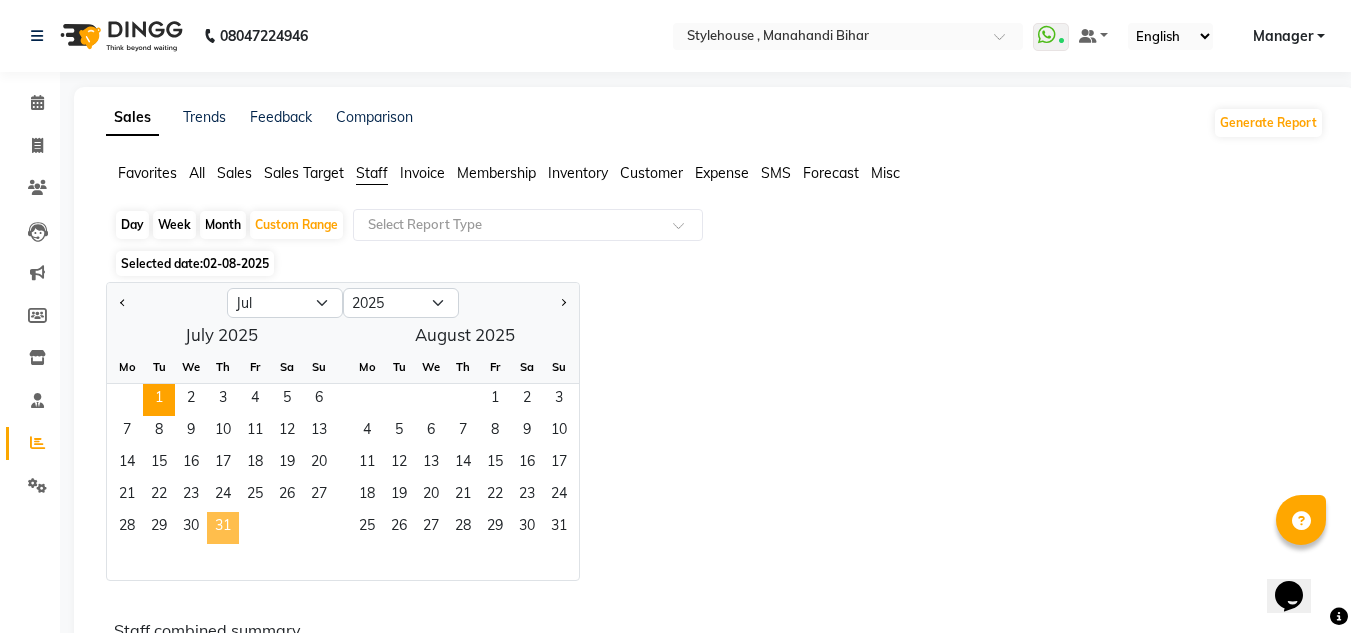 click on "31" 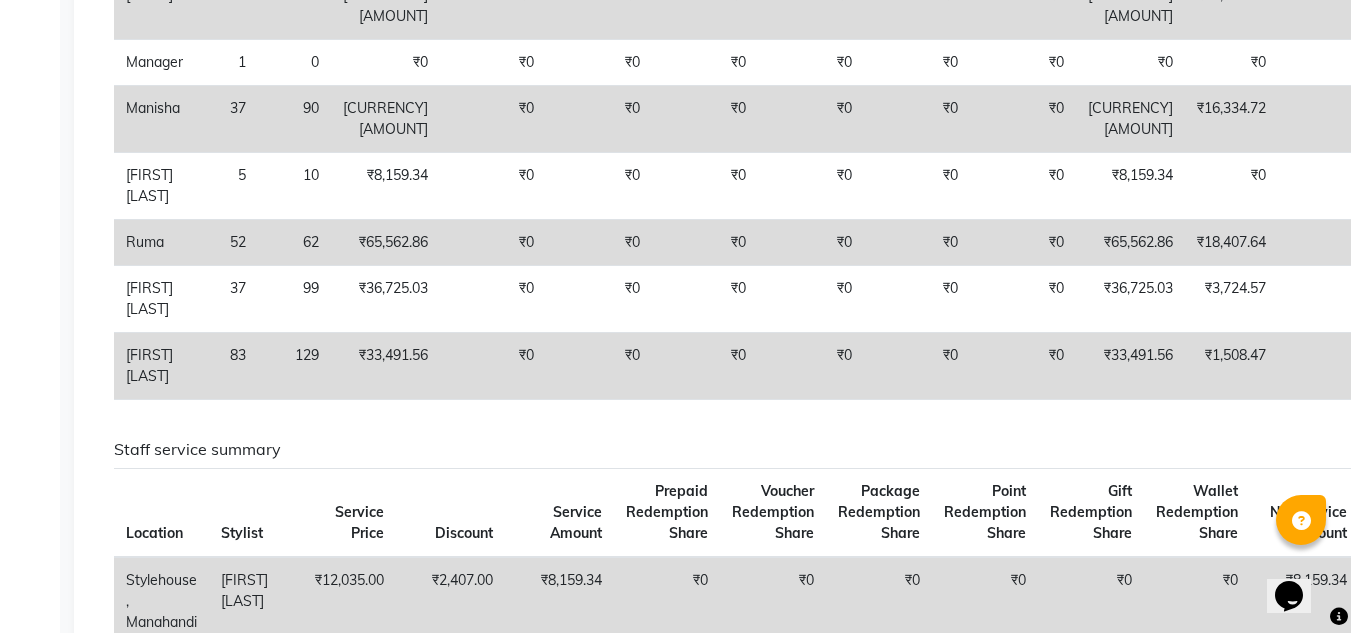 scroll, scrollTop: 0, scrollLeft: 0, axis: both 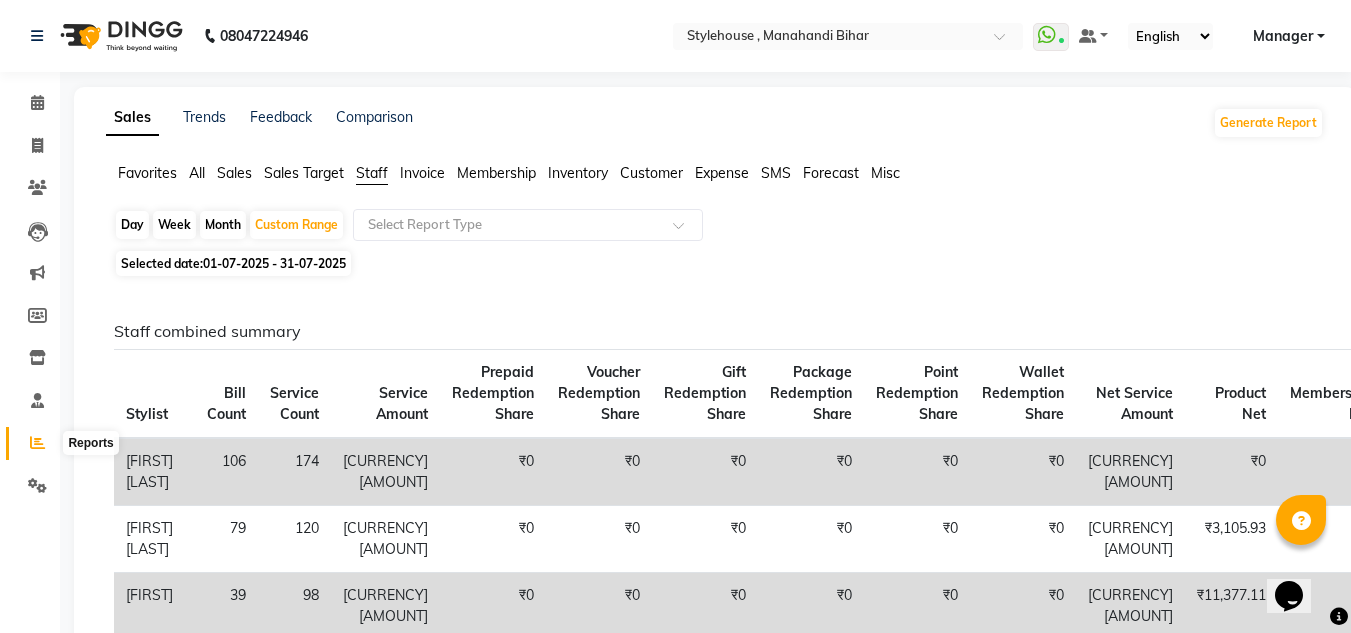 click 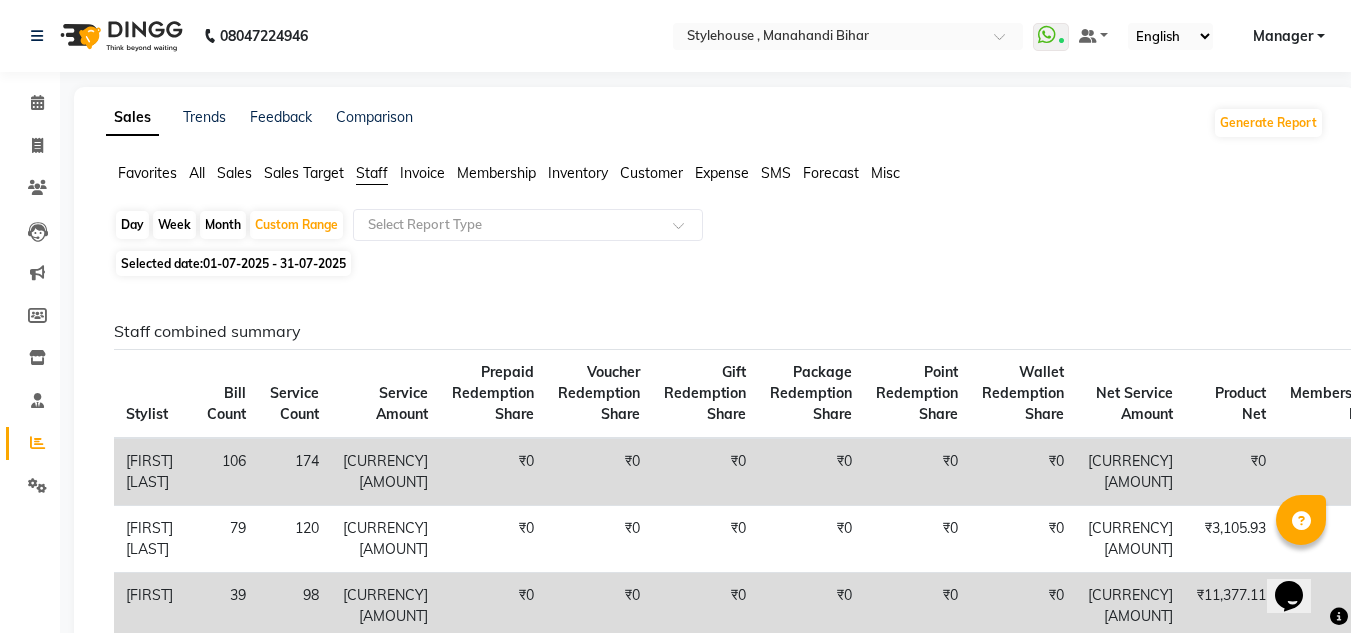 click on "All" 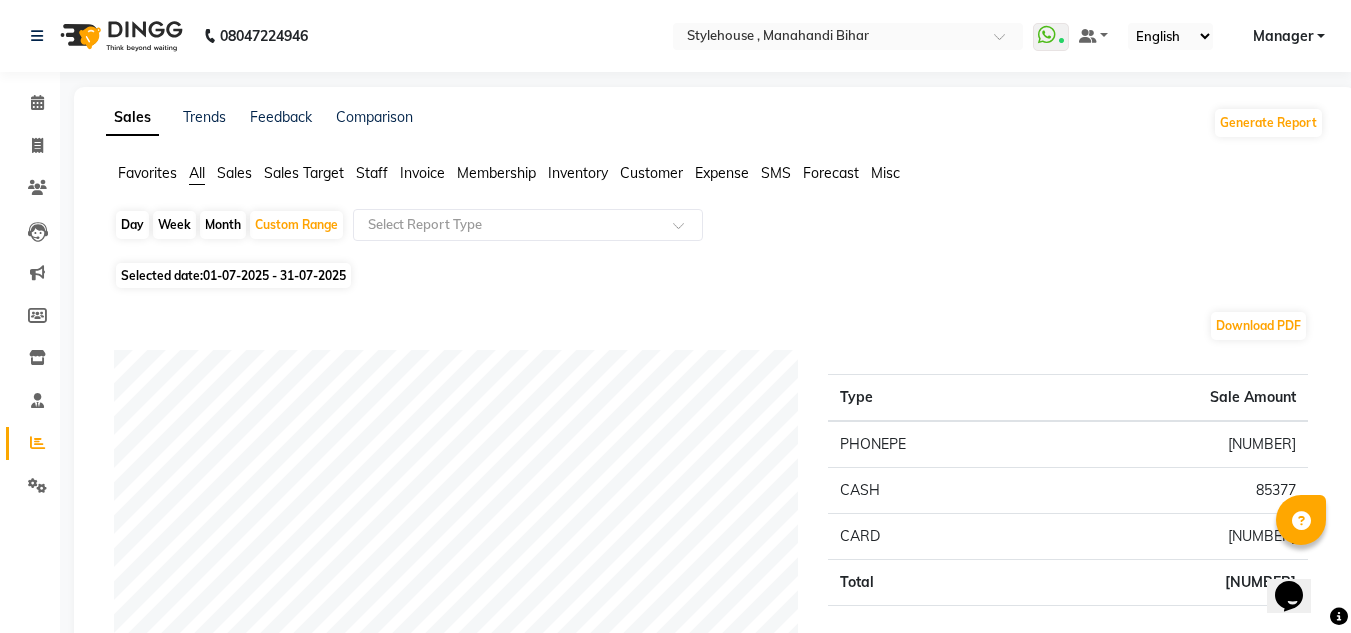 click on "Day" 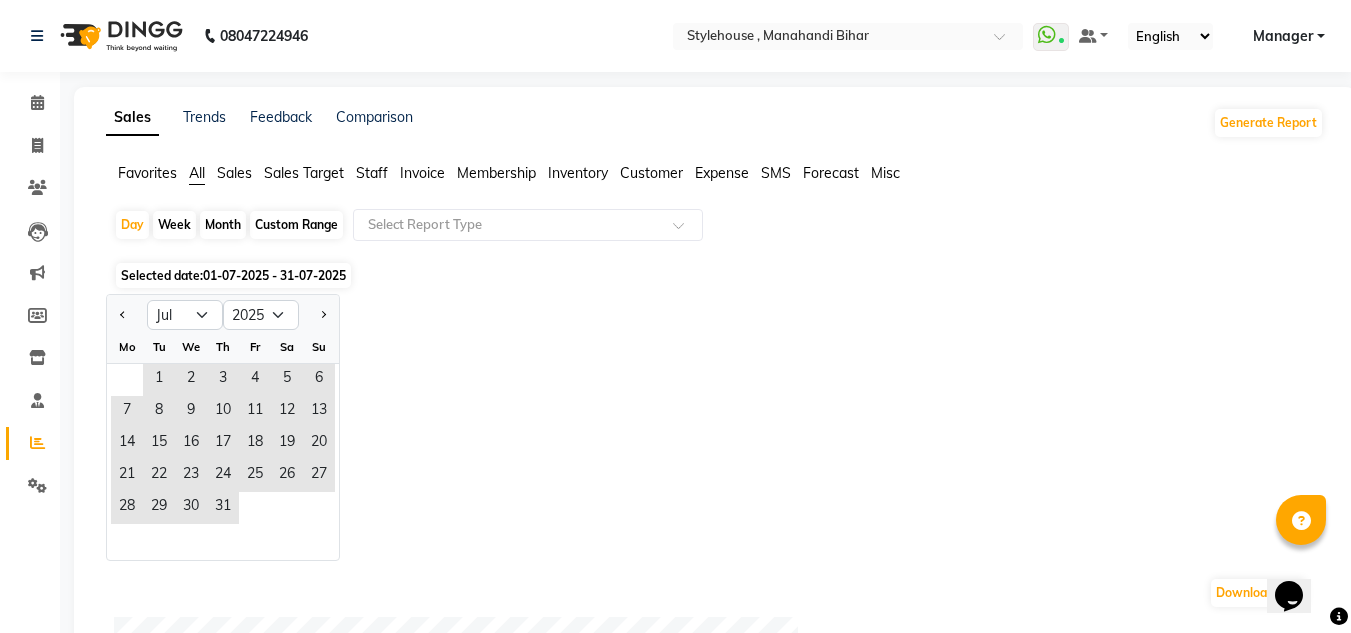 click on "Month" 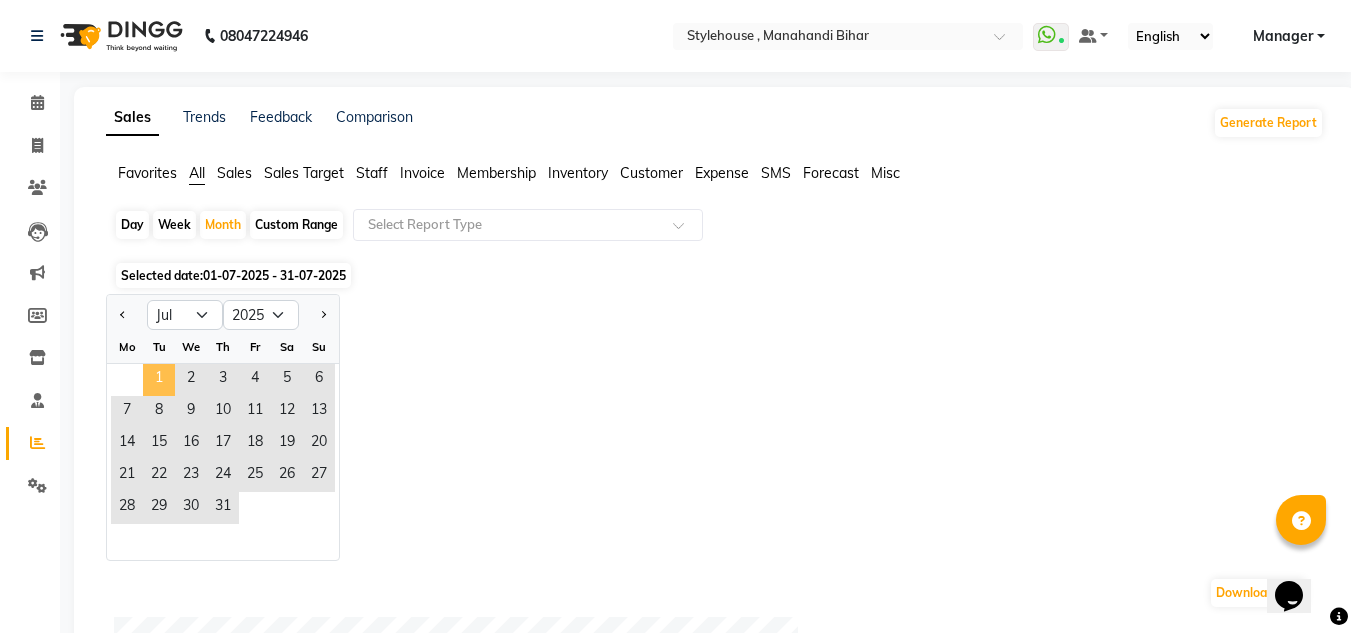 click on "1" 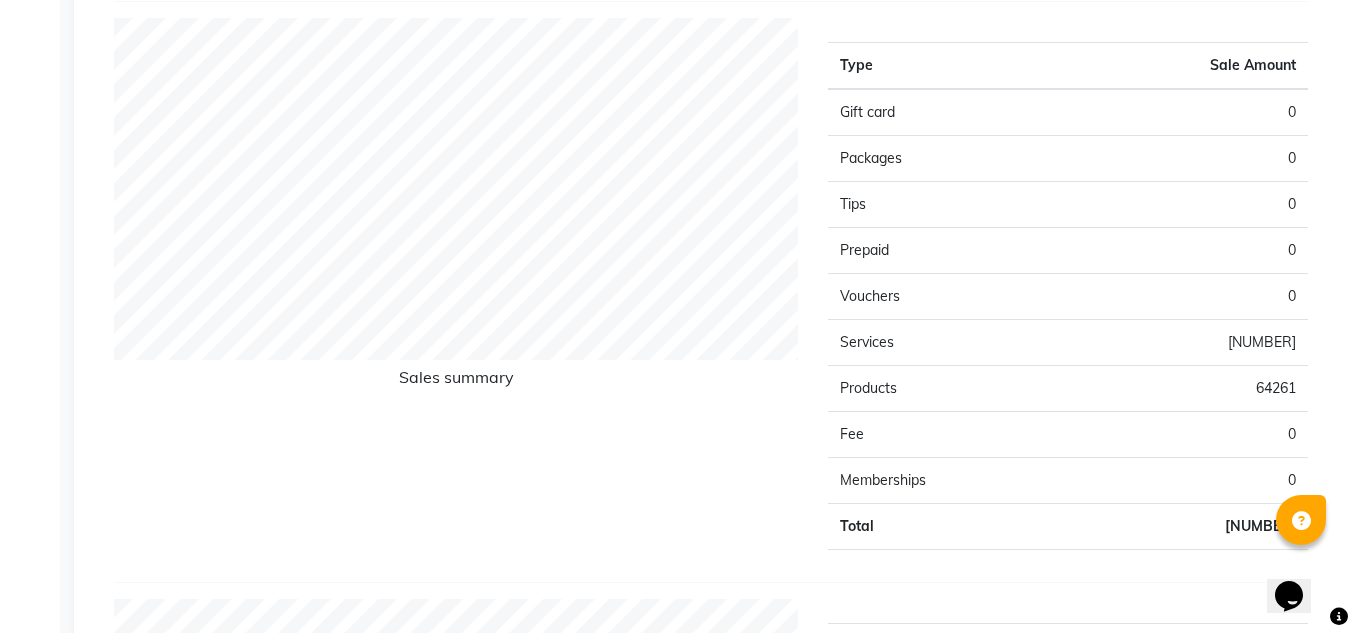 scroll, scrollTop: 1400, scrollLeft: 0, axis: vertical 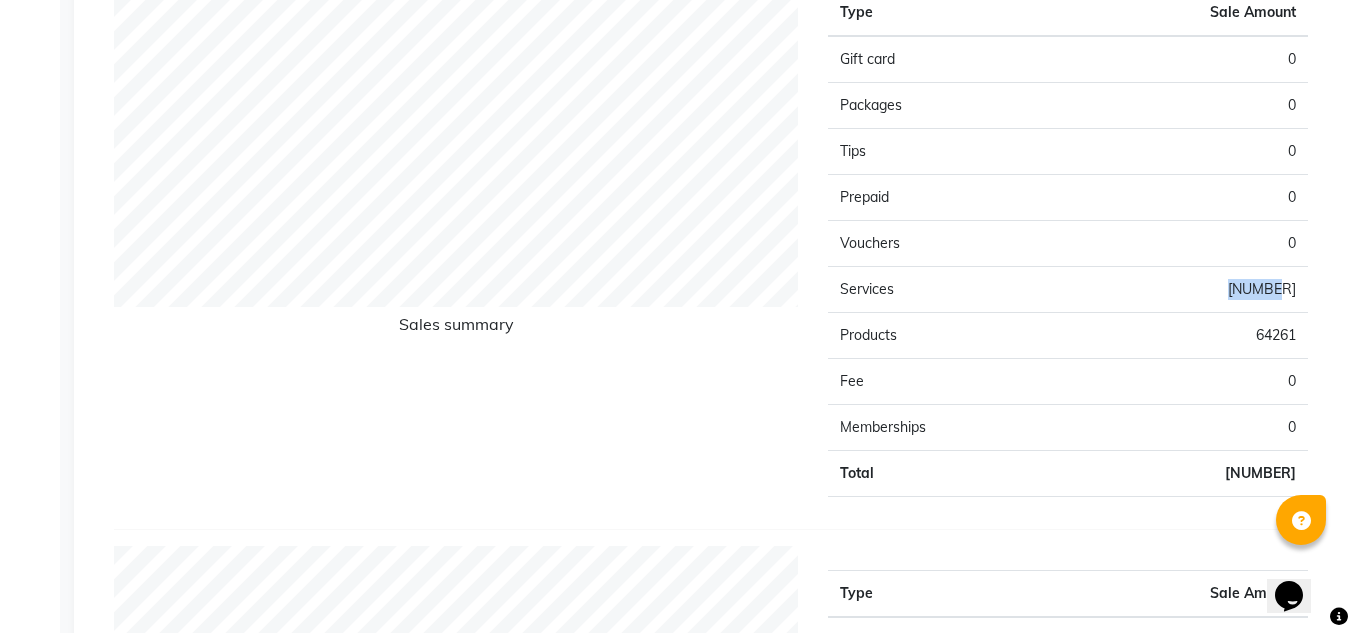 drag, startPoint x: 1242, startPoint y: 285, endPoint x: 1293, endPoint y: 289, distance: 51.156624 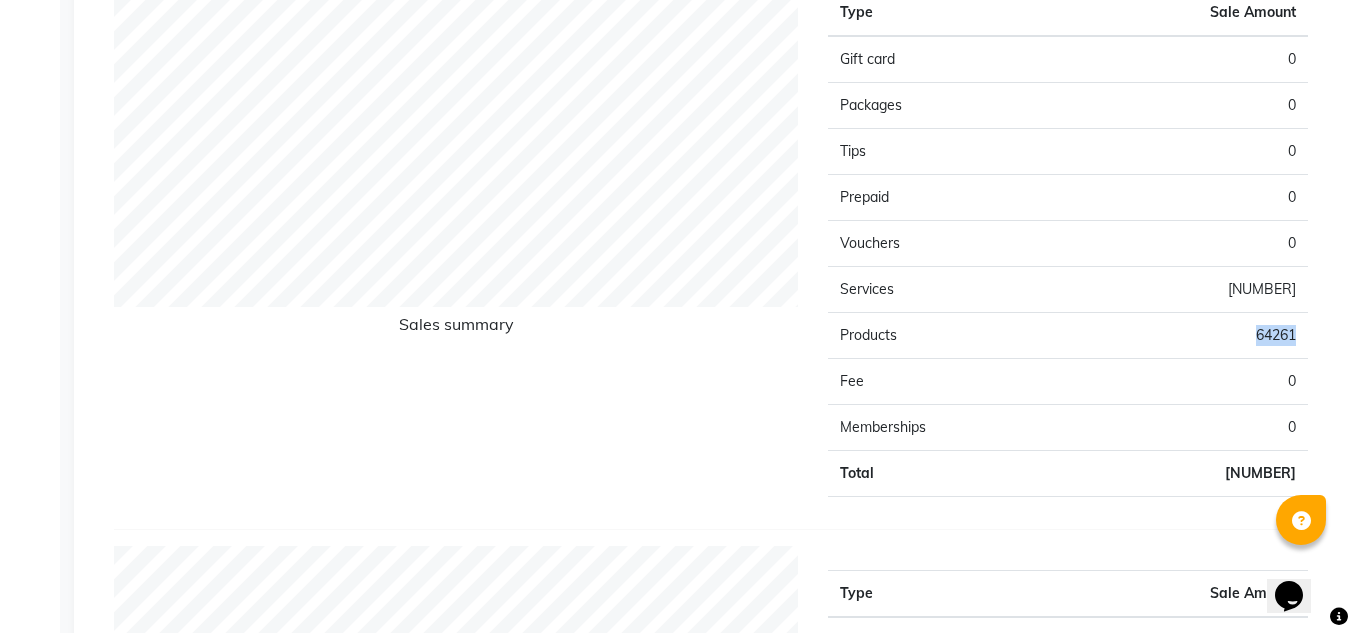 drag, startPoint x: 1258, startPoint y: 334, endPoint x: 1301, endPoint y: 342, distance: 43.737854 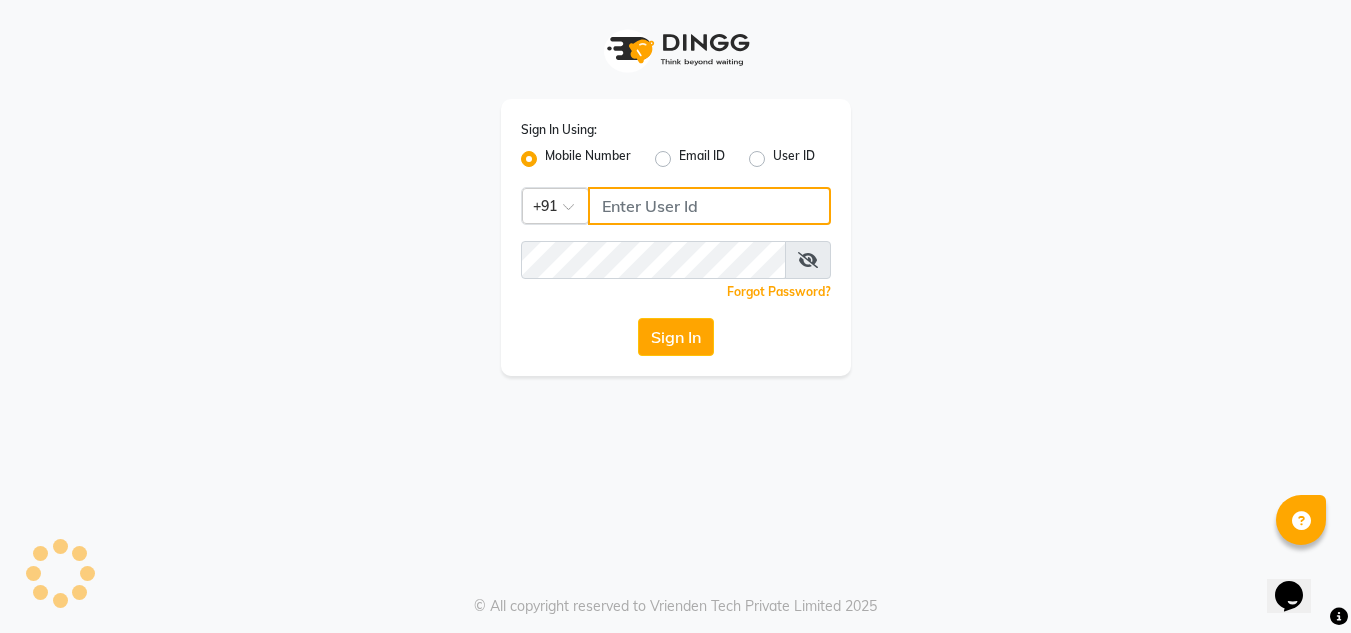 type on "[PHONE]" 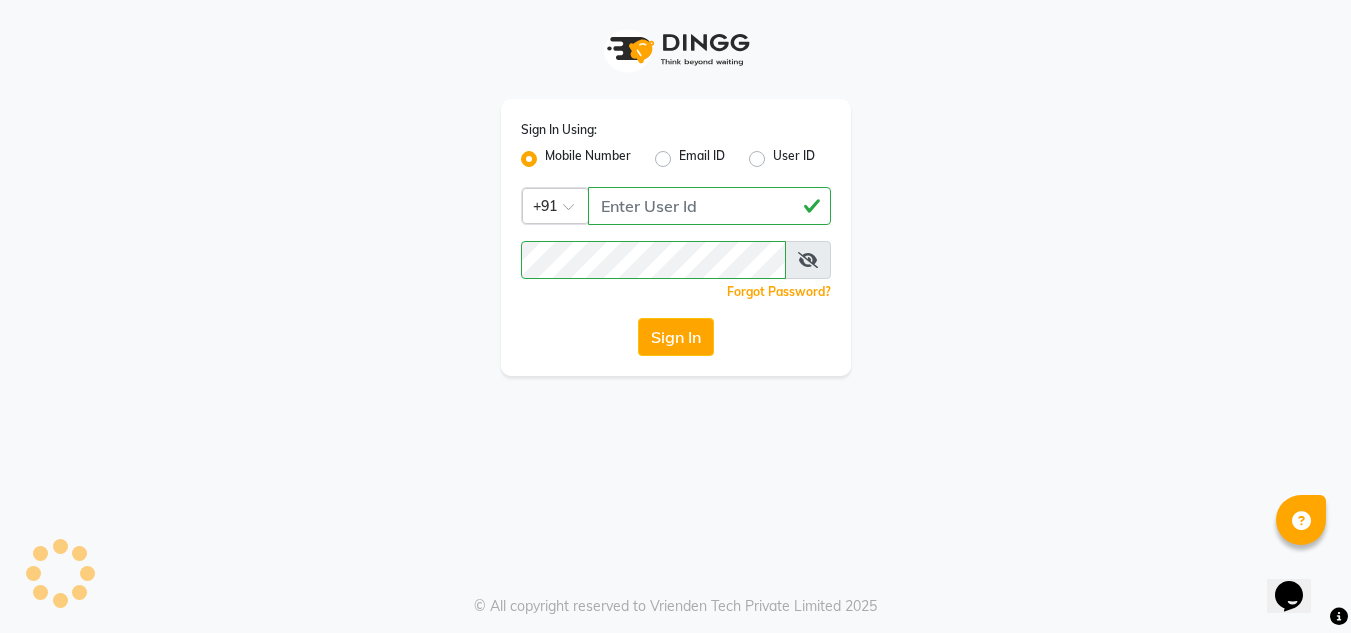 scroll, scrollTop: 0, scrollLeft: 0, axis: both 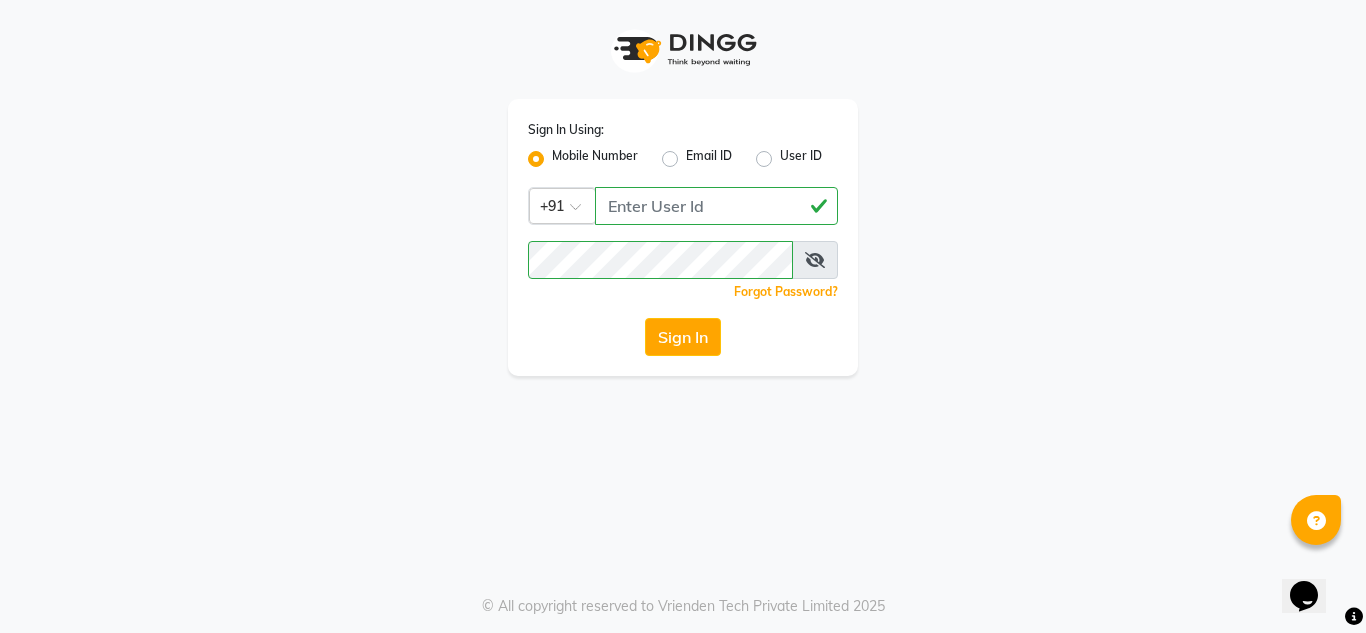 click on "Sign In Using: Mobile Number Email ID User ID Country Code × +91 [PHONE]  Remember me Forgot Password?  Sign In" 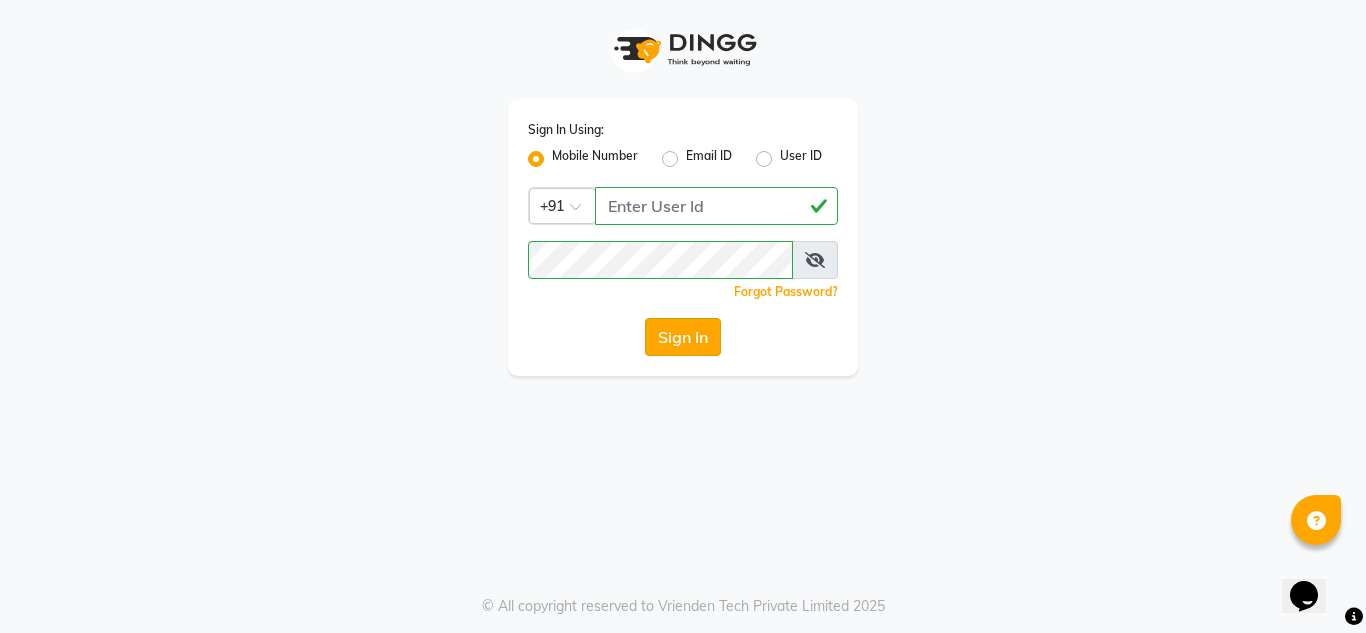 click on "Sign In" 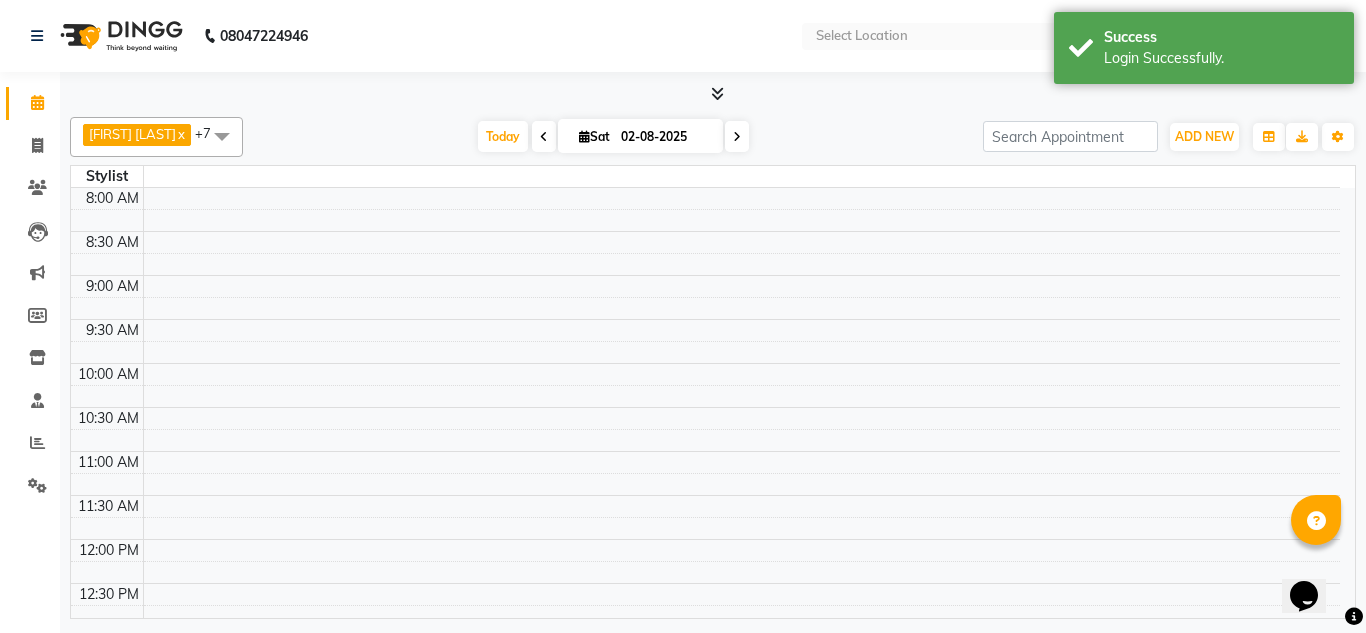 select on "en" 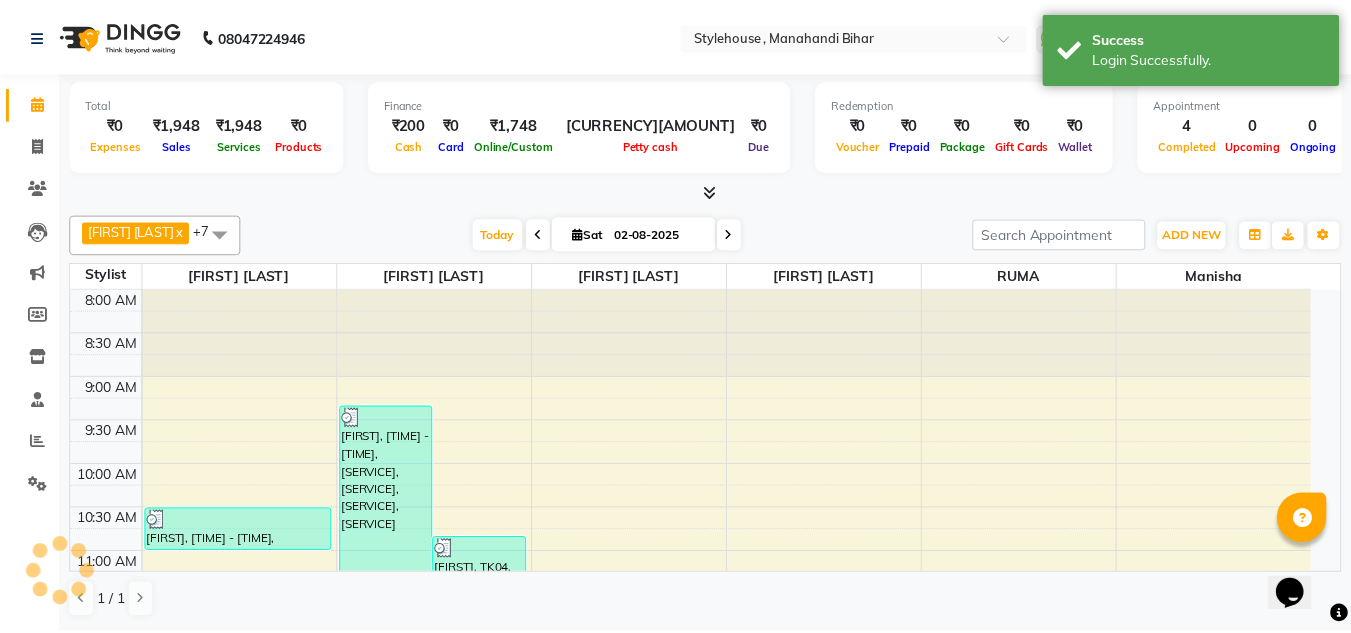 scroll, scrollTop: 0, scrollLeft: 0, axis: both 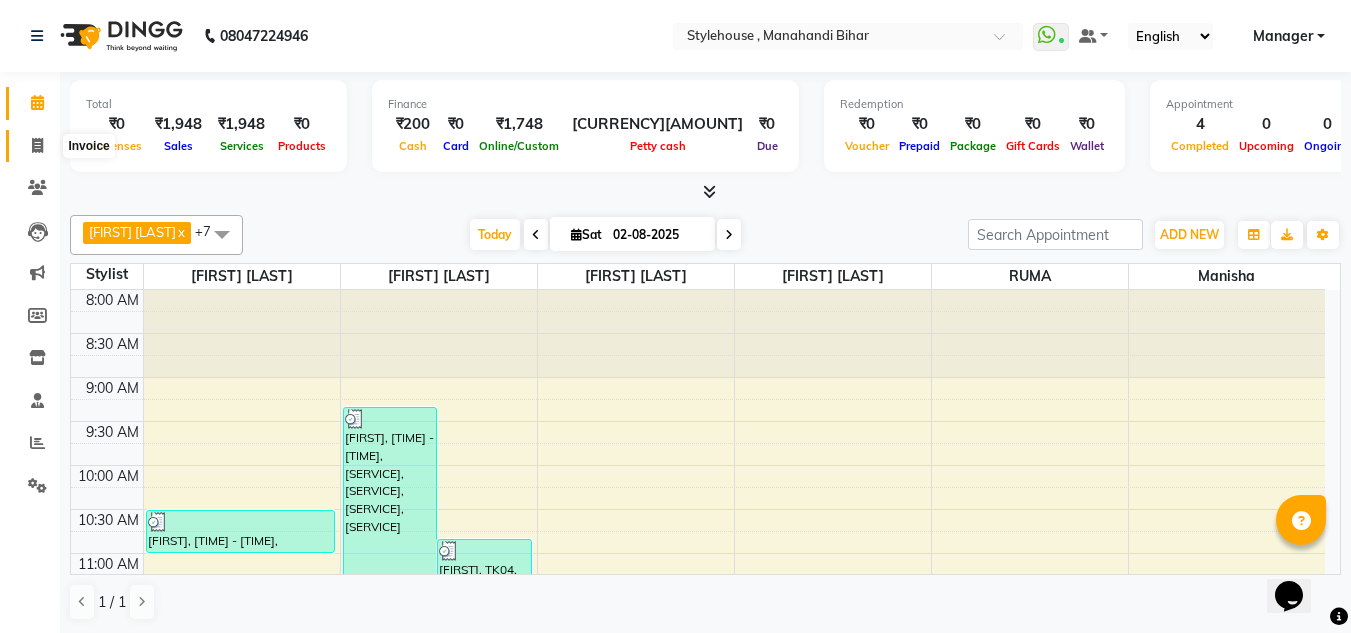 click 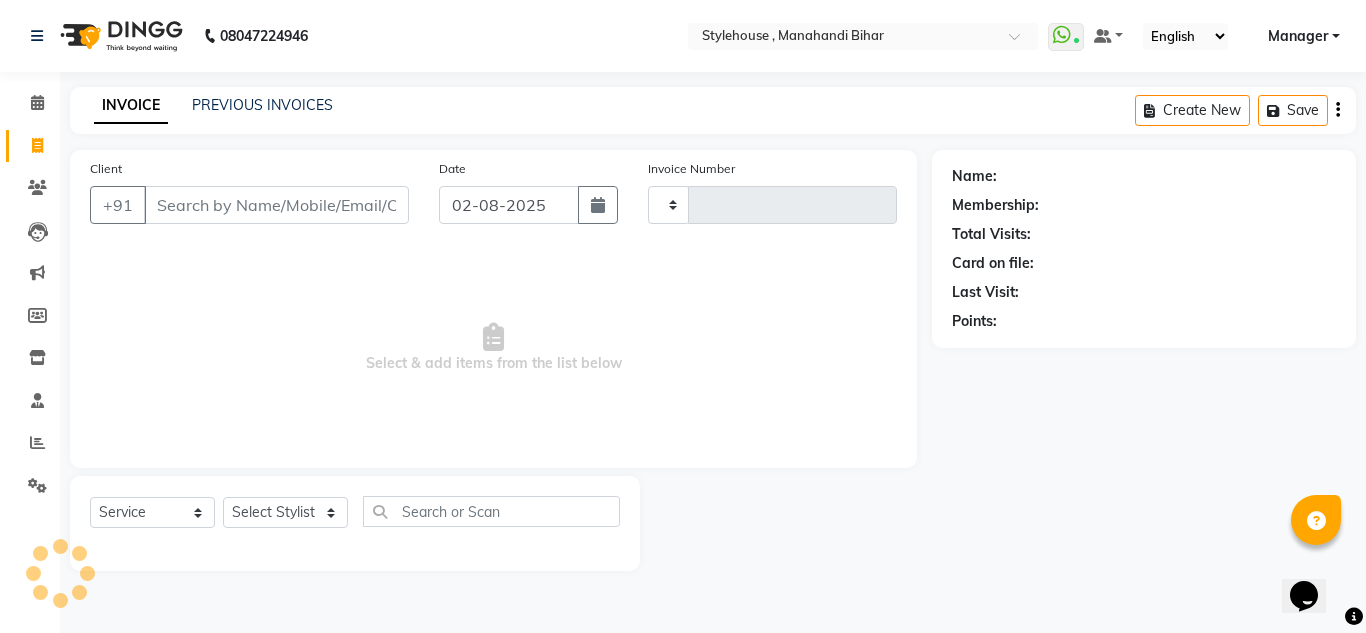 type on "1478" 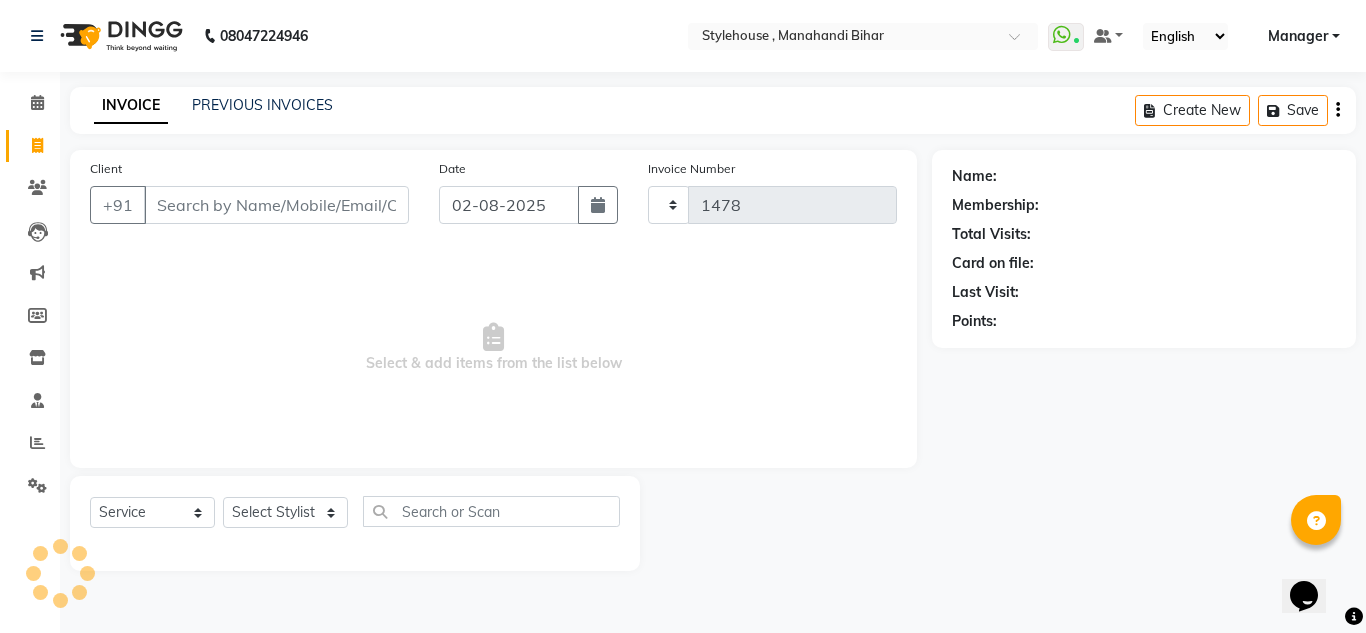 select on "7793" 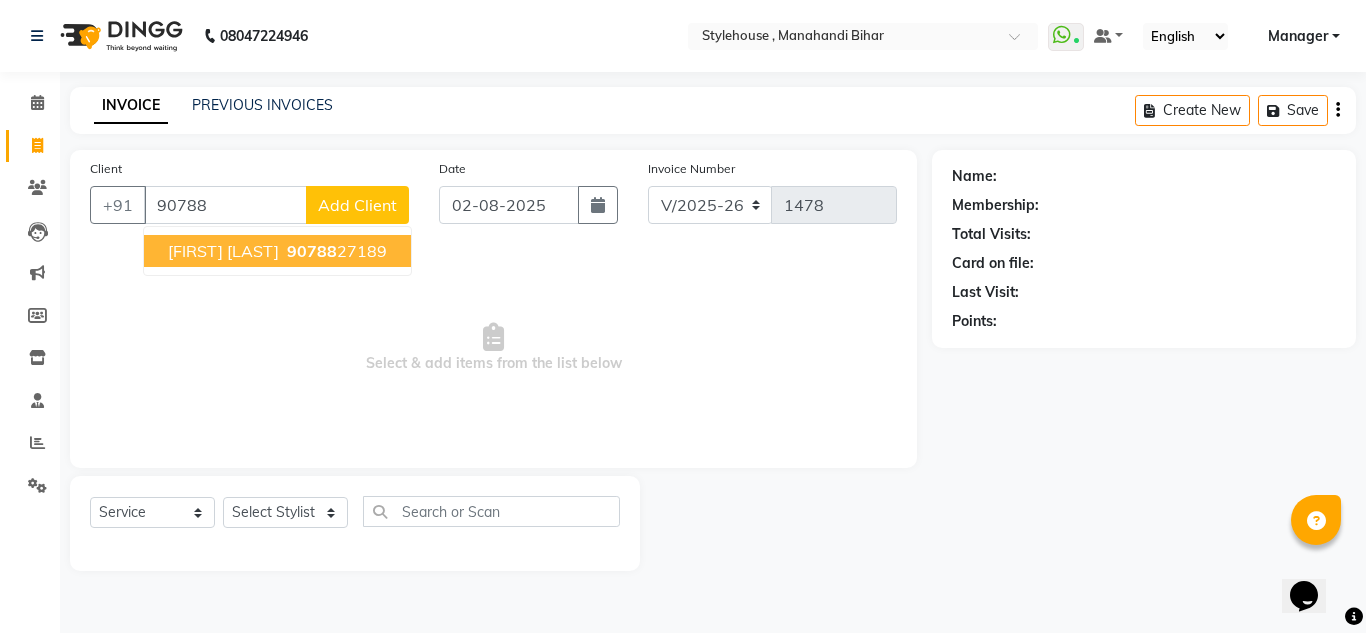 click on "[FIRST] [LAST]" at bounding box center [223, 251] 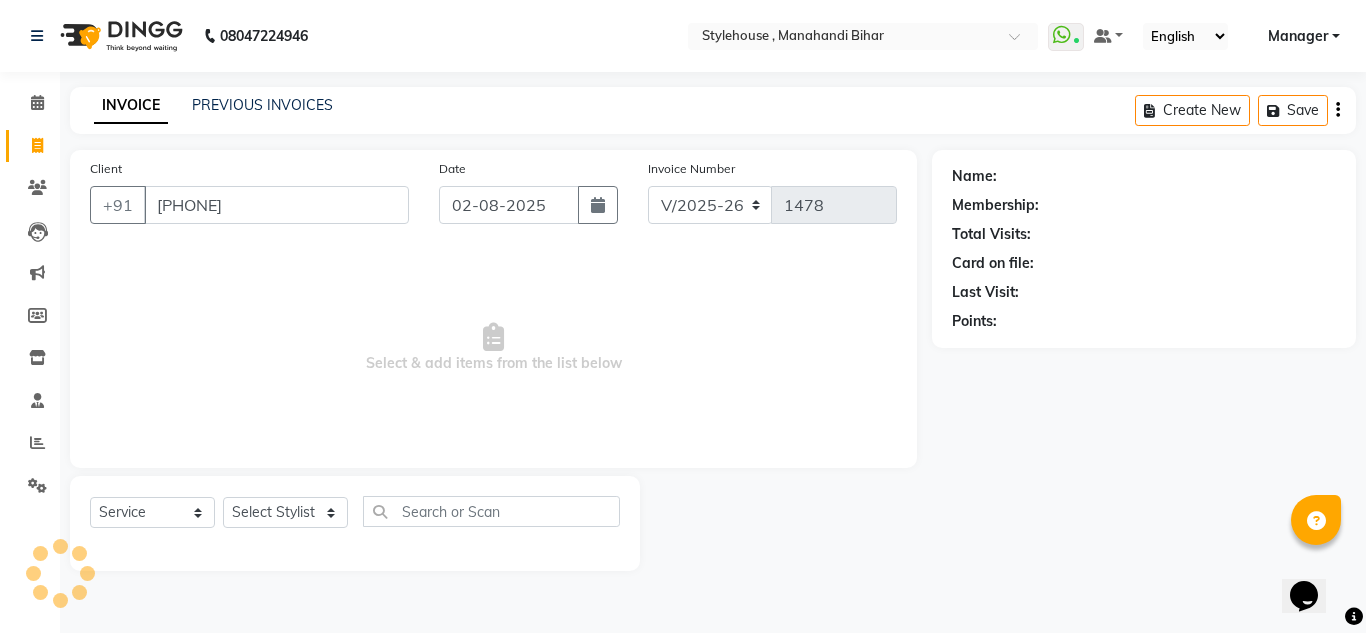 type on "[PHONE]" 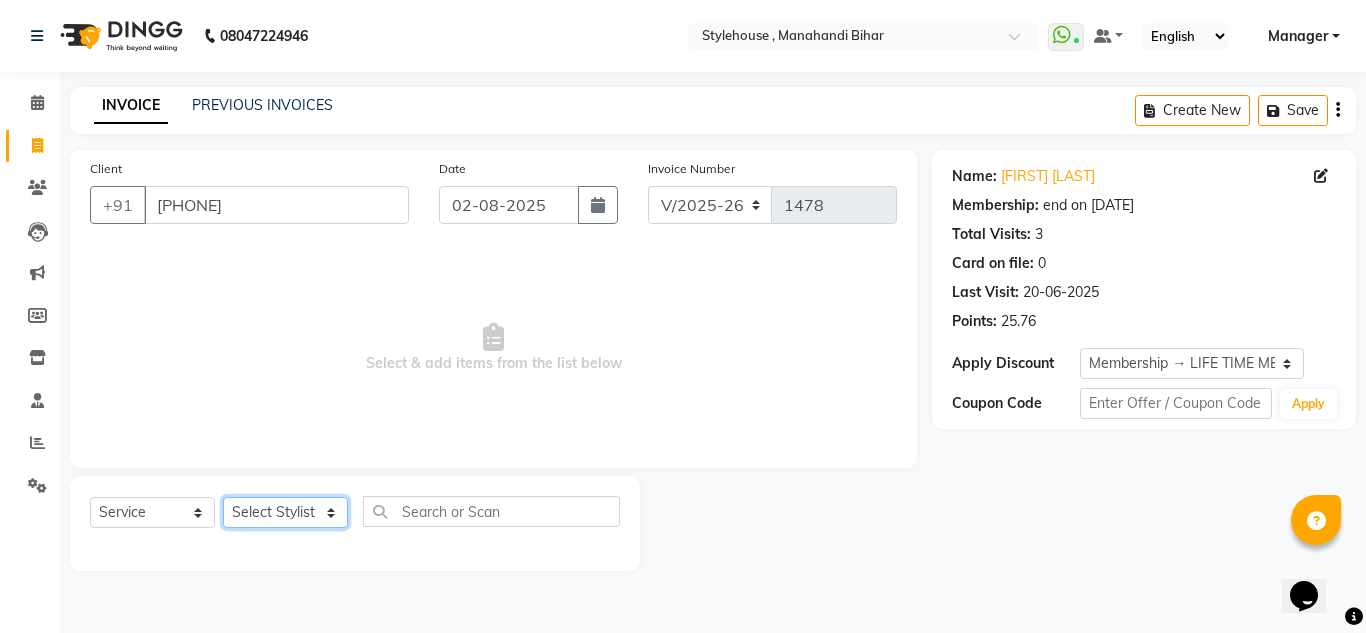 click on "Select Stylist ANIL BARIK ANIRUDH SAHOO JYOTIRANJAN BARIK KANHA LAXMI PRIYA Manager Manisha MANJIT BARIK PRADEEP BARIK PRIYANKA NANDA PUJA ROUT RUMA SAGARIKA SAHOO SALMAN SAMEER BARIK SAROJ SITHA TARA DEVI SHRESTA" 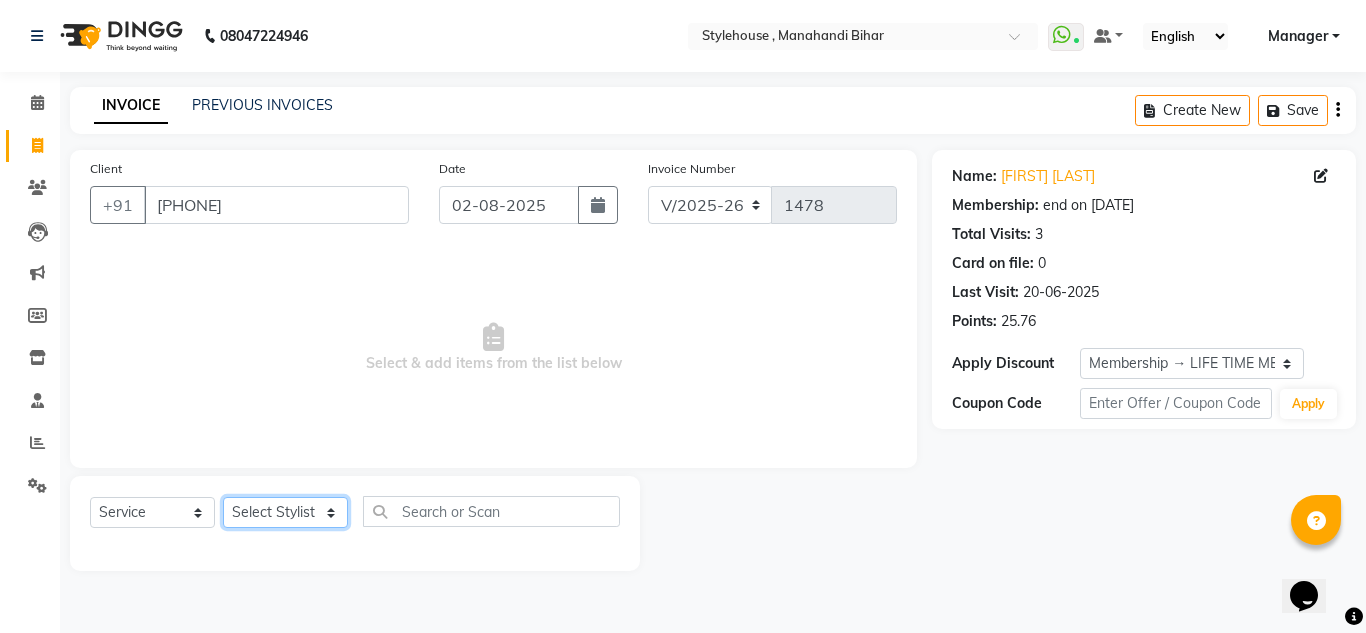 select on "69893" 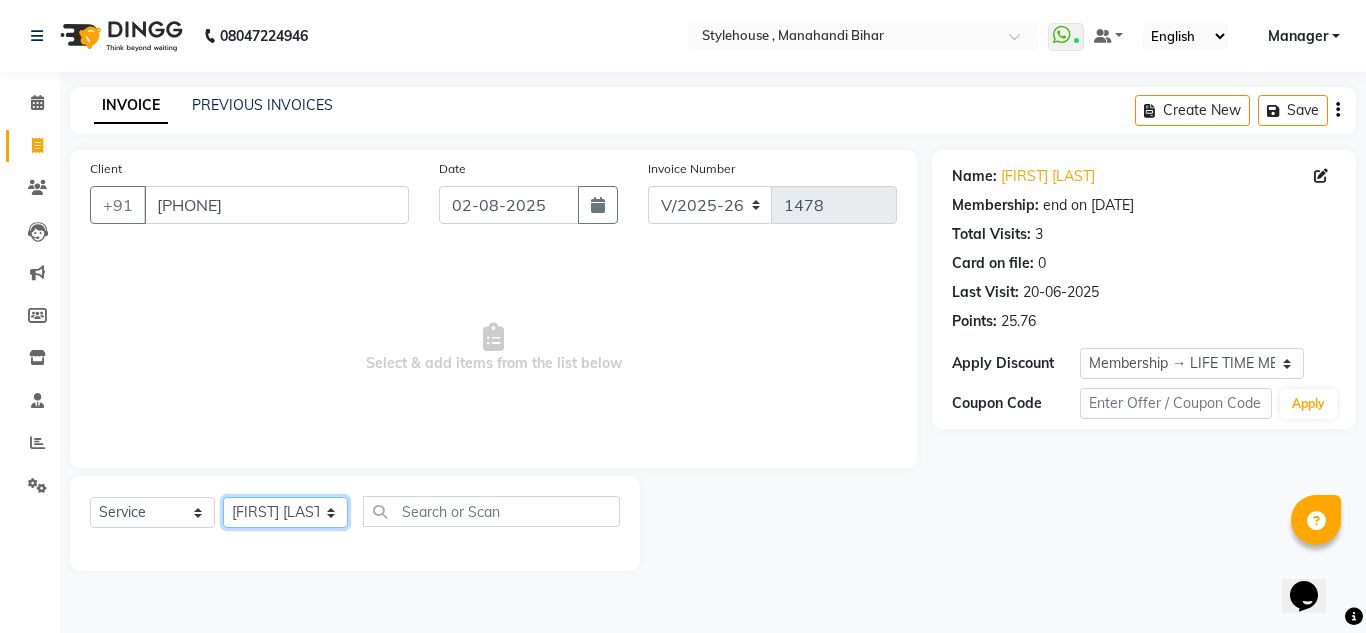 click on "Select Stylist ANIL BARIK ANIRUDH SAHOO JYOTIRANJAN BARIK KANHA LAXMI PRIYA Manager Manisha MANJIT BARIK PRADEEP BARIK PRIYANKA NANDA PUJA ROUT RUMA SAGARIKA SAHOO SALMAN SAMEER BARIK SAROJ SITHA TARA DEVI SHRESTA" 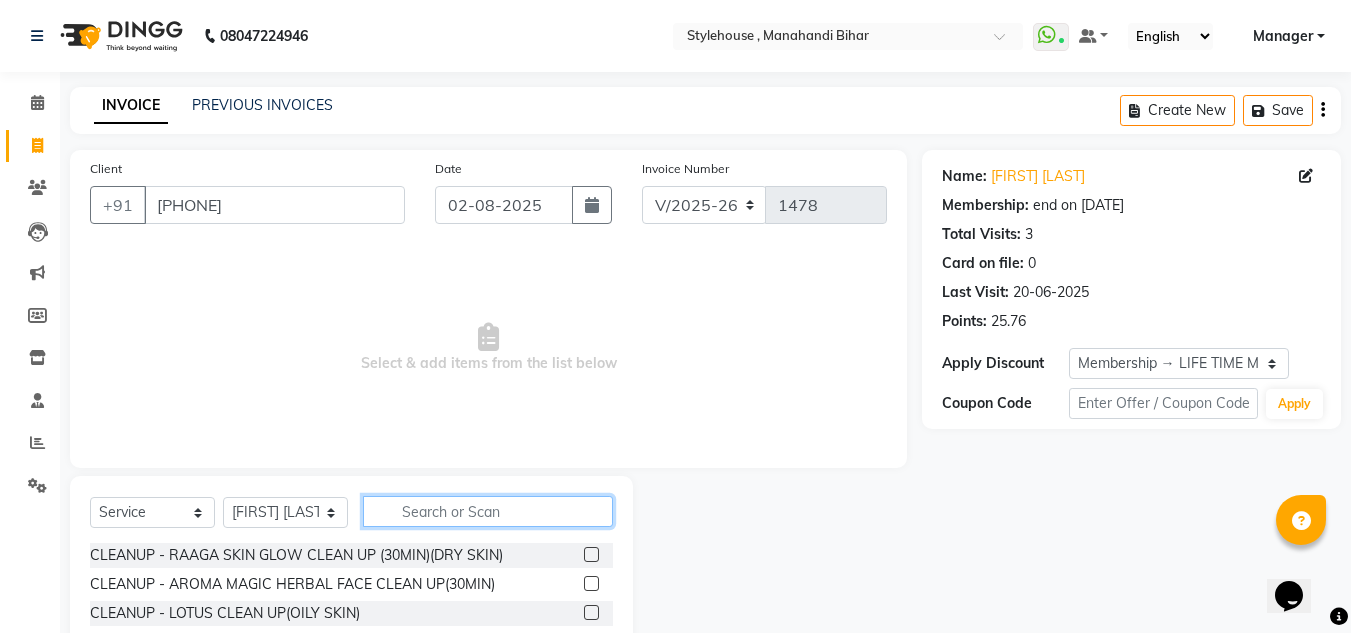 click 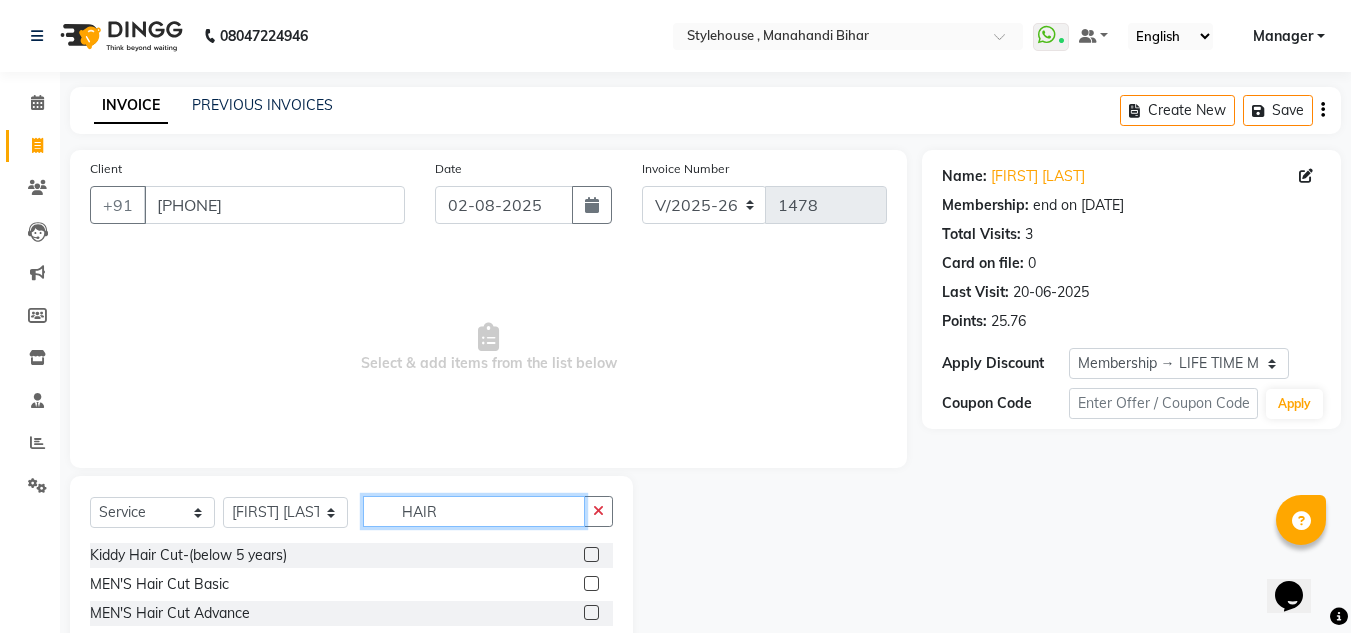 type on "HAIR" 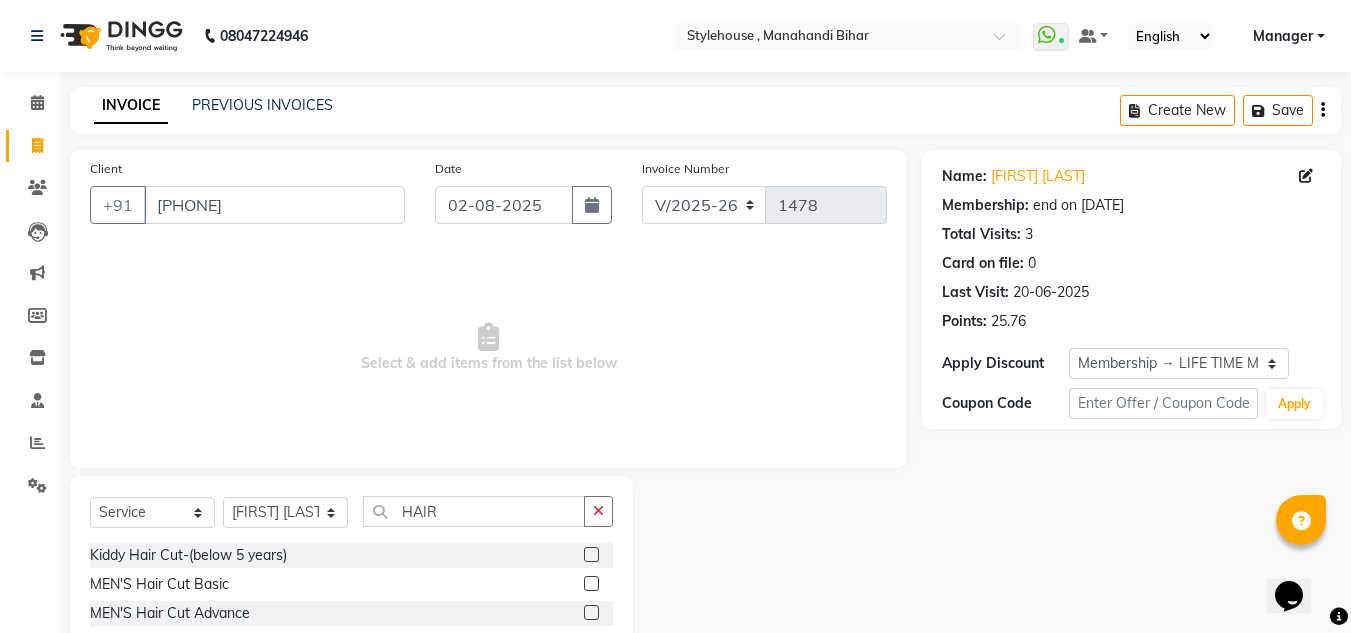 click 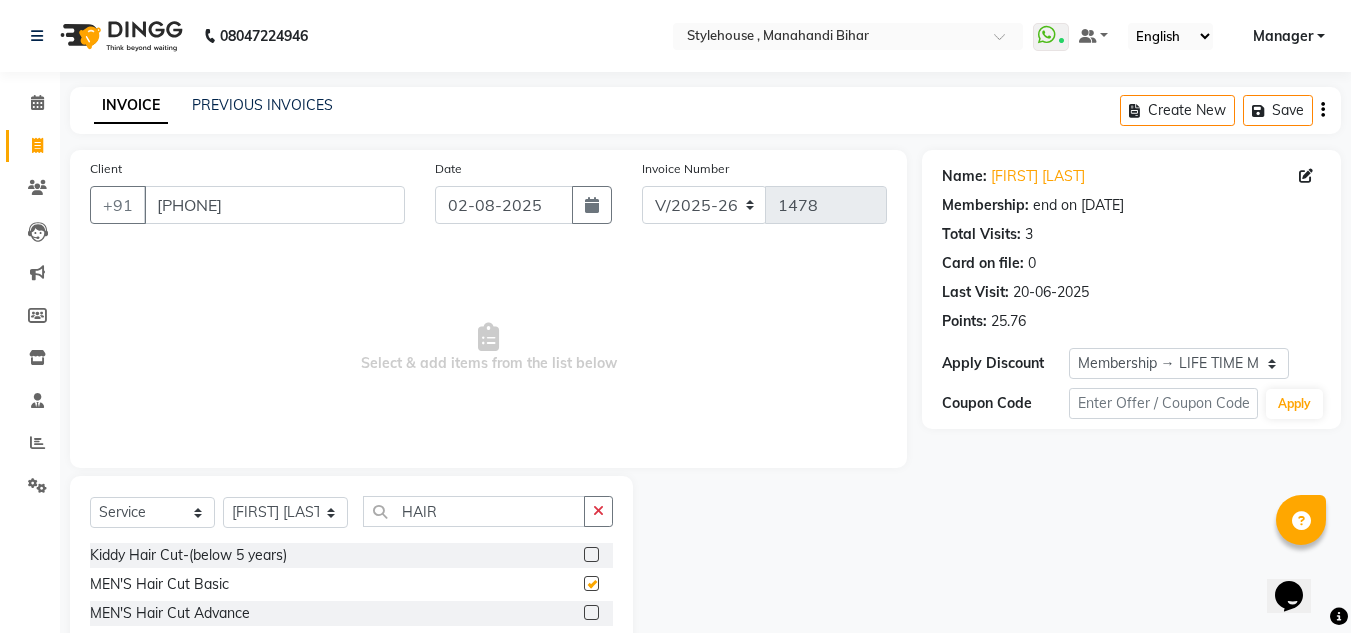 click 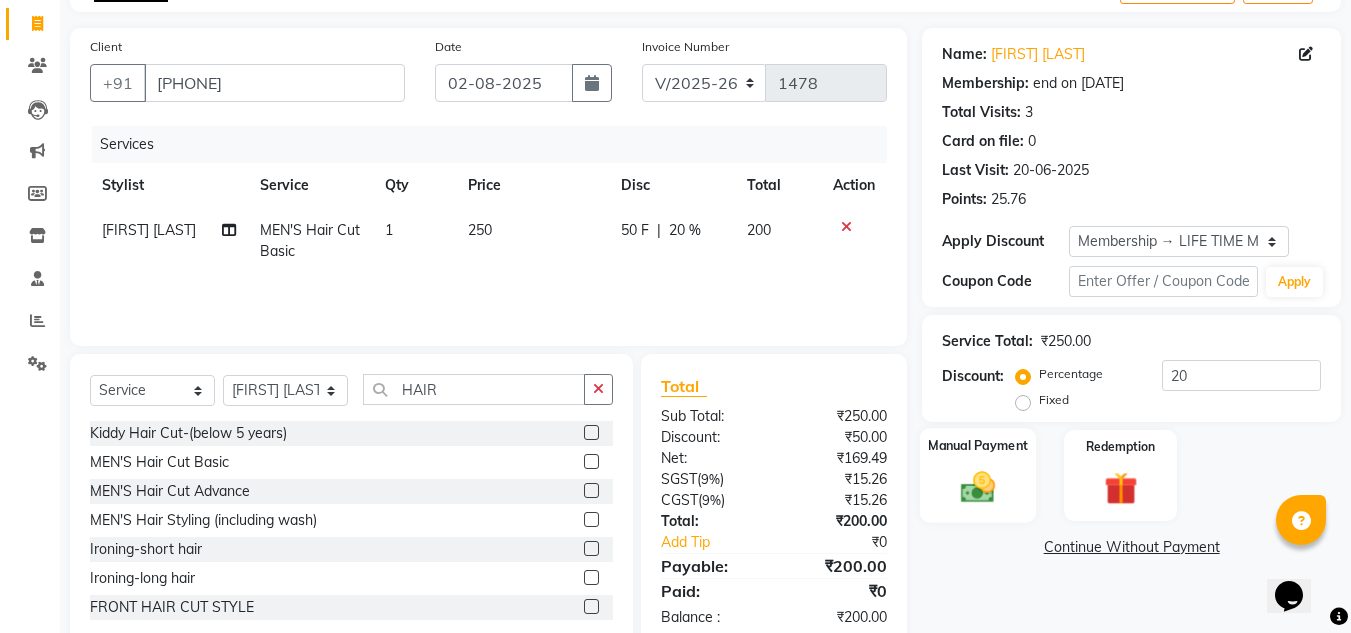 scroll, scrollTop: 168, scrollLeft: 0, axis: vertical 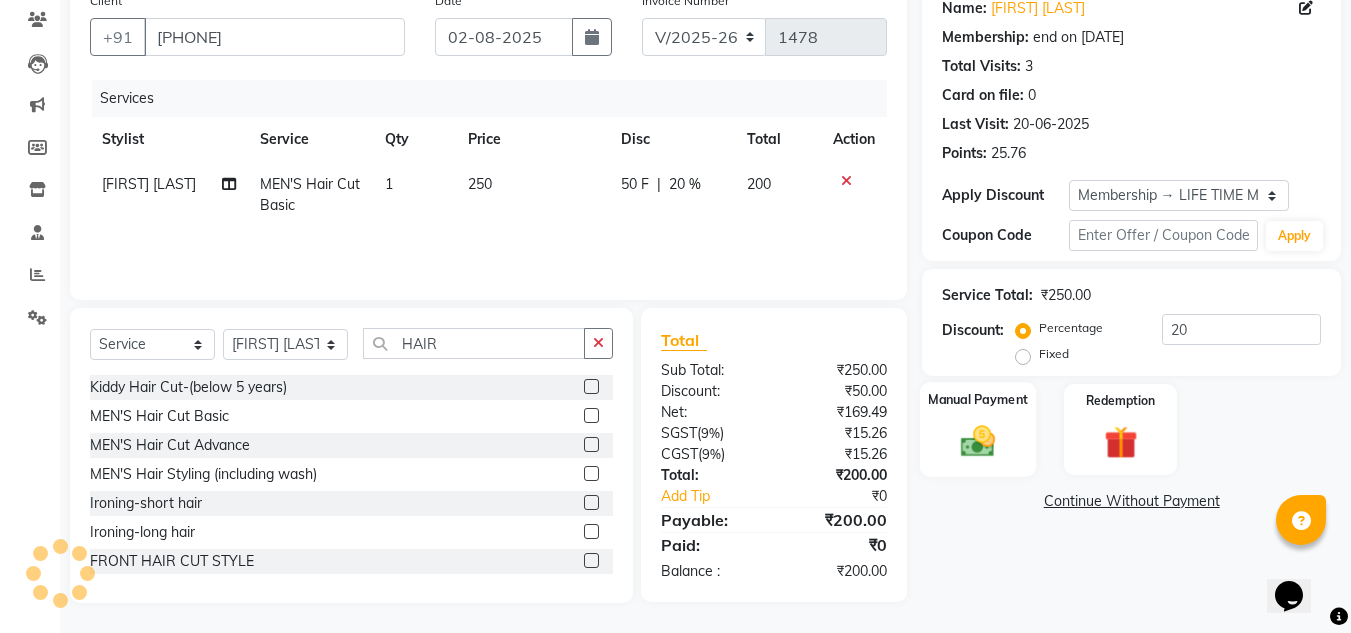click on "Manual Payment" 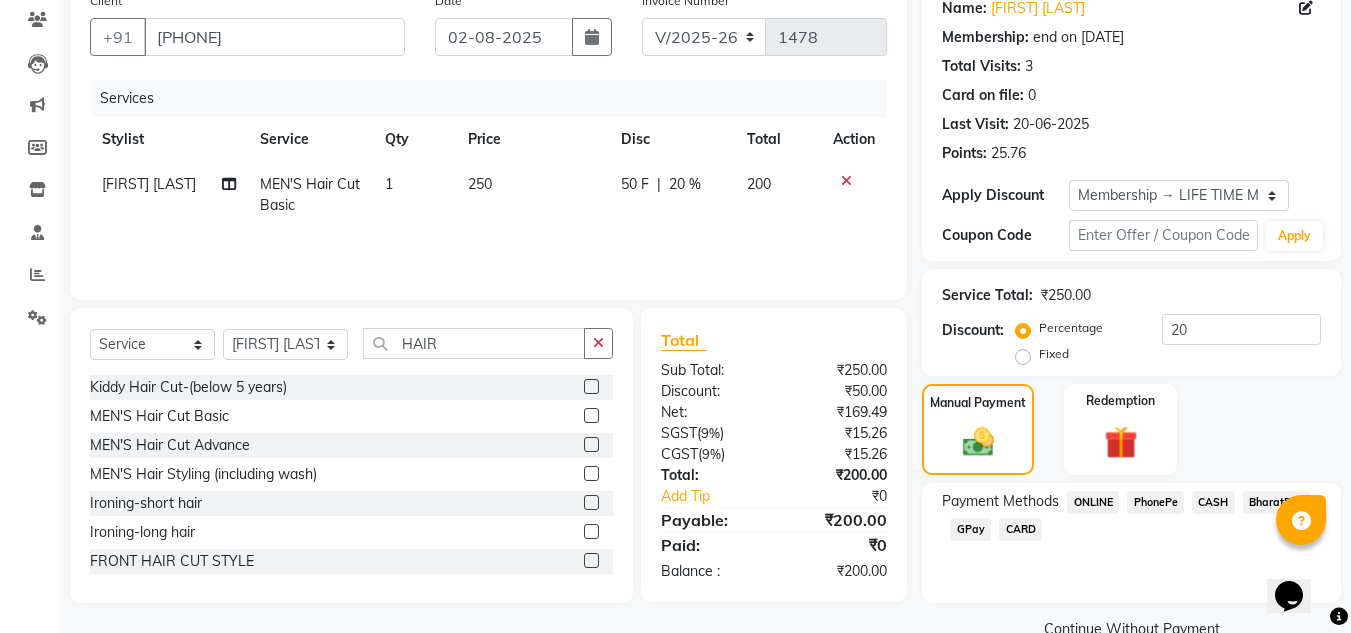 click on "CASH" 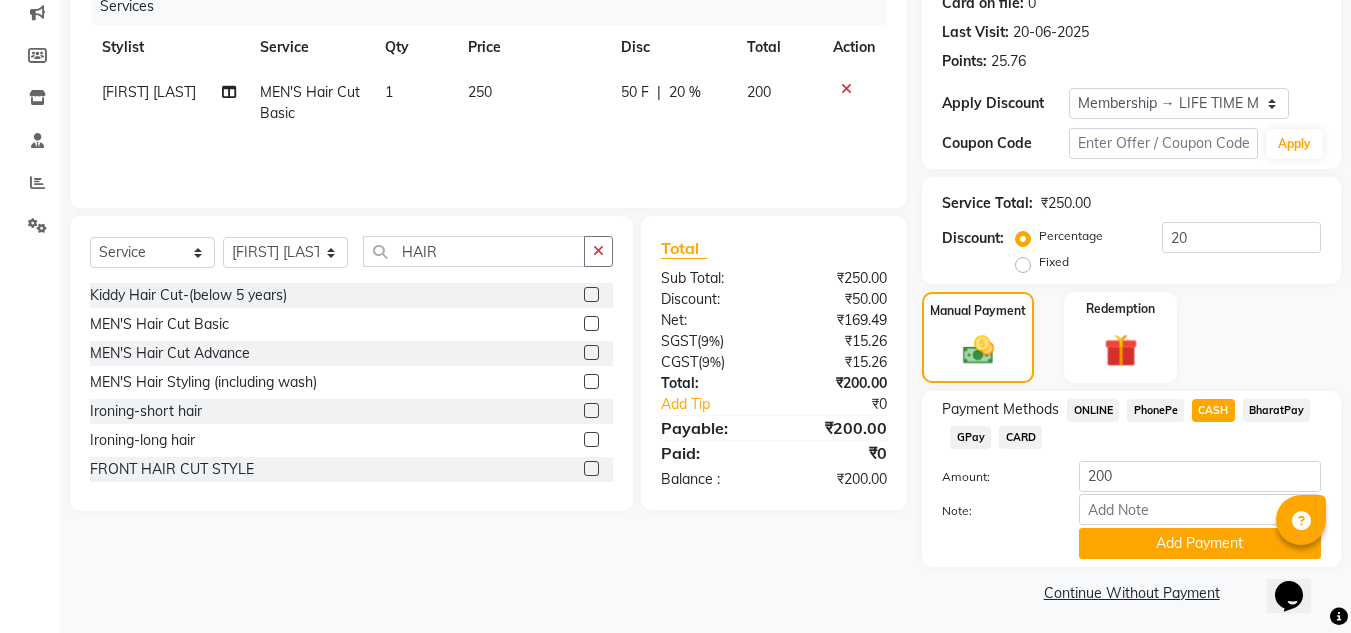 scroll, scrollTop: 265, scrollLeft: 0, axis: vertical 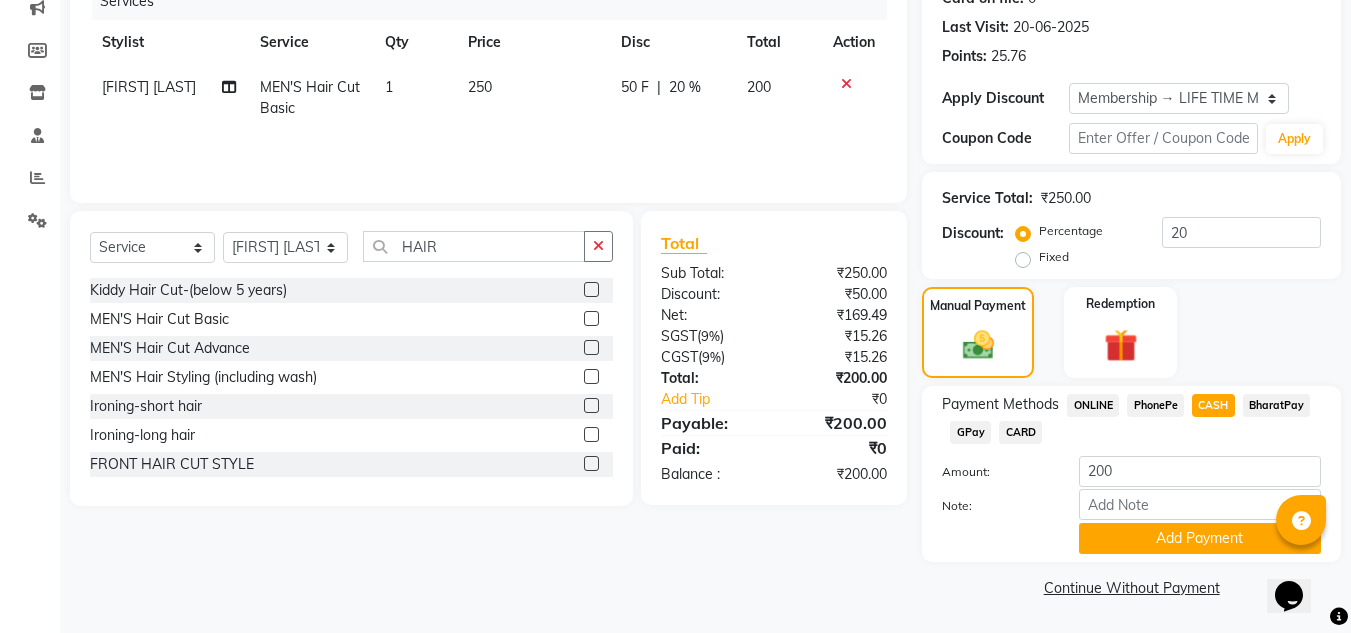 click on "PhonePe" 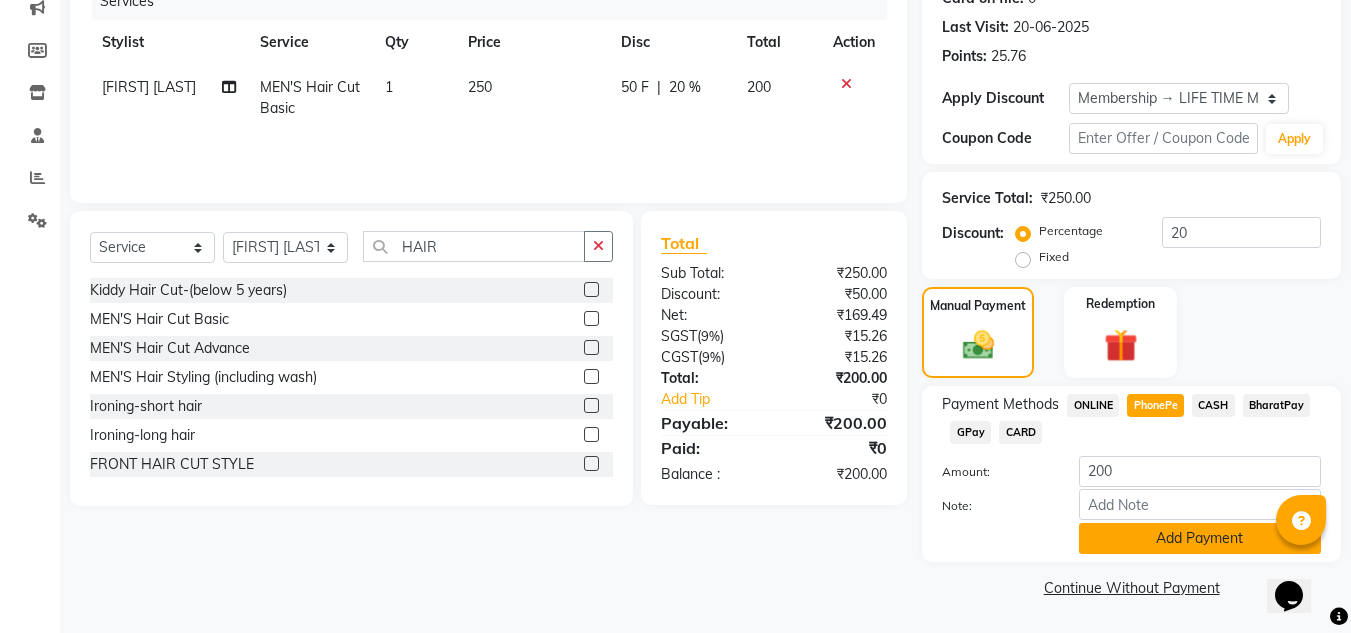 click on "Add Payment" 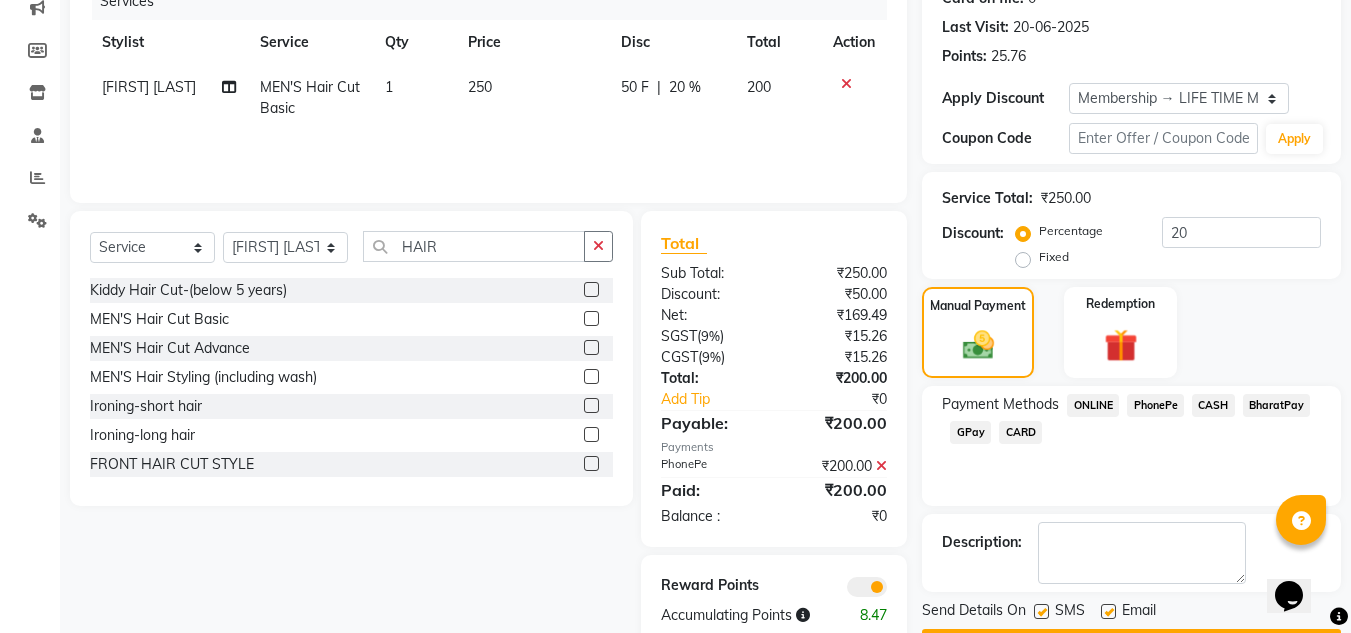 scroll, scrollTop: 322, scrollLeft: 0, axis: vertical 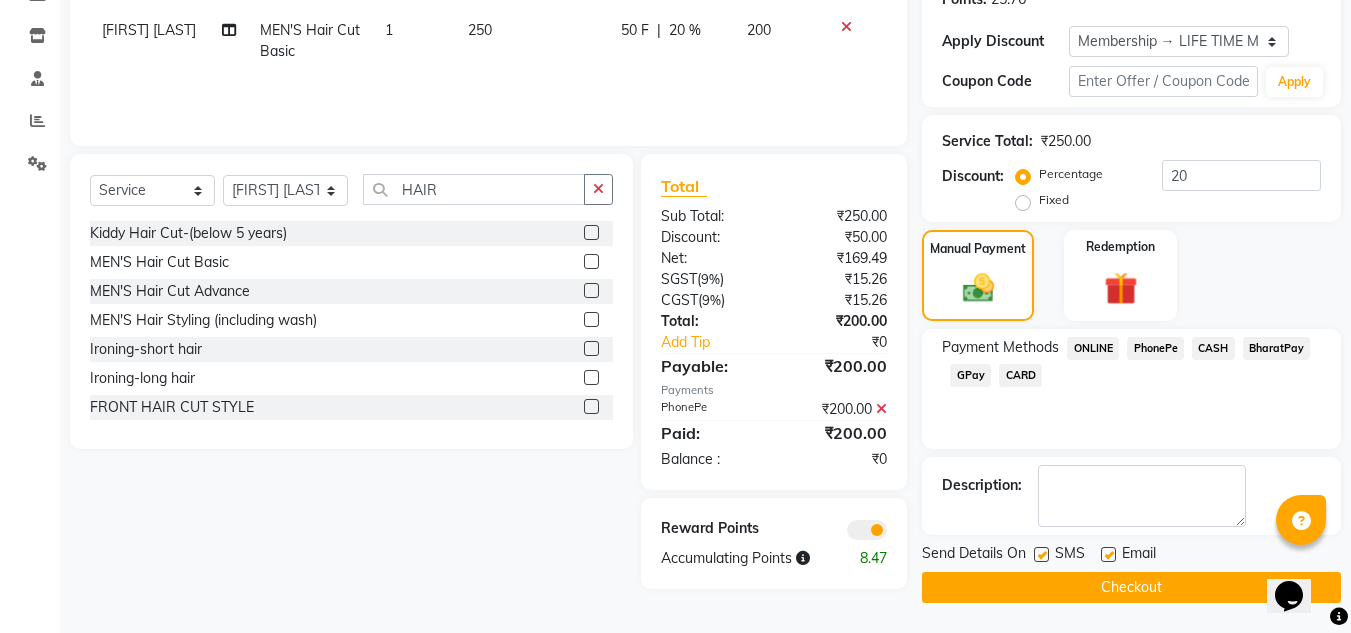 click on "Checkout" 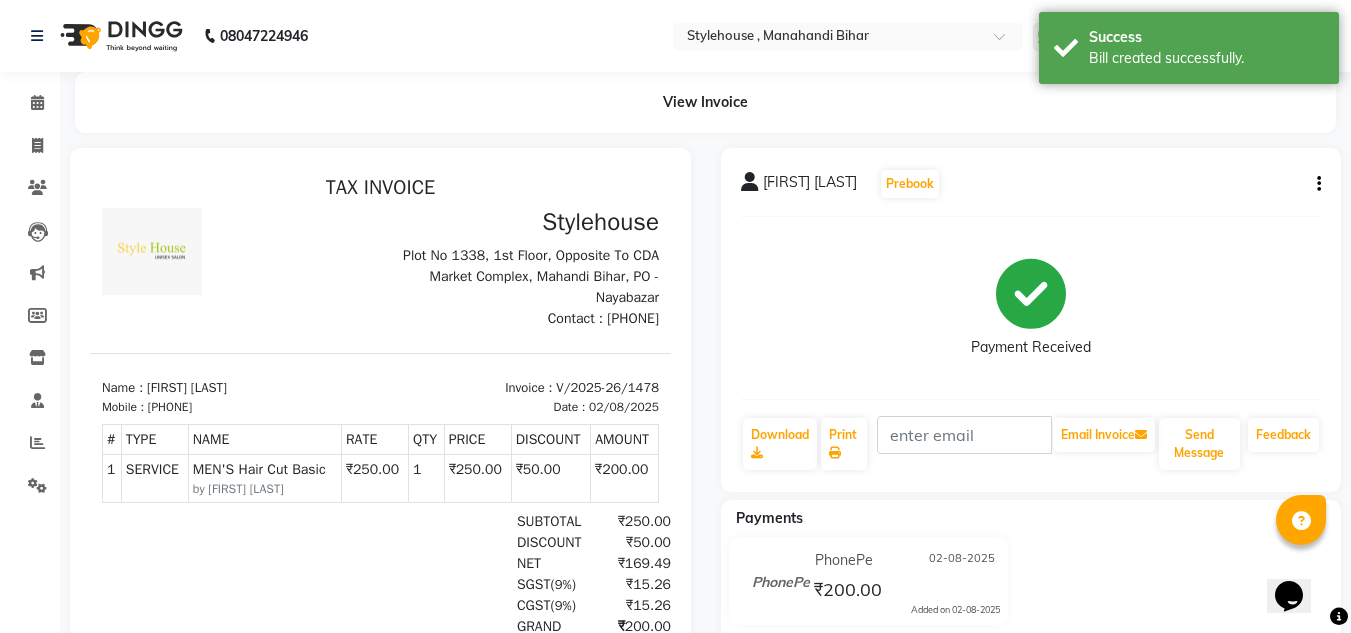 scroll, scrollTop: 0, scrollLeft: 0, axis: both 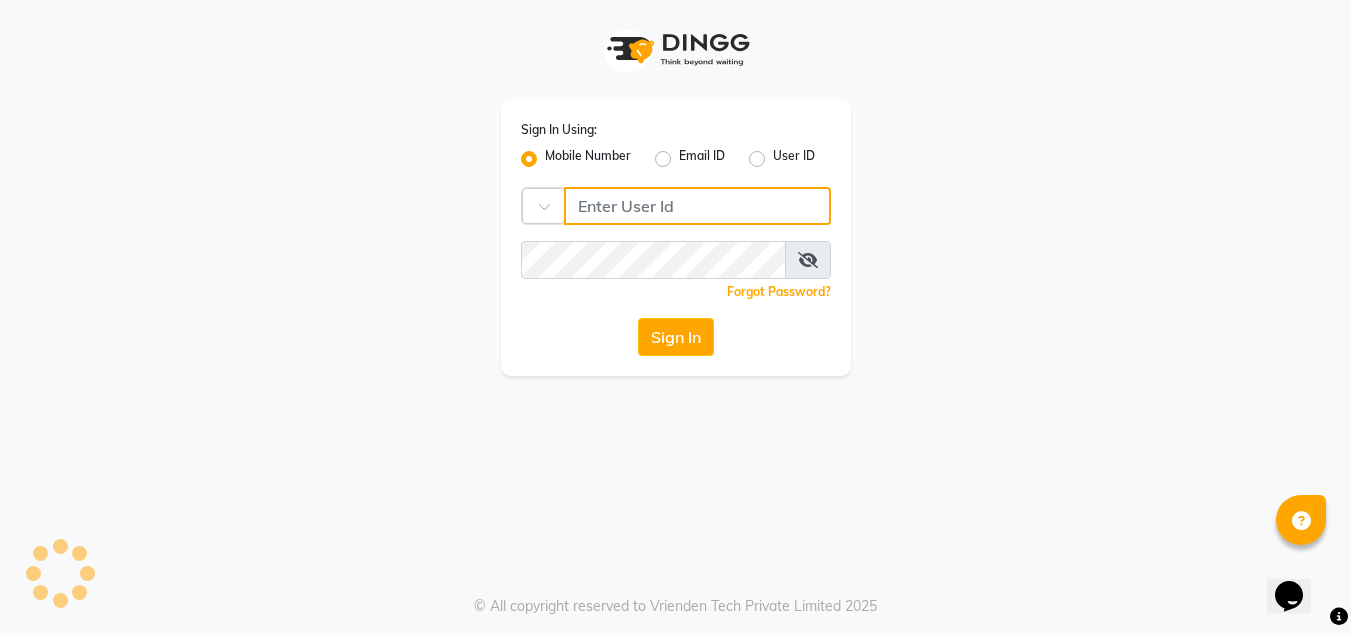 type on "[PHONE]" 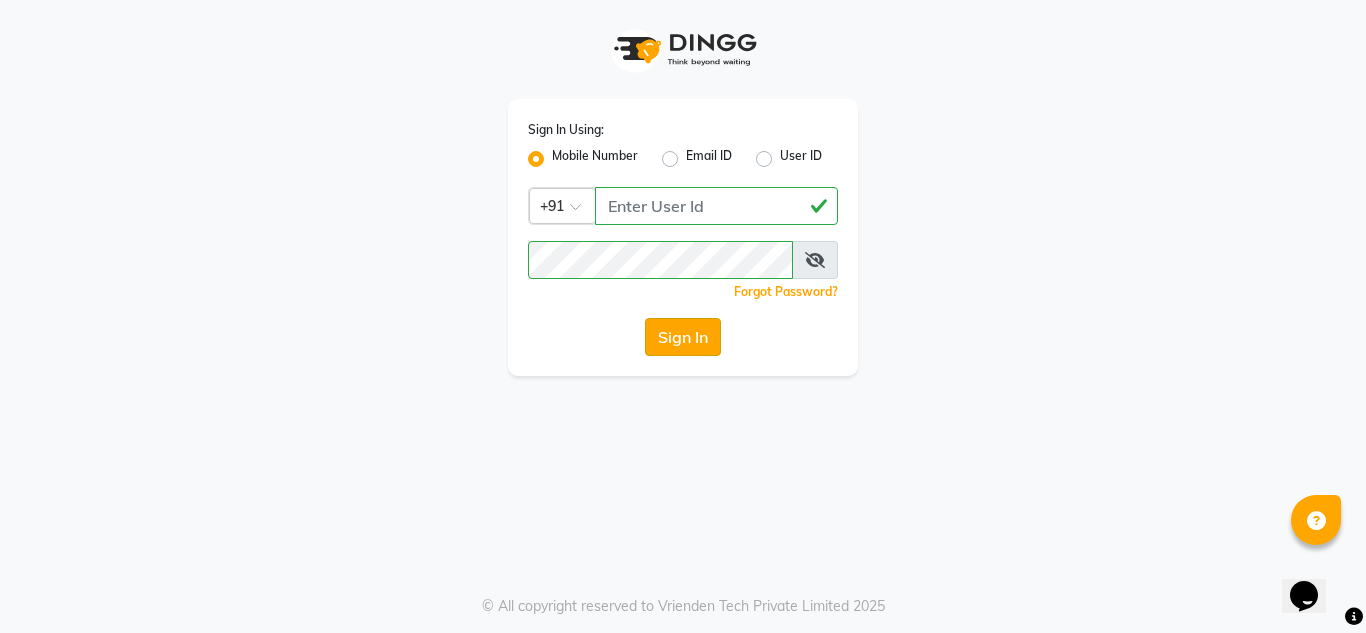 click on "Sign In" 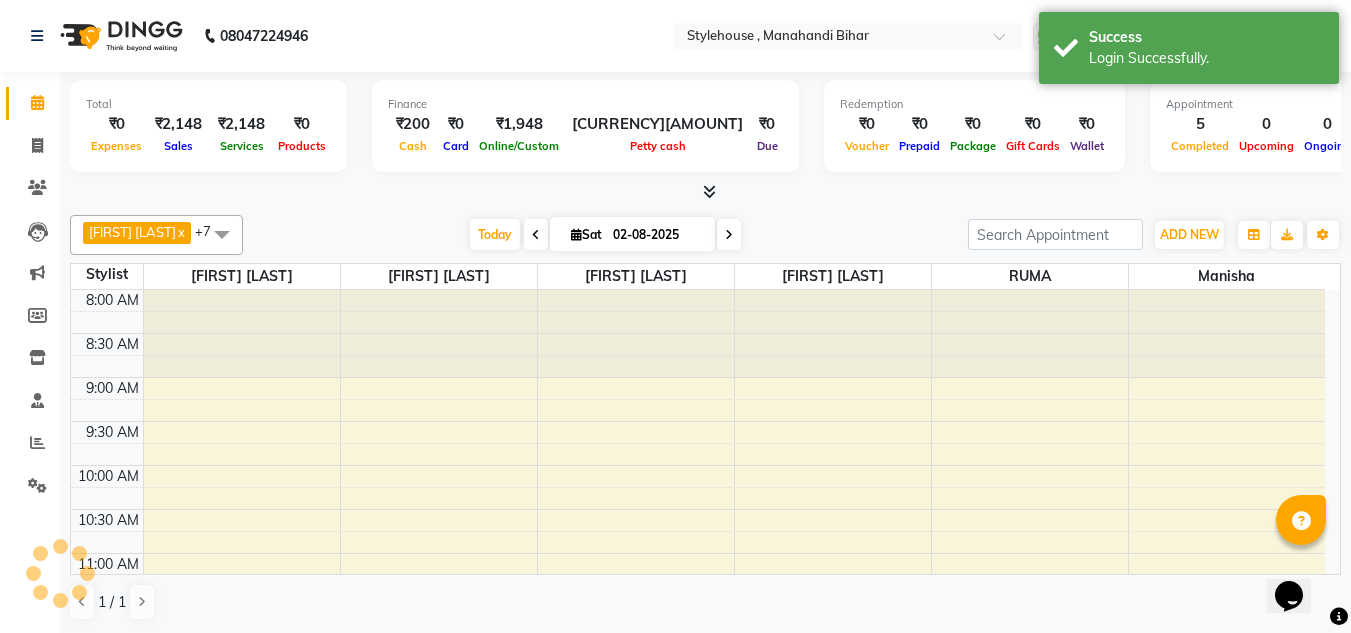 scroll, scrollTop: 0, scrollLeft: 0, axis: both 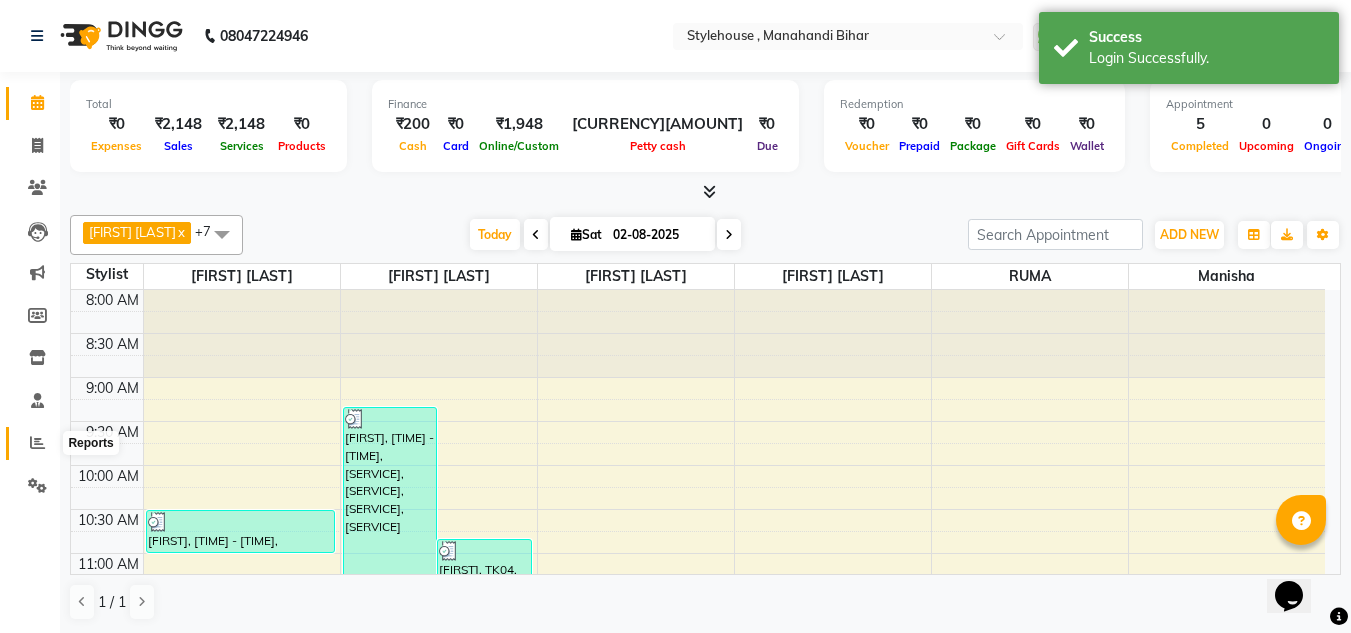 click 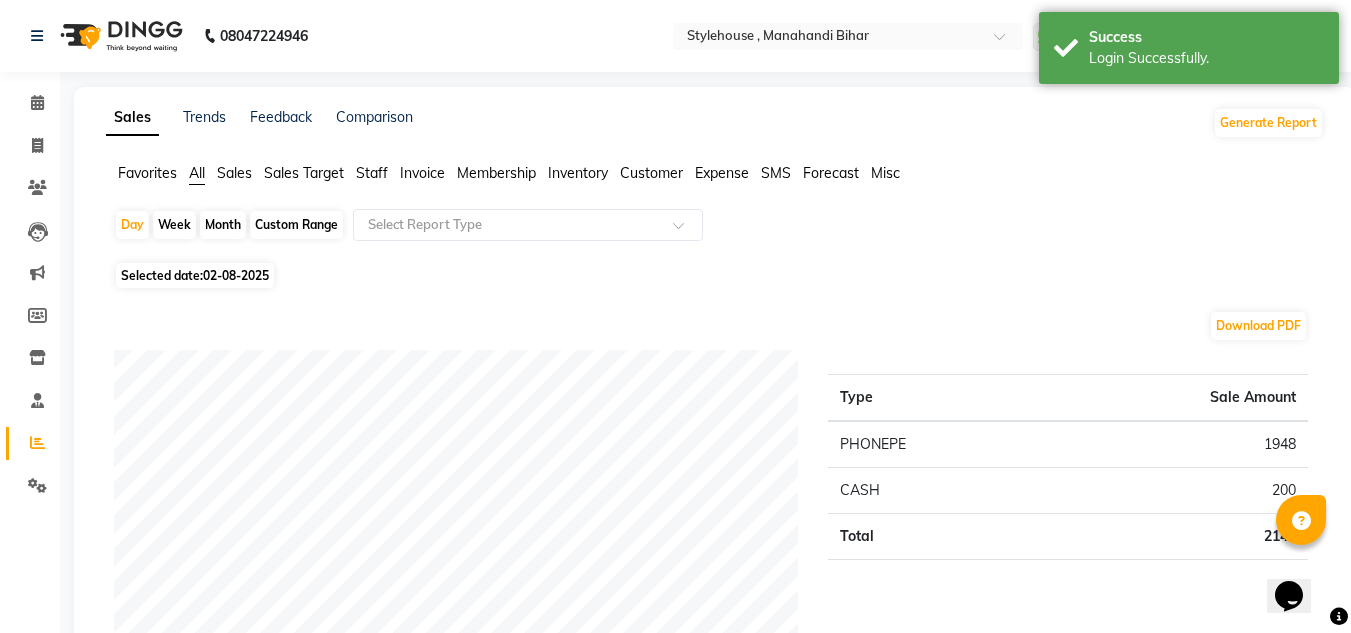 click on "Staff" 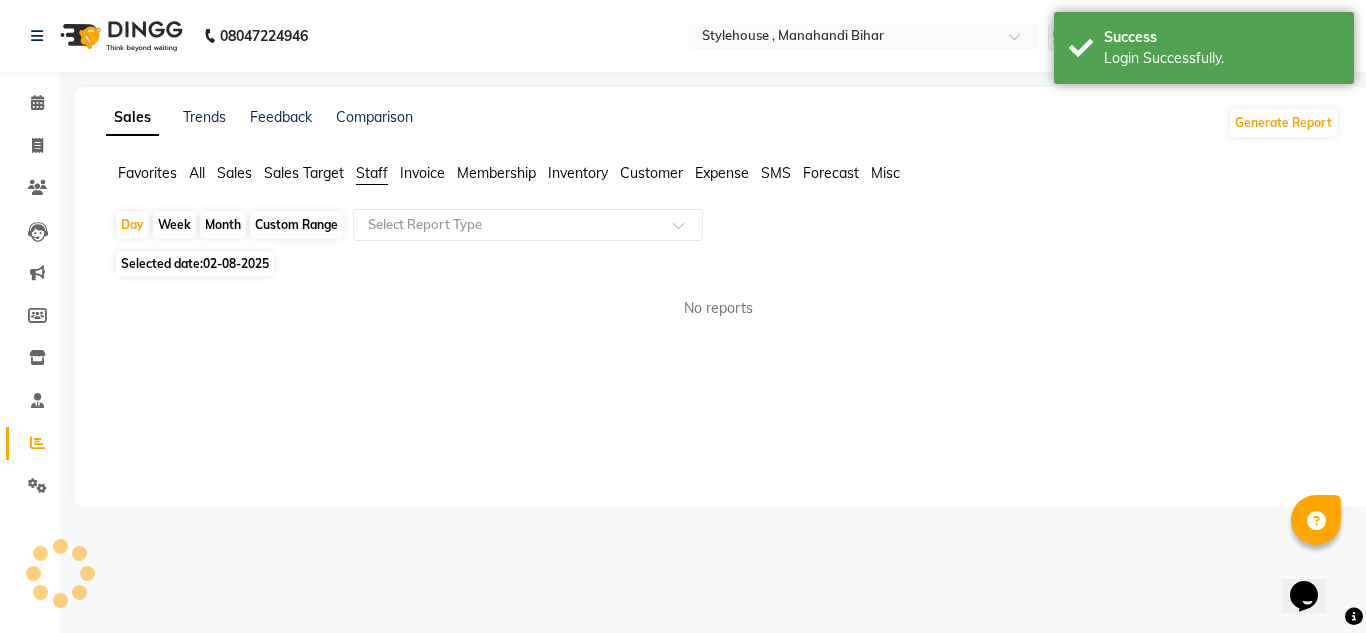 click on "Custom Range" 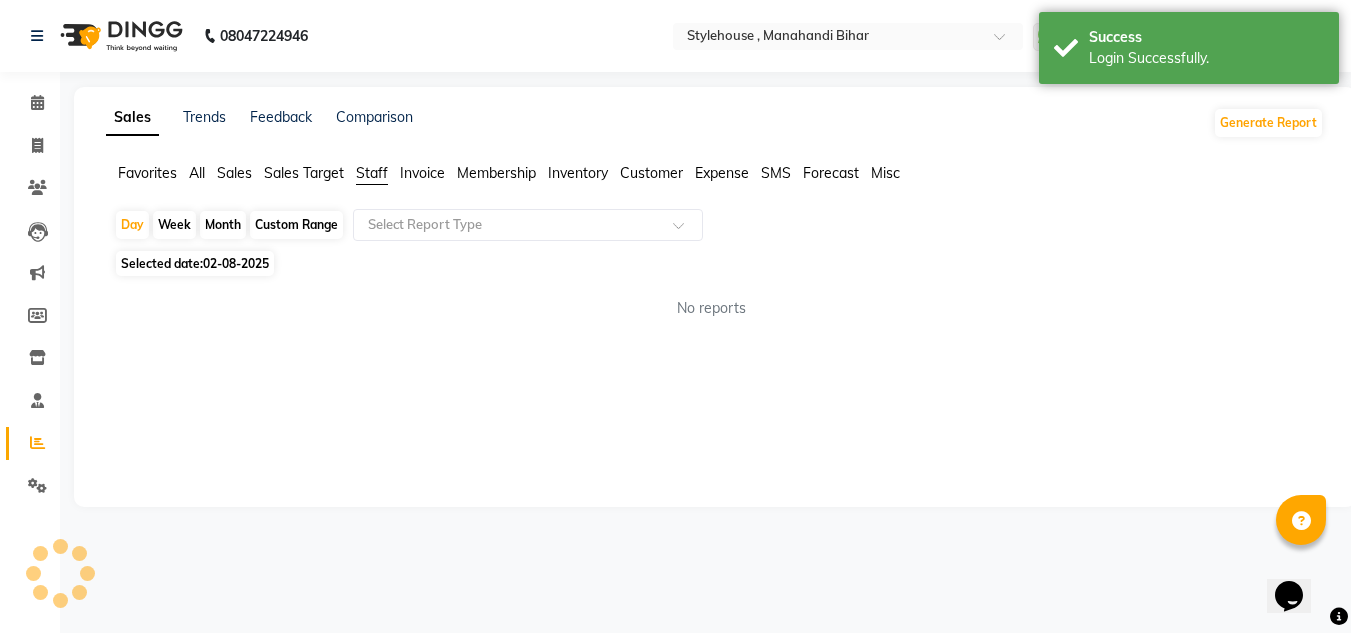 select on "8" 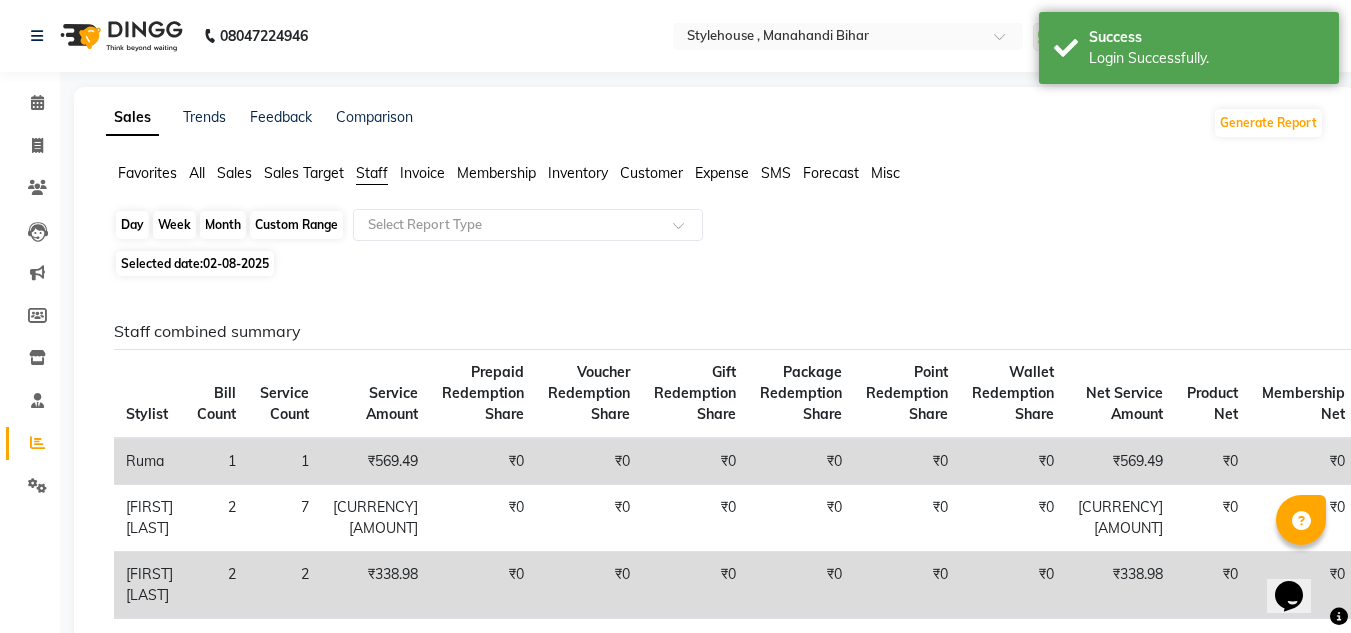 click on "Custom Range" 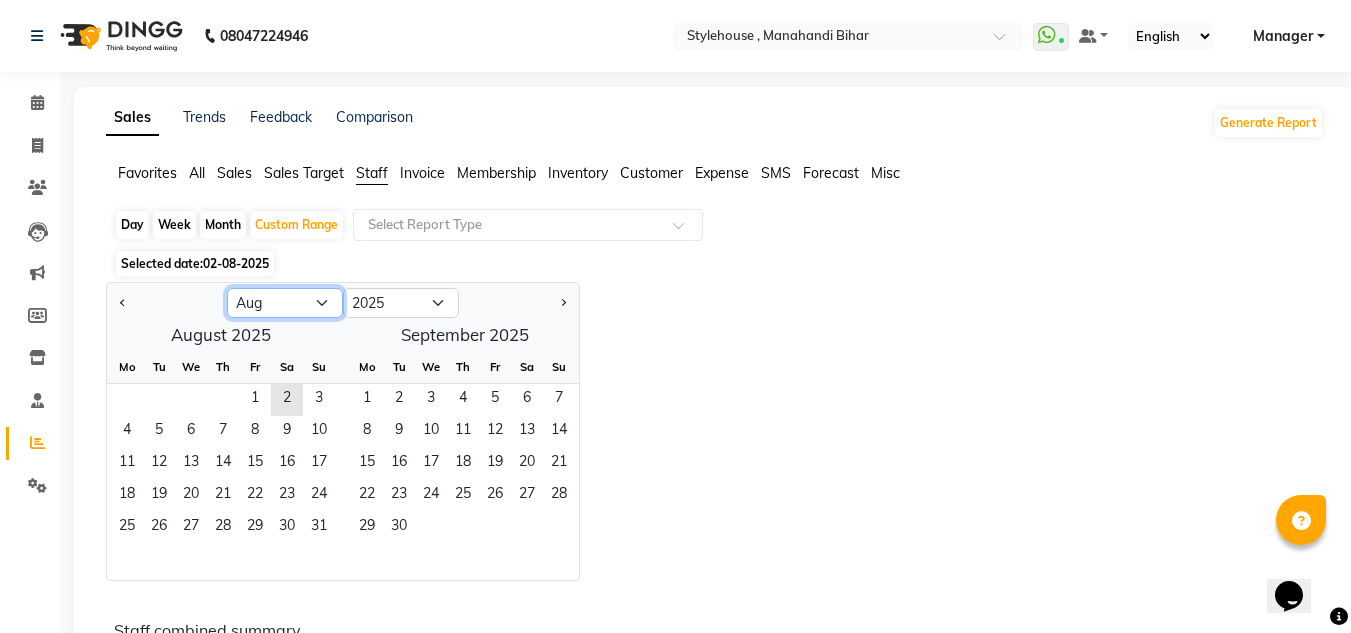 click on "Jan Feb Mar Apr May Jun Jul Aug Sep Oct Nov Dec" 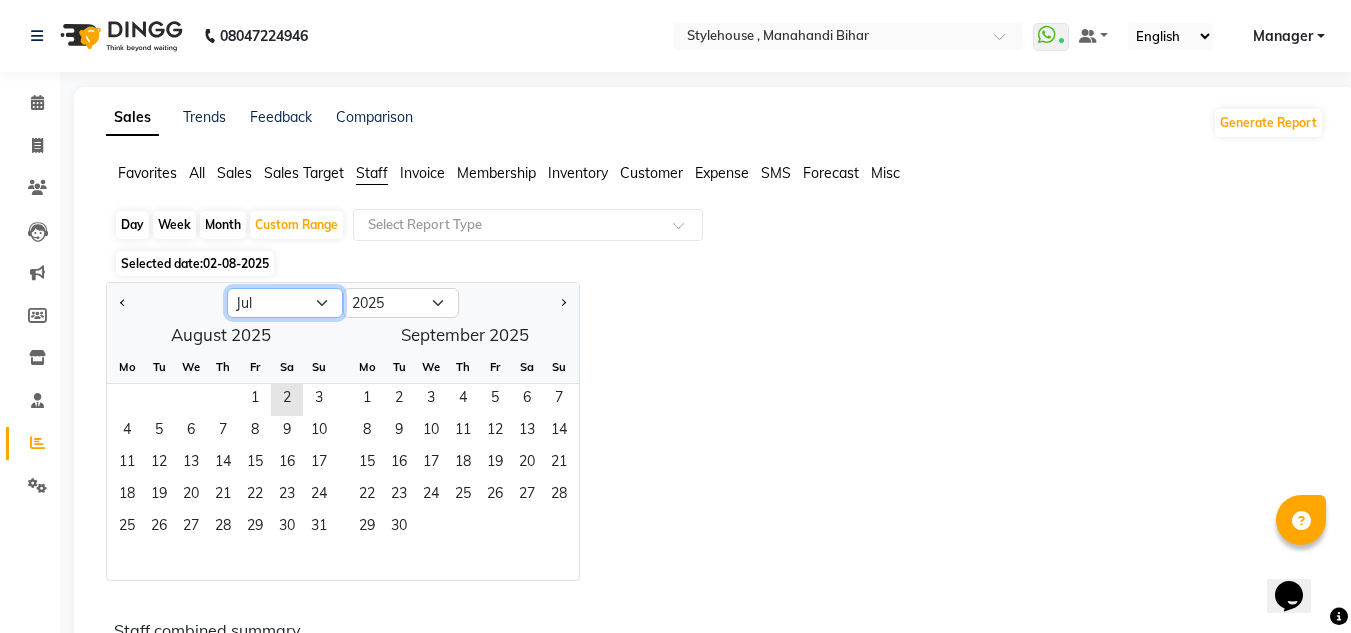 click on "Jan Feb Mar Apr May Jun Jul Aug Sep Oct Nov Dec" 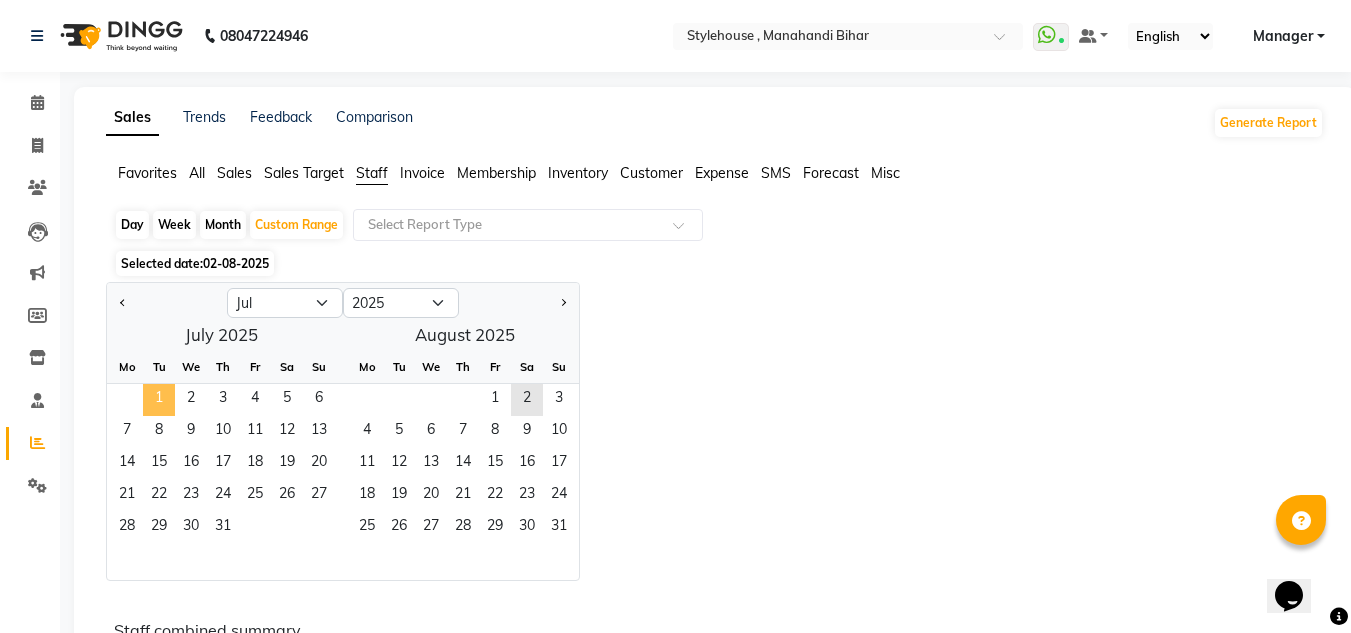 click on "1" 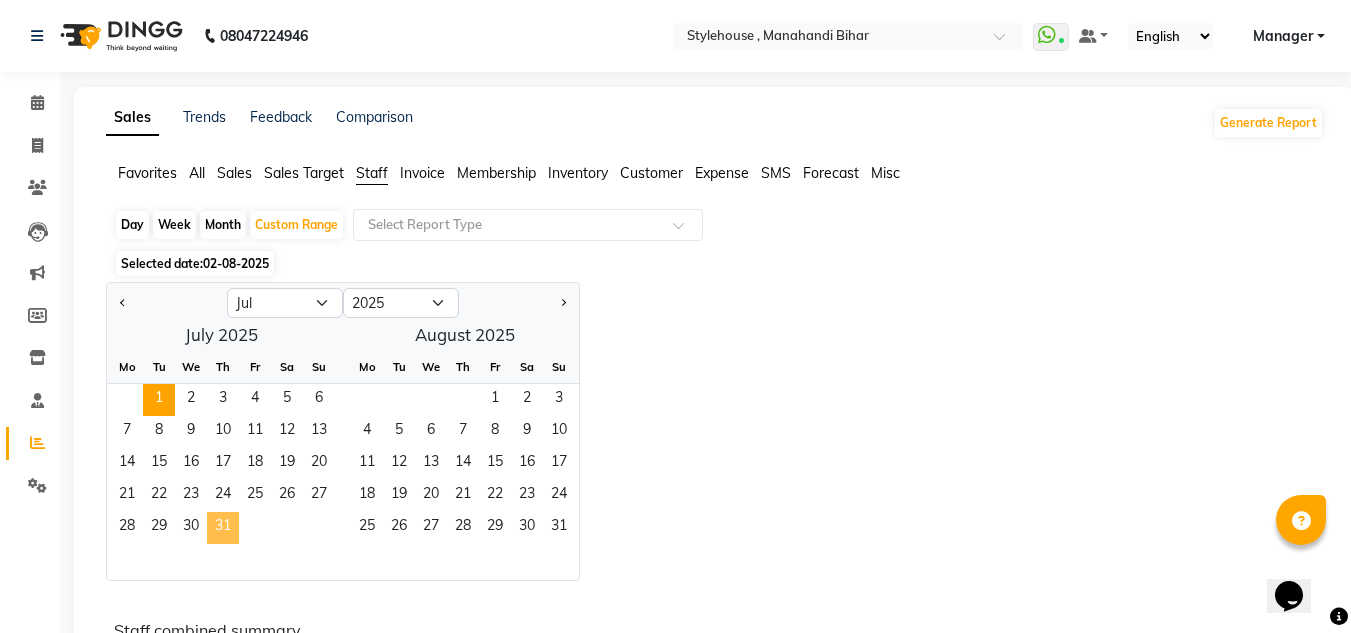 click on "31" 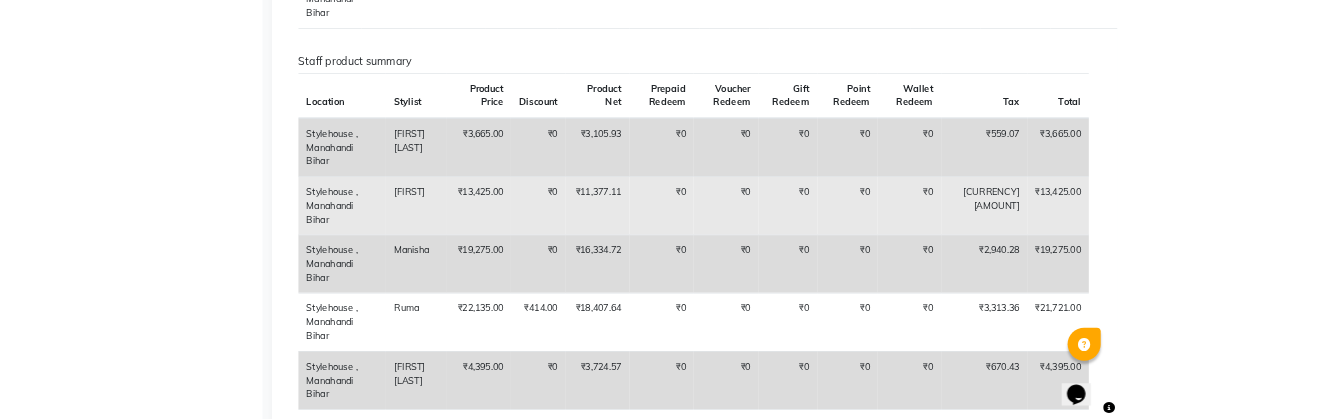 scroll, scrollTop: 1989, scrollLeft: 0, axis: vertical 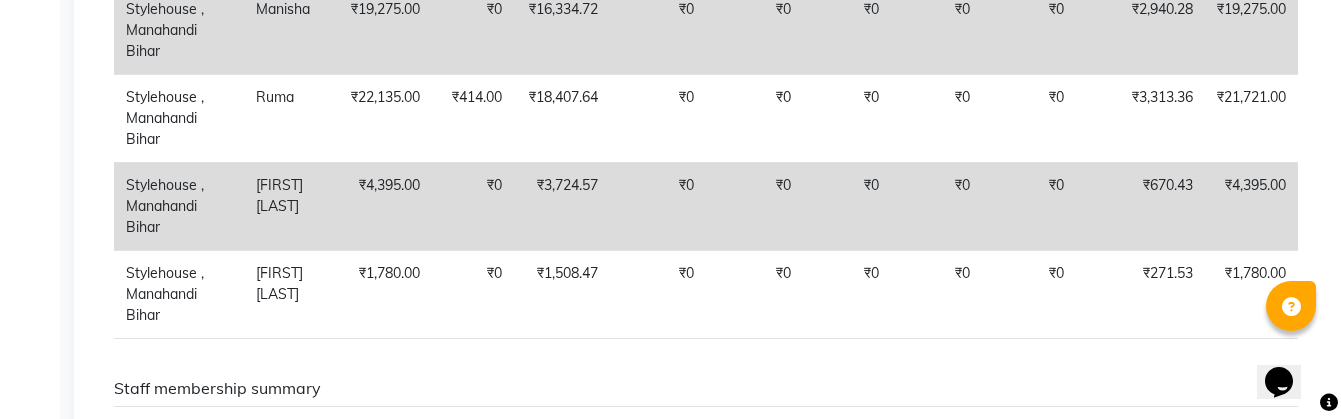 drag, startPoint x: 1351, startPoint y: 371, endPoint x: 19, endPoint y: 40, distance: 1372.5105 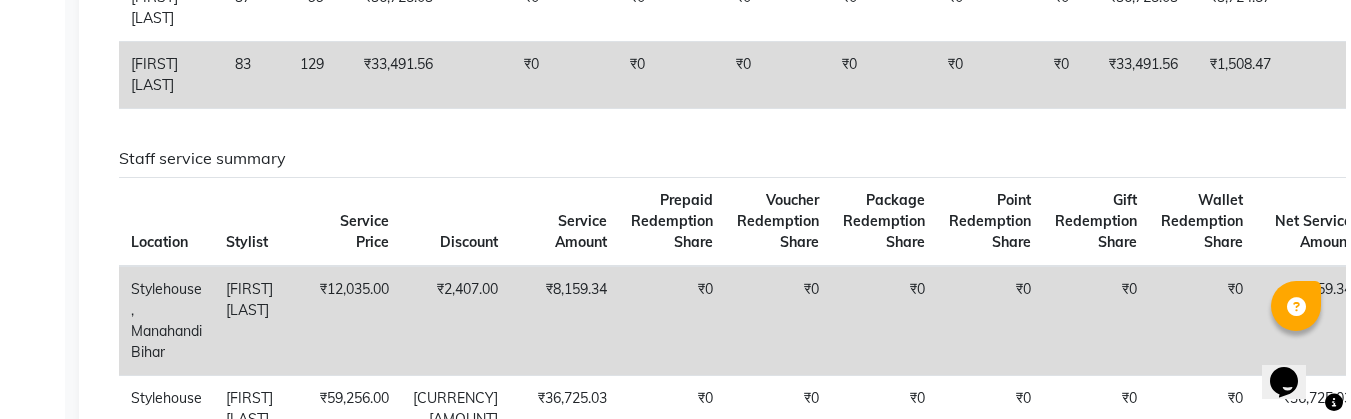 scroll, scrollTop: 1257, scrollLeft: 0, axis: vertical 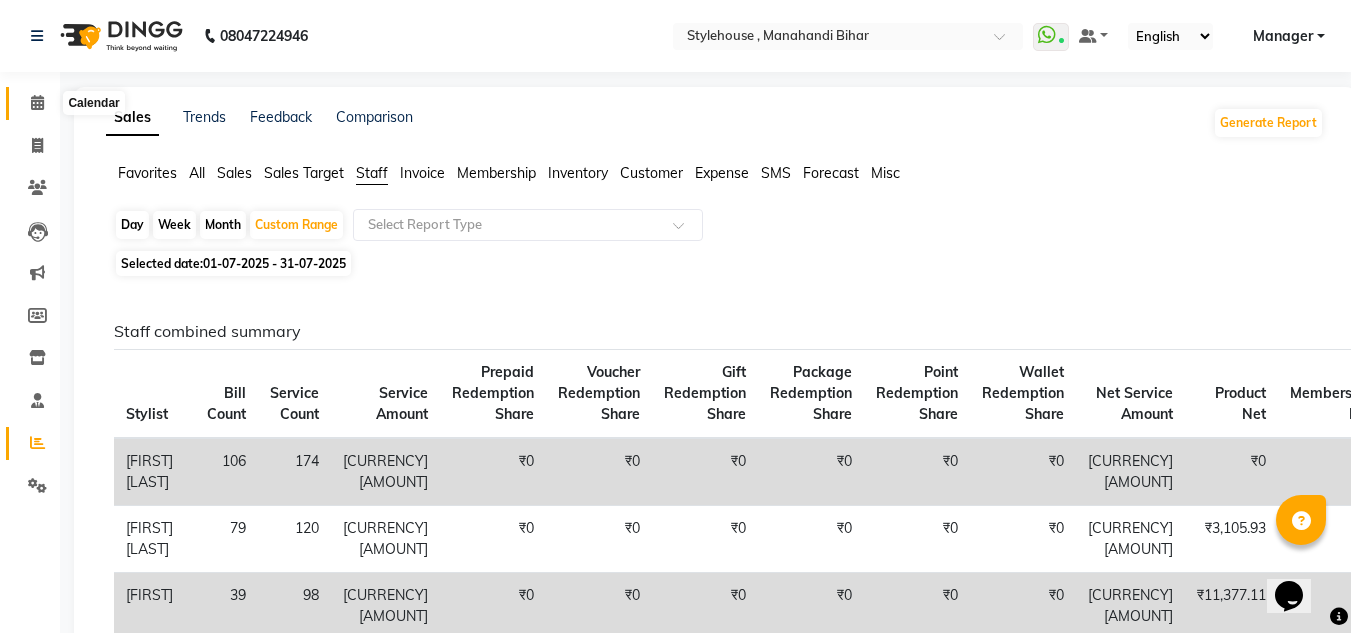 click 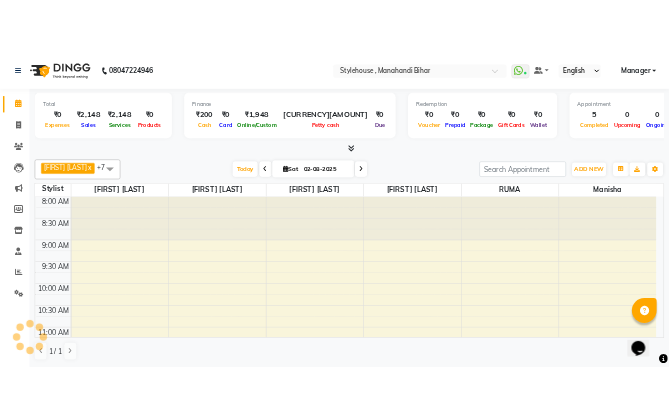 scroll, scrollTop: 529, scrollLeft: 0, axis: vertical 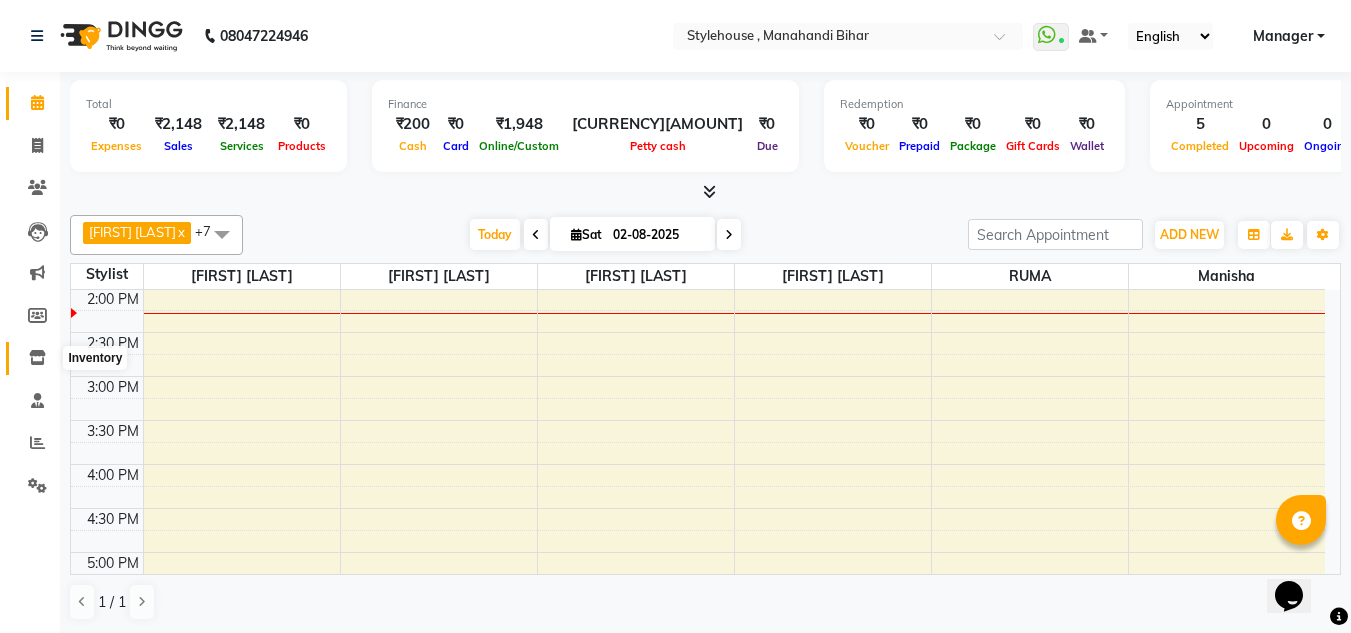 click 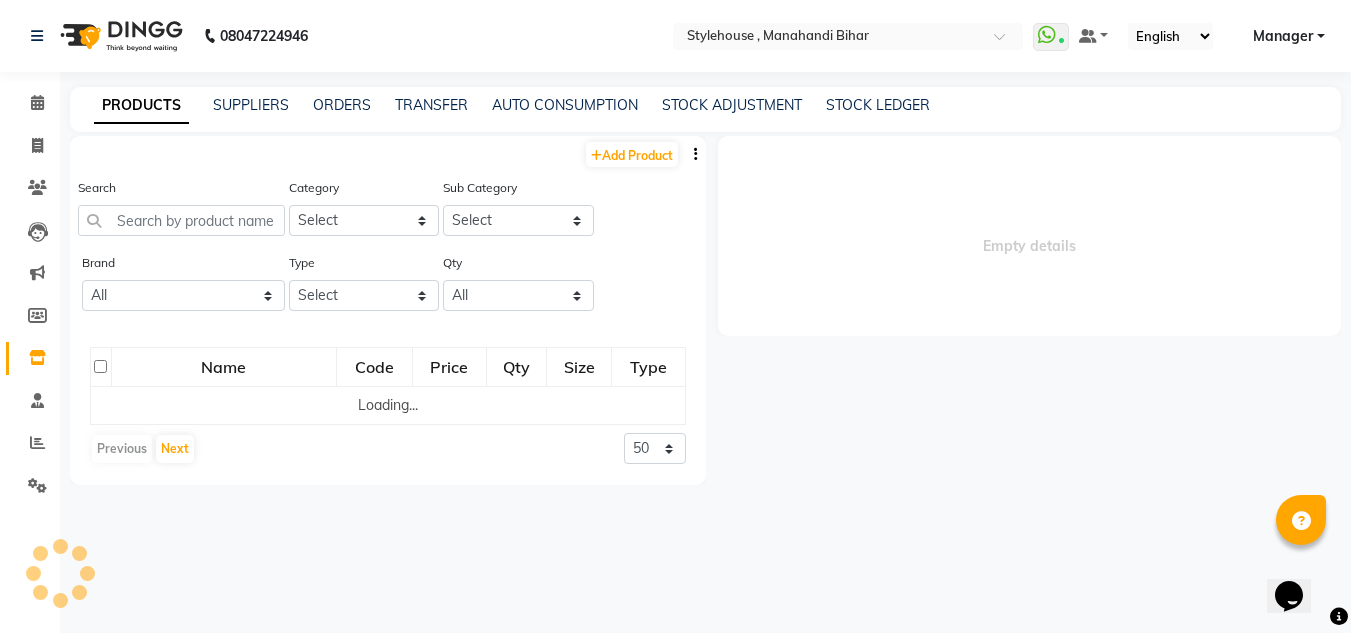 select 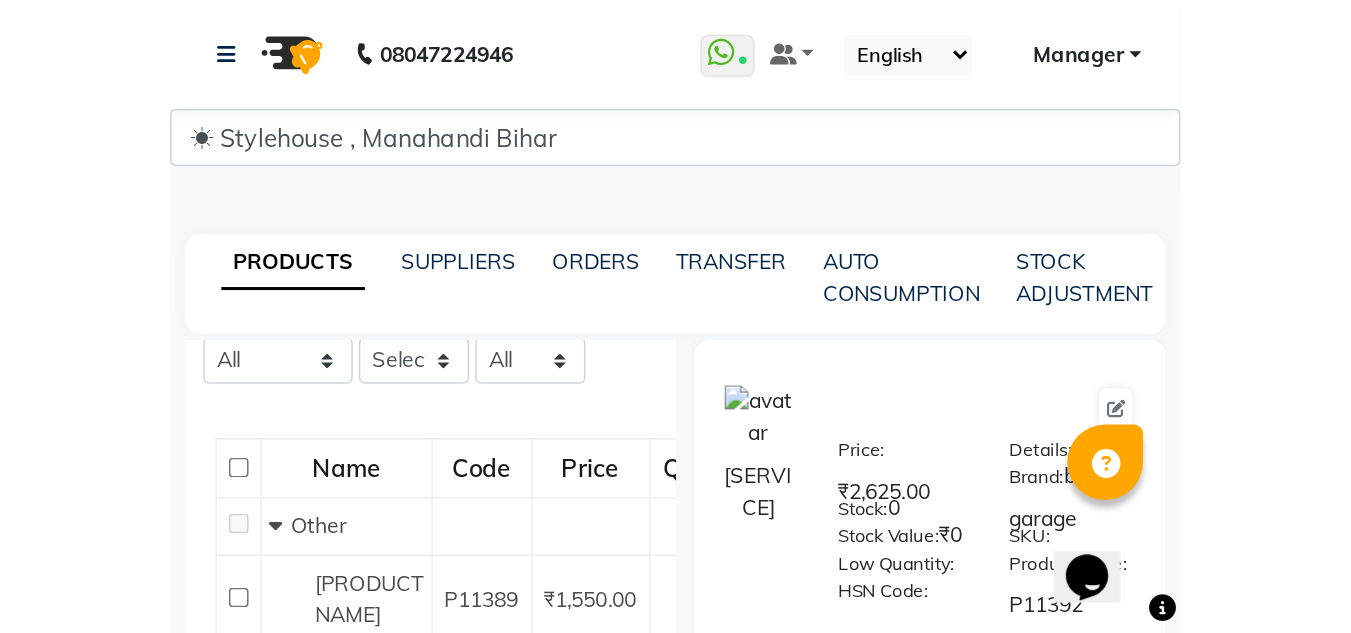 scroll, scrollTop: 60, scrollLeft: 0, axis: vertical 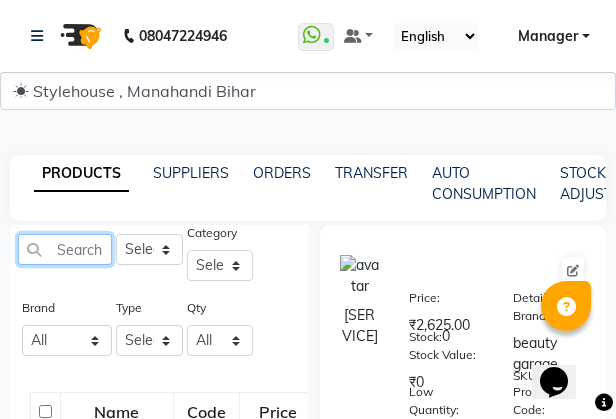 click 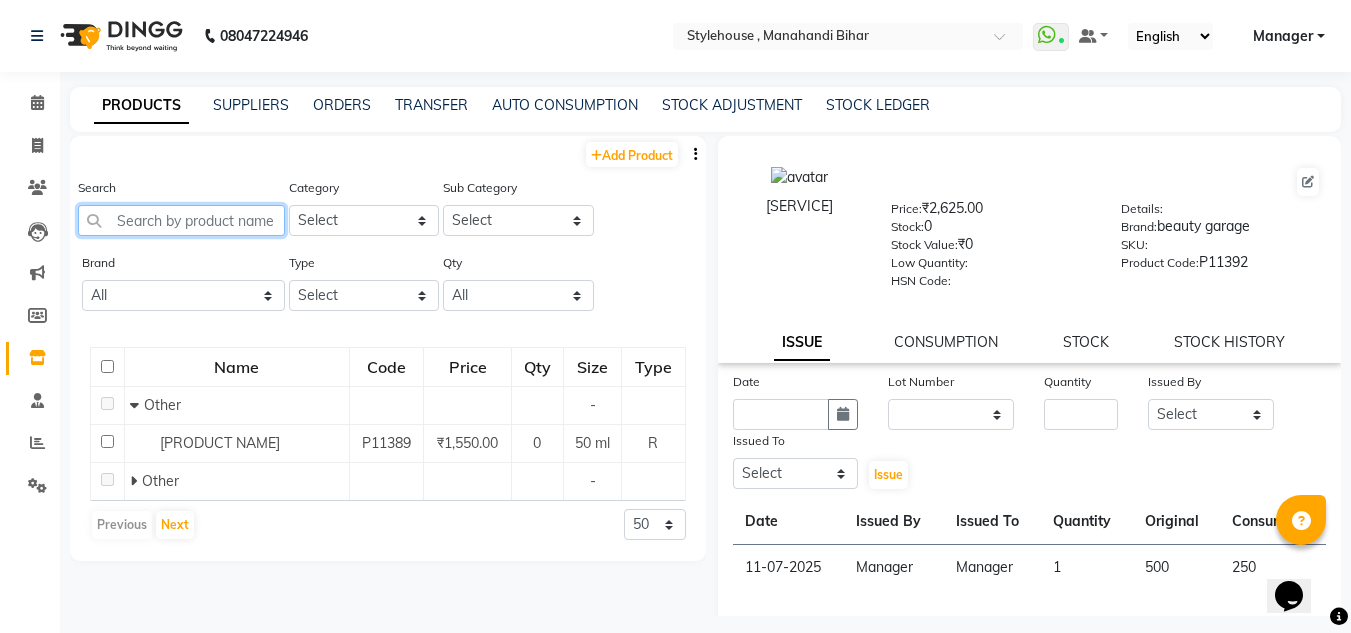 scroll, scrollTop: 0, scrollLeft: 0, axis: both 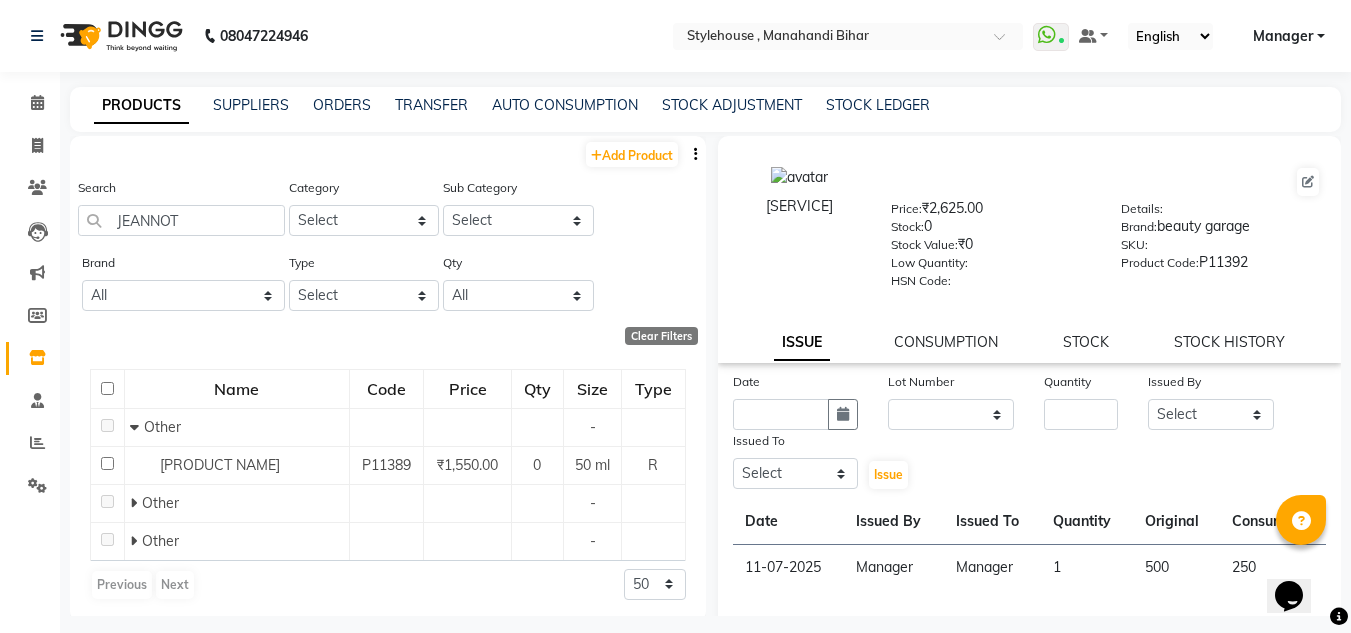 click 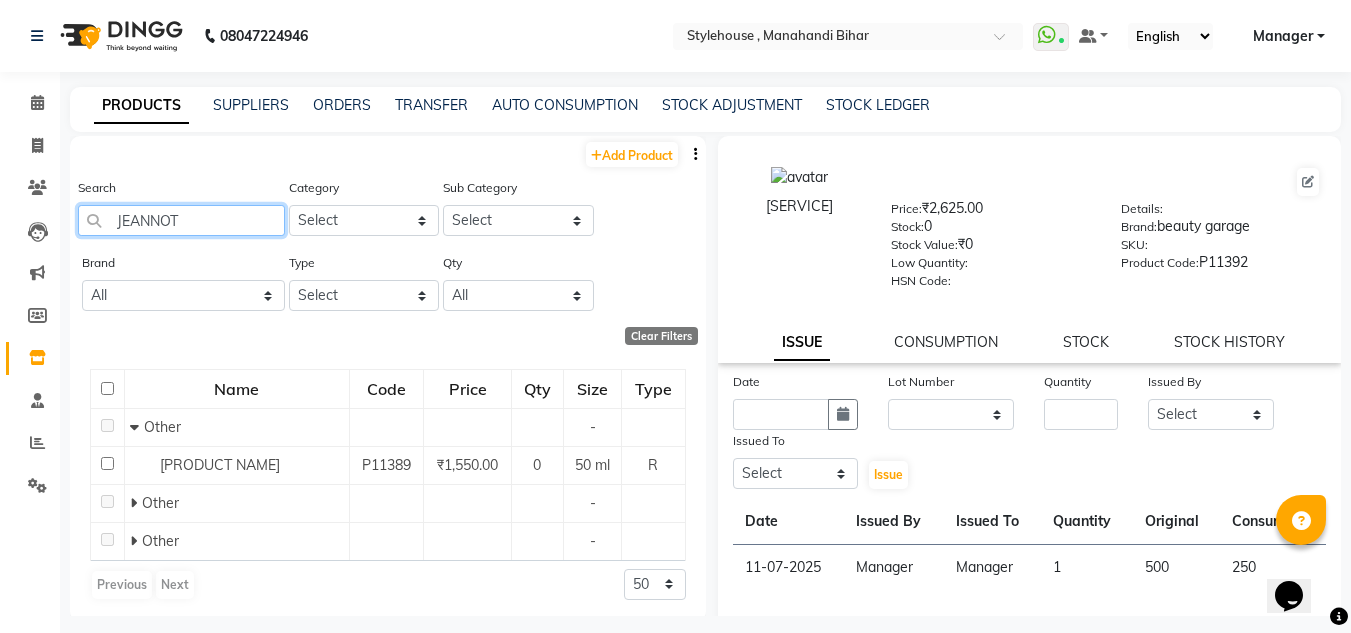 click on "JEANNOT" 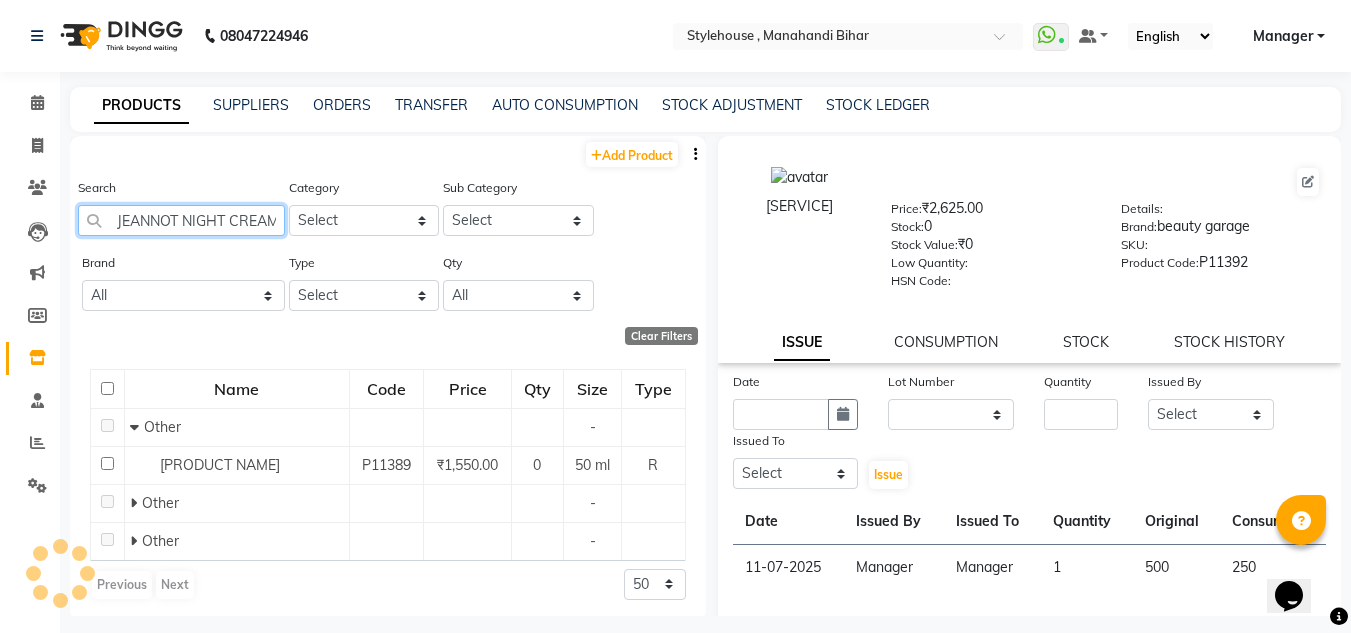 scroll, scrollTop: 0, scrollLeft: 9, axis: horizontal 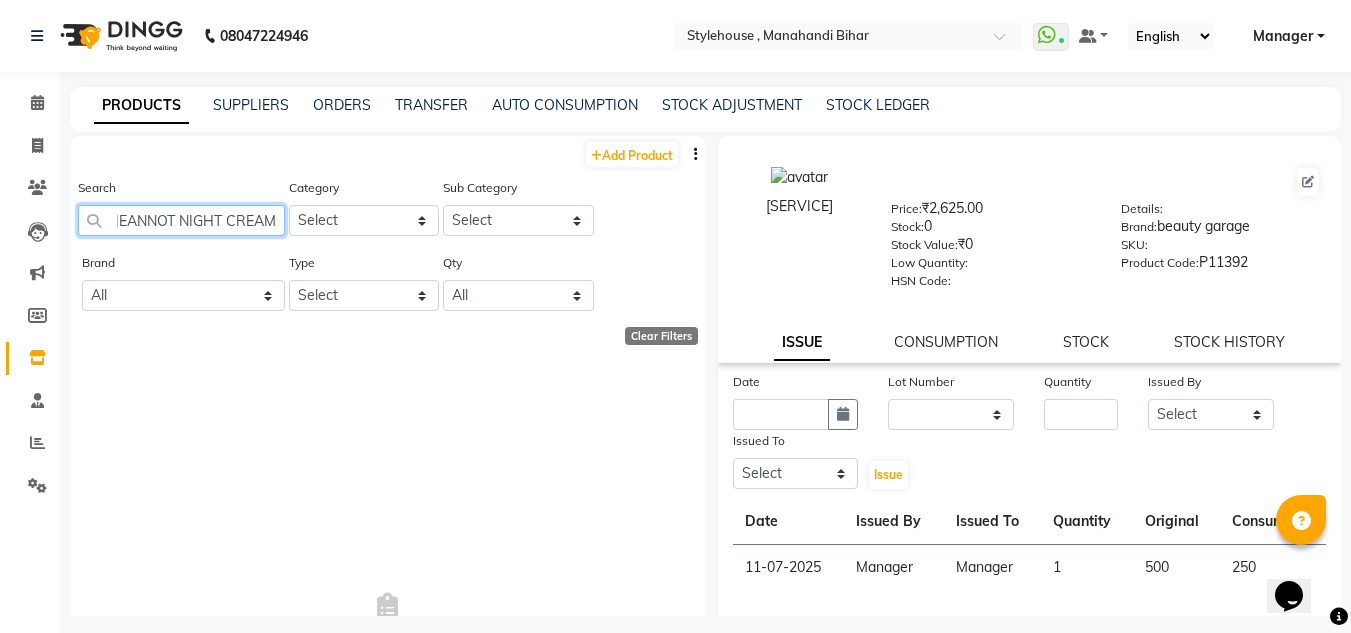 type on "JEANNOT NIGHT CREAM" 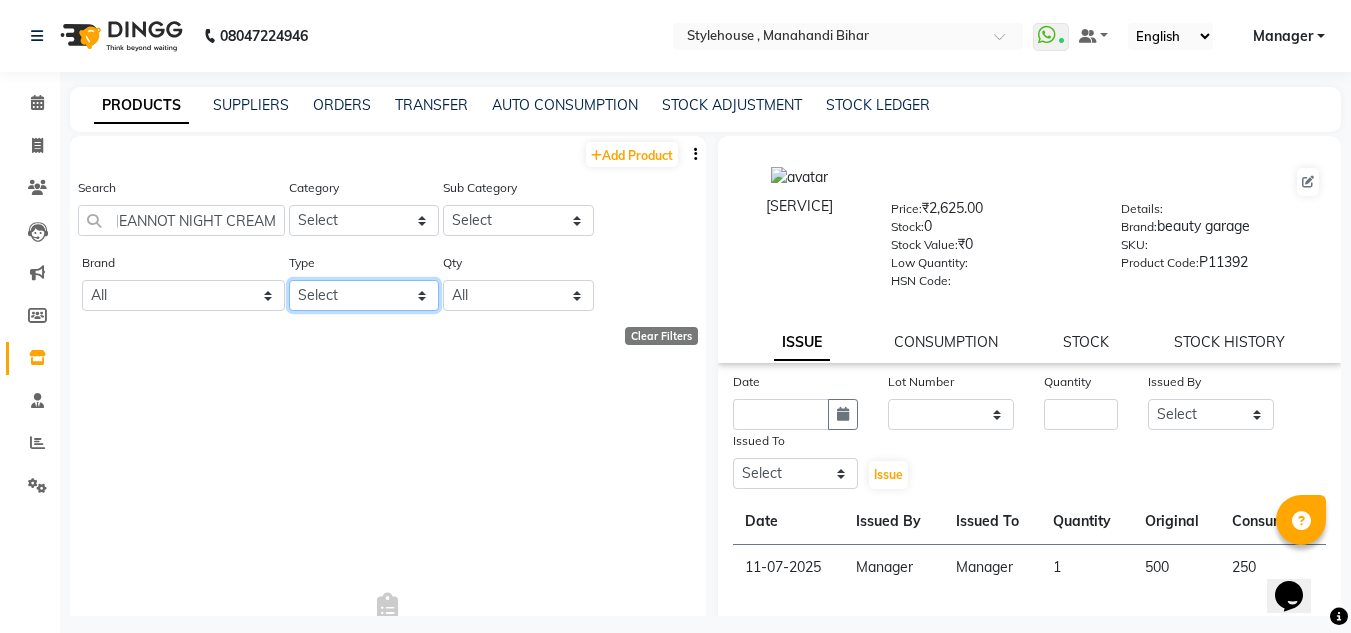 click on "Select Both Retail Consumable" 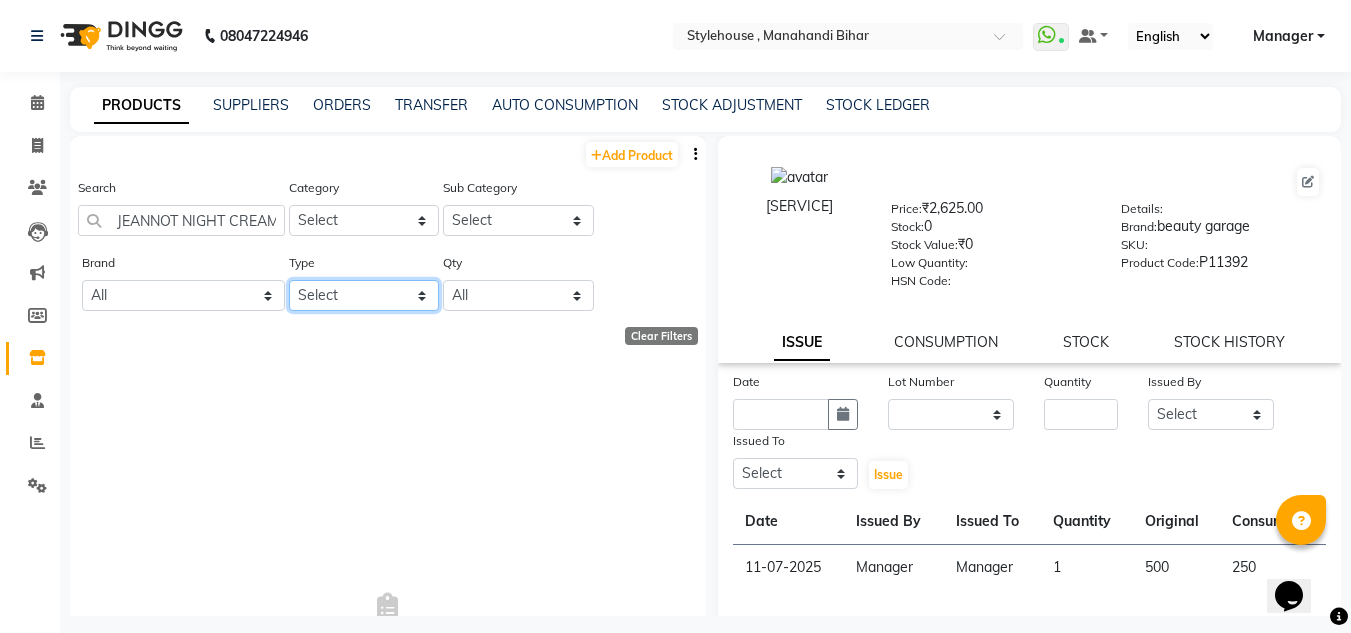 select on "R" 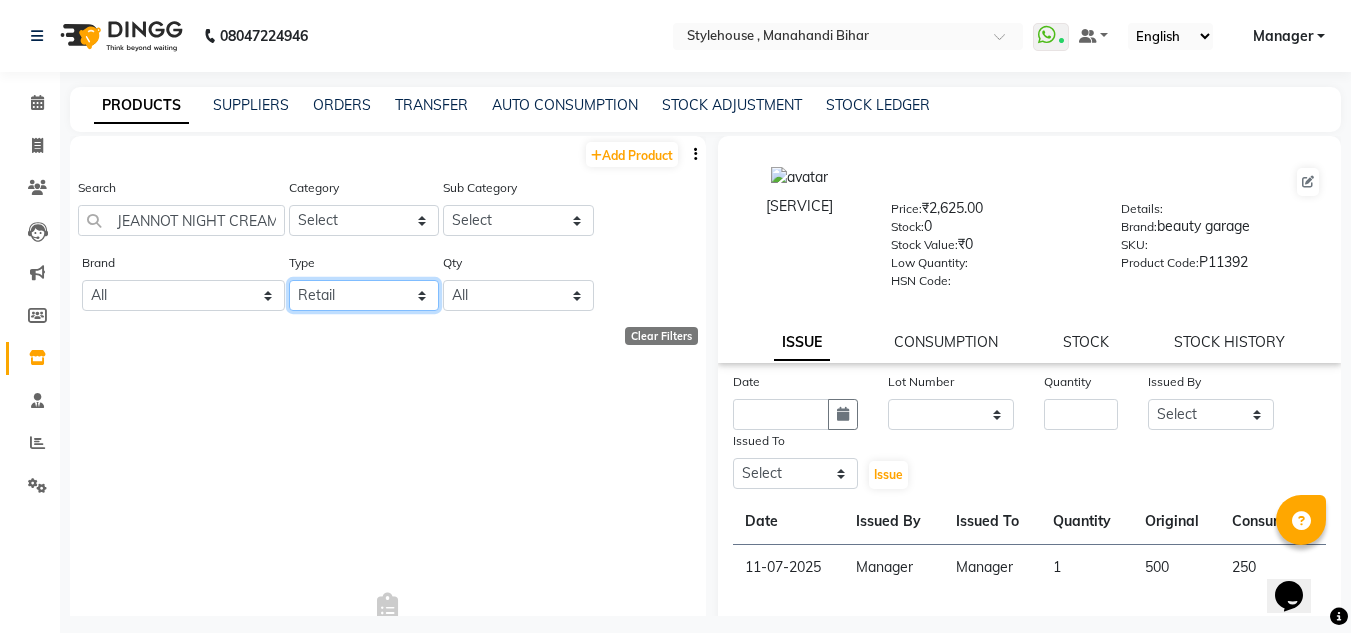 click on "Select Both Retail Consumable" 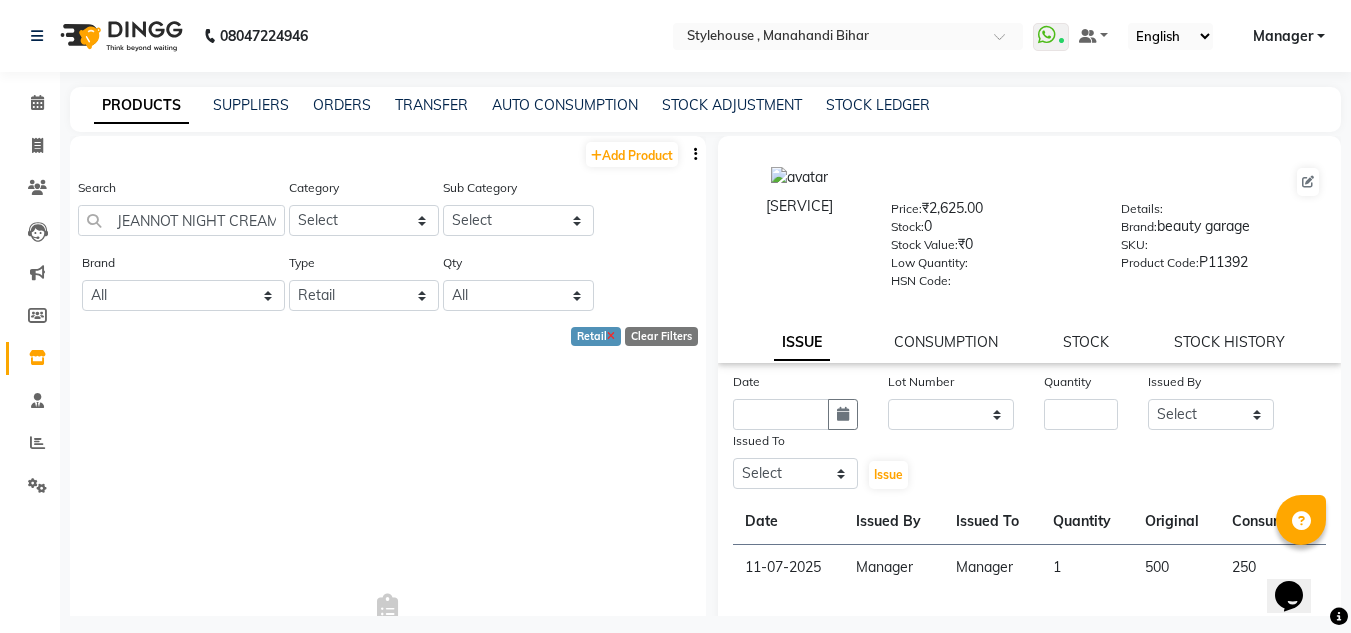 click 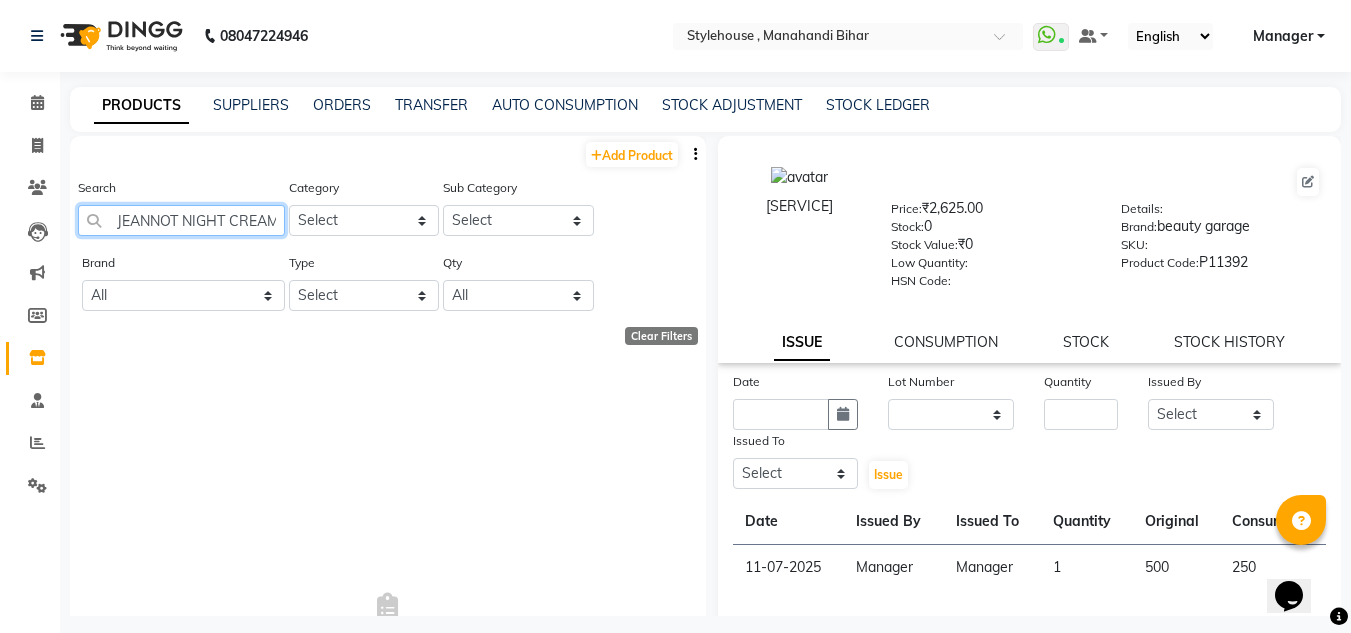 click on "JEANNOT NIGHT CREAM" 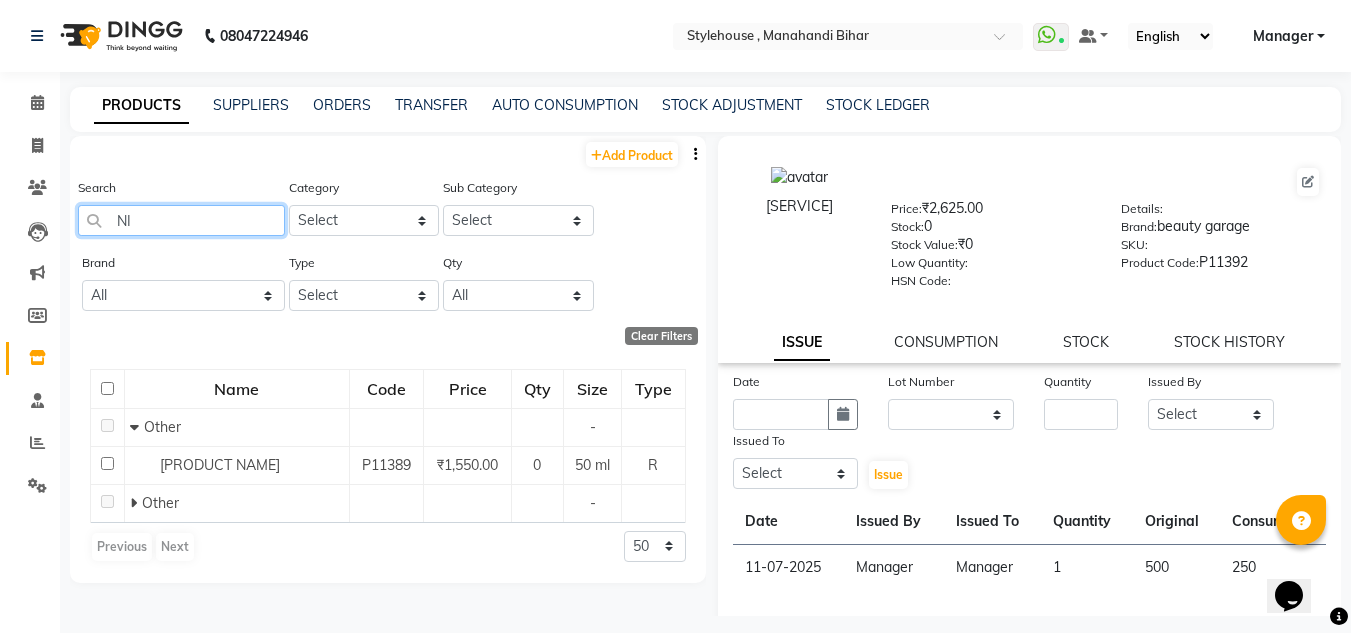 type on "N" 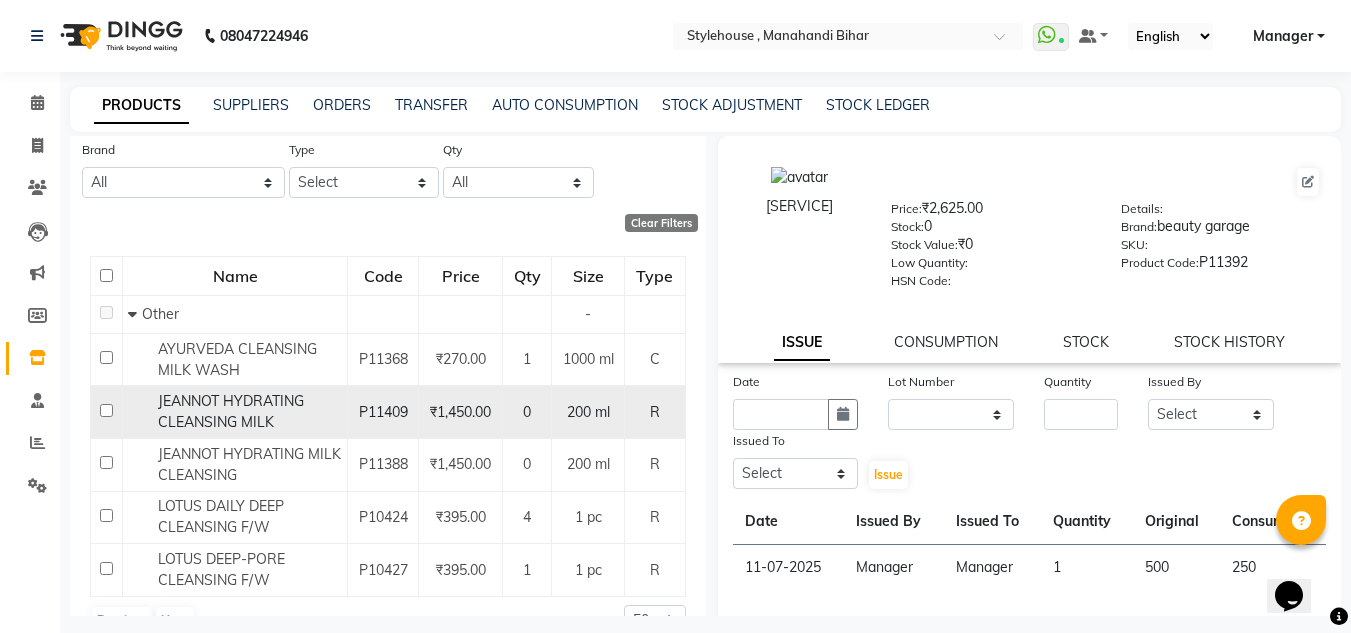 scroll, scrollTop: 154, scrollLeft: 0, axis: vertical 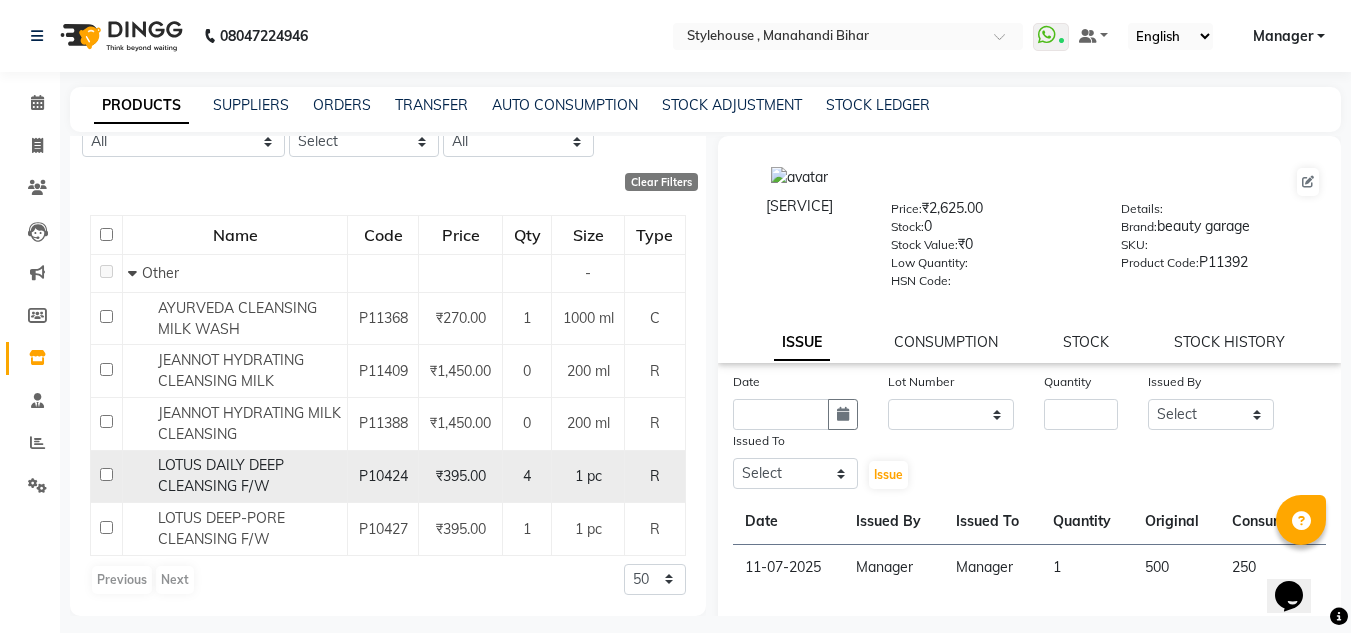 click on "P10424" 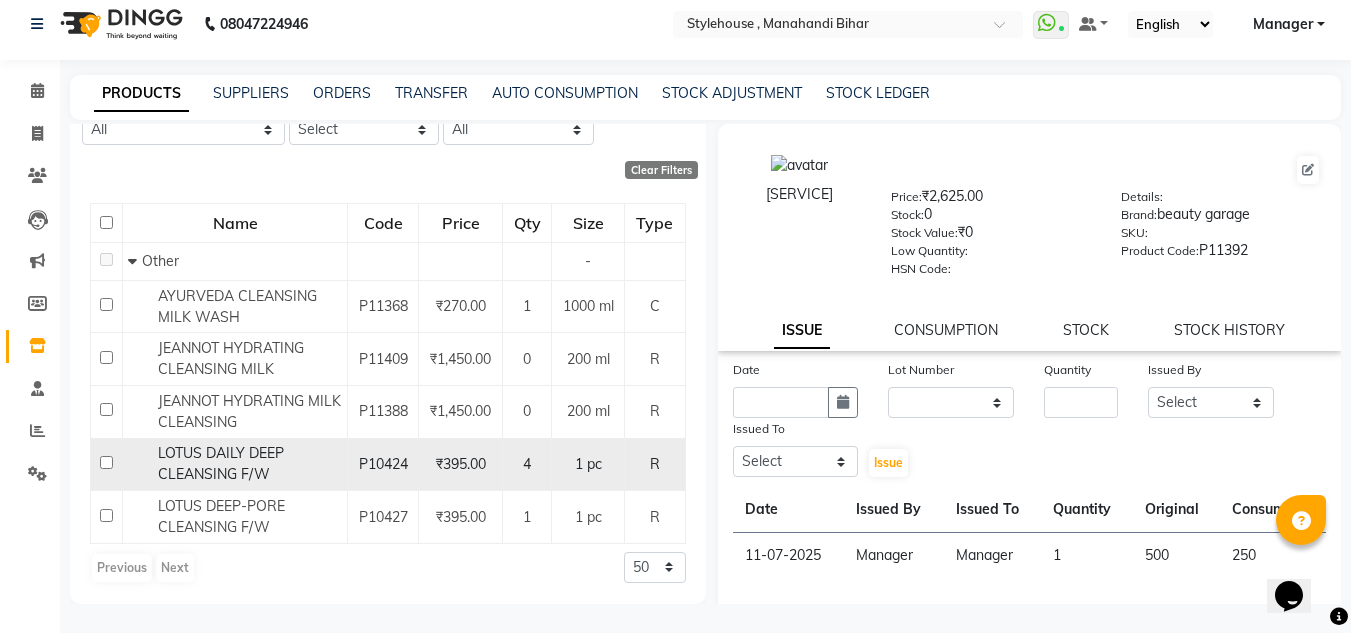 scroll, scrollTop: 13, scrollLeft: 0, axis: vertical 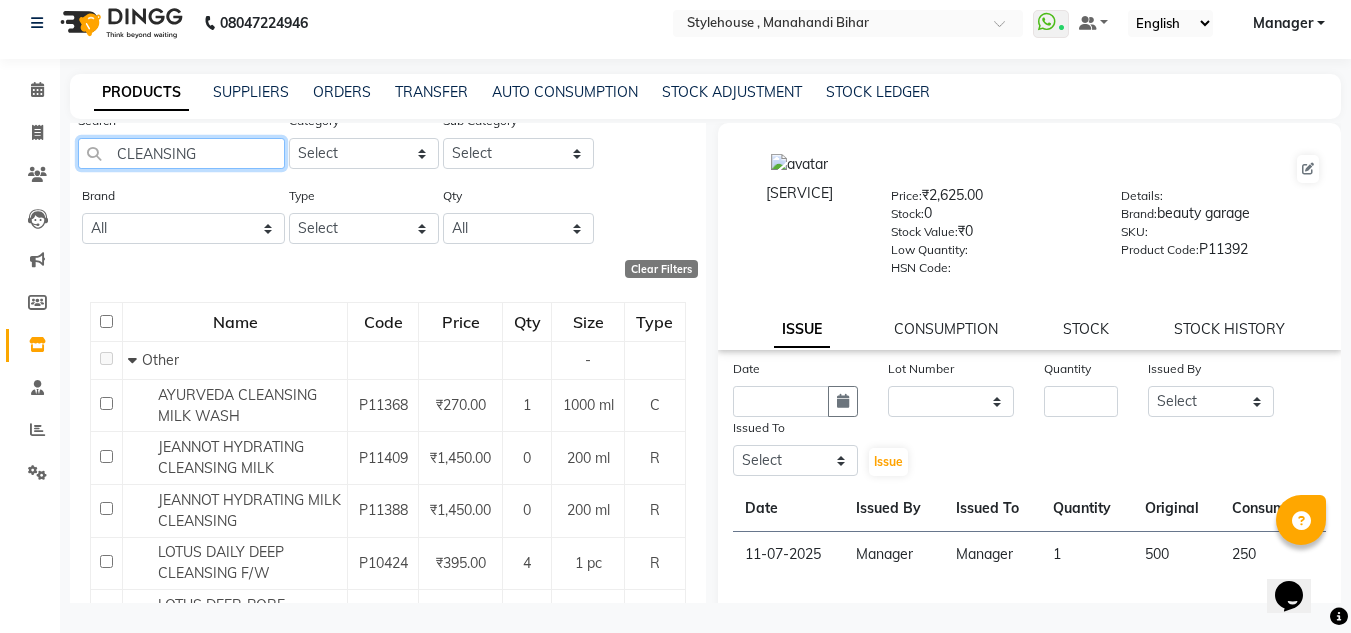 click on "CLEANSING" 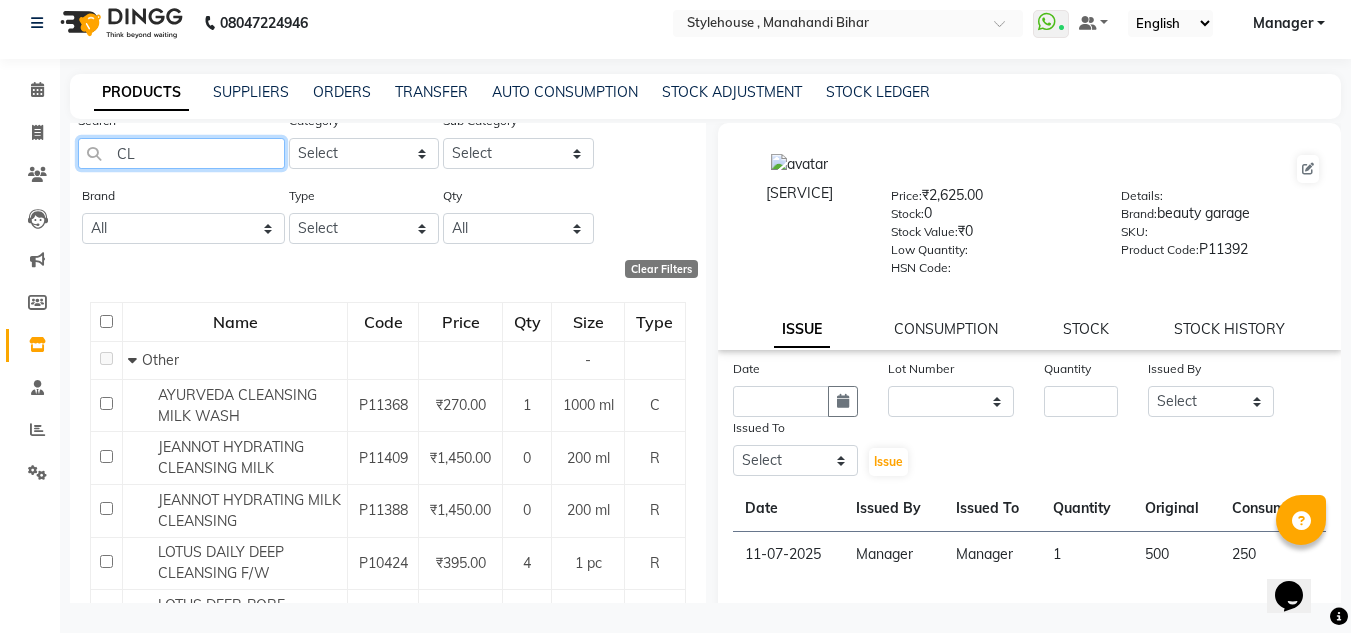 type on "C" 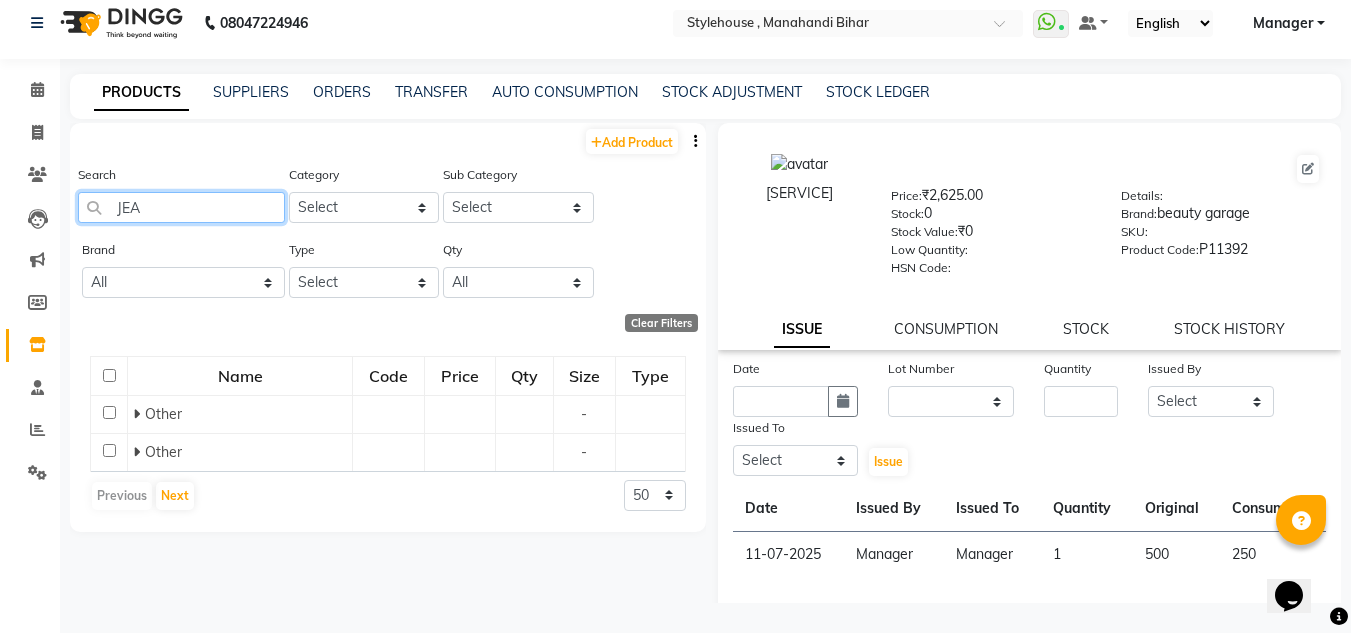 scroll, scrollTop: 0, scrollLeft: 0, axis: both 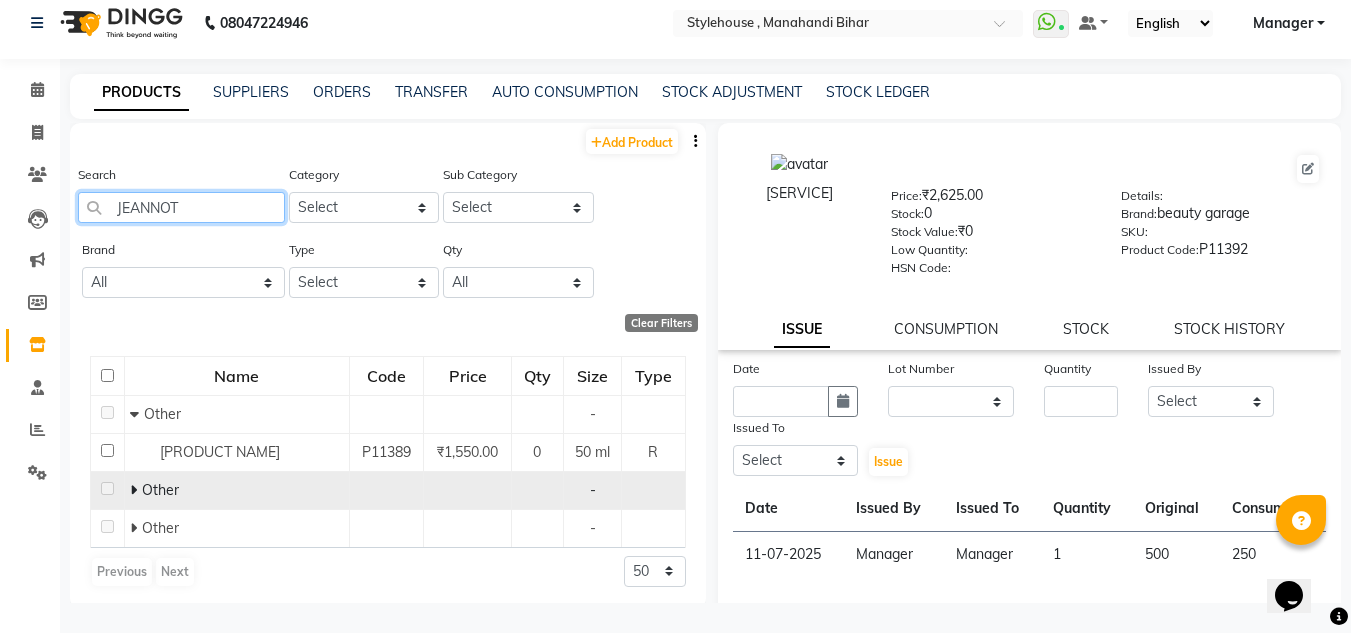 type on "JEANNOT" 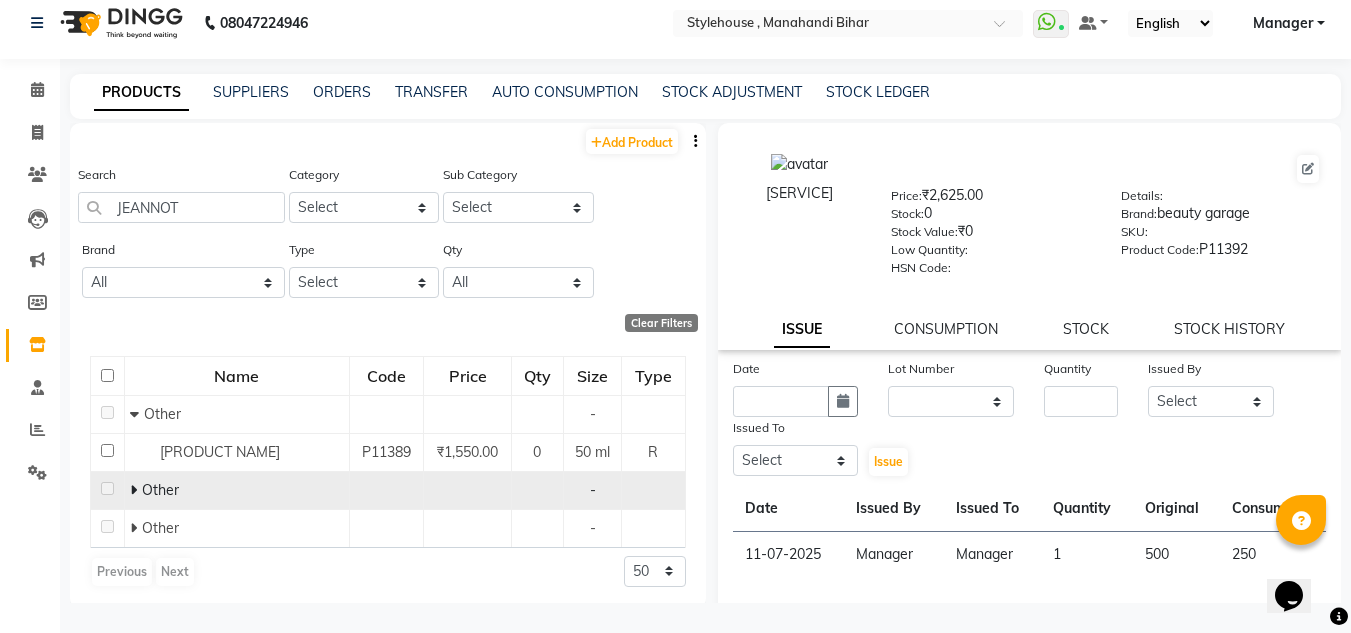 click on "Other" 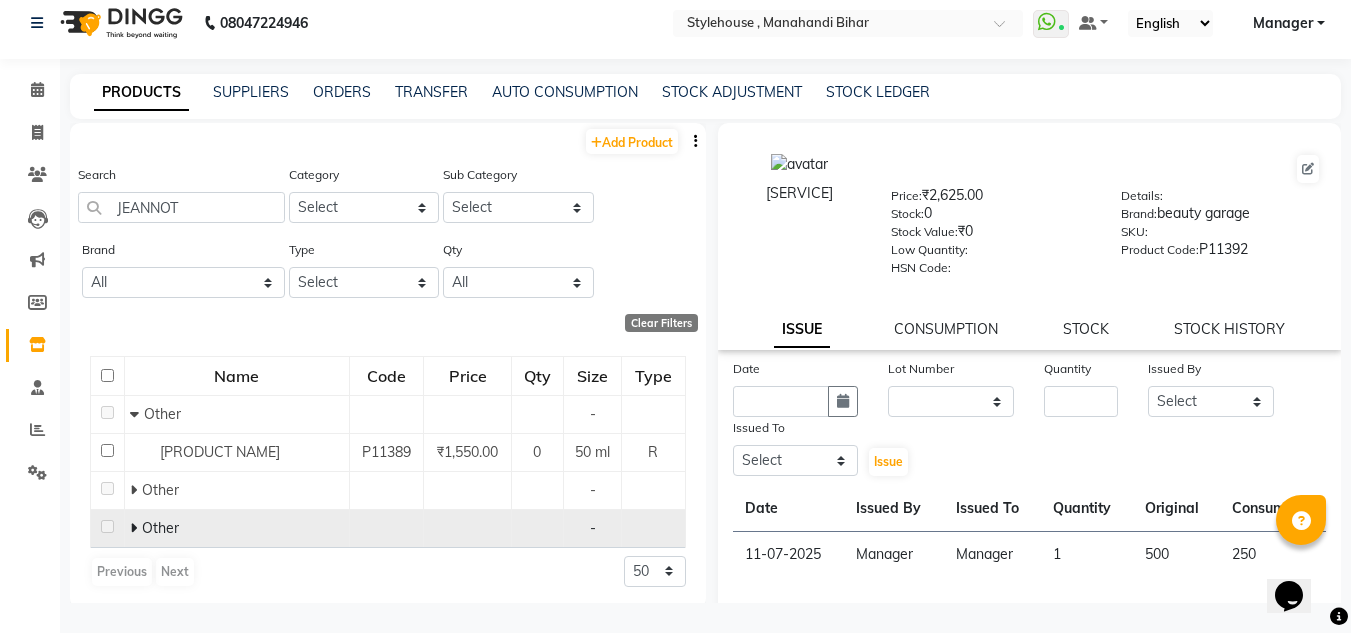 click on "Other" 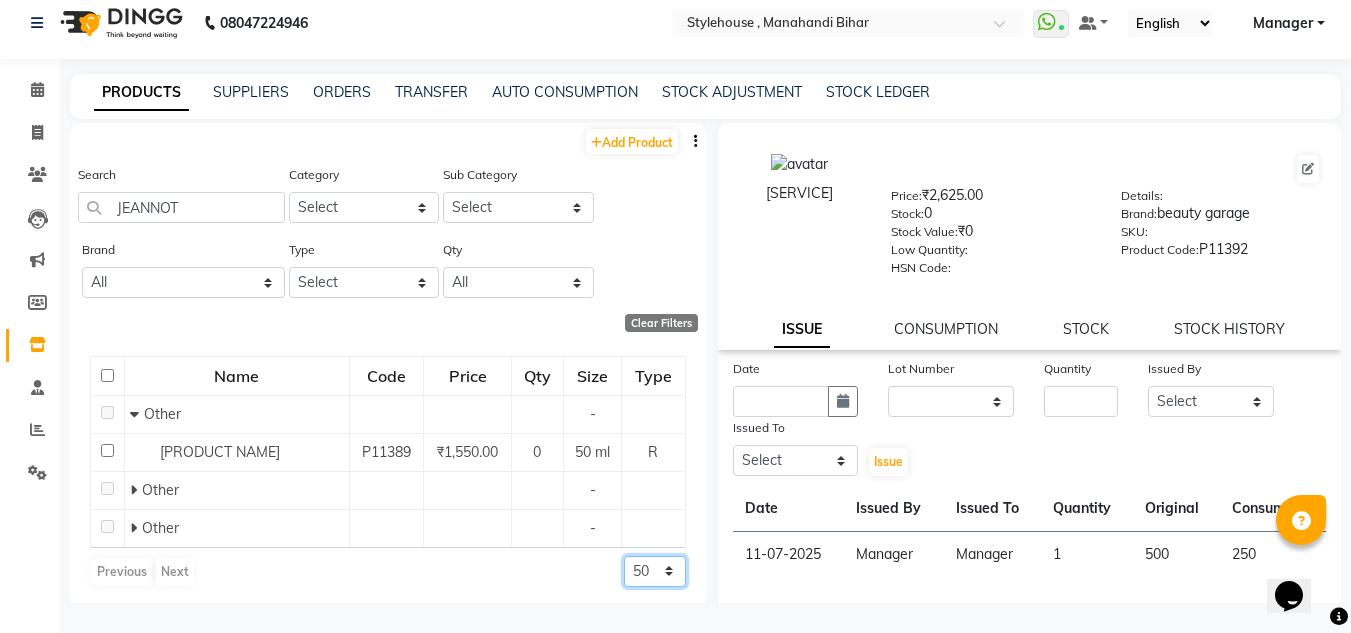 click on "50 100 500" 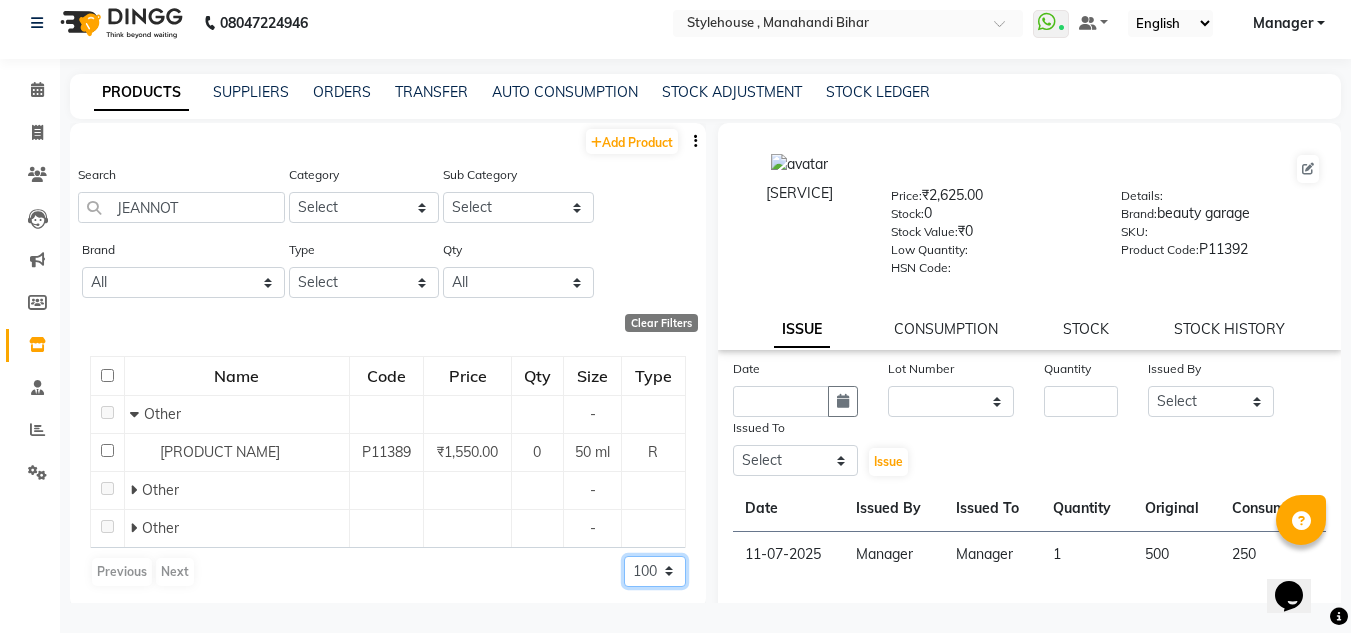 click on "50 100 500" 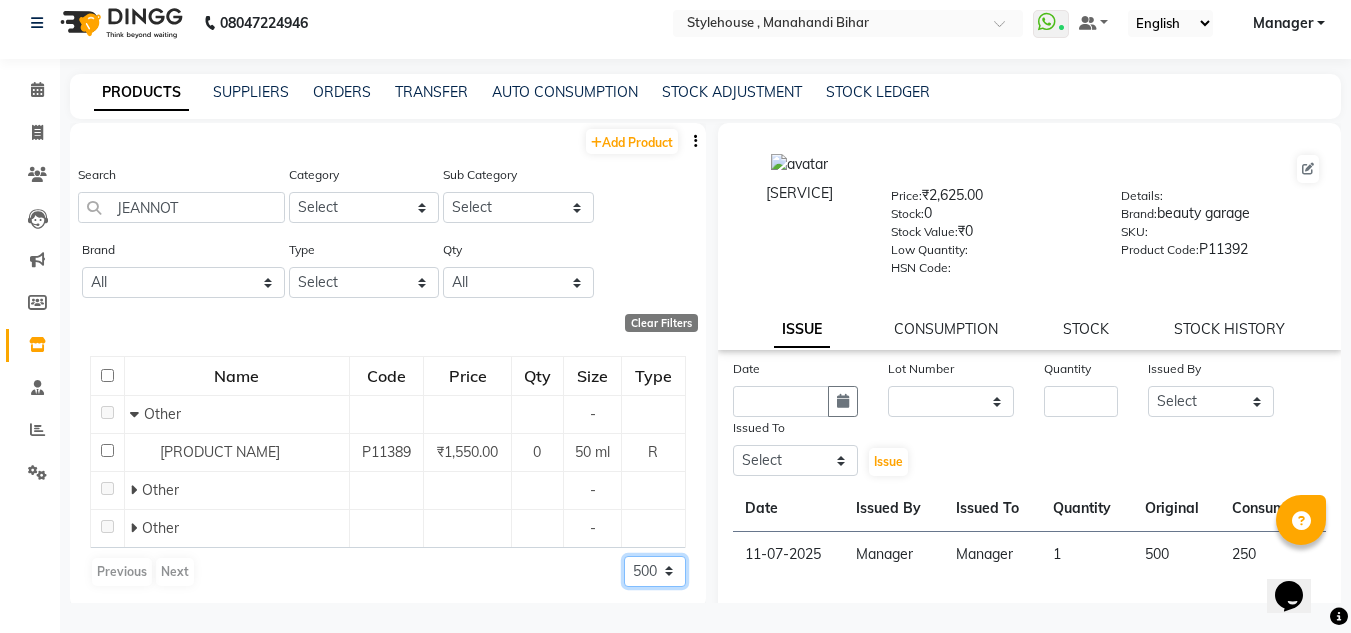 click on "50 100 500" 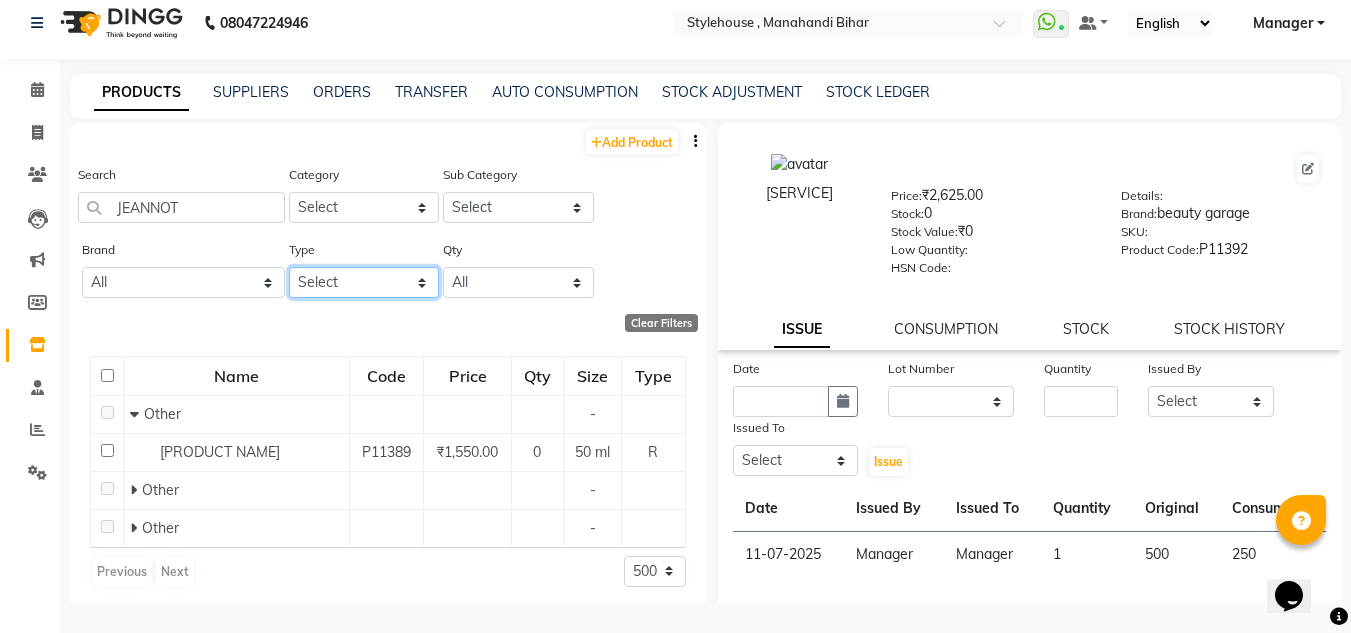 click on "Select Both Retail Consumable" 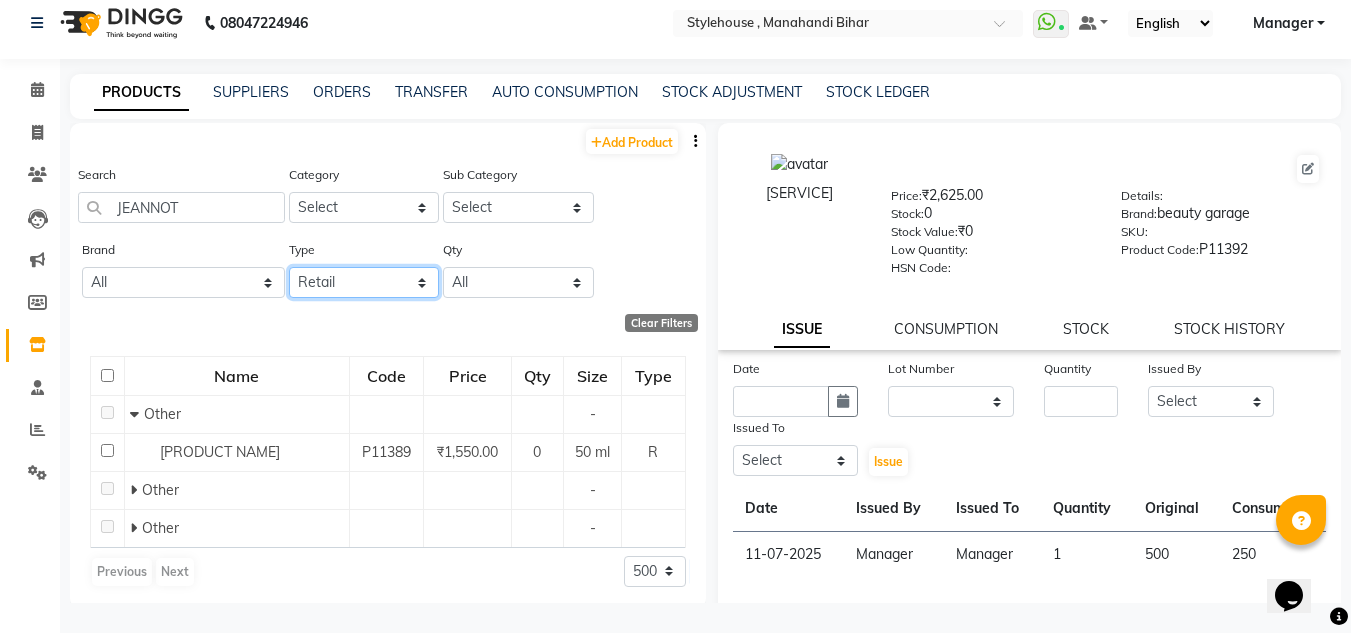 click on "Select Both Retail Consumable" 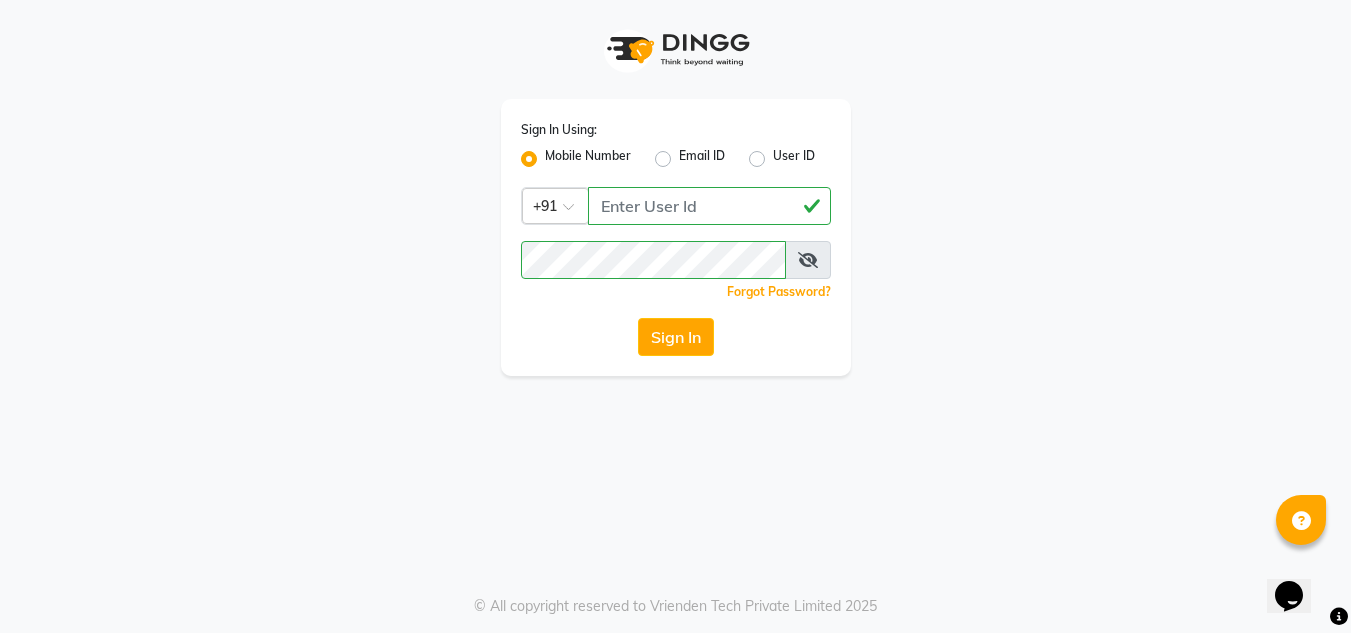 scroll, scrollTop: 0, scrollLeft: 0, axis: both 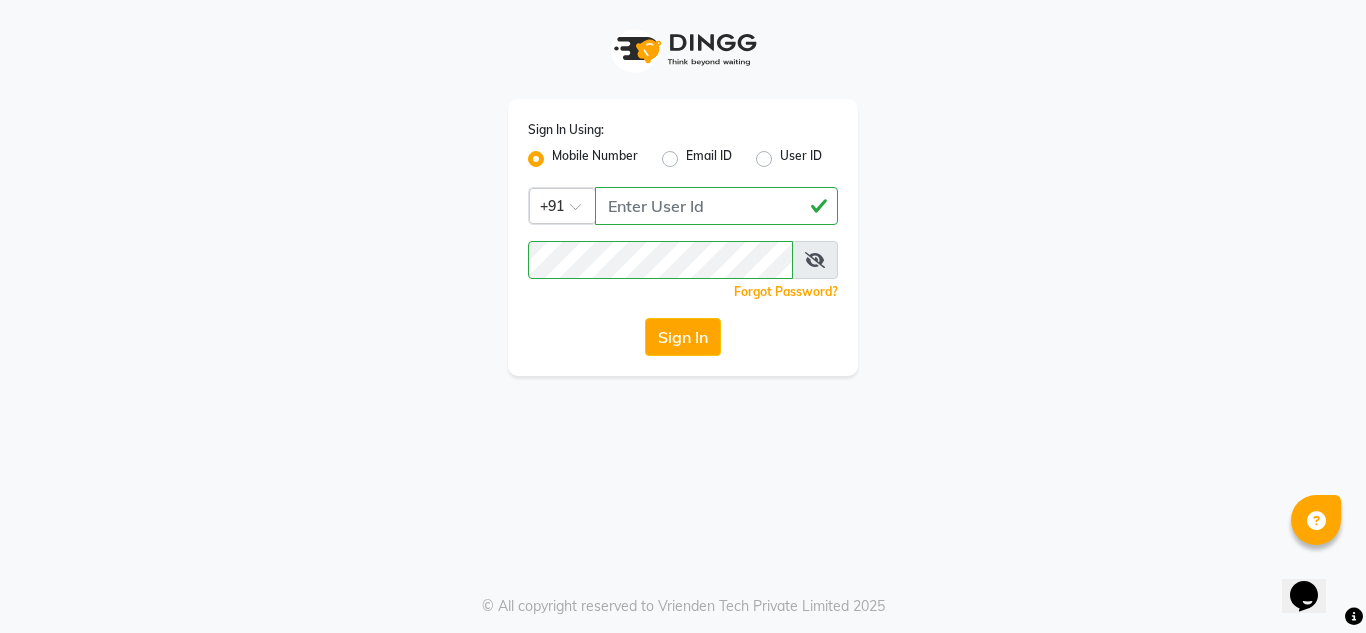 click on "Sign In Using: Mobile Number Email ID User ID Country Code × +91 [PHONE]  Remember me Forgot Password?  Sign In   © All copyright reserved to Vrienden Tech Private Limited [YEAR]" at bounding box center [683, 316] 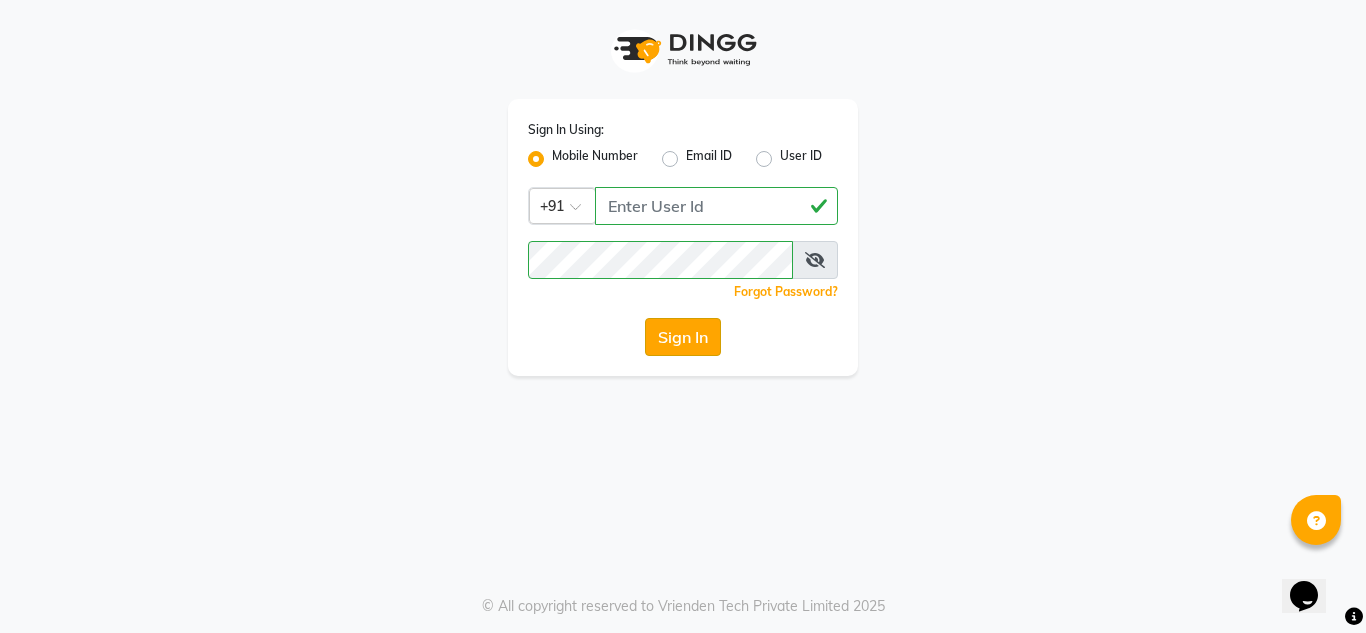 click on "Sign In" 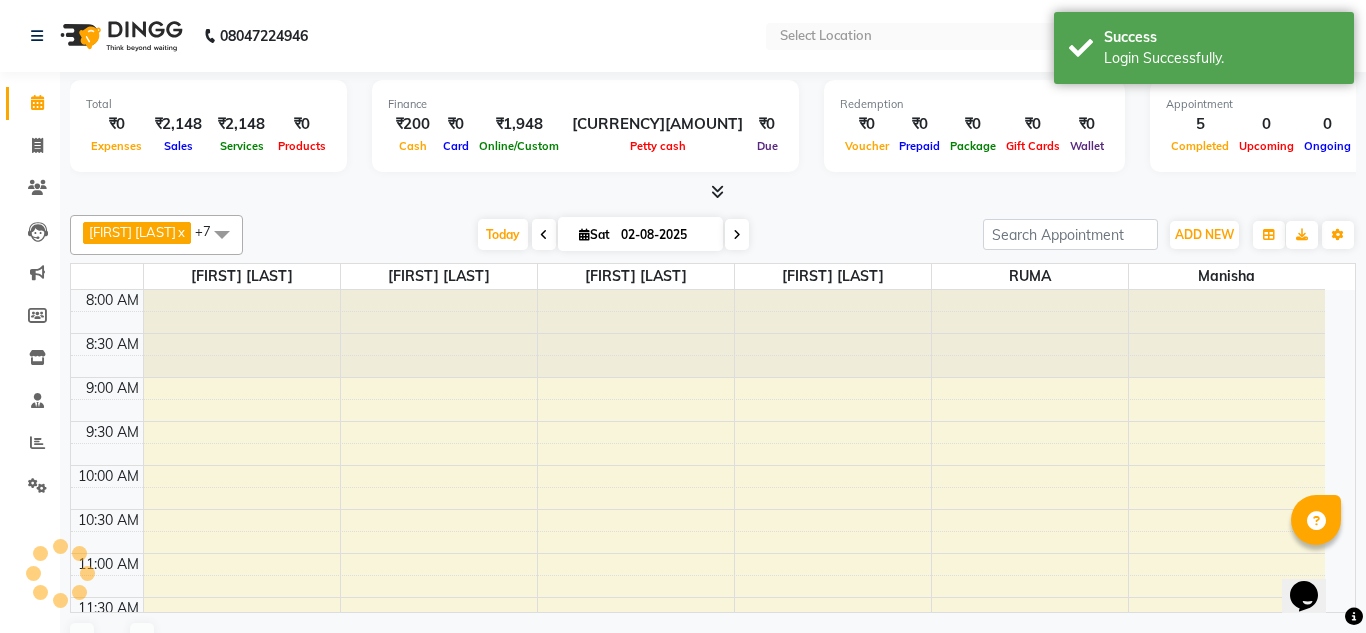select on "en" 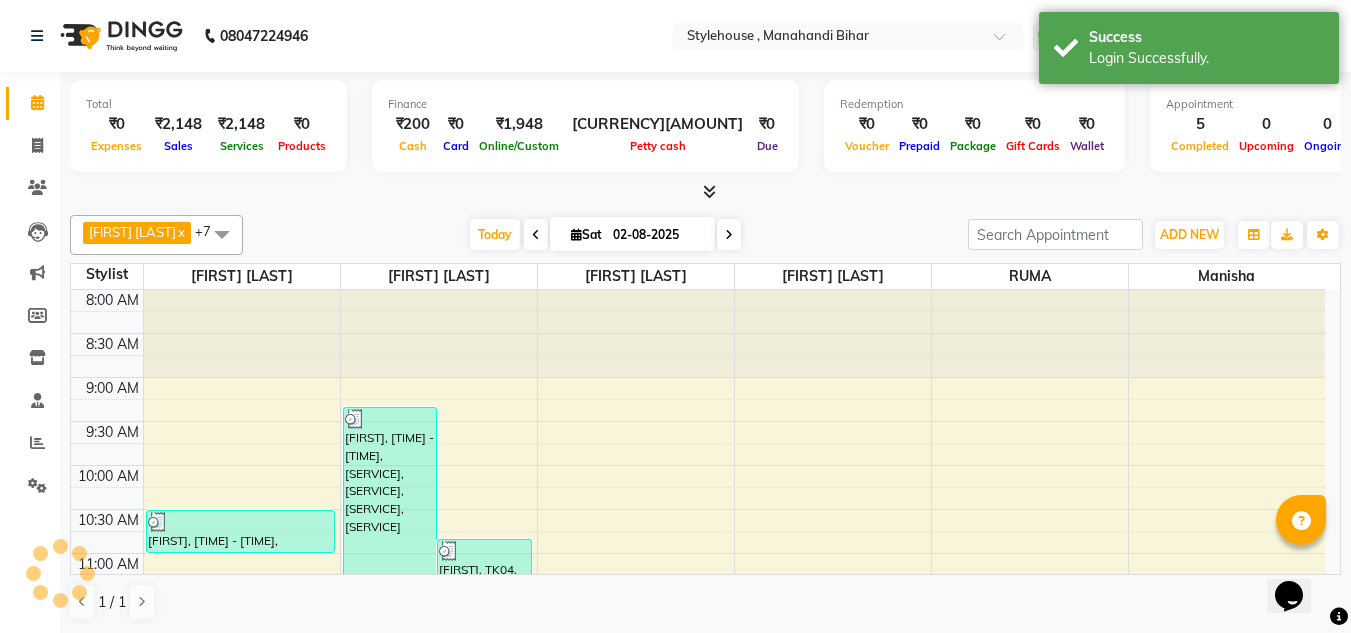scroll, scrollTop: 0, scrollLeft: 0, axis: both 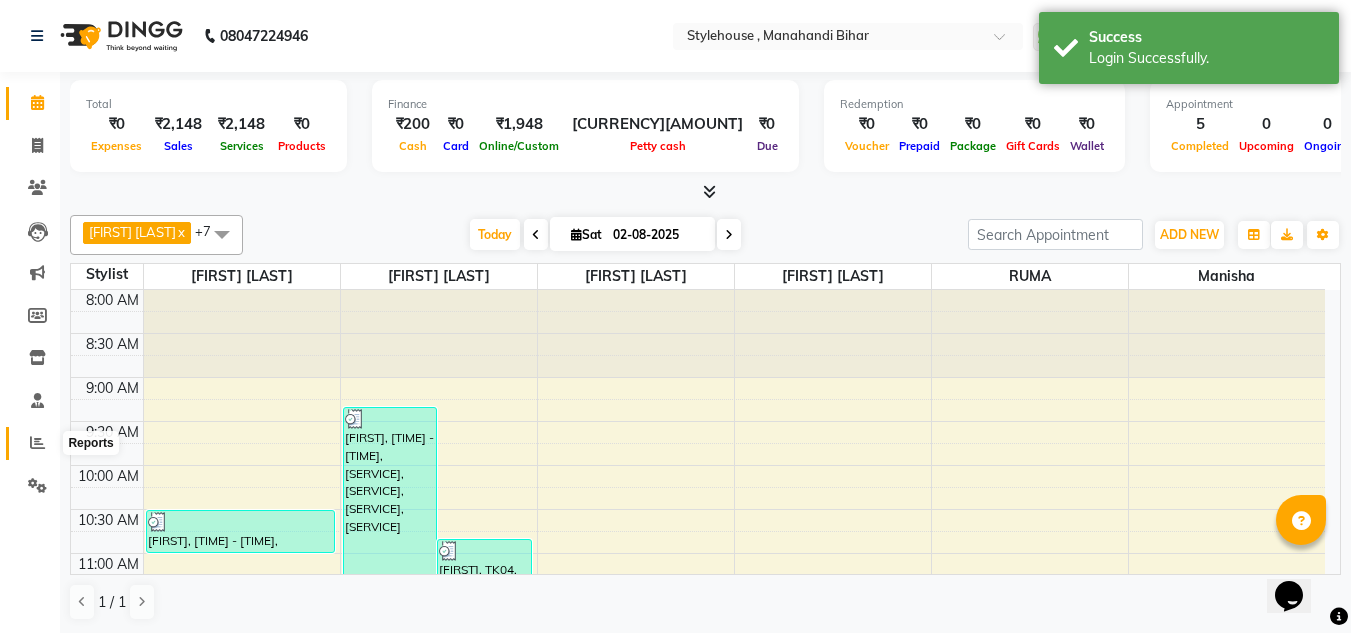click 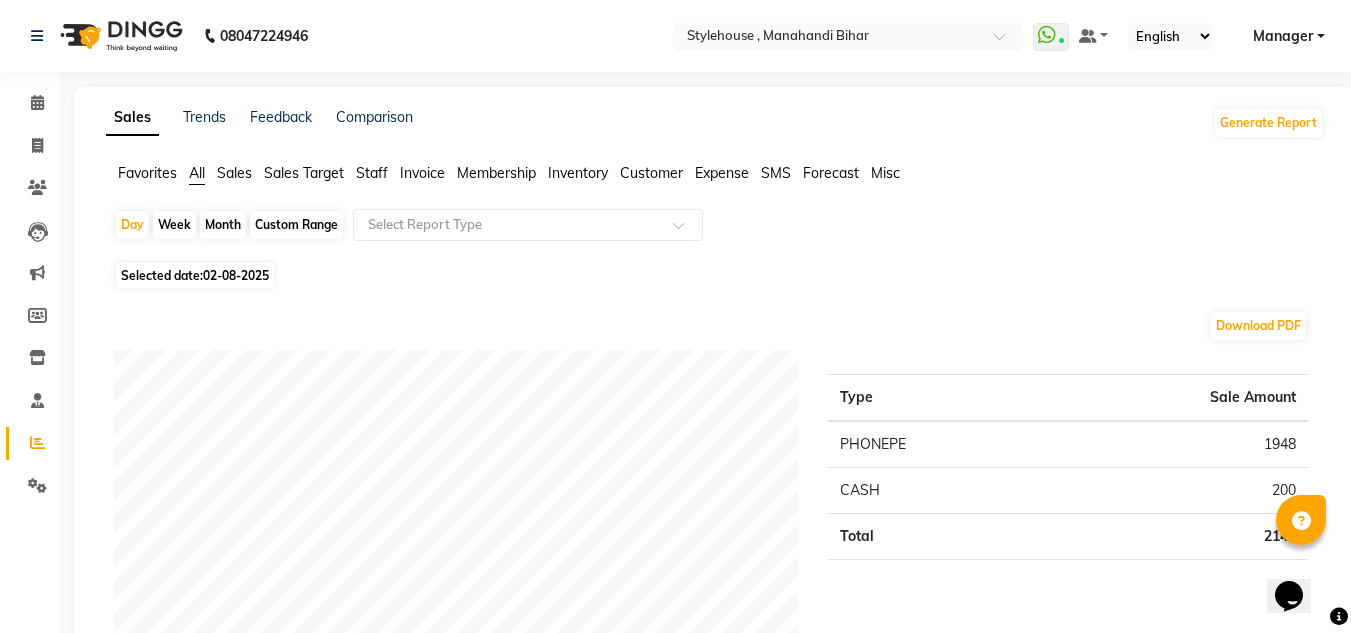 click on "Sales" 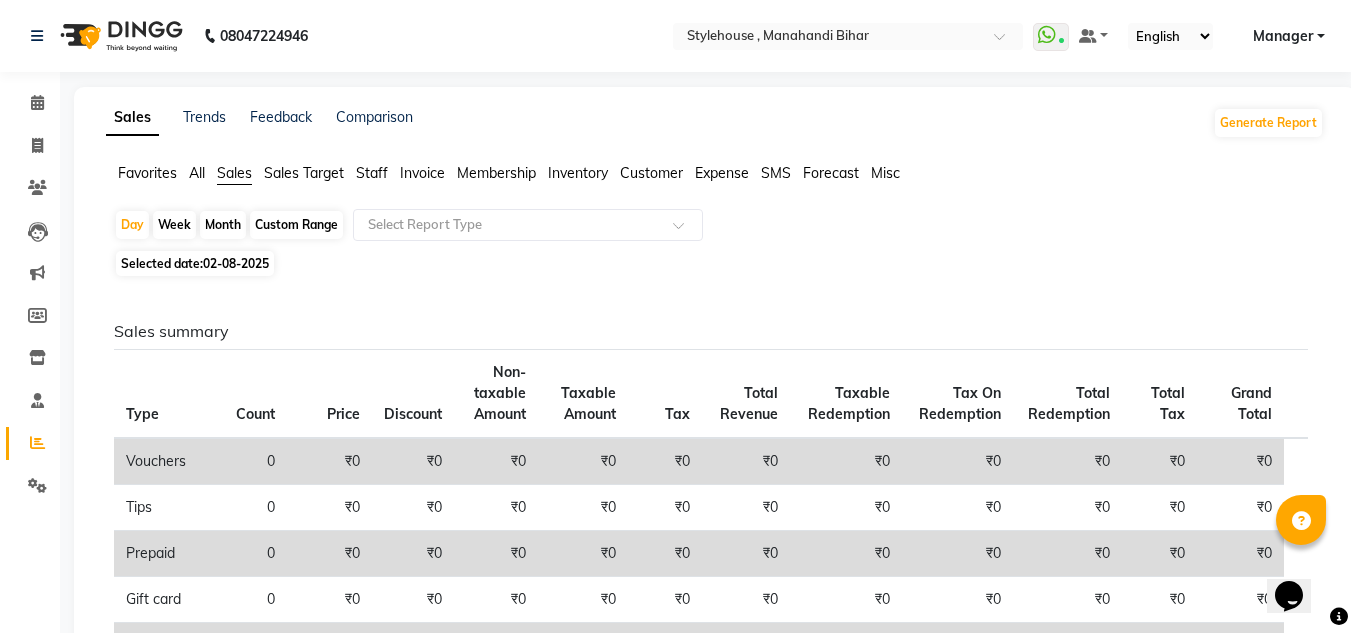 click on "Month" 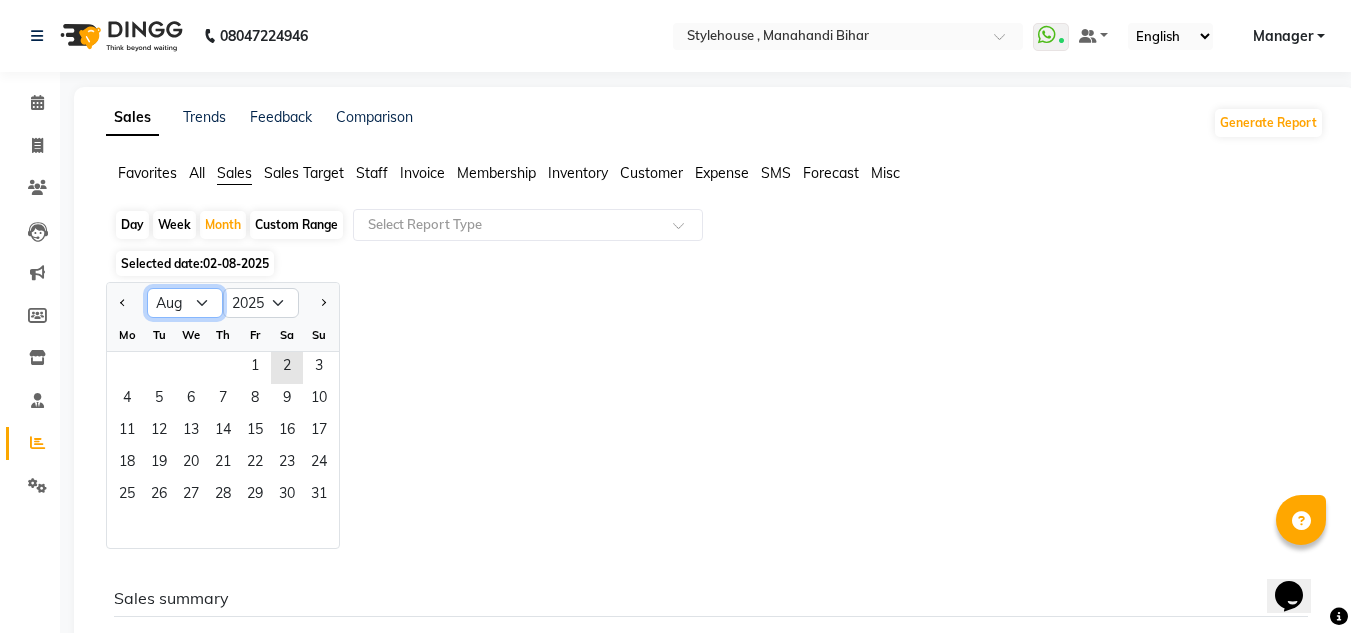 click on "Jan Feb Mar Apr May Jun Jul Aug Sep Oct Nov Dec" 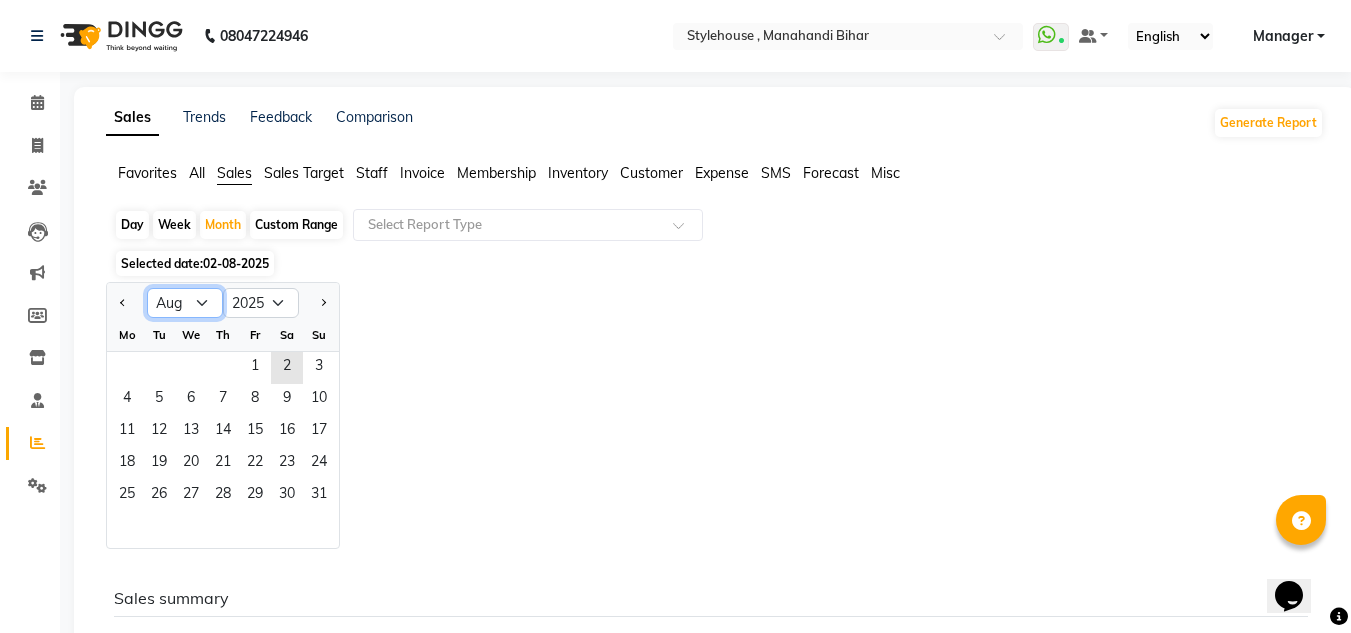 select on "7" 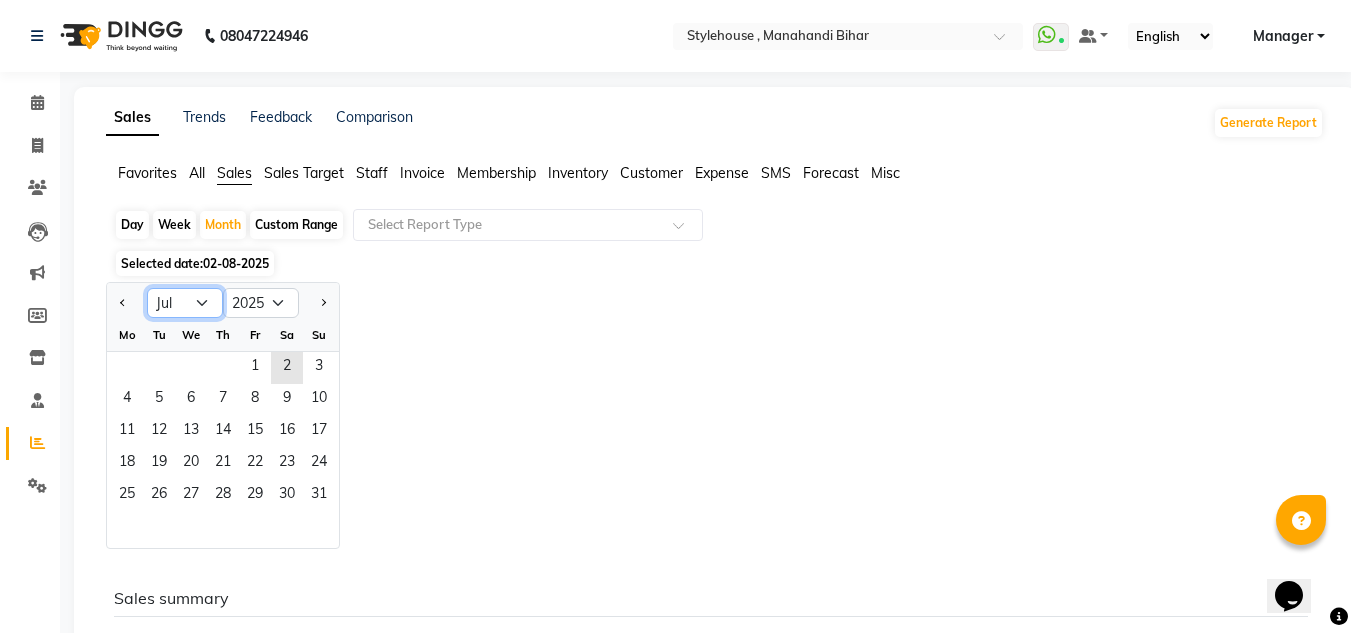 click on "Jan Feb Mar Apr May Jun Jul Aug Sep Oct Nov Dec" 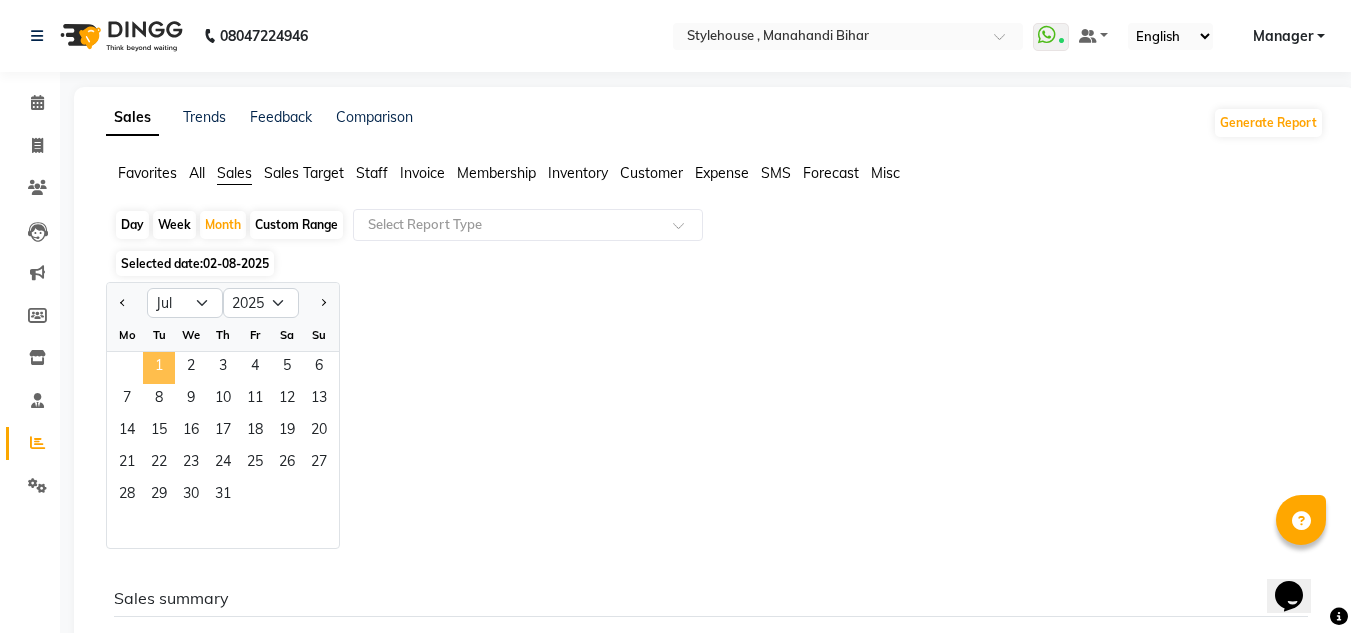click on "1" 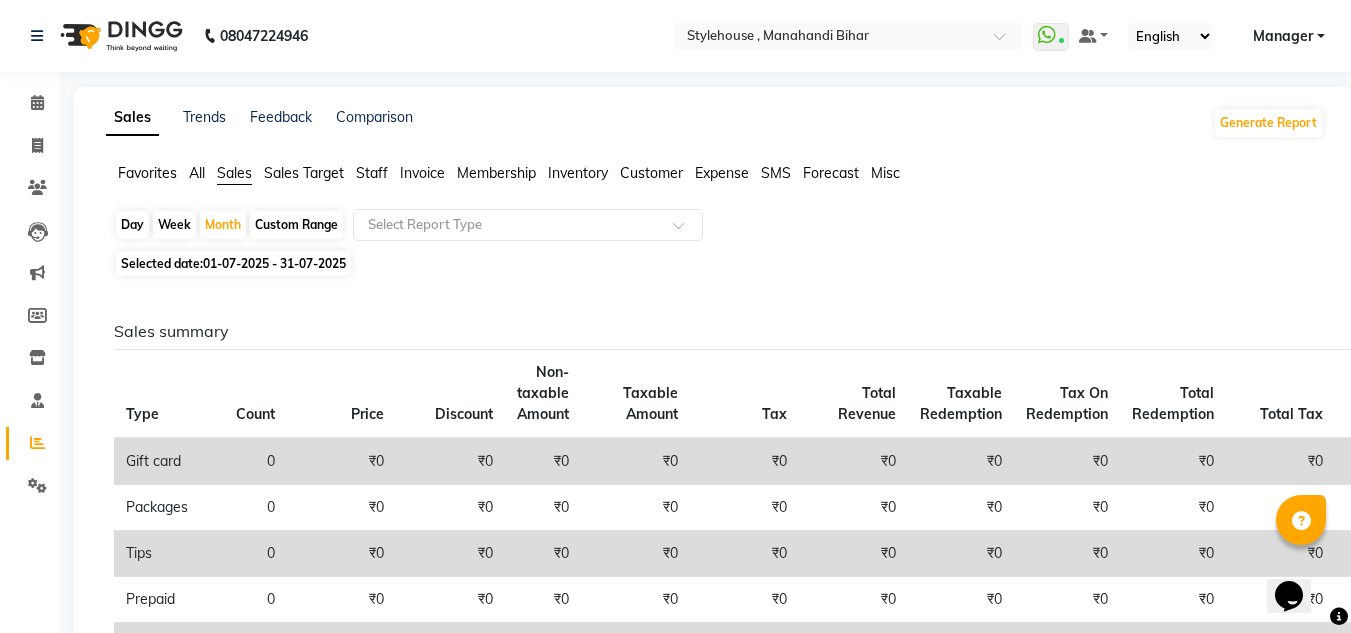 click on "Select Stylist [FIRST] [LAST] [FIRST] [LAST] [FIRST] [LAST] [FIRST] [FIRST] [FIRST] [LAST] [FIRST] [LAST] [FIRST] [LAST] [FIRST] [LAST] [FIRST] [LAST] [FIRST] [LAST] [FIRST] [LAST] [FIRST] [LAST] [FIRST] [LAST] LIFE TIME MEMBERSHIP  x LIFE TIME MEMBERSHIP 400 400 F | 0 % 400" 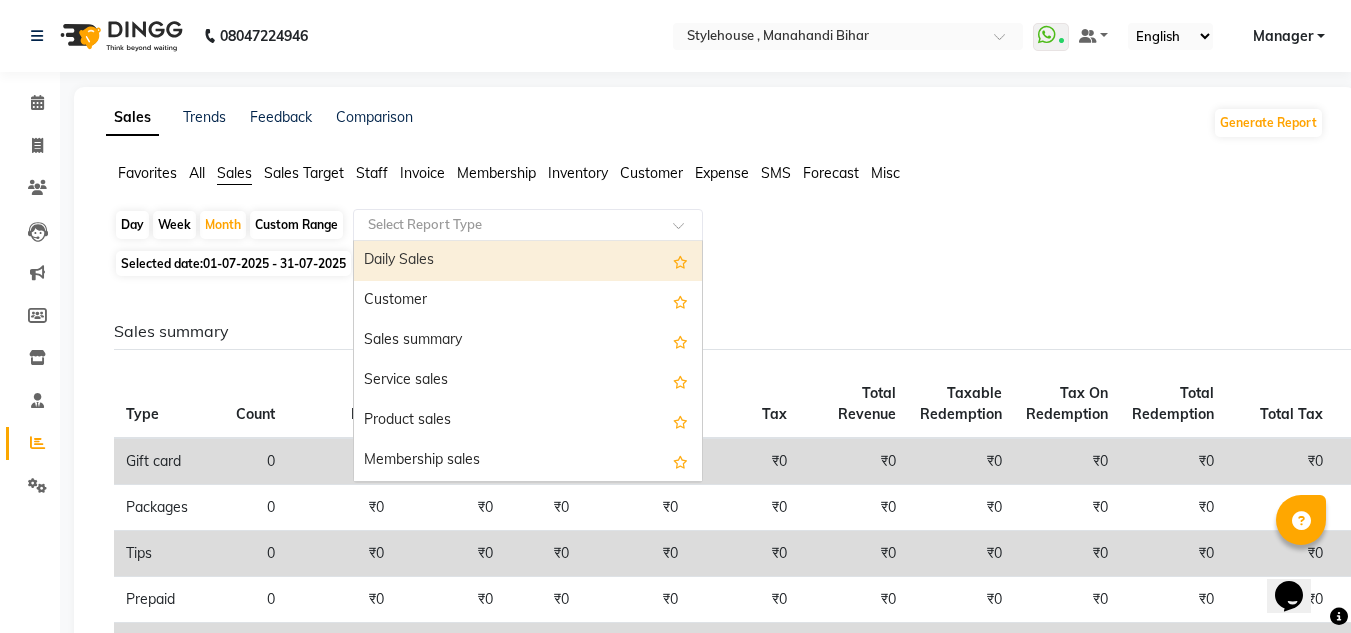 click on "Select Report Type" 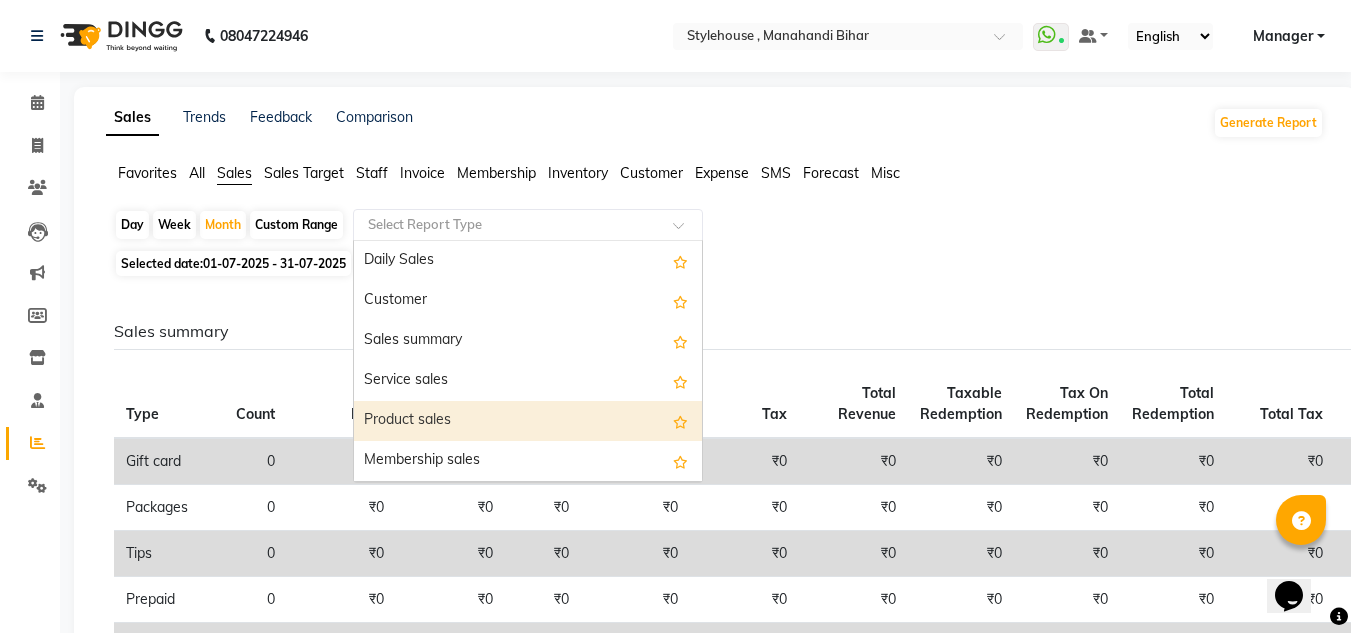 click on "Product sales" at bounding box center [528, 421] 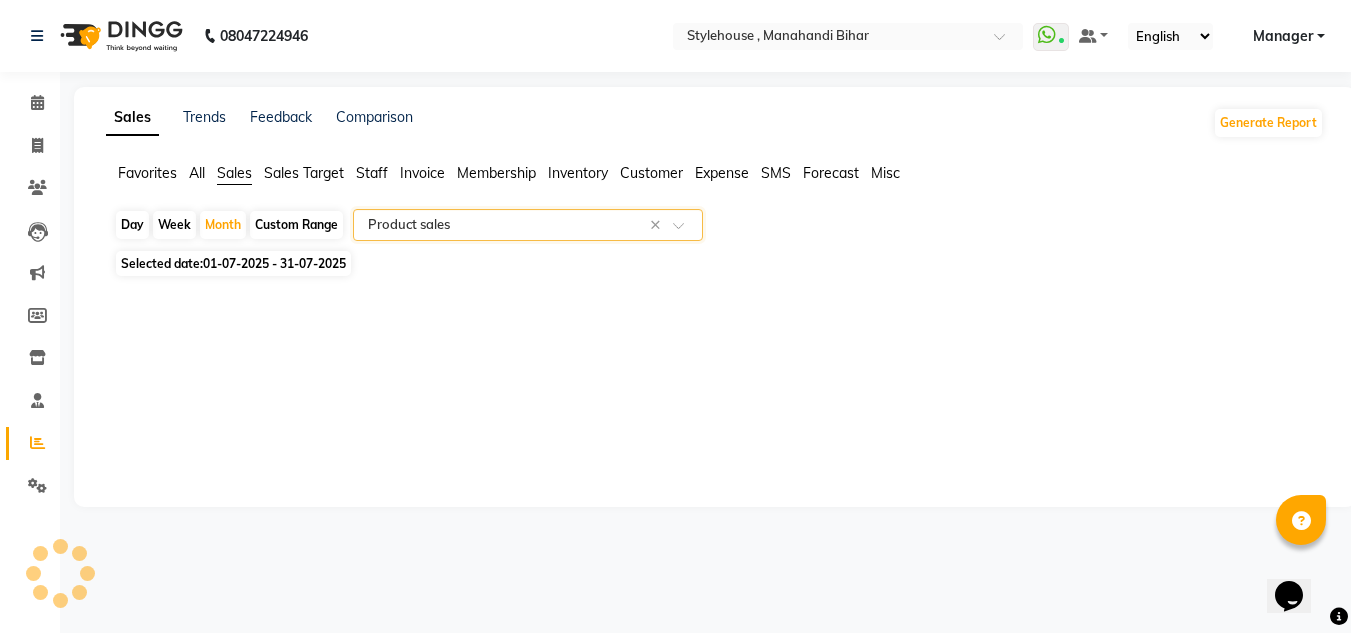 select on "full_report" 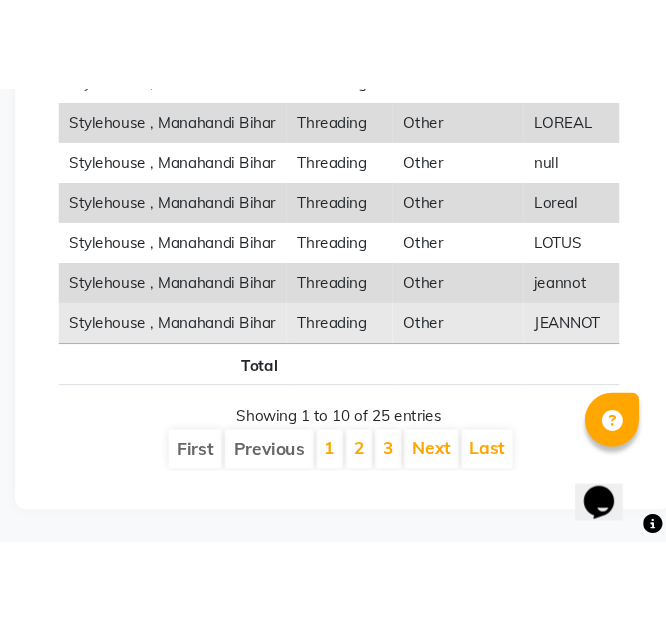 scroll, scrollTop: 900, scrollLeft: 0, axis: vertical 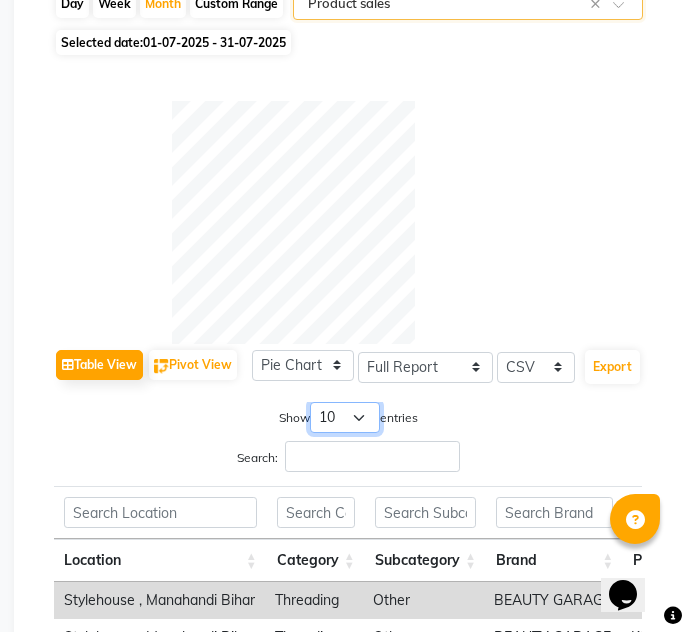 click on "10 25 50 100" at bounding box center (345, 417) 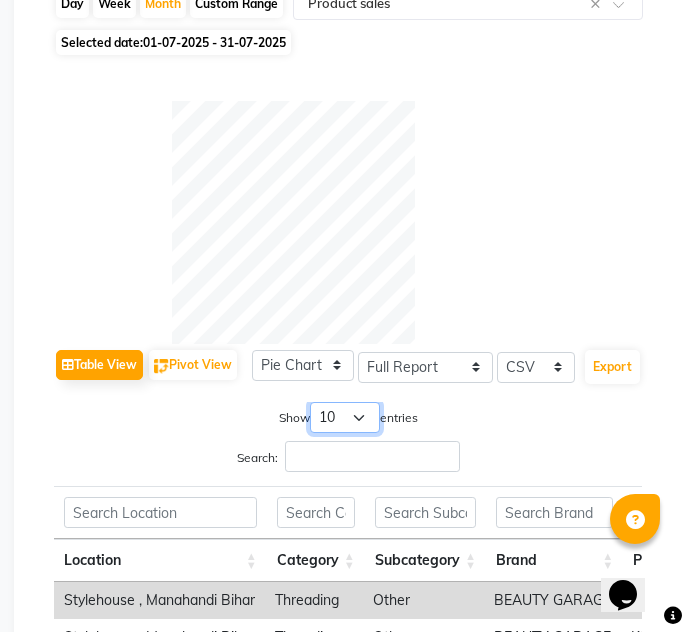 select on "100" 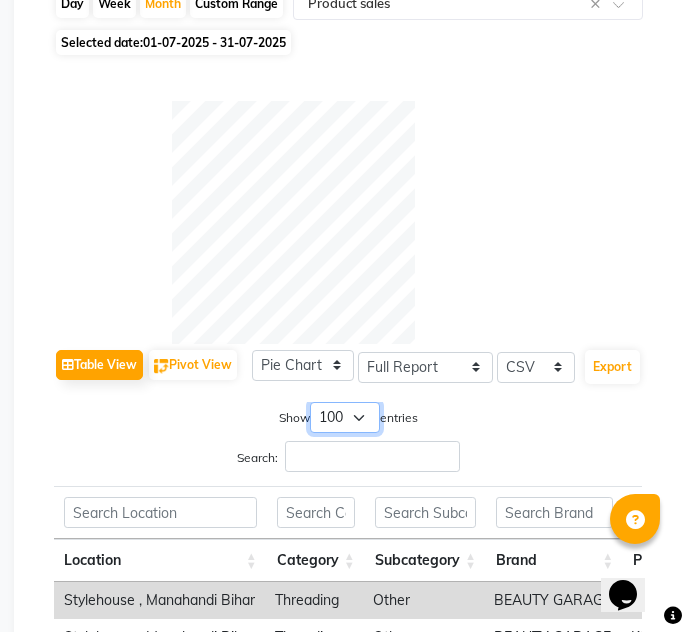 click on "10 25 50 100" at bounding box center [345, 417] 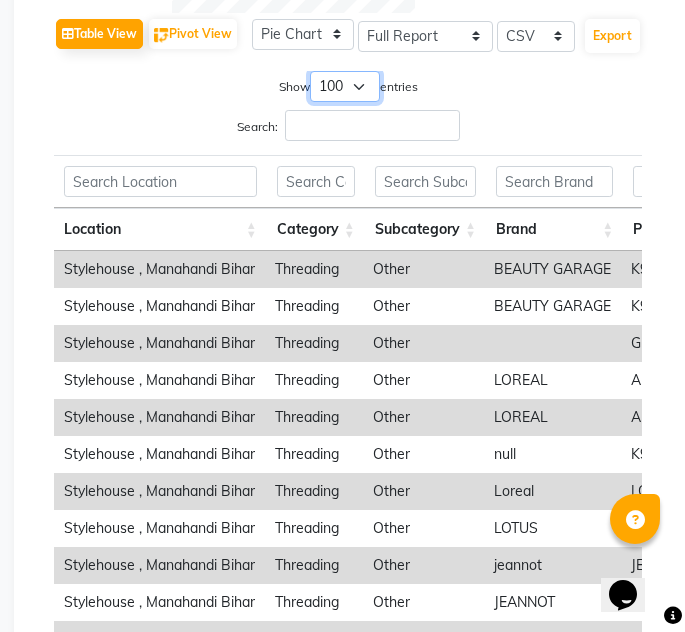 scroll, scrollTop: 710, scrollLeft: 0, axis: vertical 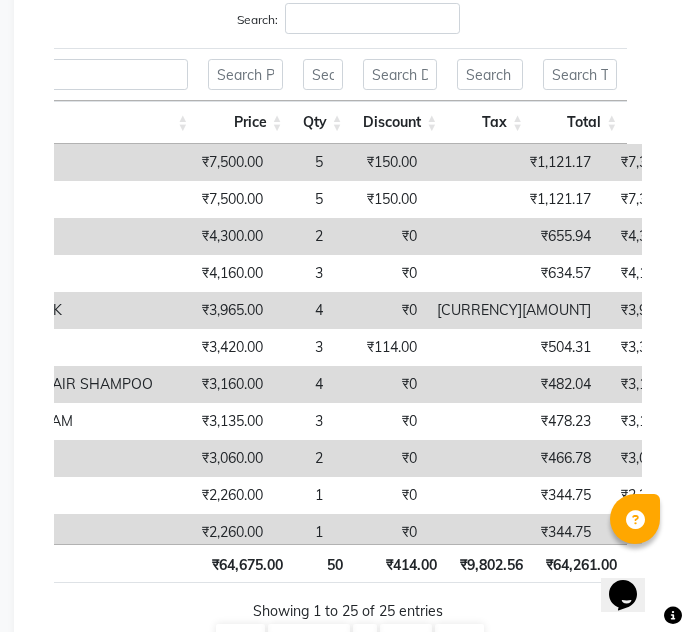 drag, startPoint x: 138, startPoint y: 537, endPoint x: 8, endPoint y: 7, distance: 545.7106 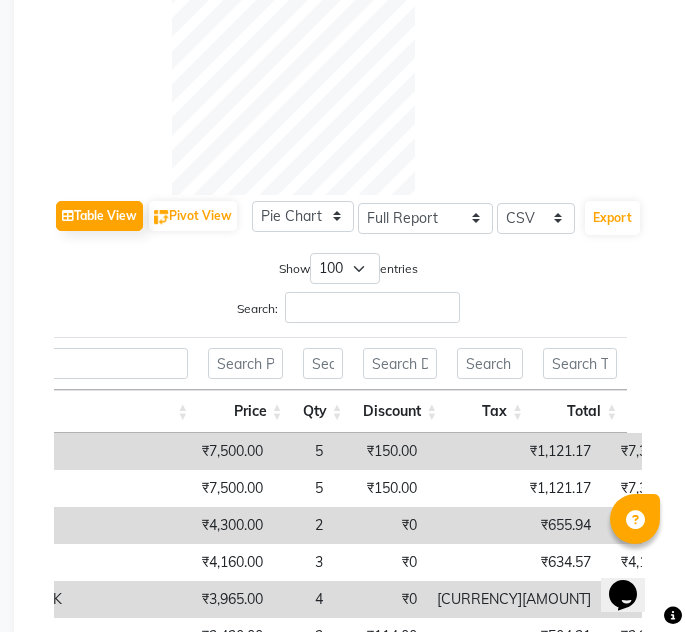 click on "Search: Location Category Subcategory Brand Product Price Qty Discount Tax Total Location Category Subcategory Brand Product Price Qty Discount Tax Total Total [CURRENCY][AMOUNT] [NUMBER] [CURRENCY][AMOUNT] [CURRENCY][AMOUNT] Stylehouse , Mahandi Bihar Threading Other BEAUTY GARAGE [PRODUCT NAME] [CURRENCY][AMOUNT] [NUMBER] [CURRENCY][AMOUNT] [CURRENCY][AMOUNT] [CURRENCY][AMOUNT] Stylehouse , Mahandi Bihar Threading Other BEAUTY GARAGE [PRODUCT NAME] [CURRENCY][AMOUNT] [NUMBER] [CURRENCY][AMOUNT] [CURRENCY][AMOUNT] [CURRENCY][AMOUNT] Stylehouse , Mahandi Bihar Threading Other [PRODUCT NAME] [CURRENCY][AMOUNT] [NUMBER] [CURRENCY][AMOUNT] [CURRENCY][AMOUNT] Stylehouse , Mahandi Bihar Threading Other [PRODUCT NAME] [CURRENCY][AMOUNT] [NUMBER]" 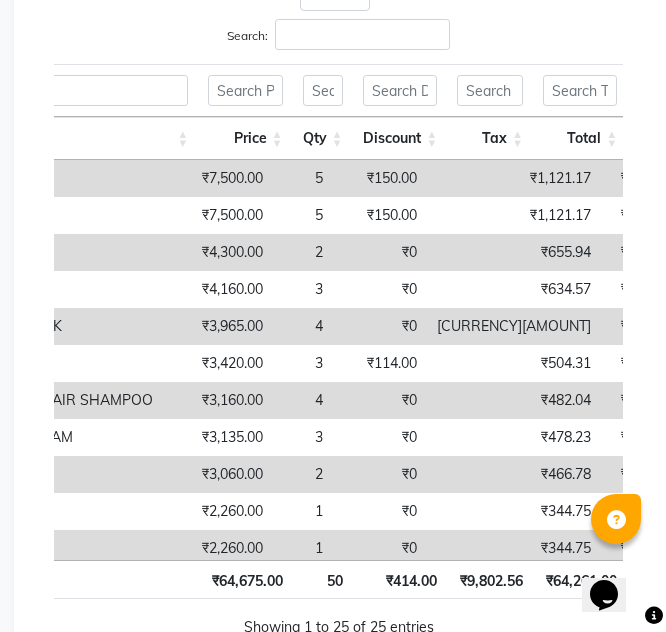 scroll, scrollTop: 773, scrollLeft: 0, axis: vertical 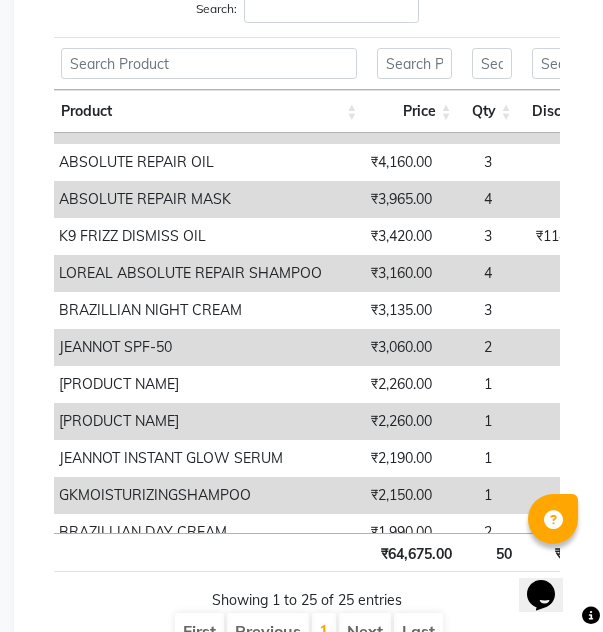 drag, startPoint x: 142, startPoint y: 566, endPoint x: 172, endPoint y: 498, distance: 74.323616 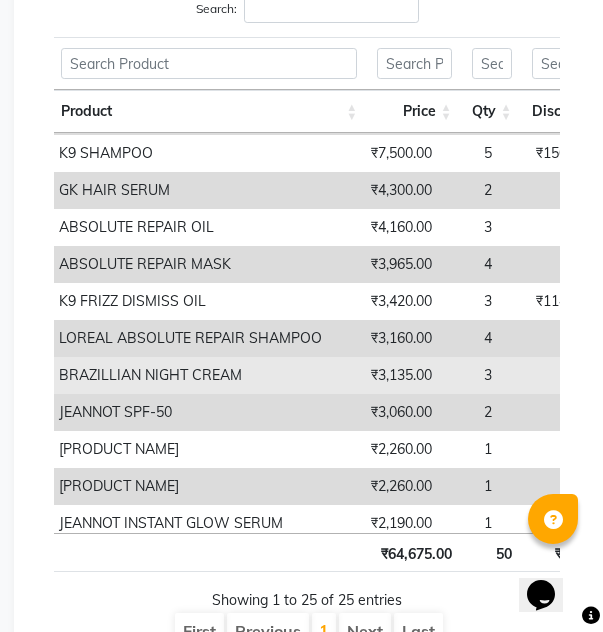 scroll, scrollTop: 0, scrollLeft: 572, axis: horizontal 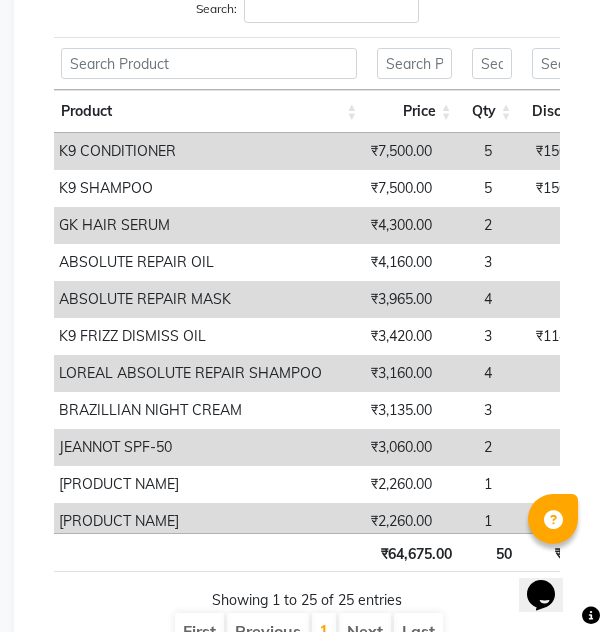 click at bounding box center (209, 552) 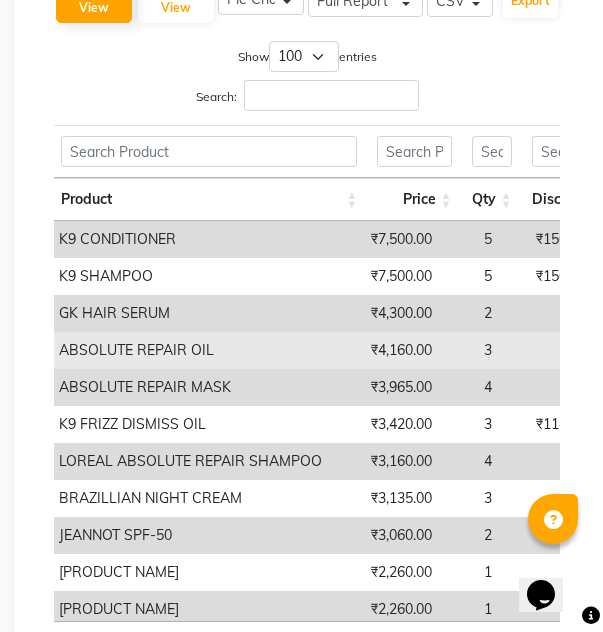 scroll, scrollTop: 683, scrollLeft: 0, axis: vertical 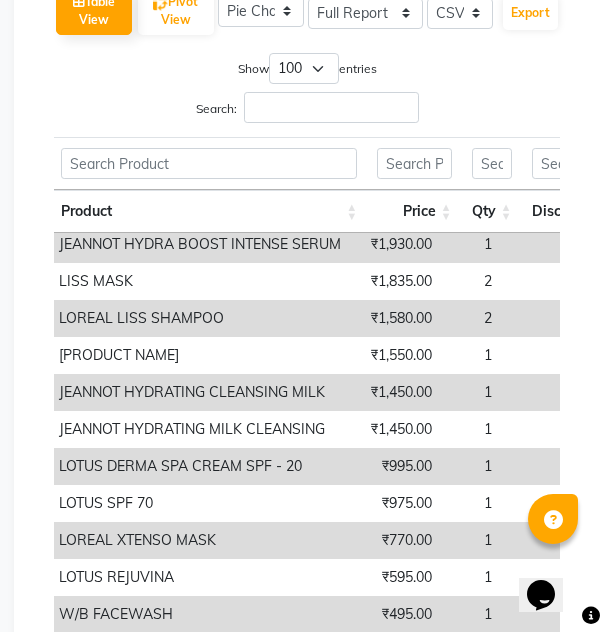 click on "Favorites All Sales Sales Target Staff Invoice Membership Inventory Customer Expense SMS Forecast Misc Day Week Month Custom Range Select Report Type × Product sales × Selected date: 01-07-2025 - 31-07-2025 Table View Pivot View Pie Chart Bar Chart Select Full Report Filtered Report Select CSV PDF Export Show 10 25 50 100 entries Search: Location Category Subcategory Brand Product Price Qty Discount Tax Total Location Category Subcategory Brand Product Price Qty Discount Tax Total Total ₹64,675.00 50 ₹414.00 ₹9,802.56 ₹64,261.00 Stylehouse , [CITY] [STATE] Threading Other BEAUTY GARAGE K9 CONDITIONER ₹7,500.00 5 ₹150.00 ₹1,121.17 ₹7,350.00 Stylehouse , [CITY] [STATE] Threading Other BEAUTY GARAGE K9 SHAMPOO ₹7,500.00 5 ₹150.00 ₹1,121.17 ₹7,350.00 Stylehouse , [CITY] [STATE] Threading Other GK HAIR SERUM ₹4,300.00 2 ₹0 ₹655.94 ₹4,300.00 Stylehouse , [CITY] [STATE] Threading Other LOREAL ABSOLUTE REPAIR OIL ₹4,160.00 3 ₹0 ₹634.57 ₹4,160.00 Other" 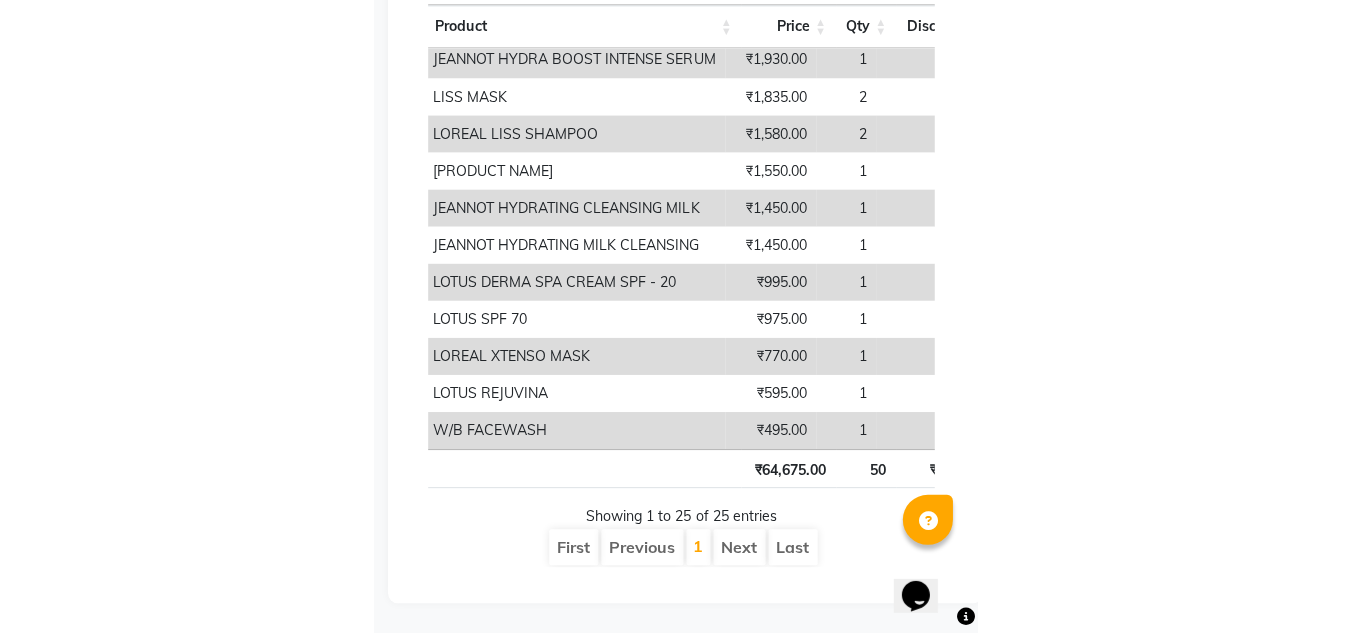 scroll, scrollTop: 707, scrollLeft: 0, axis: vertical 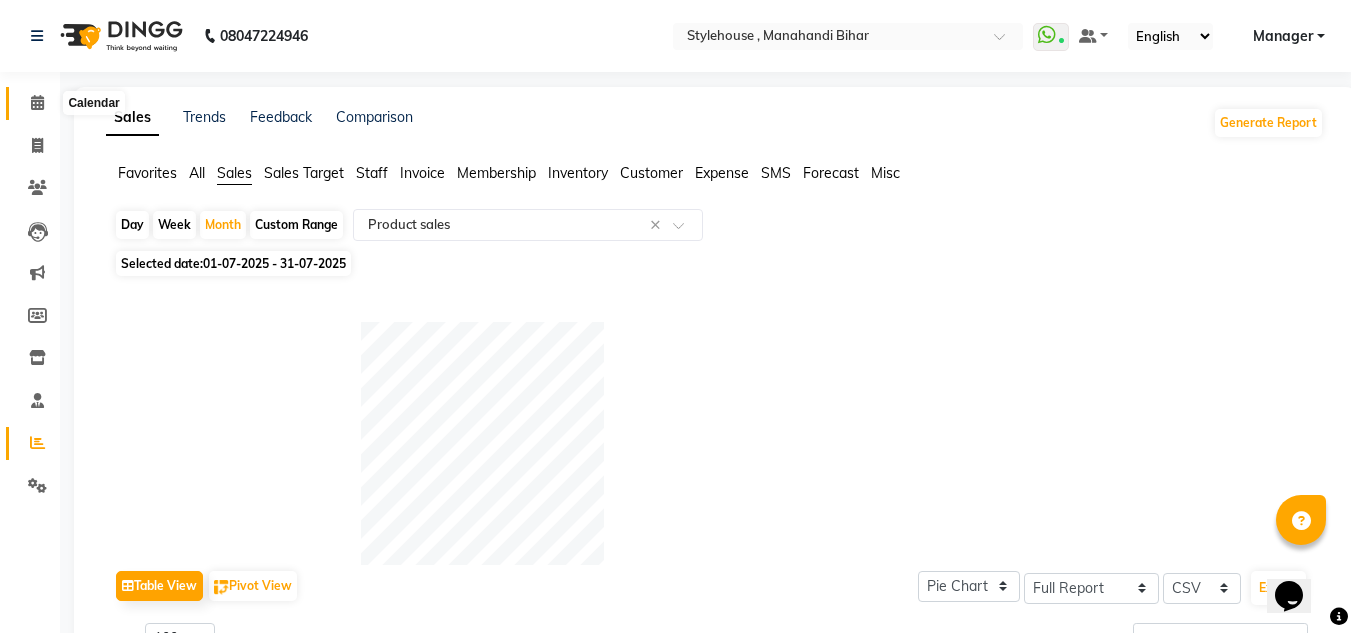 click 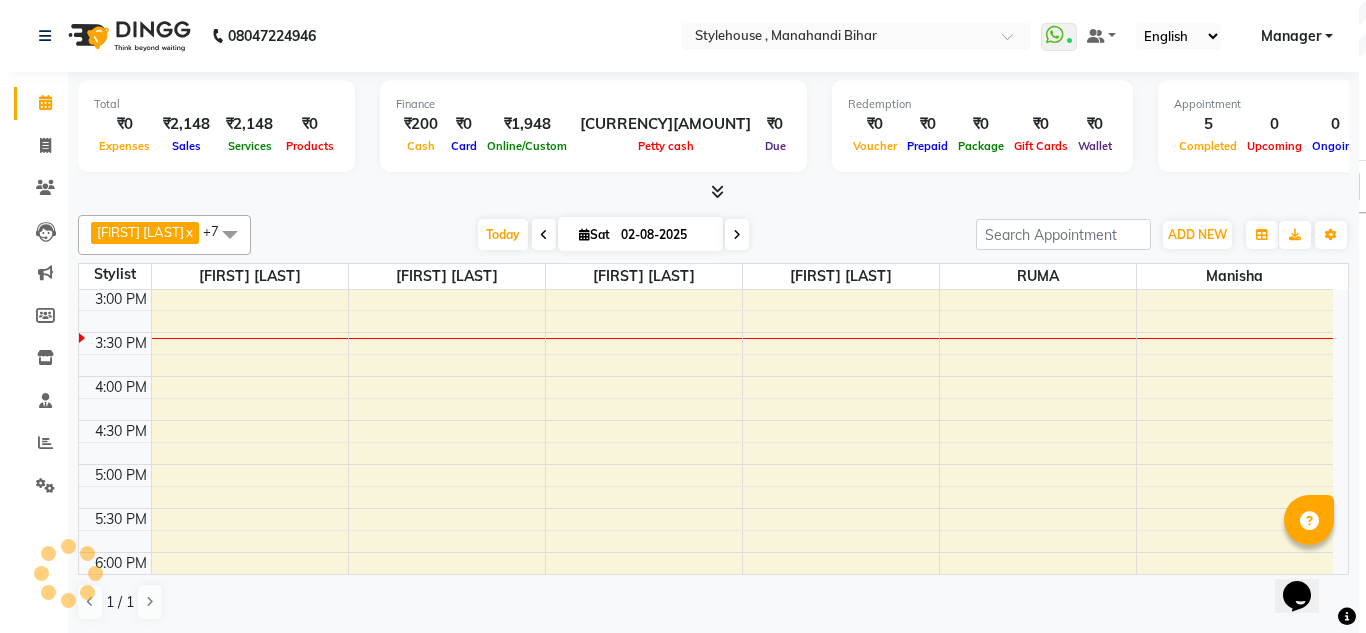 scroll, scrollTop: 0, scrollLeft: 0, axis: both 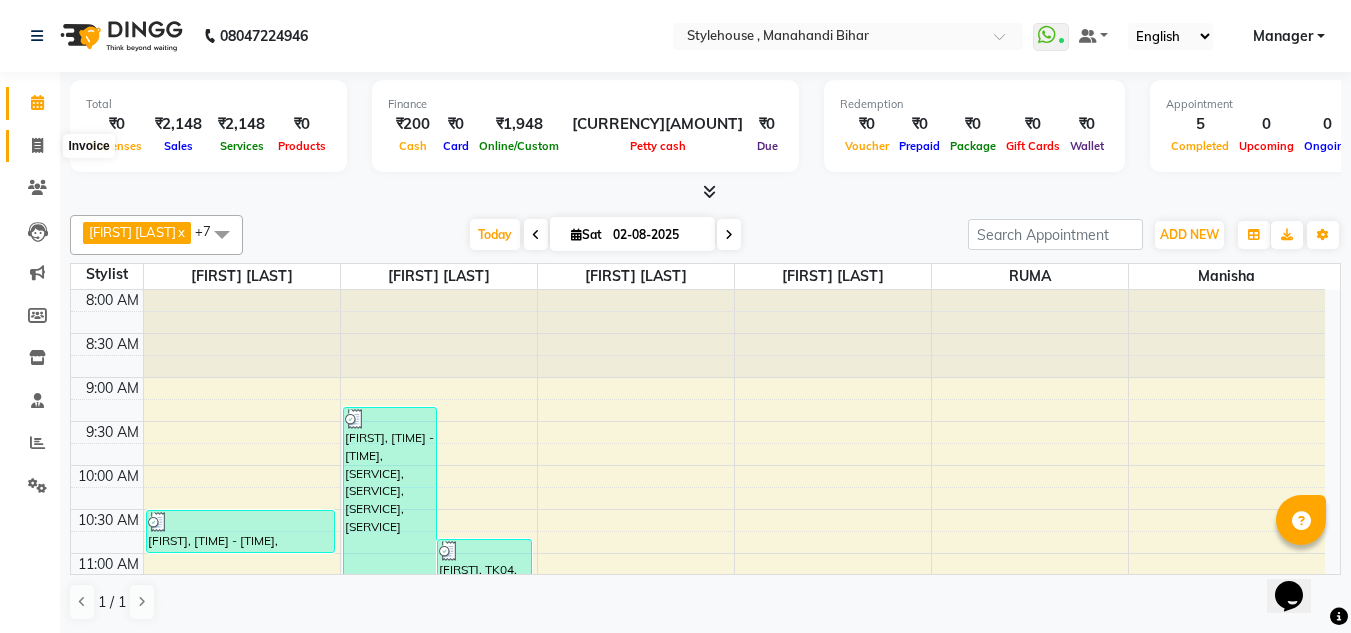click 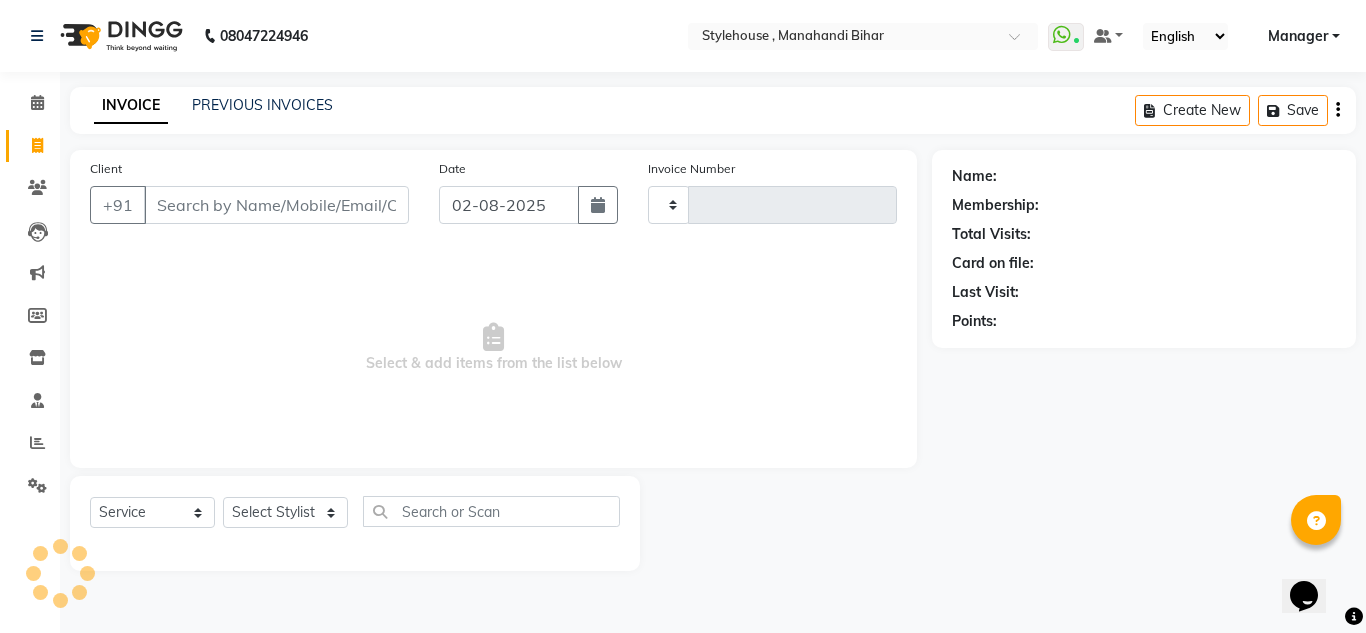 type on "1479" 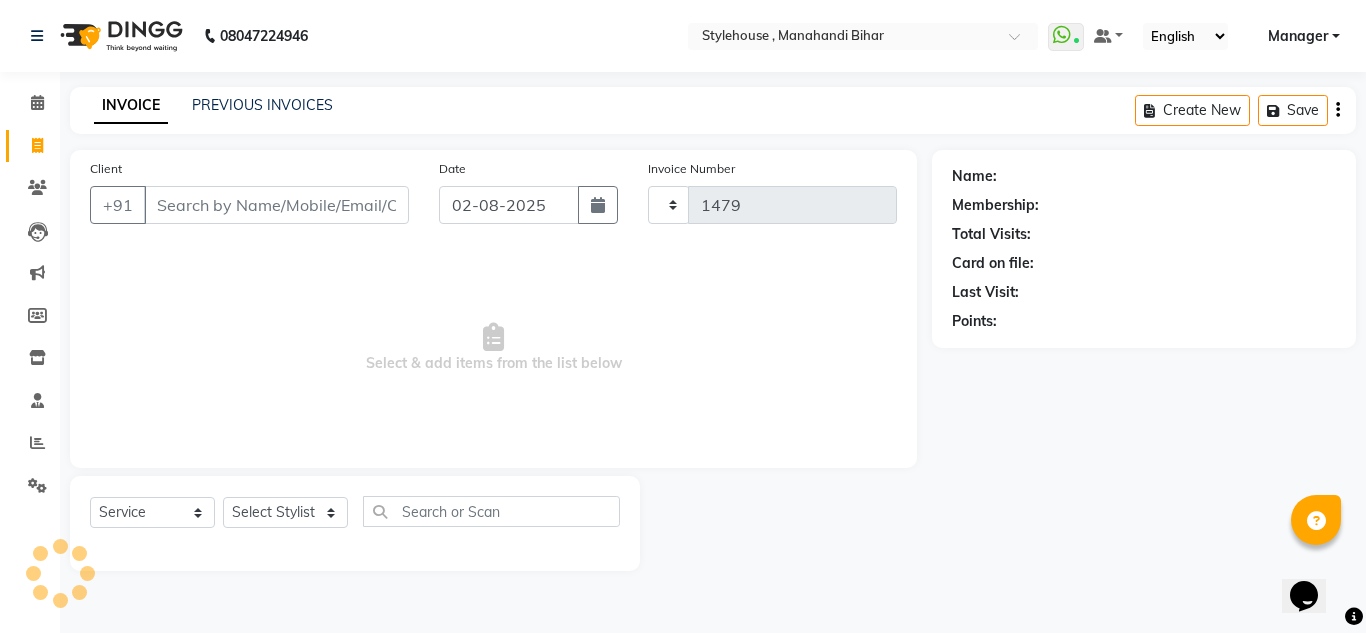 select on "7793" 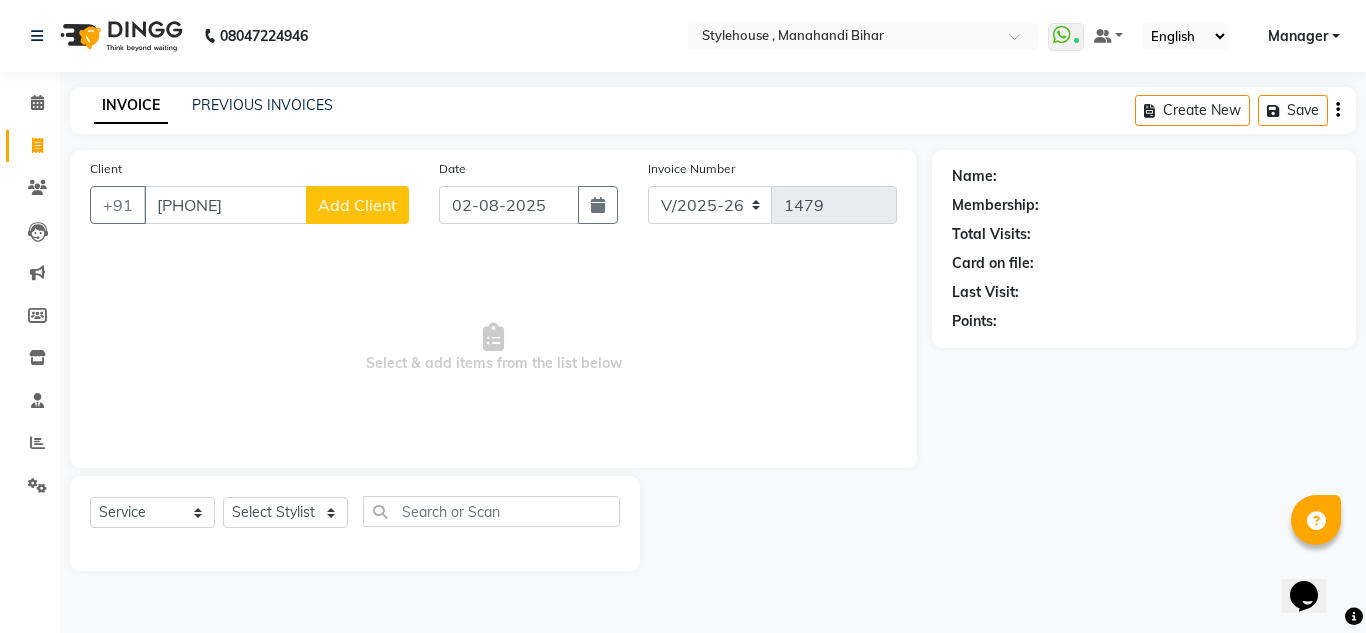 type on "[PHONE]" 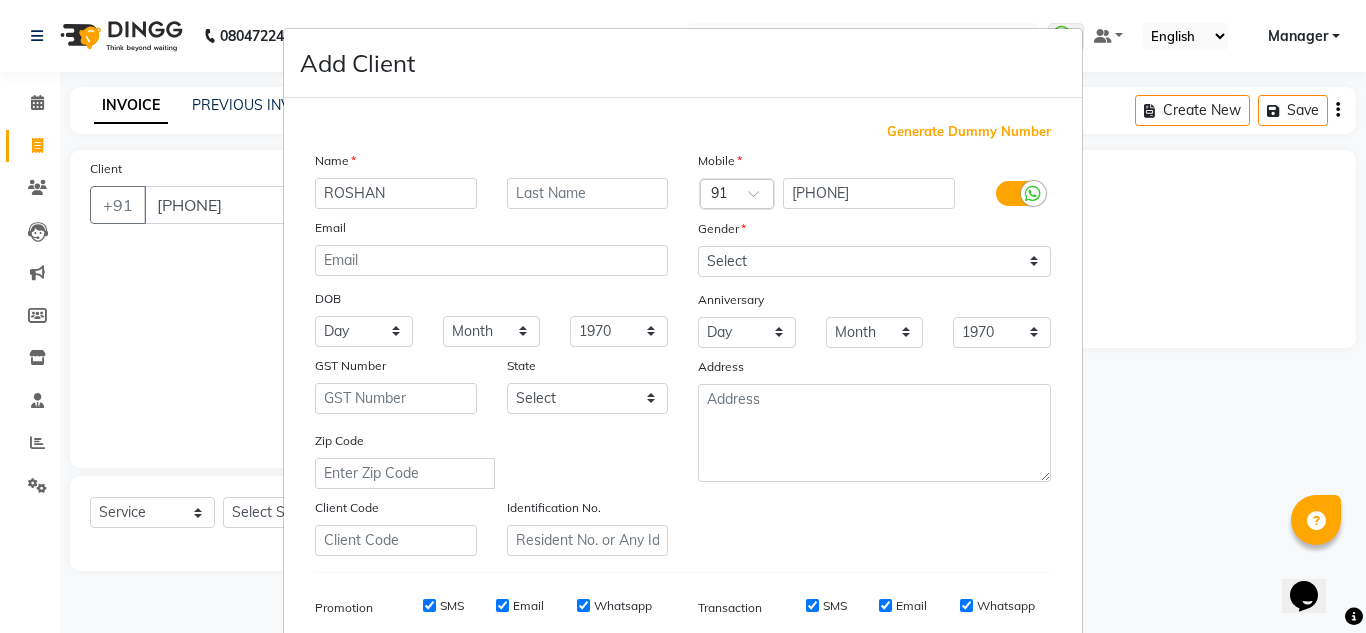 type on "ROSHAN" 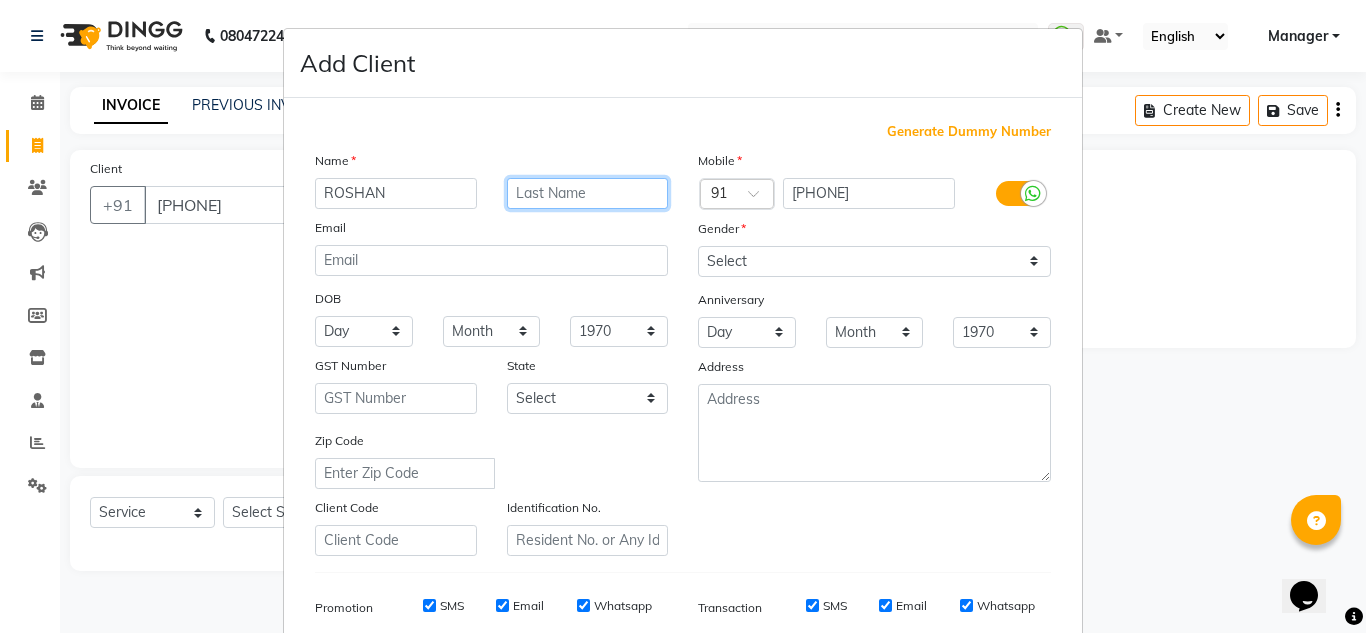 click at bounding box center (588, 193) 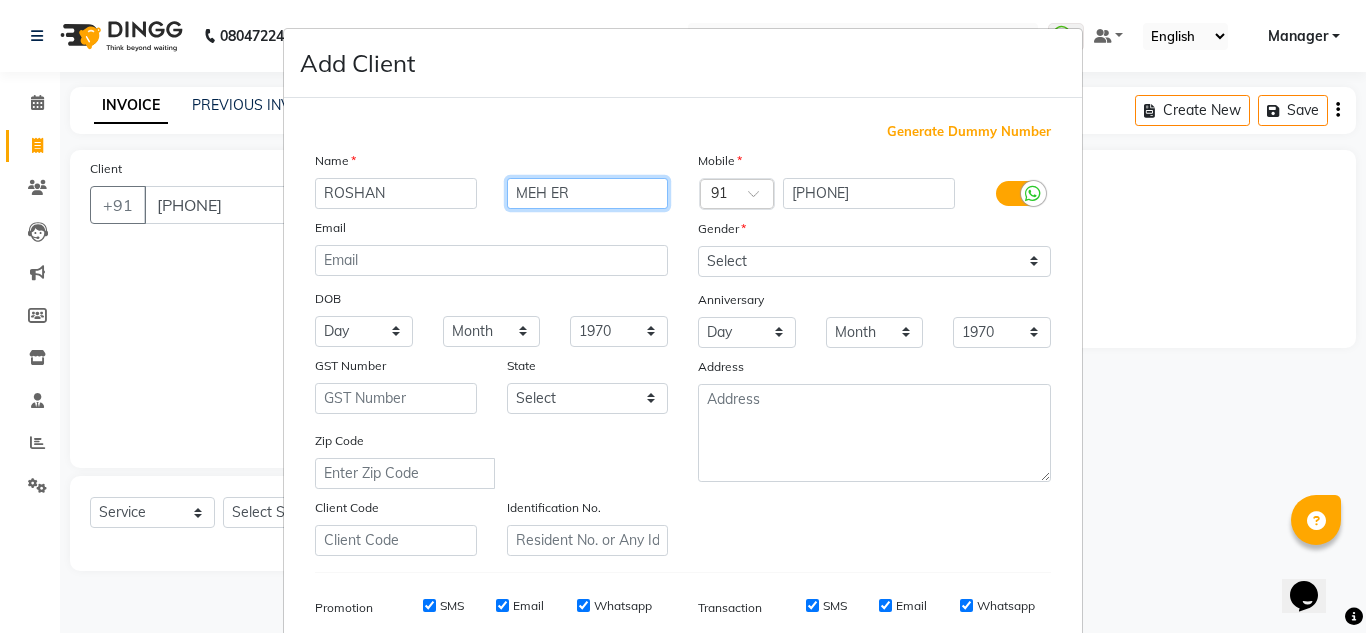 click on "MEH ER" at bounding box center [588, 193] 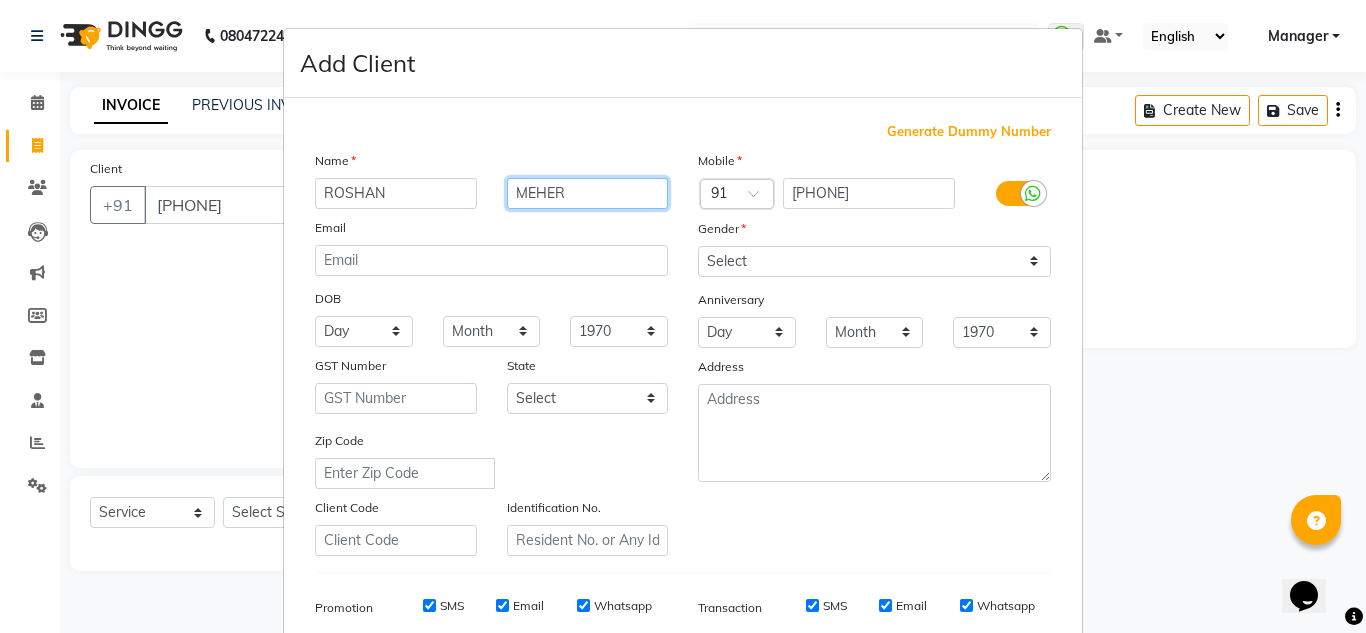 type on "MEHER" 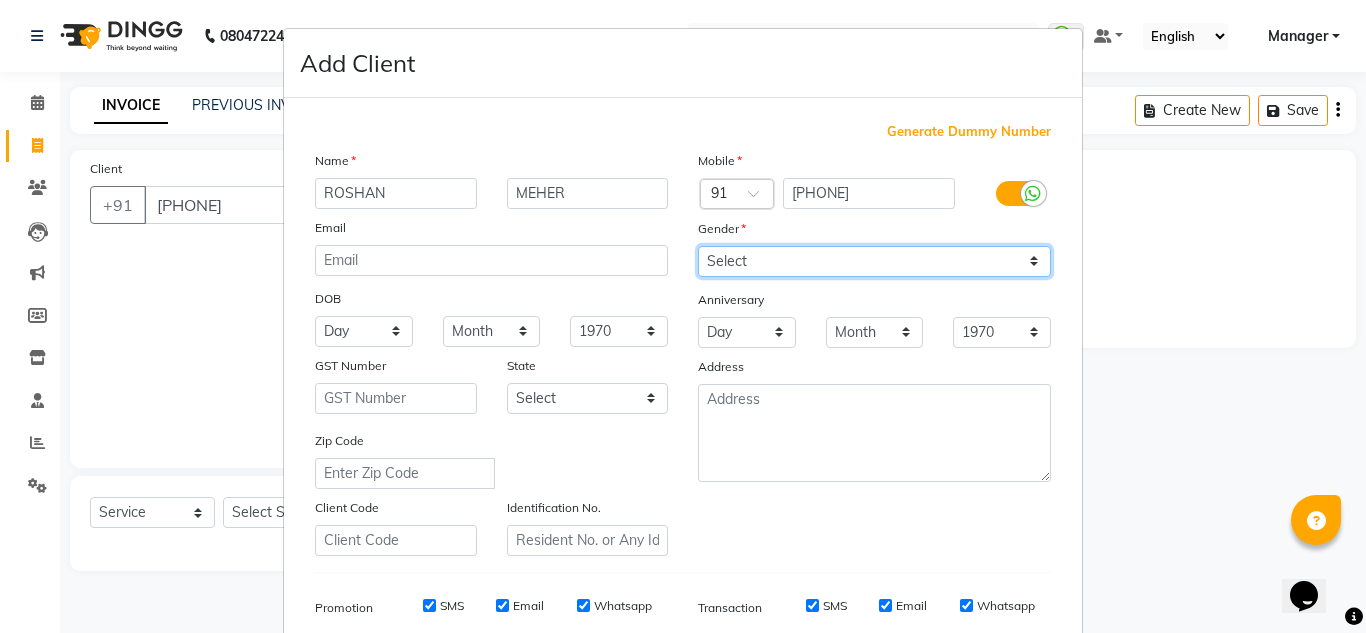 click on "Select Male Female Other Prefer Not To Say" at bounding box center [874, 261] 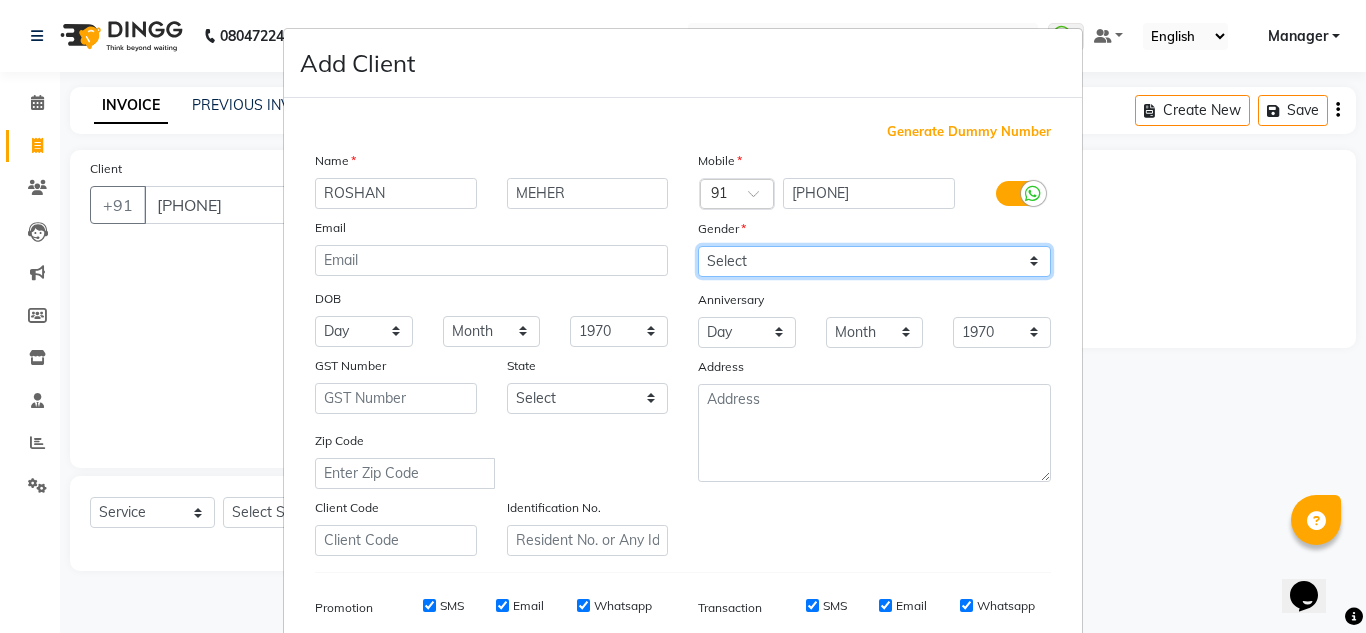 select on "male" 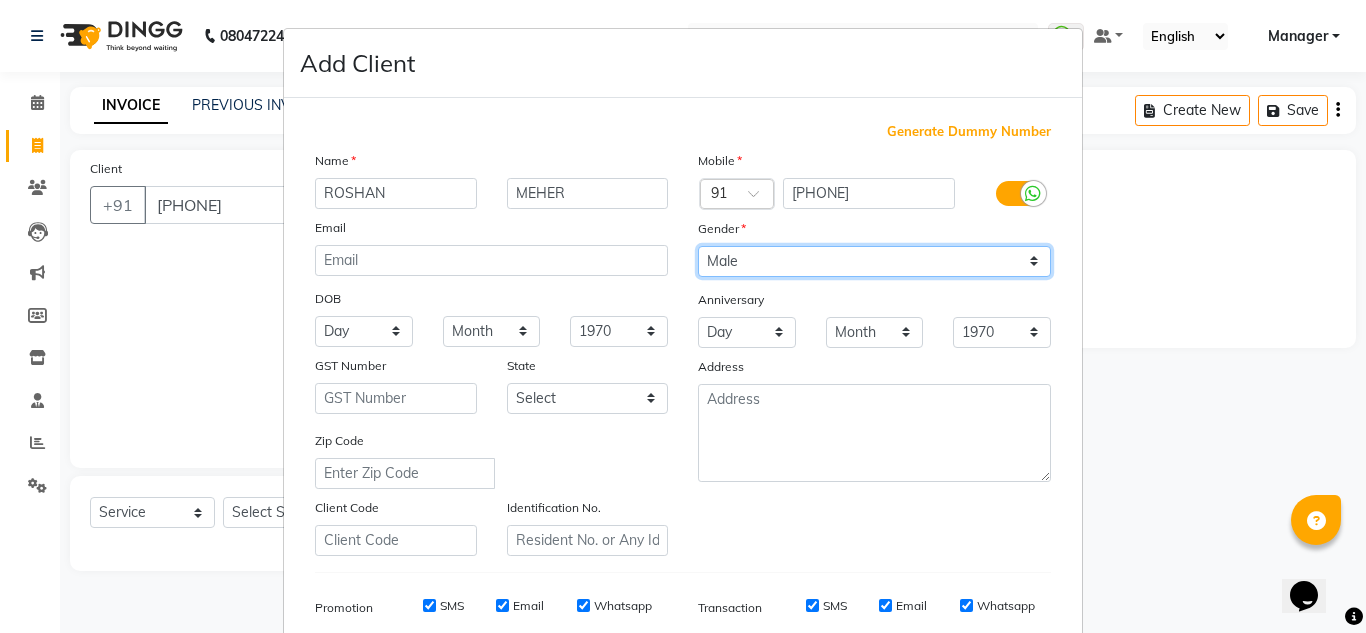 click on "Select Male Female Other Prefer Not To Say" at bounding box center (874, 261) 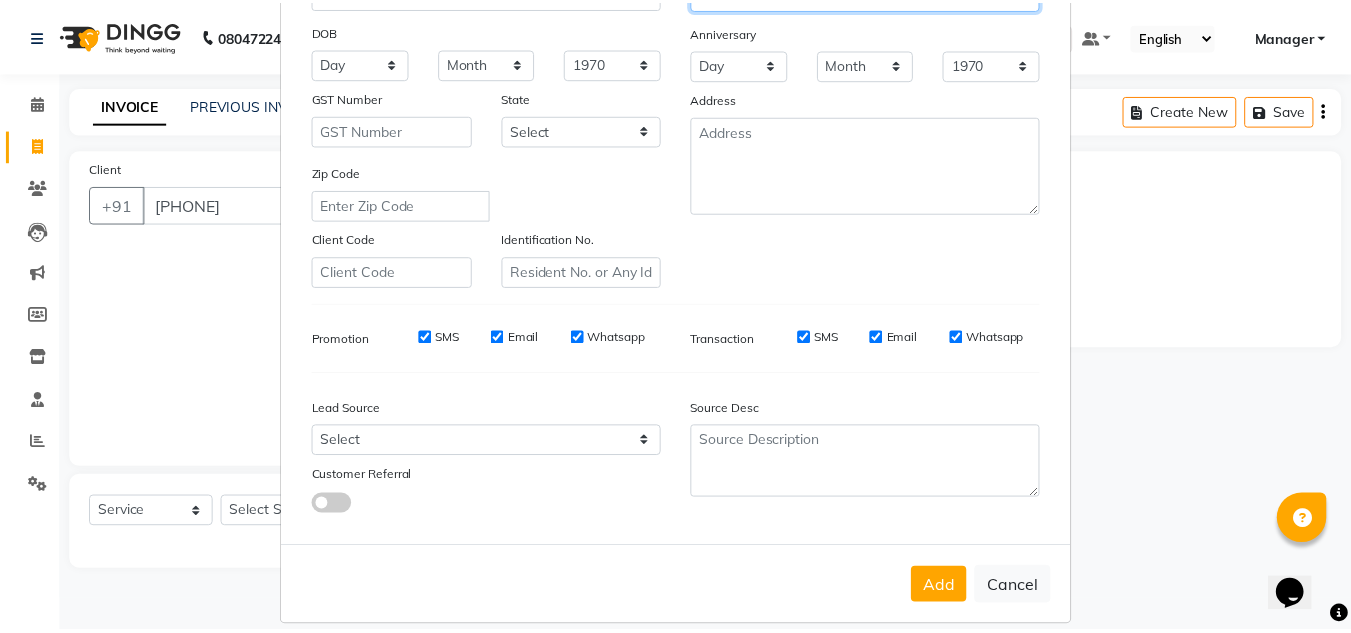 scroll, scrollTop: 290, scrollLeft: 0, axis: vertical 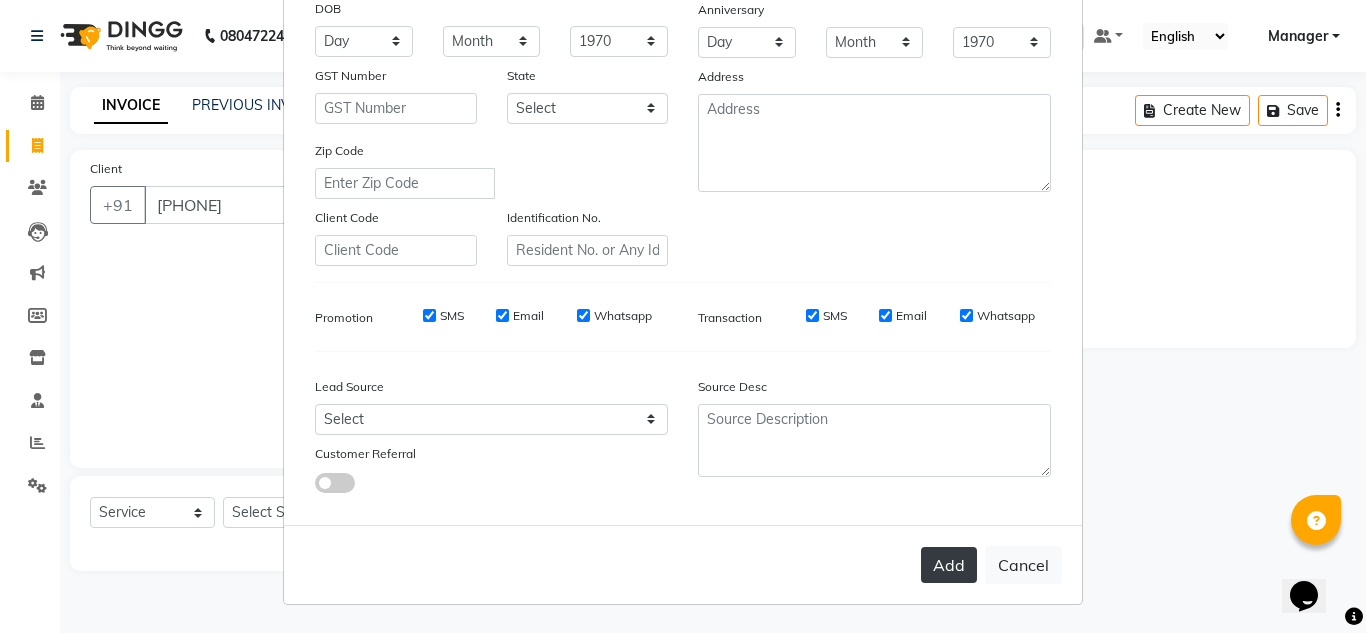 click on "Add" at bounding box center (949, 565) 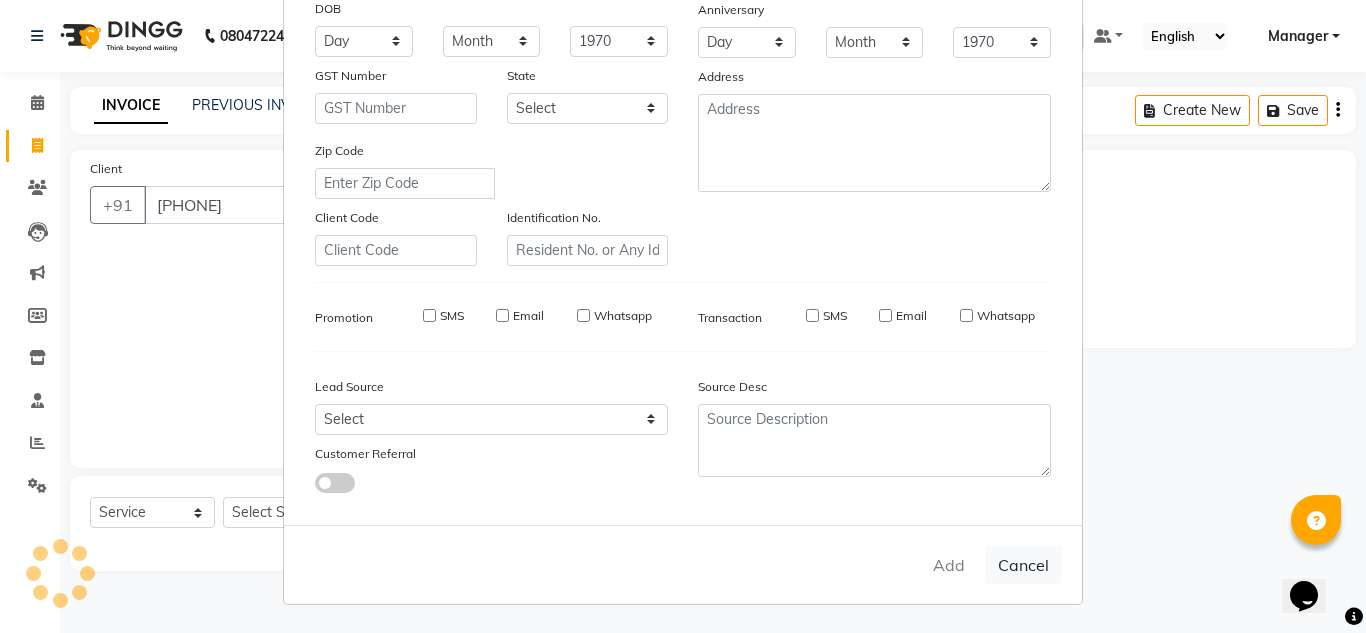 type 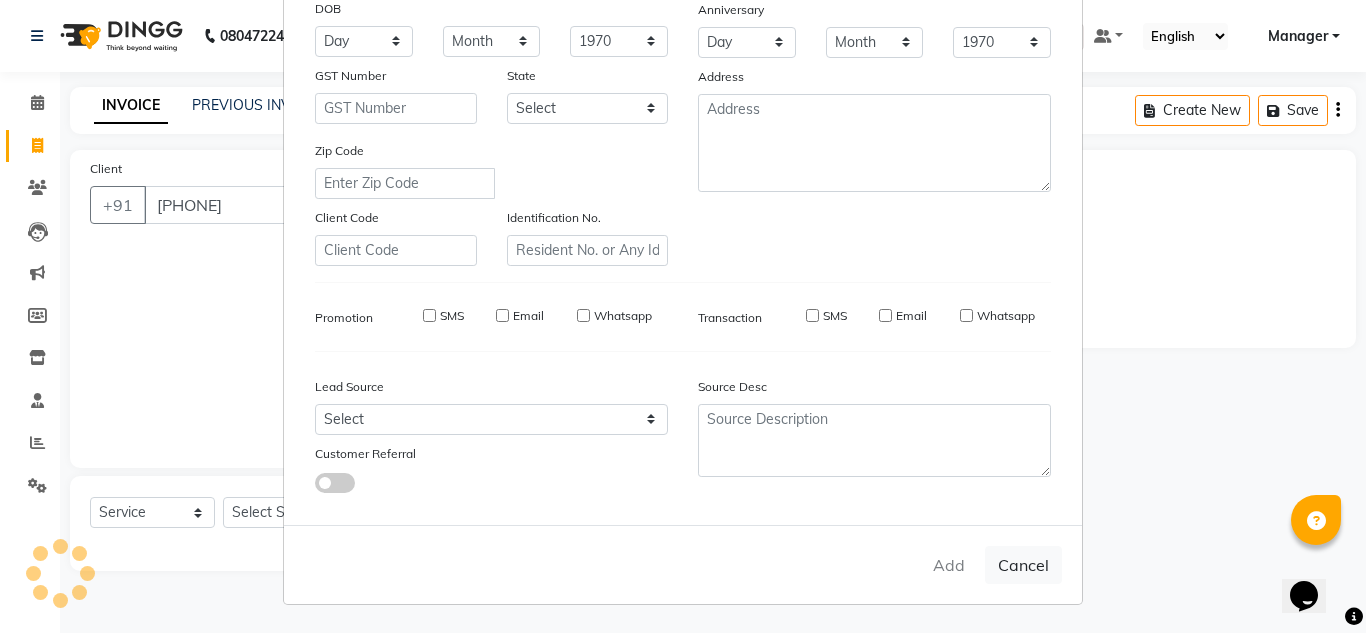 type 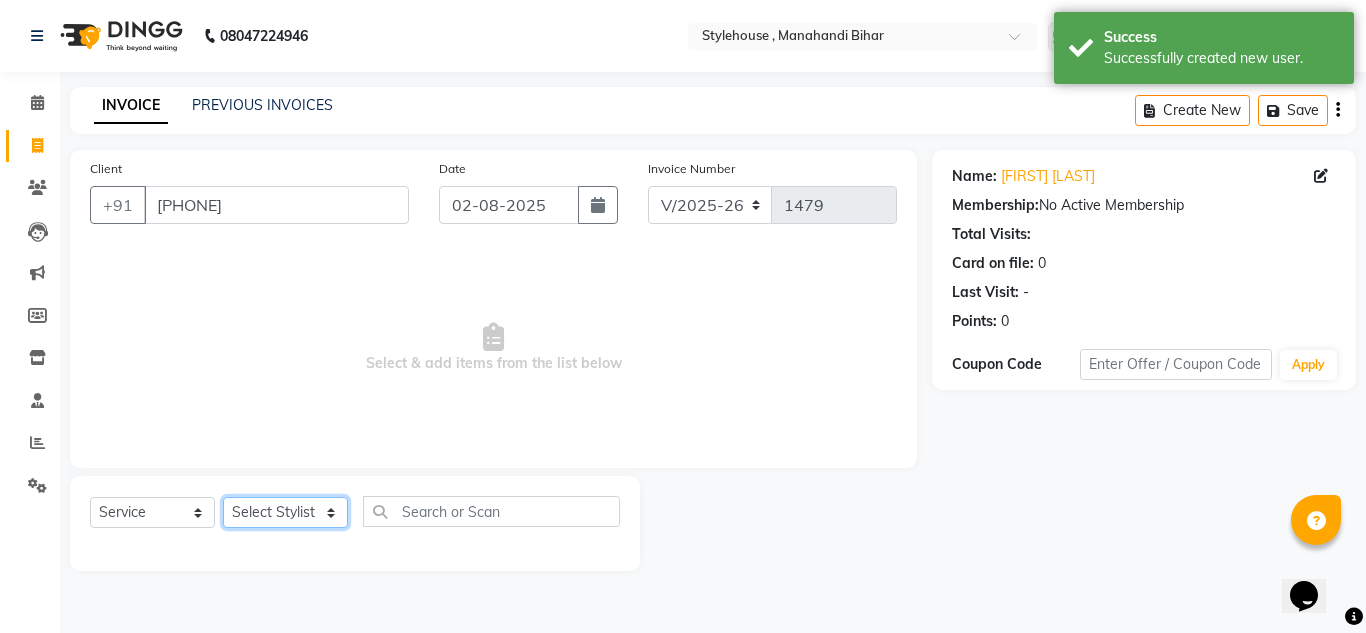 click on "Select Stylist ANIL BARIK ANIRUDH SAHOO JYOTIRANJAN BARIK KANHA LAXMI PRIYA Manager Manisha MANJIT BARIK PRADEEP BARIK PRIYANKA NANDA PUJA ROUT RUMA SAGARIKA SAHOO SALMAN SAMEER BARIK SAROJ SITHA TARA DEVI SHRESTA" 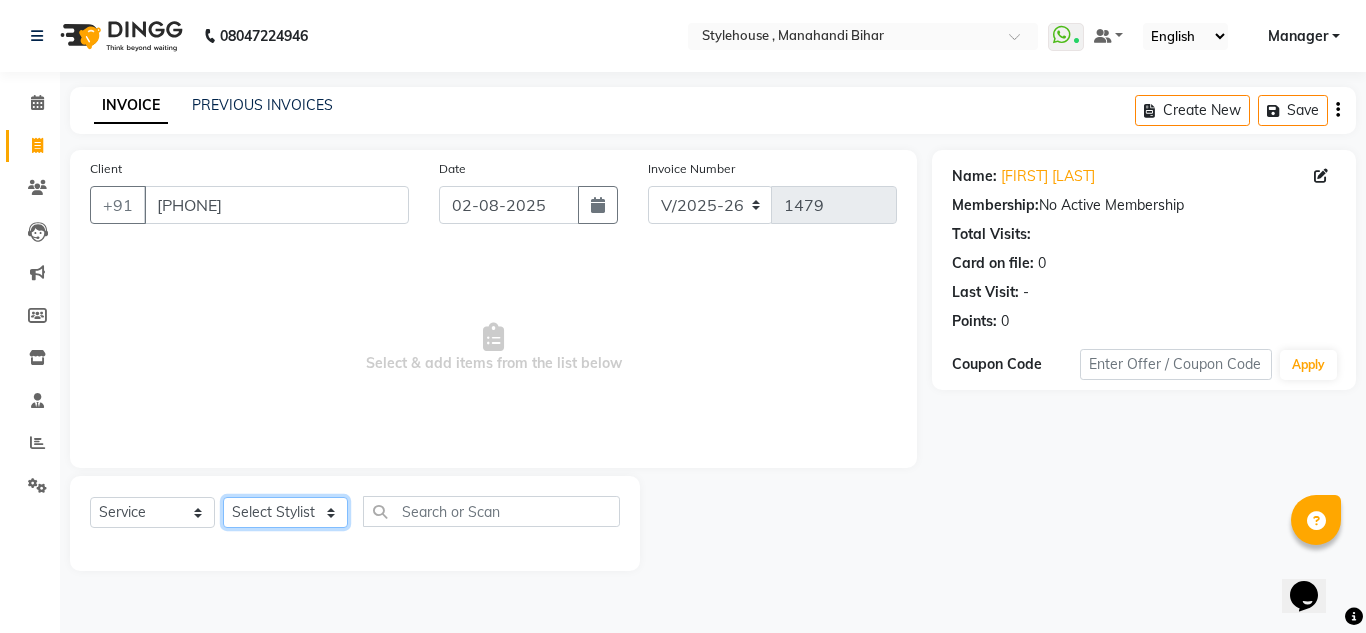 select on "69893" 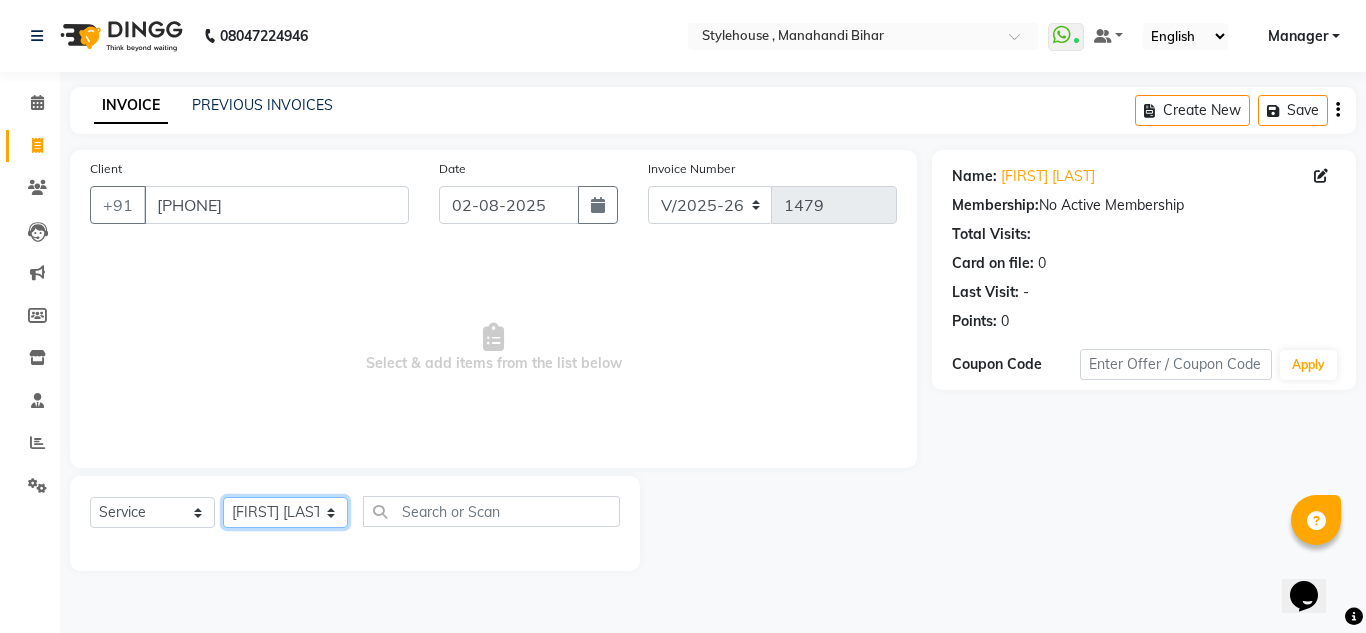 click on "Select Stylist ANIL BARIK ANIRUDH SAHOO JYOTIRANJAN BARIK KANHA LAXMI PRIYA Manager Manisha MANJIT BARIK PRADEEP BARIK PRIYANKA NANDA PUJA ROUT RUMA SAGARIKA SAHOO SALMAN SAMEER BARIK SAROJ SITHA TARA DEVI SHRESTA" 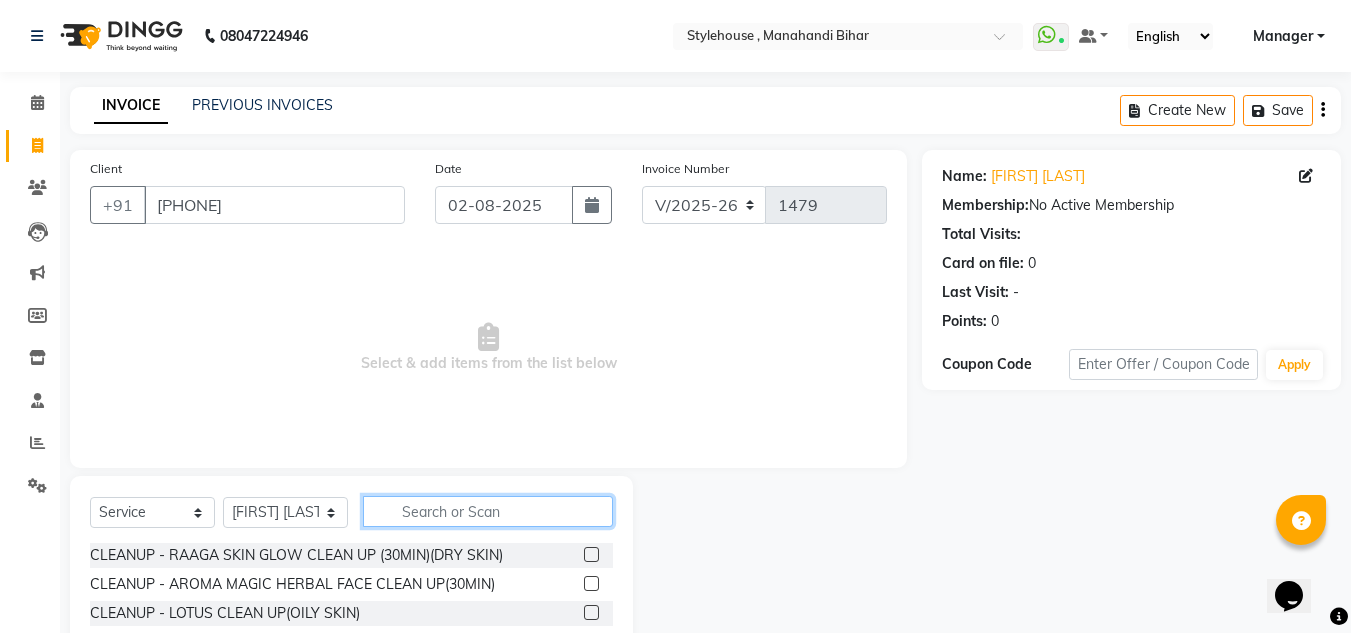 click 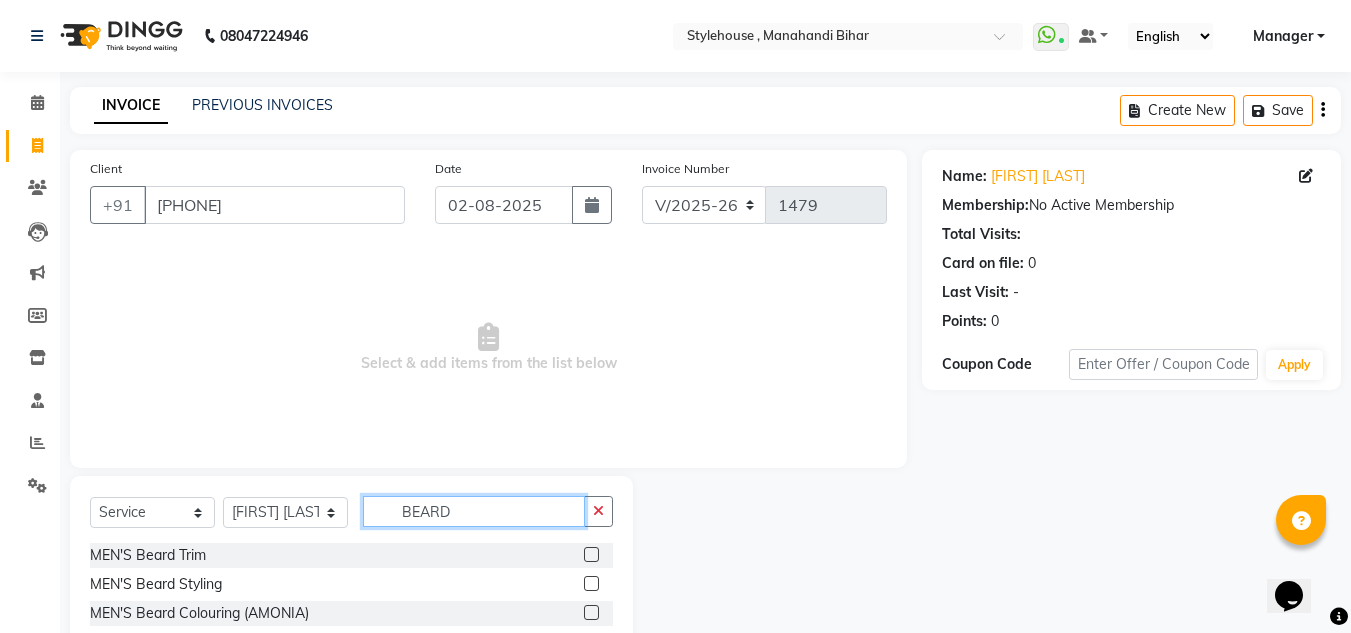 type on "BEARD" 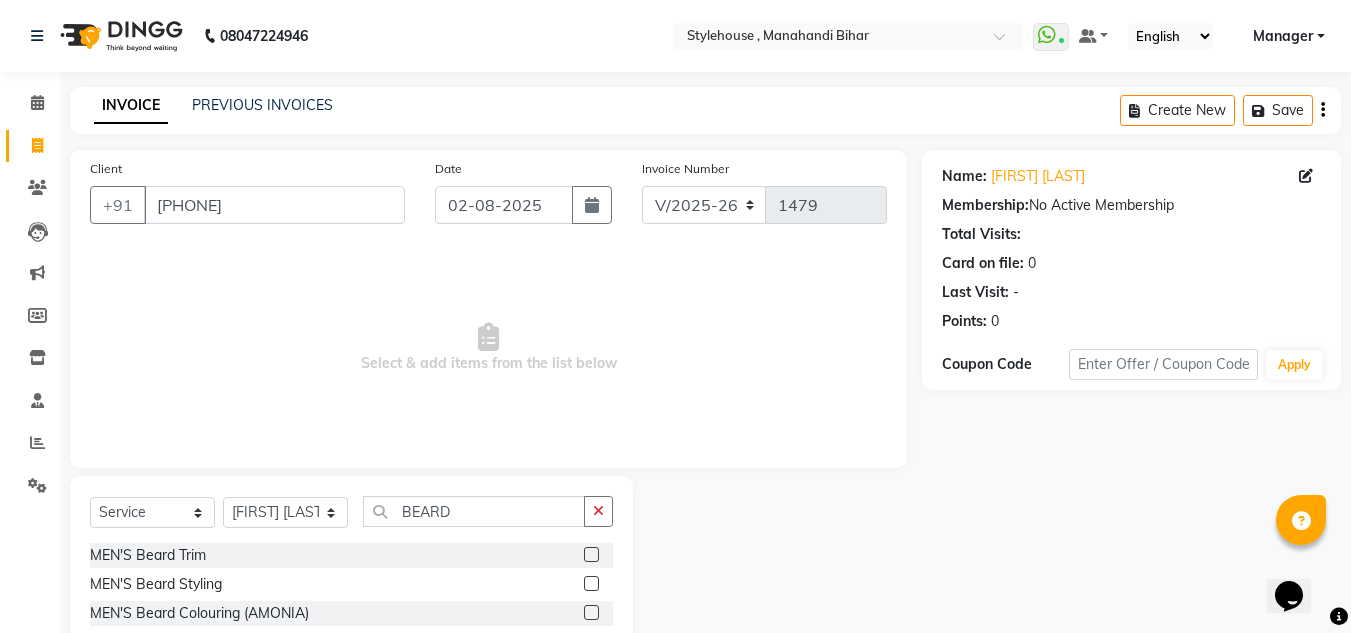 click 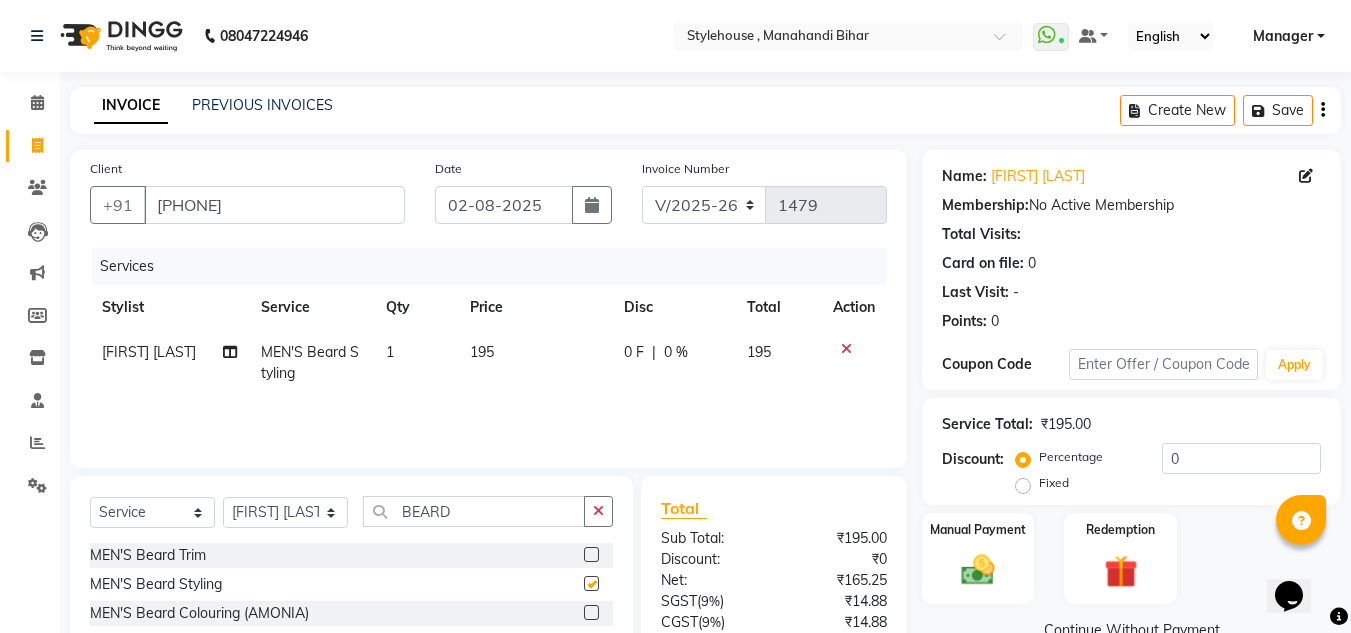 checkbox on "false" 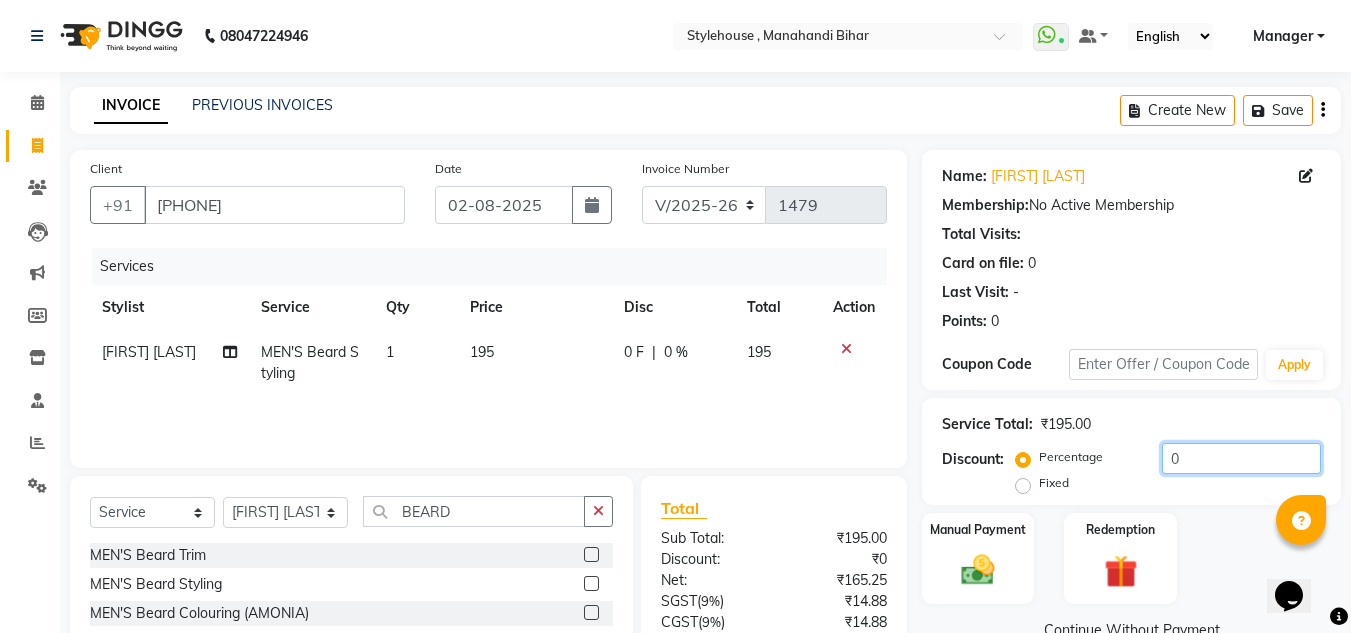 click on "0" 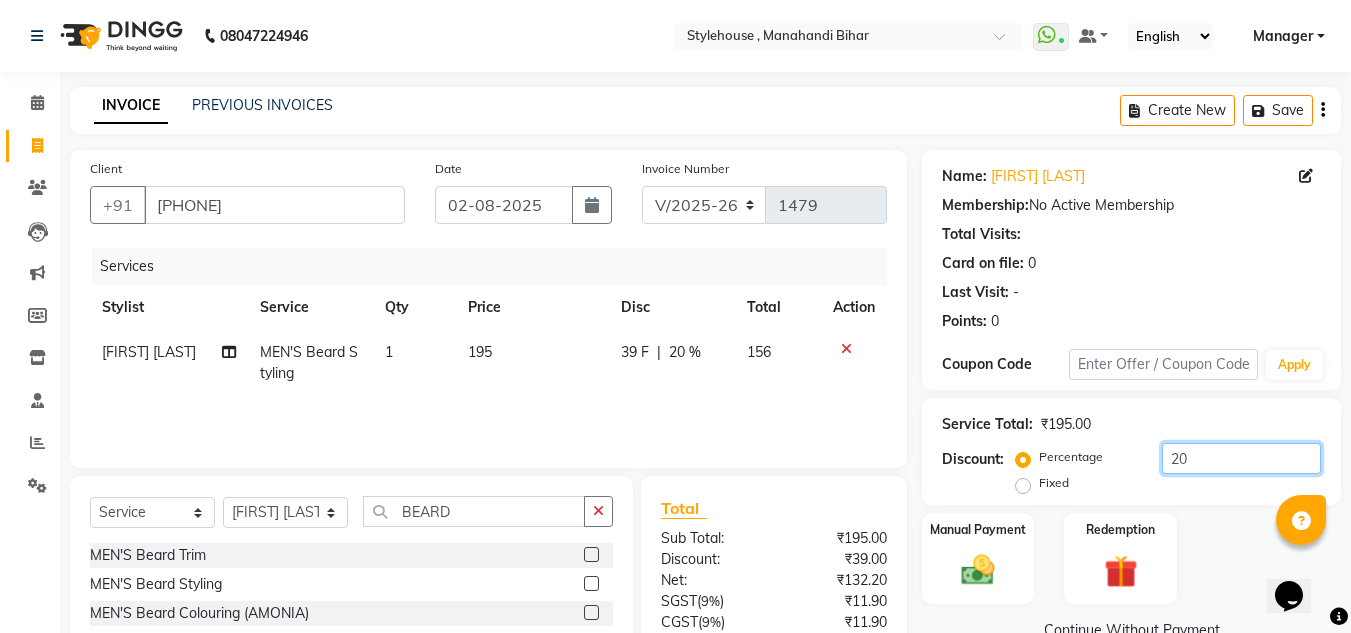 scroll, scrollTop: 100, scrollLeft: 0, axis: vertical 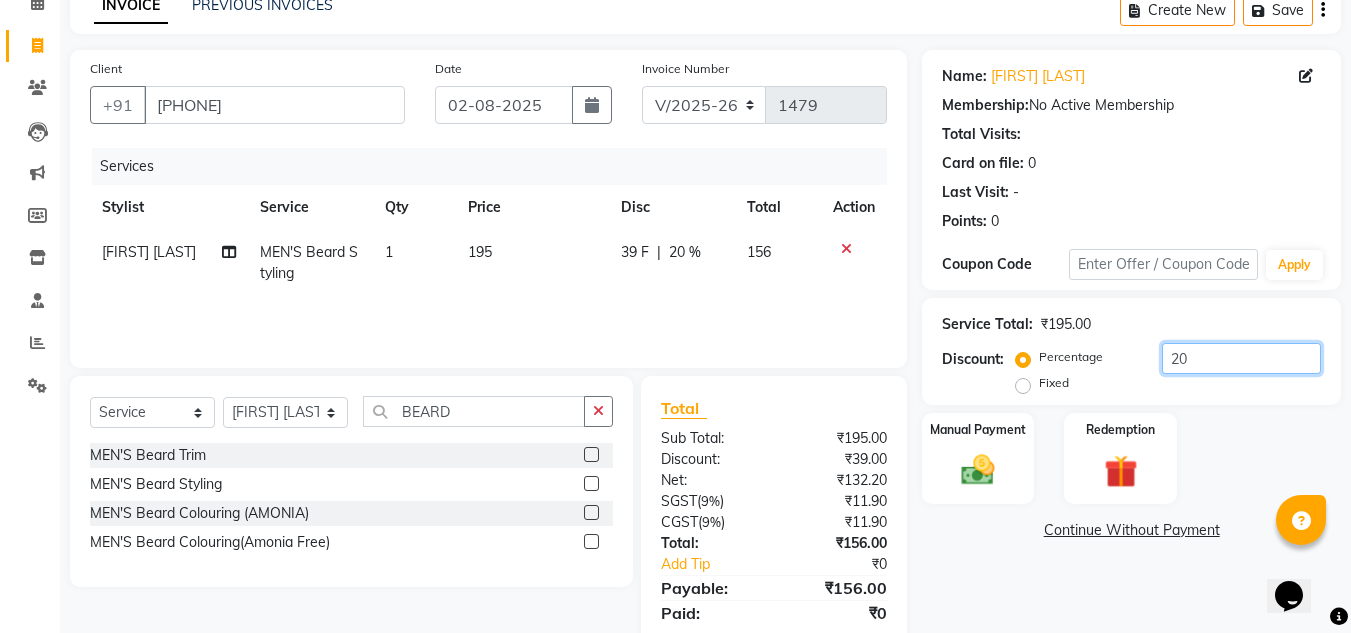 click on "20" 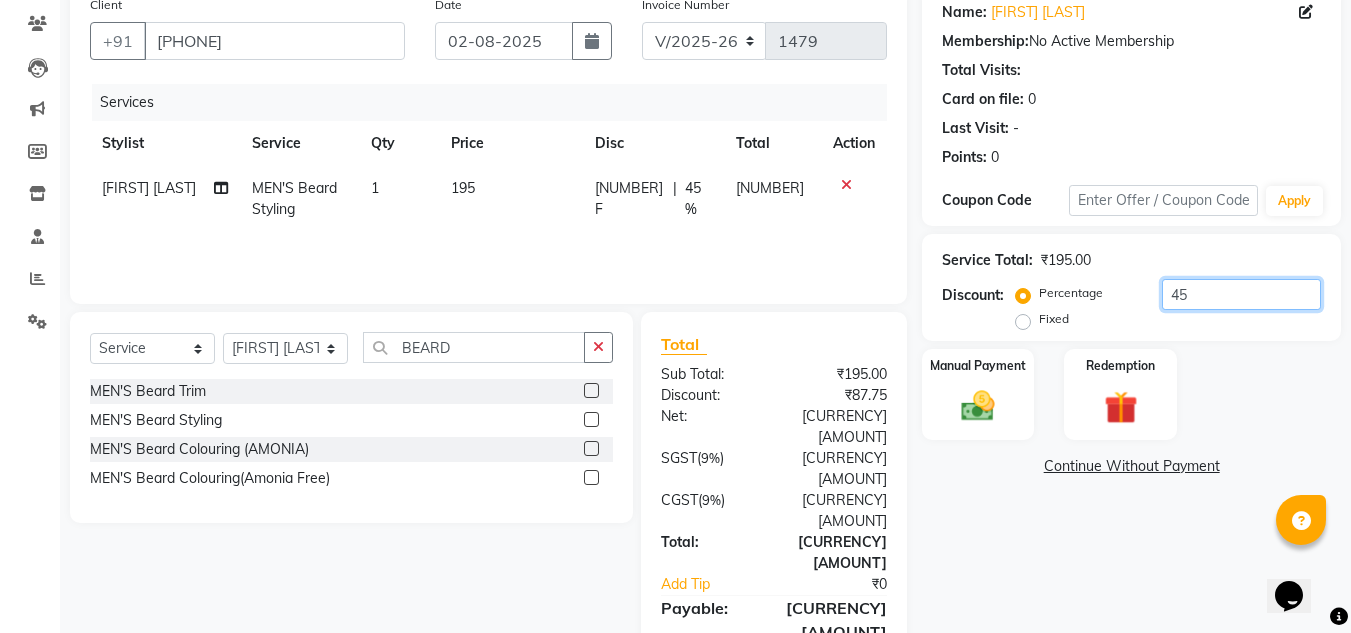 scroll, scrollTop: 167, scrollLeft: 0, axis: vertical 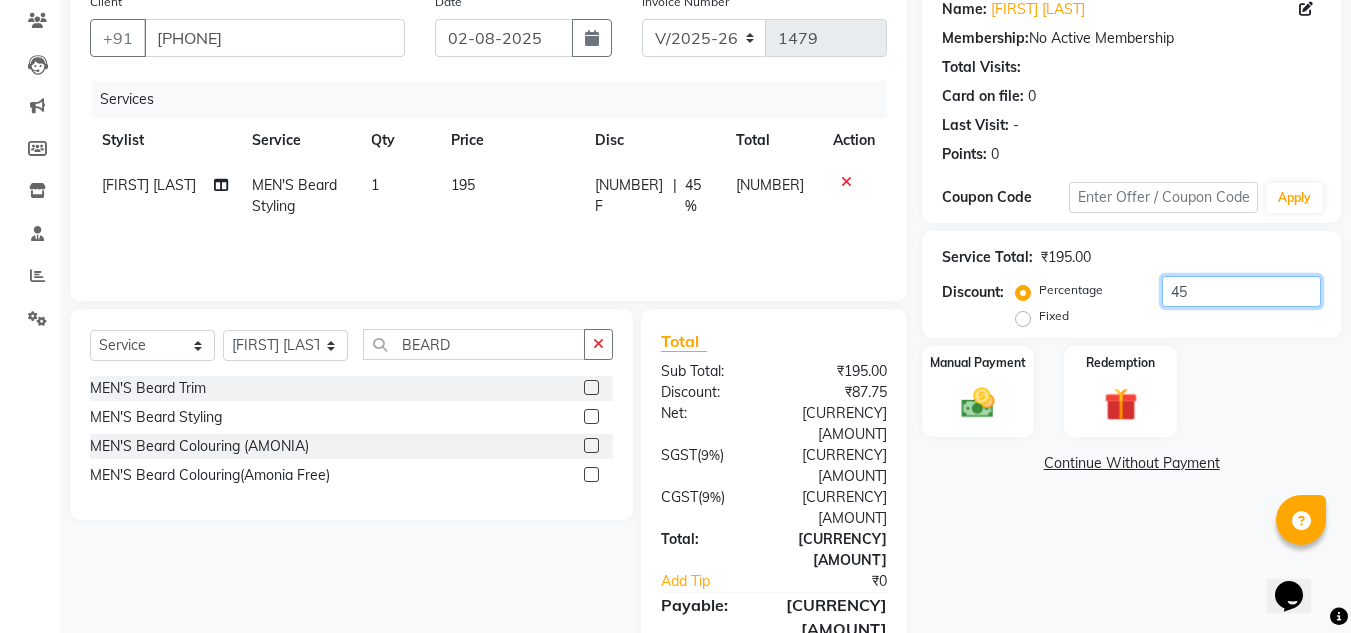 type on "4" 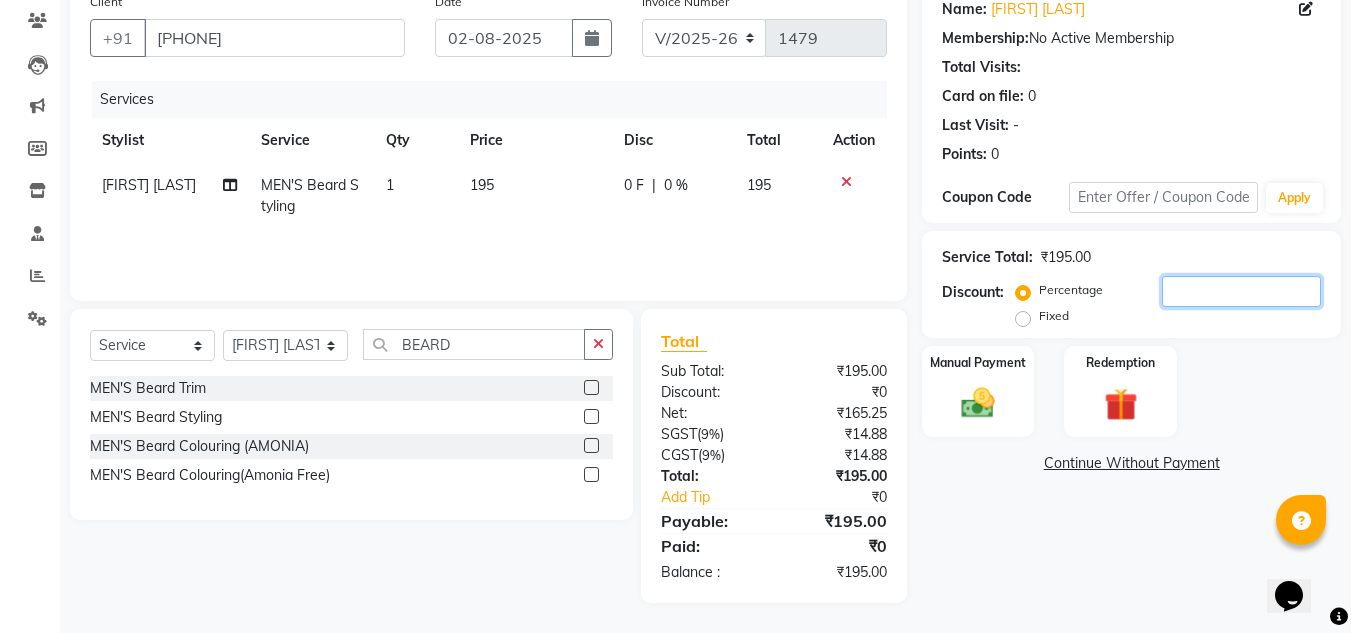 type 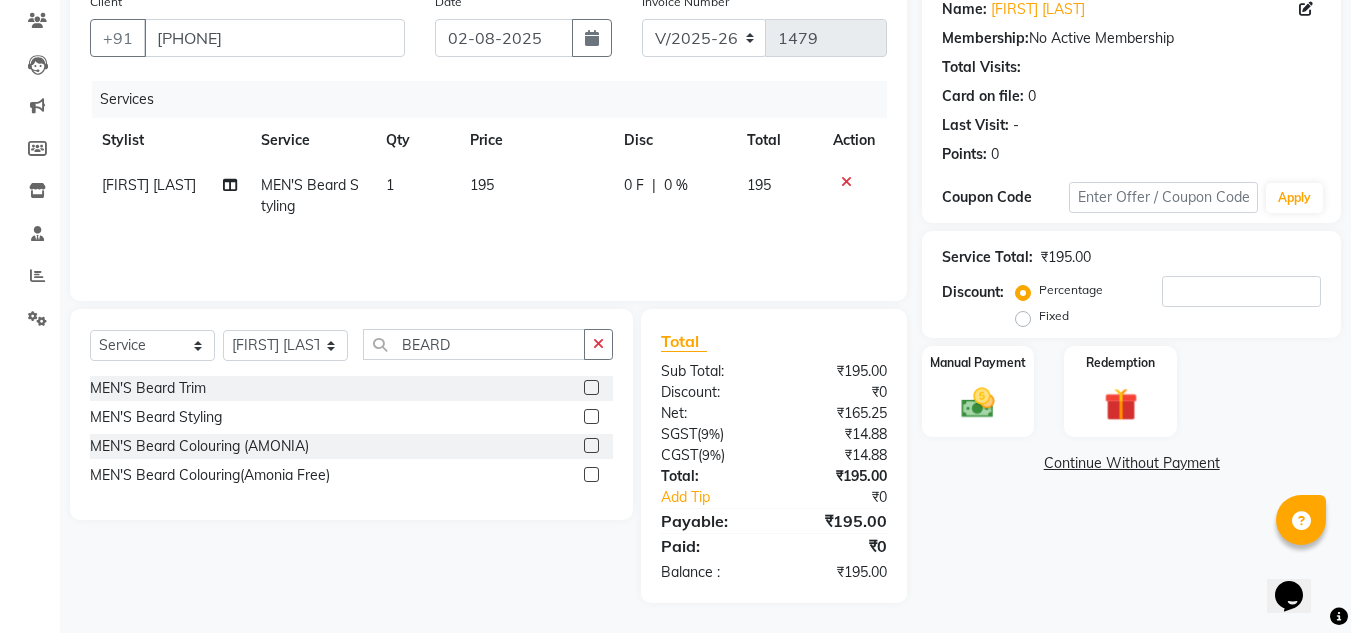 click on "Fixed" 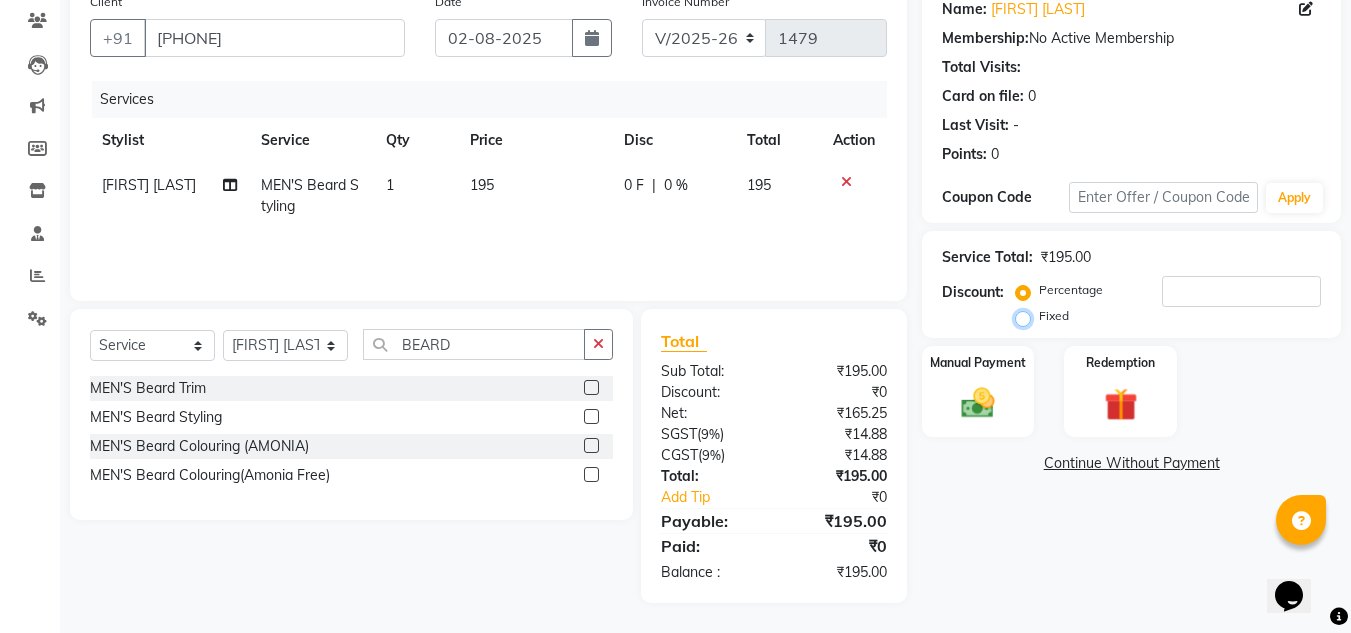 click on "Fixed" at bounding box center (1027, 316) 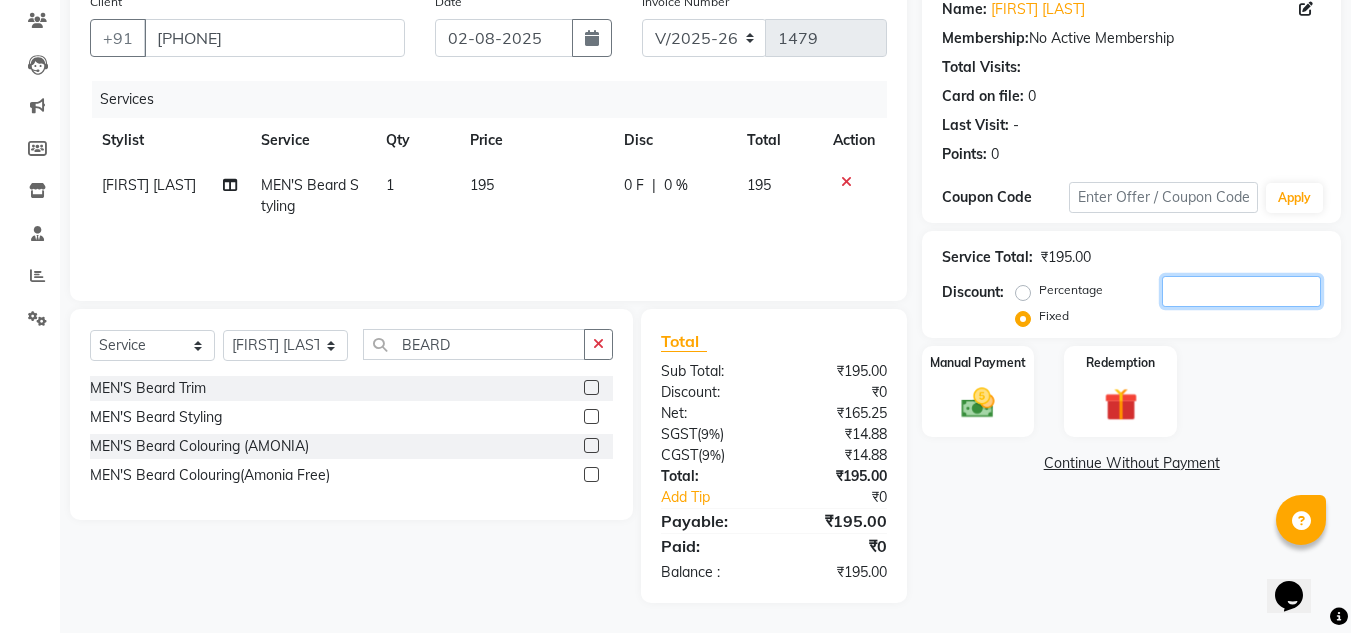 click 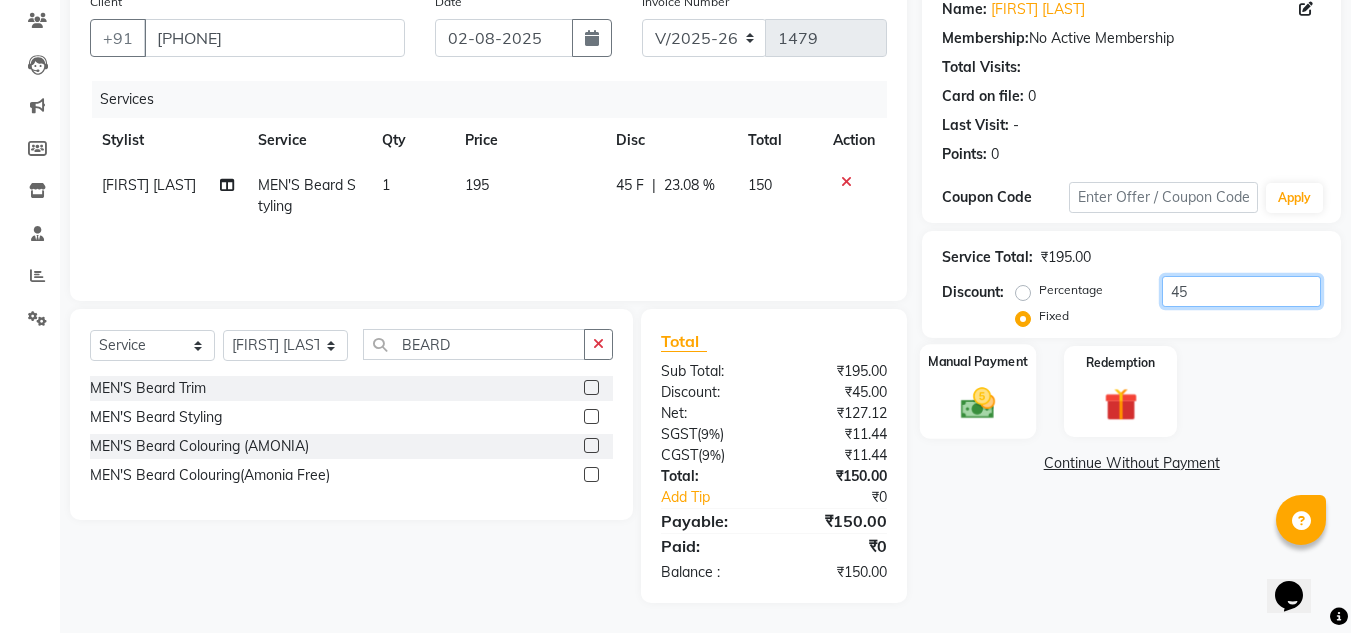 type on "45" 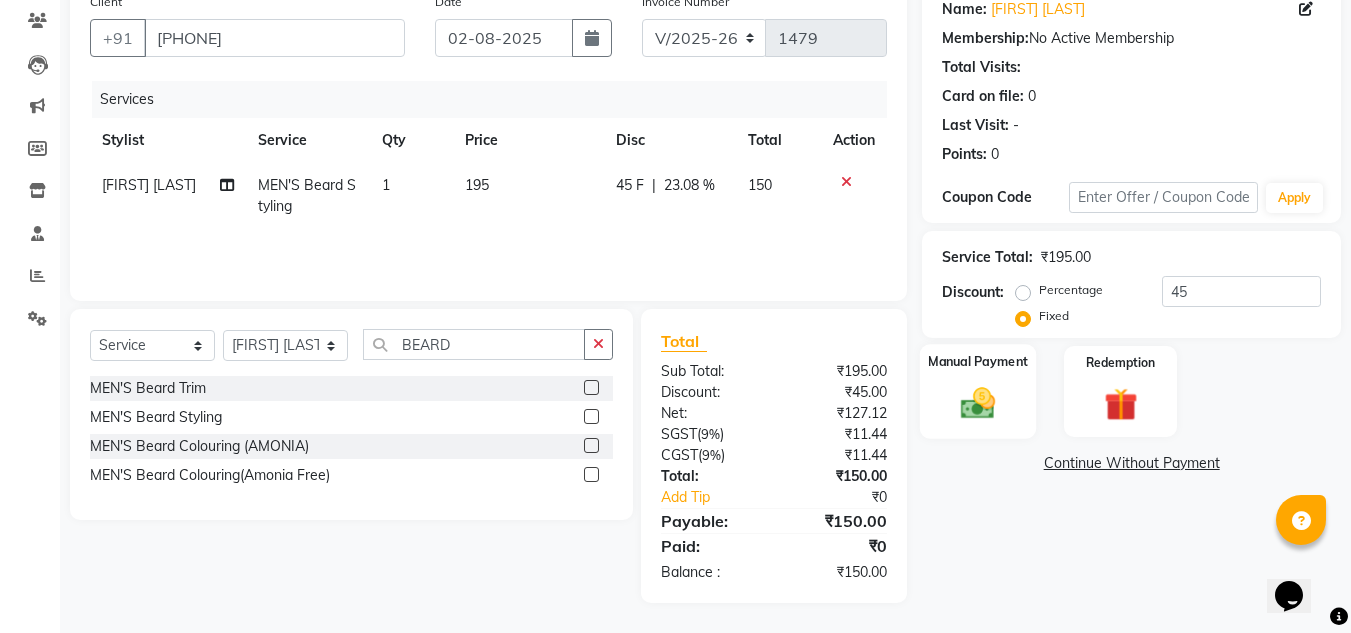 click 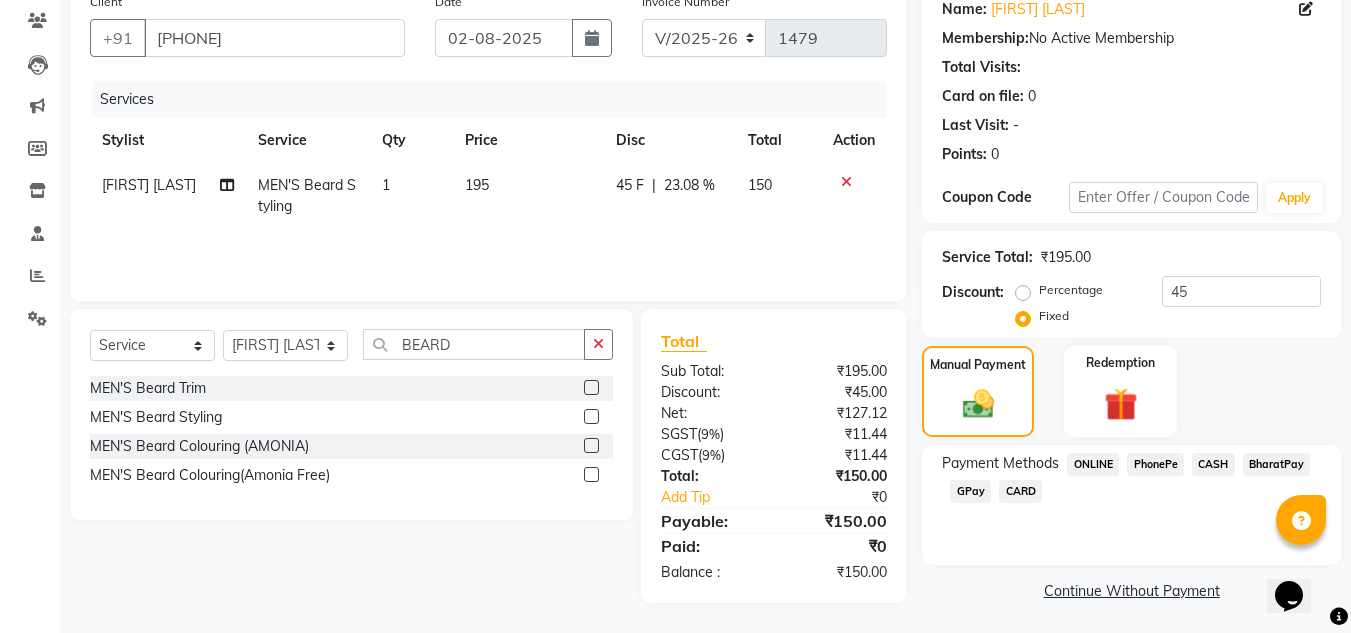 click on "PhonePe" 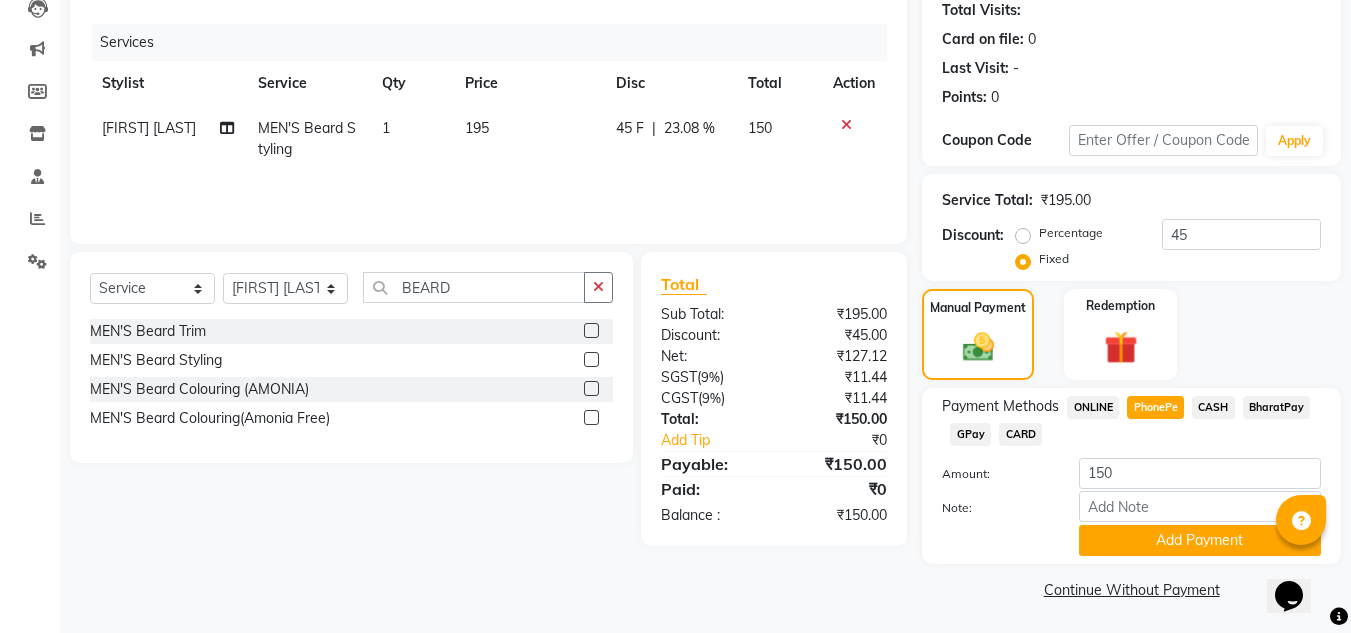 scroll, scrollTop: 226, scrollLeft: 0, axis: vertical 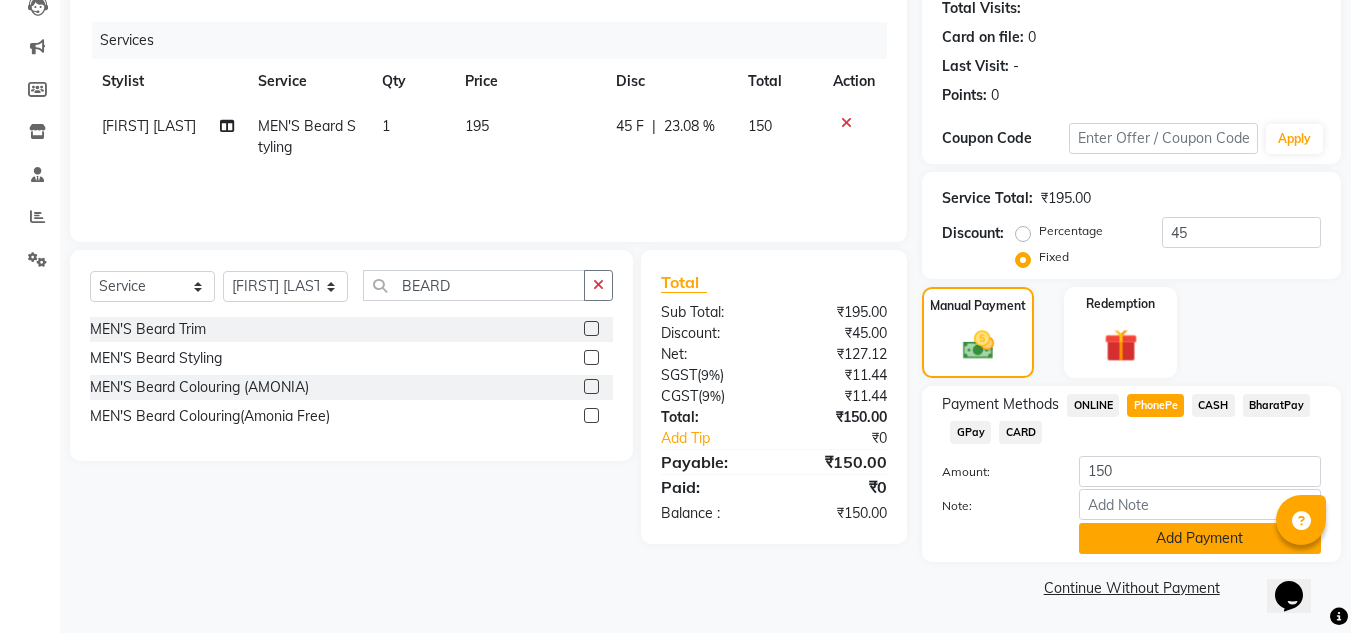 click on "Add Payment" 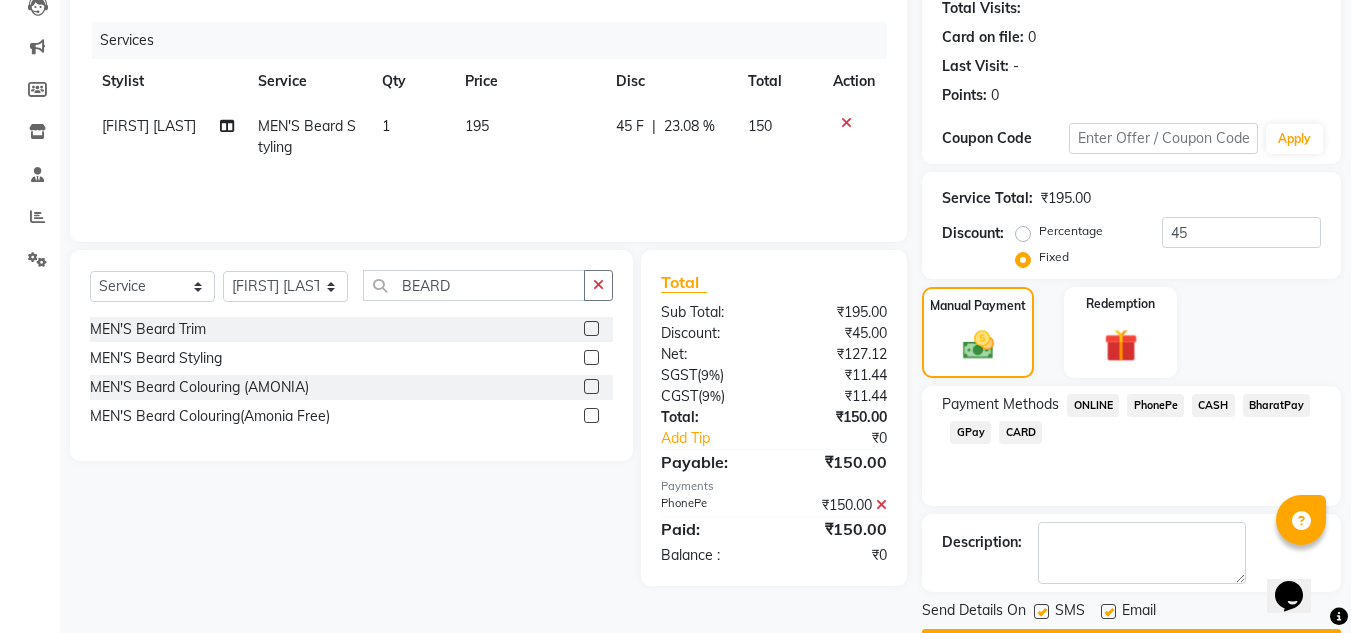 scroll, scrollTop: 283, scrollLeft: 0, axis: vertical 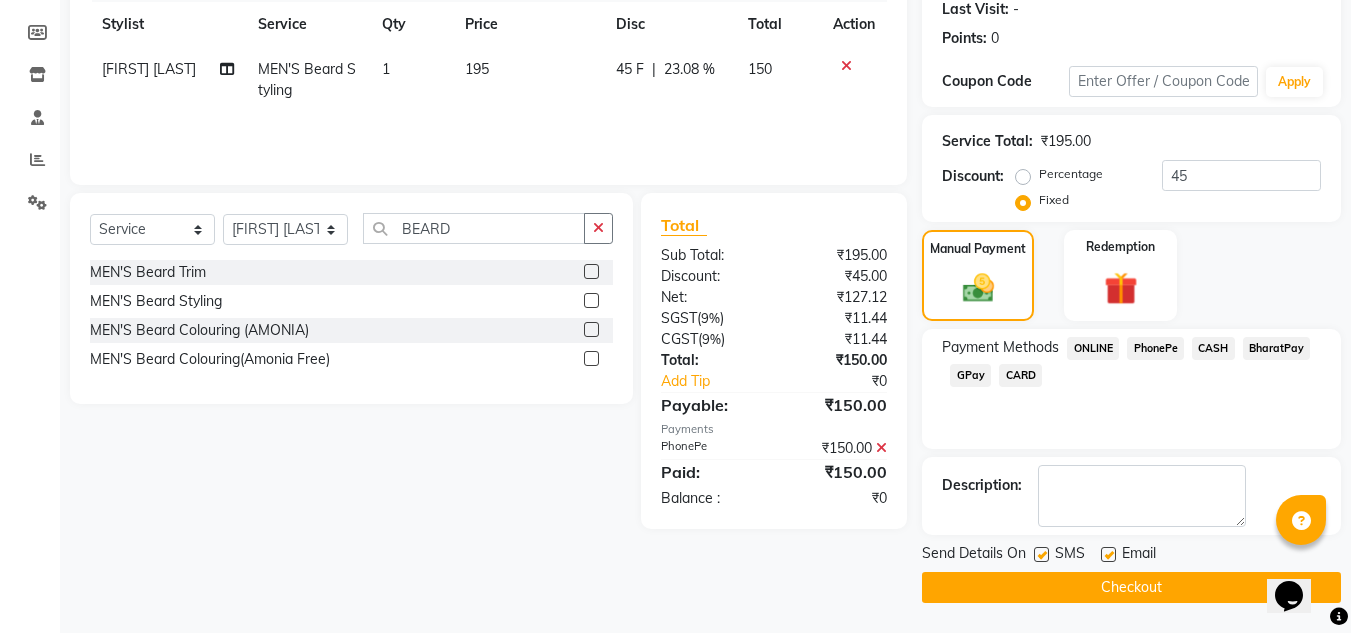 click on "Checkout" 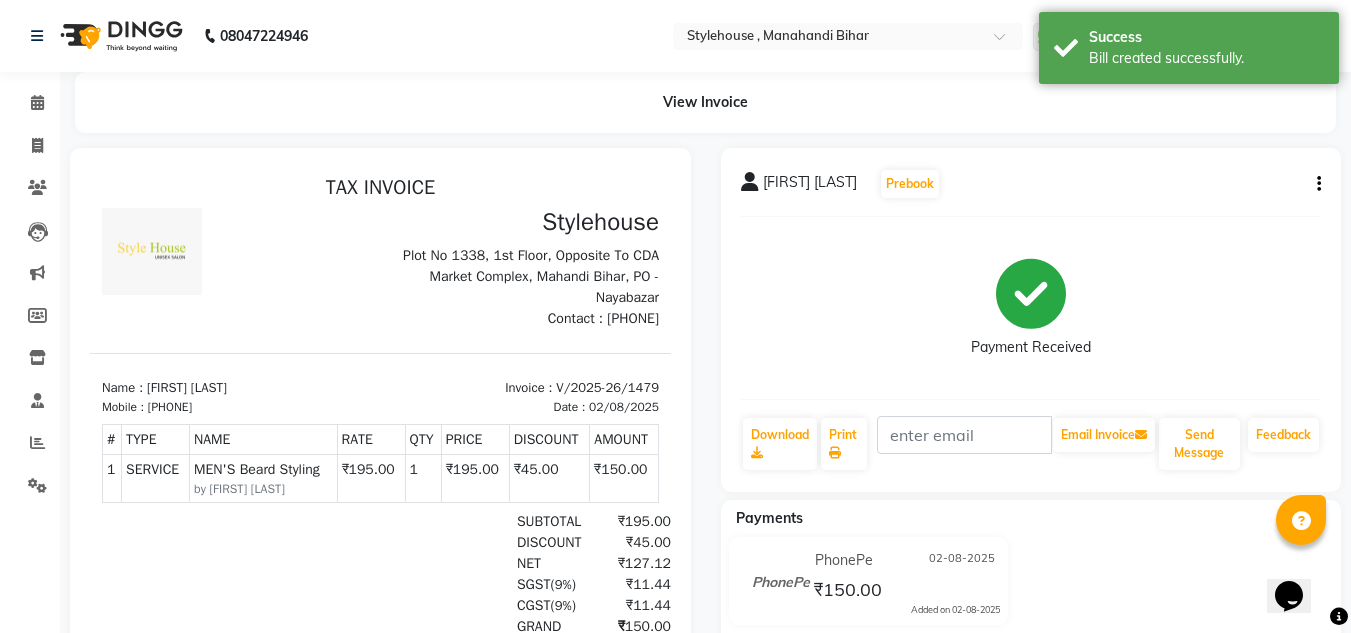 scroll, scrollTop: 0, scrollLeft: 0, axis: both 